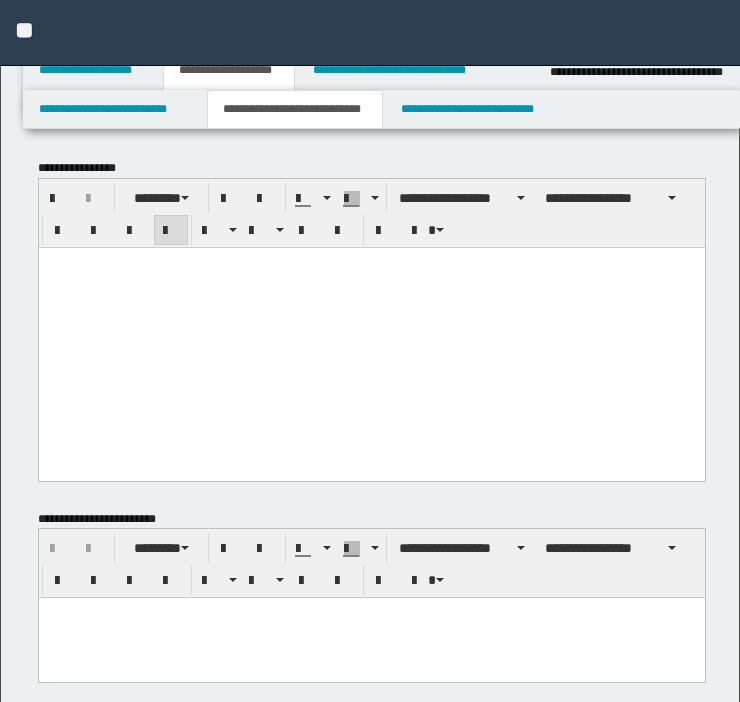 scroll, scrollTop: 448, scrollLeft: 0, axis: vertical 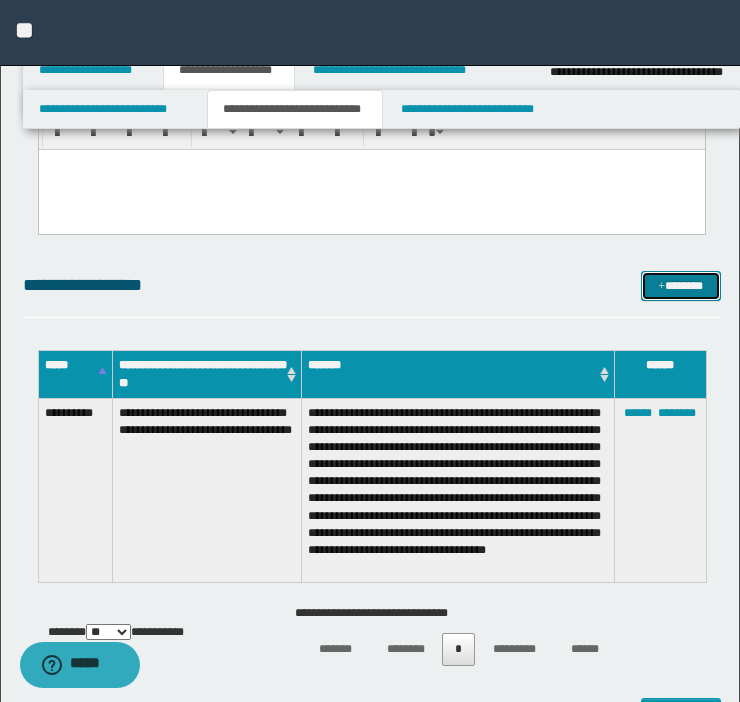 click on "*******" at bounding box center (681, 286) 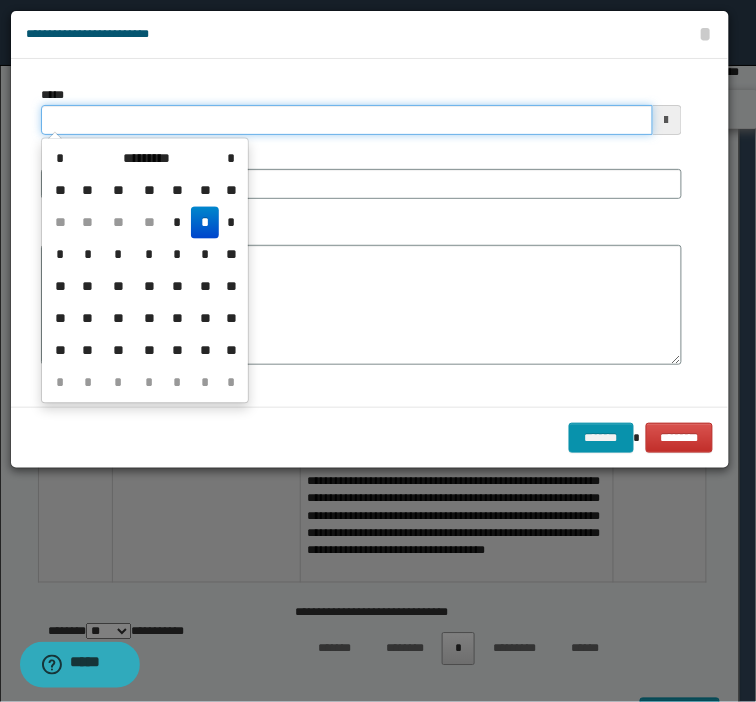 click on "*****" at bounding box center [347, 120] 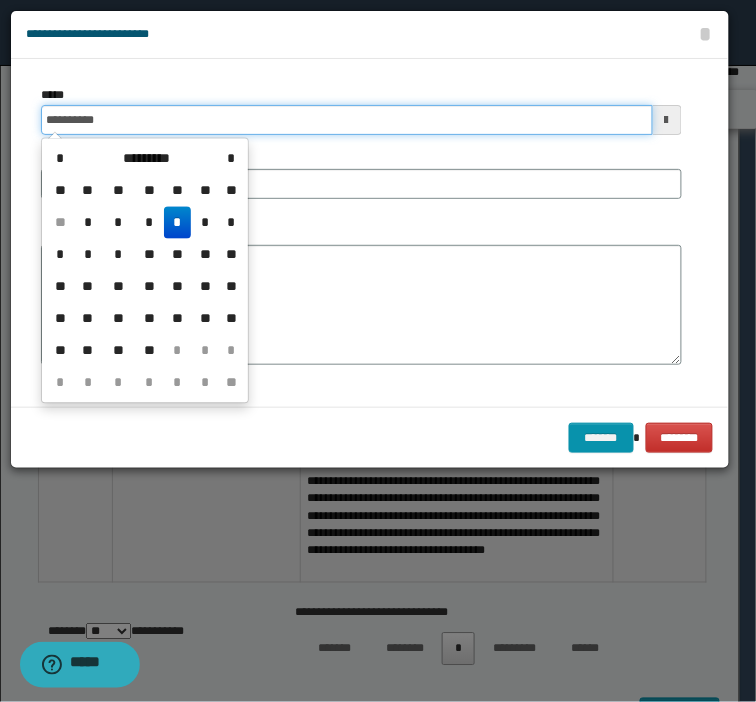 type on "**********" 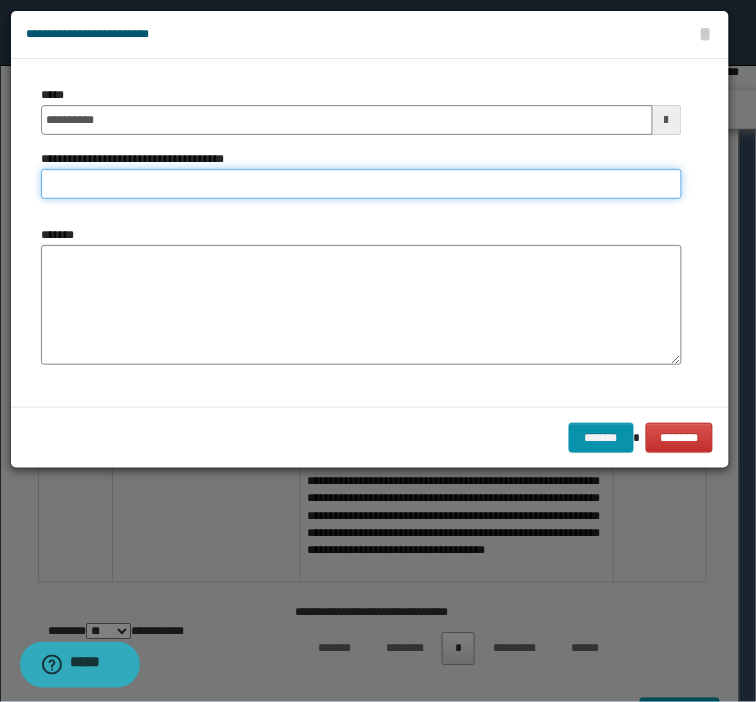 click on "**********" at bounding box center [361, 184] 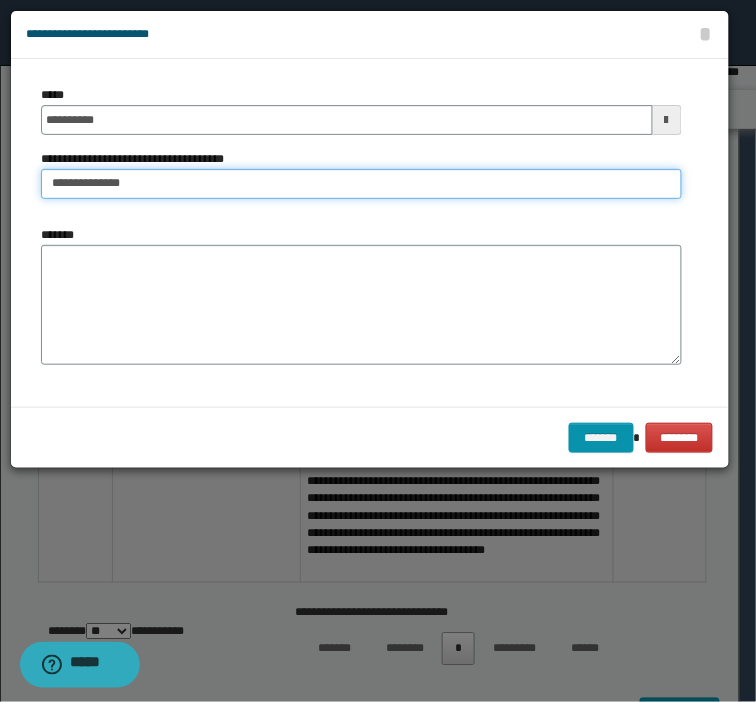 click on "**********" at bounding box center (361, 184) 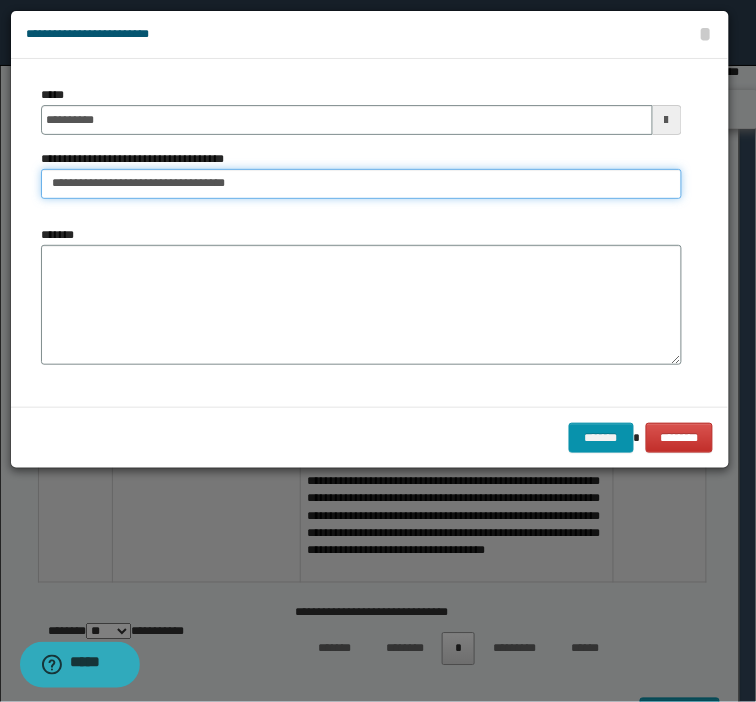 type on "**********" 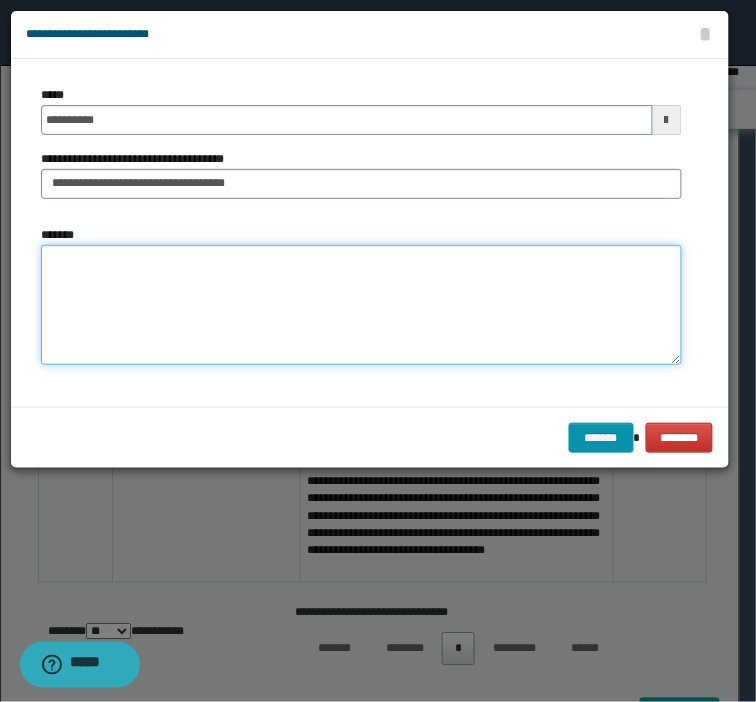 click on "*******" at bounding box center (361, 305) 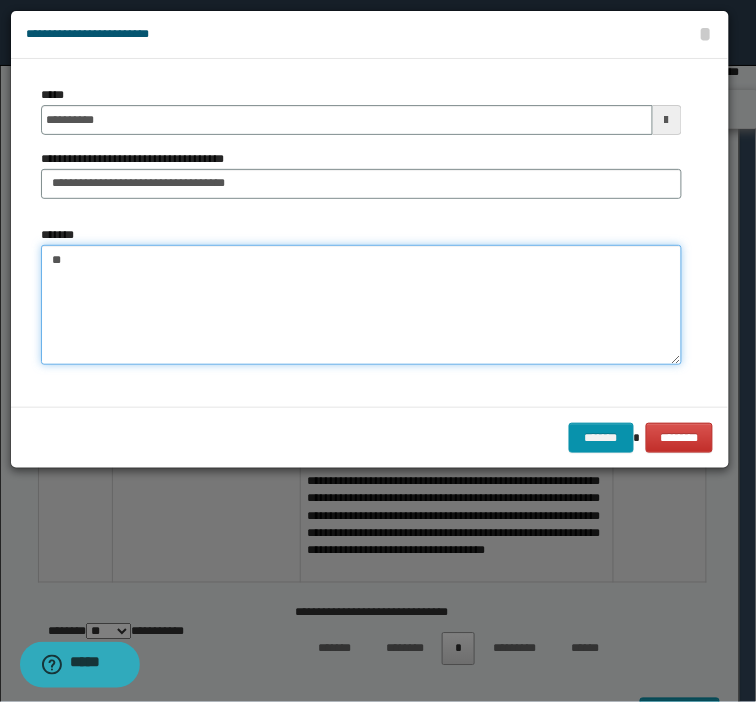 type on "*" 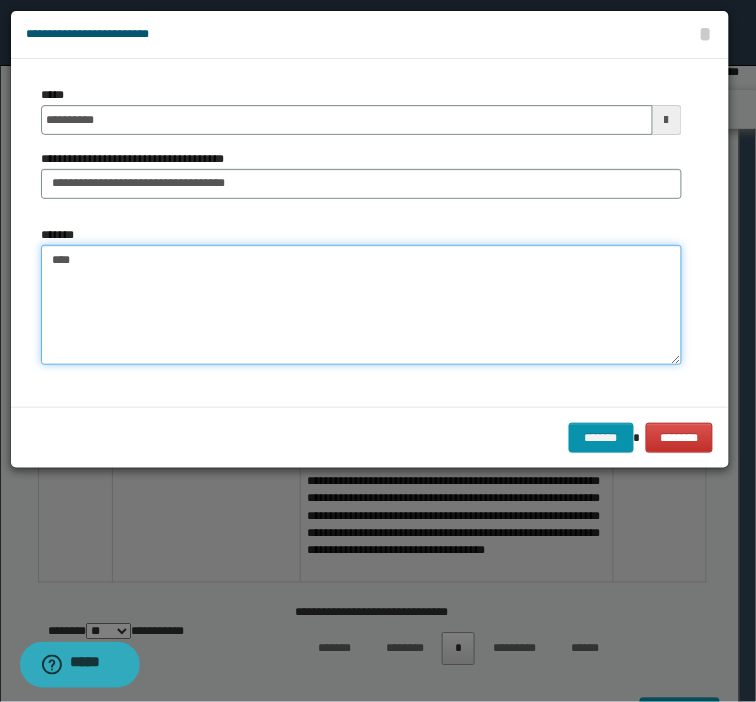 paste on "**********" 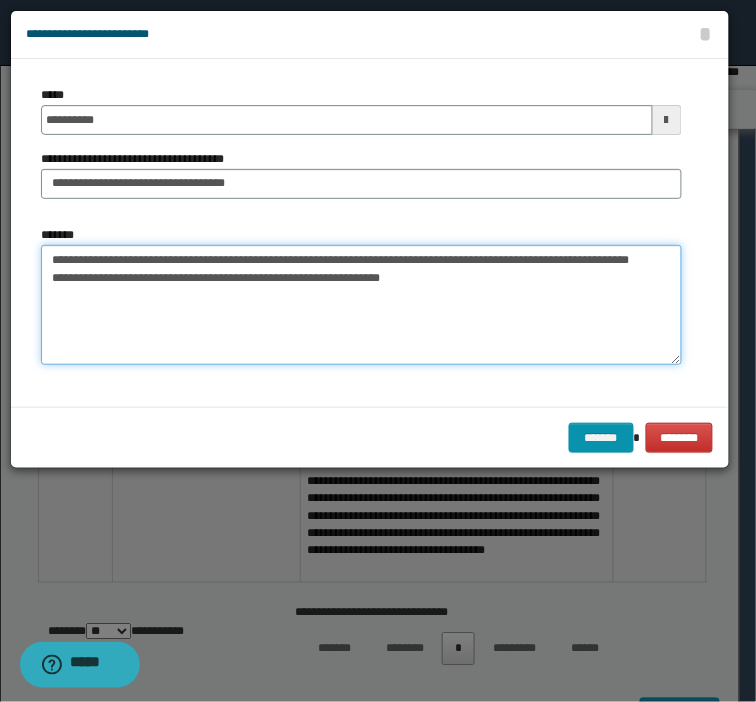 paste on "**********" 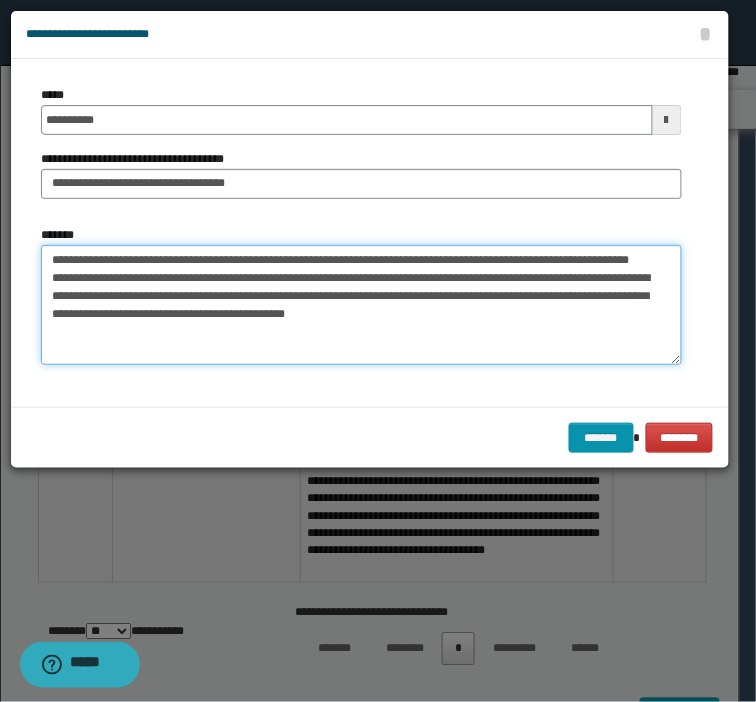 click on "**********" at bounding box center [361, 305] 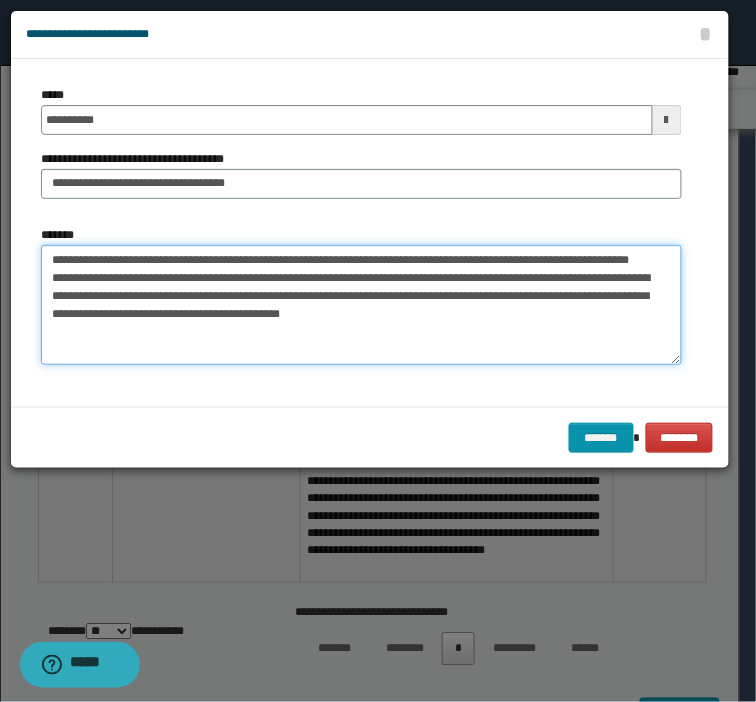 click on "**********" at bounding box center [361, 305] 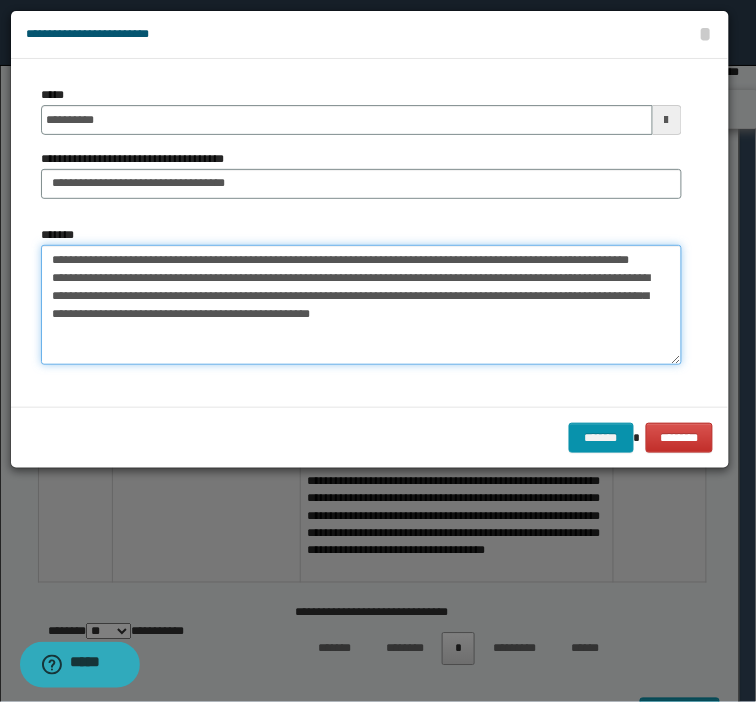 paste on "**********" 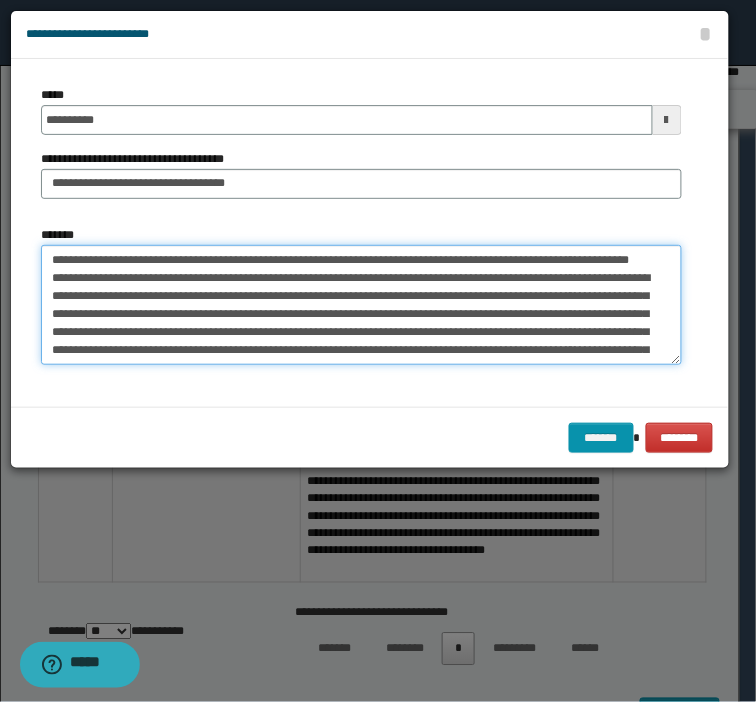 scroll, scrollTop: 102, scrollLeft: 0, axis: vertical 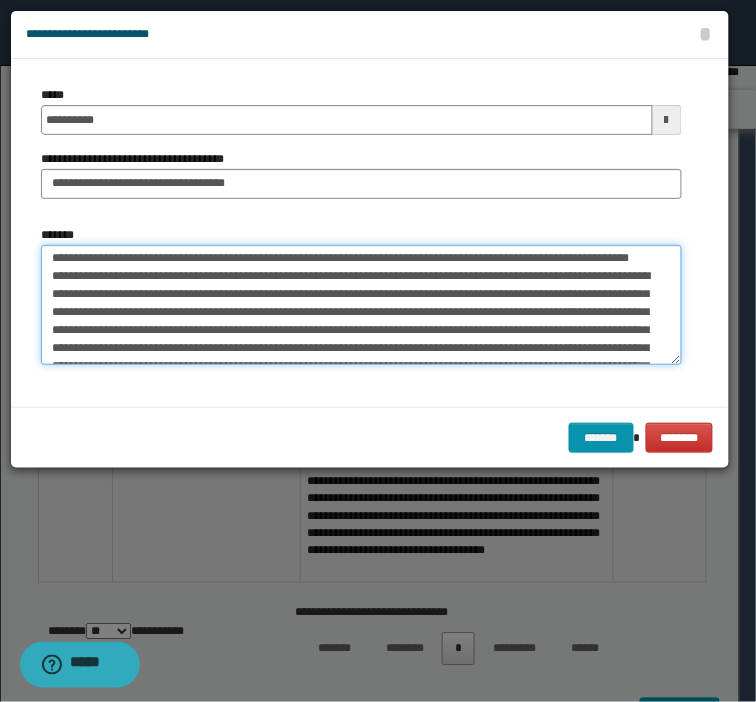 drag, startPoint x: 262, startPoint y: 338, endPoint x: 246, endPoint y: 332, distance: 17.088007 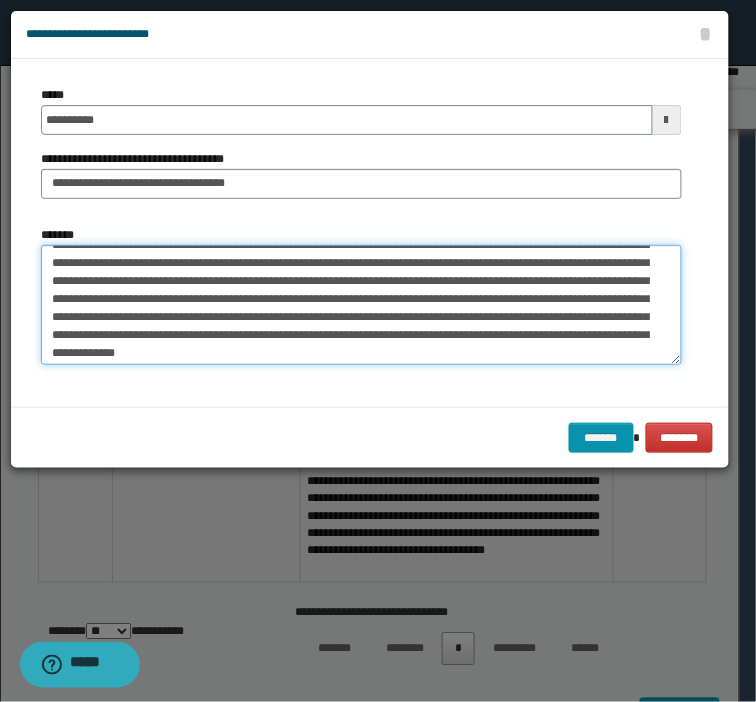 scroll, scrollTop: 107, scrollLeft: 0, axis: vertical 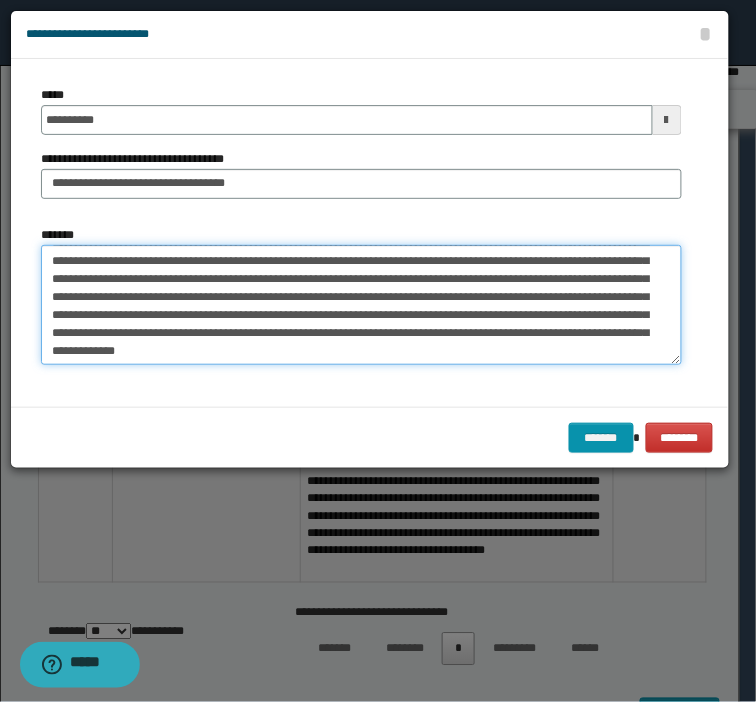 click on "*******" at bounding box center (361, 305) 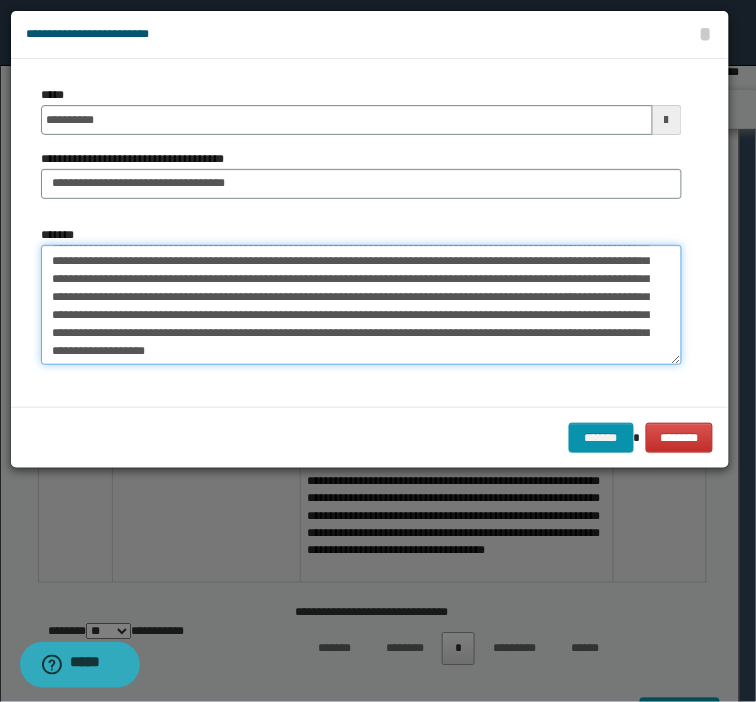 scroll, scrollTop: 121, scrollLeft: 0, axis: vertical 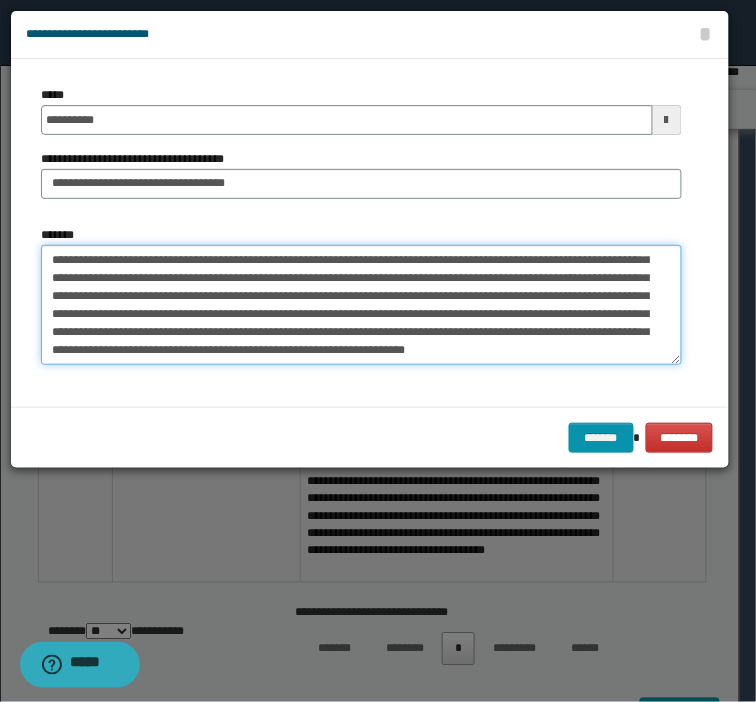 paste on "**********" 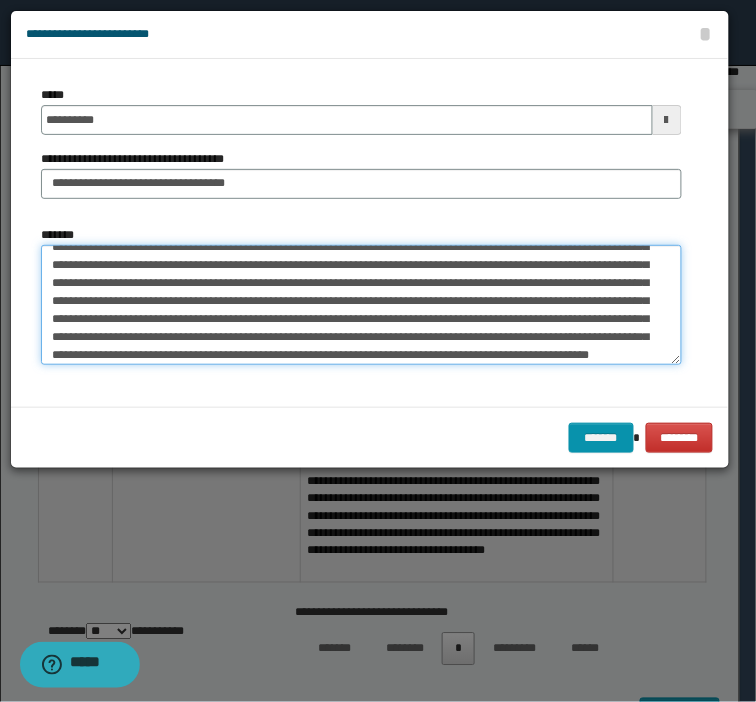scroll, scrollTop: 318, scrollLeft: 0, axis: vertical 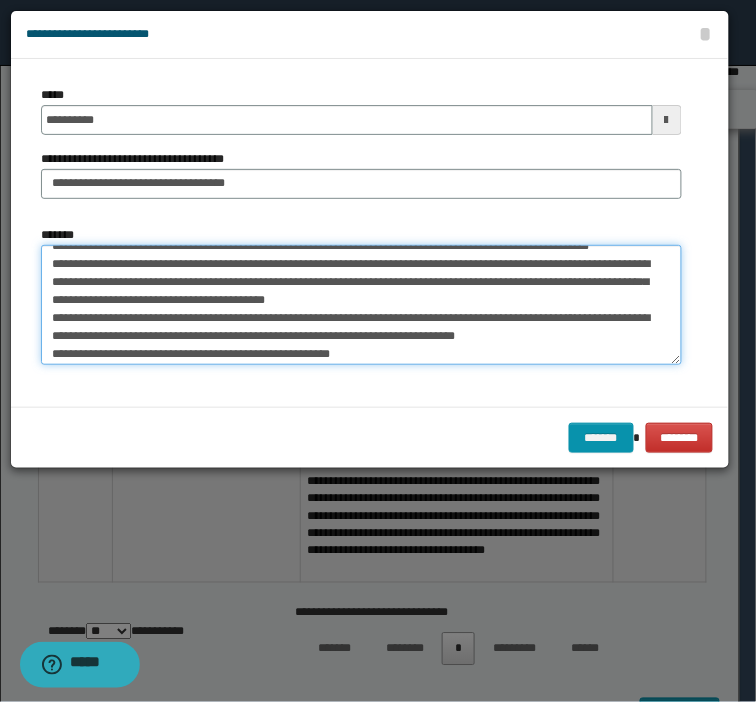 click on "*******" at bounding box center [361, 305] 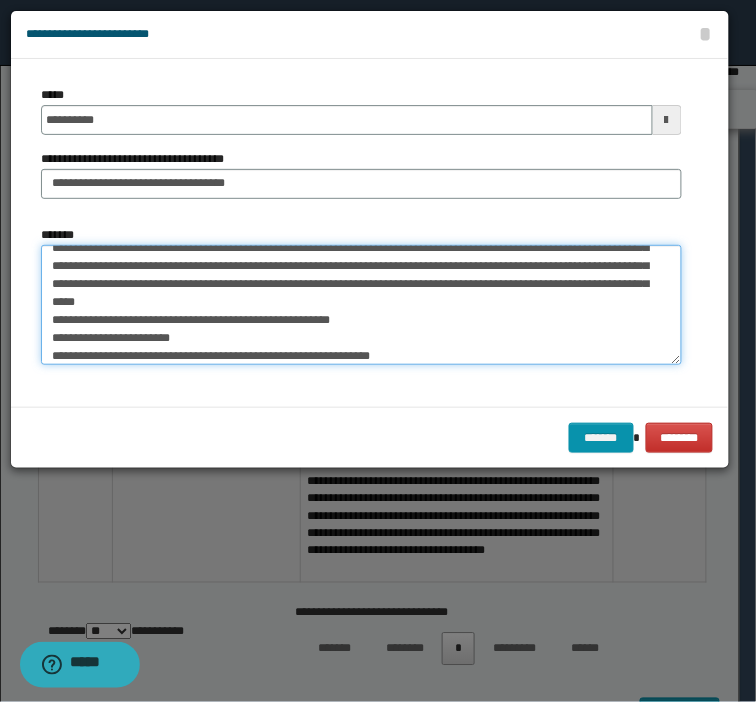scroll, scrollTop: 274, scrollLeft: 0, axis: vertical 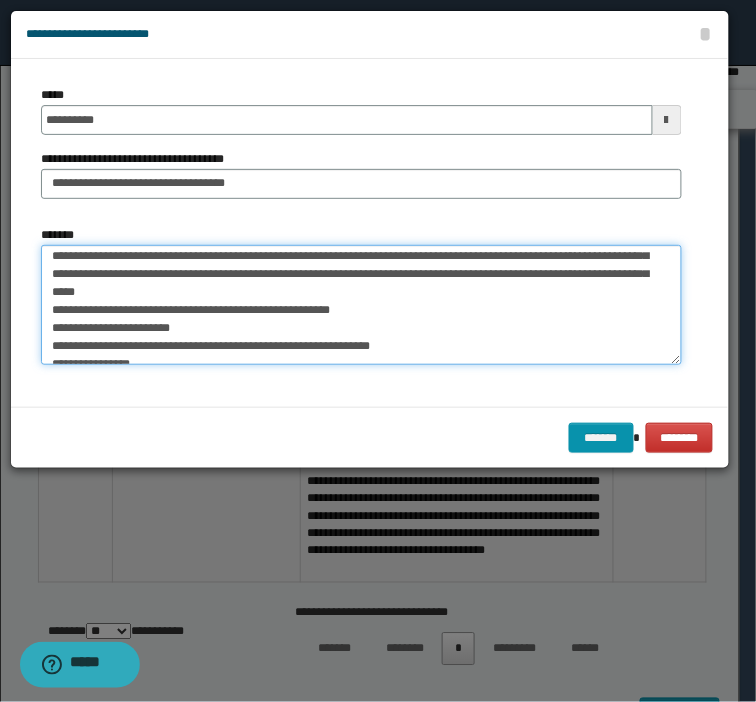 click on "*******" at bounding box center [361, 305] 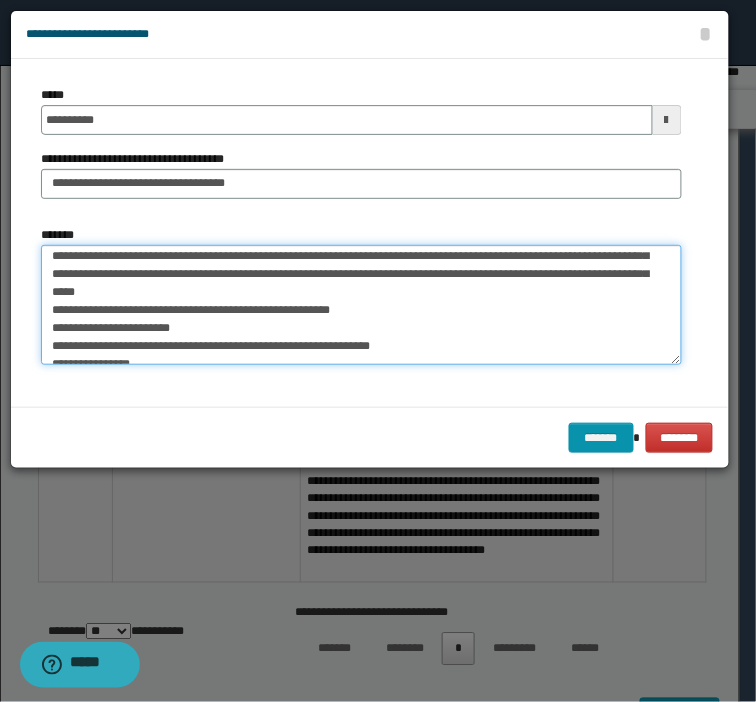 click on "*******" at bounding box center [361, 305] 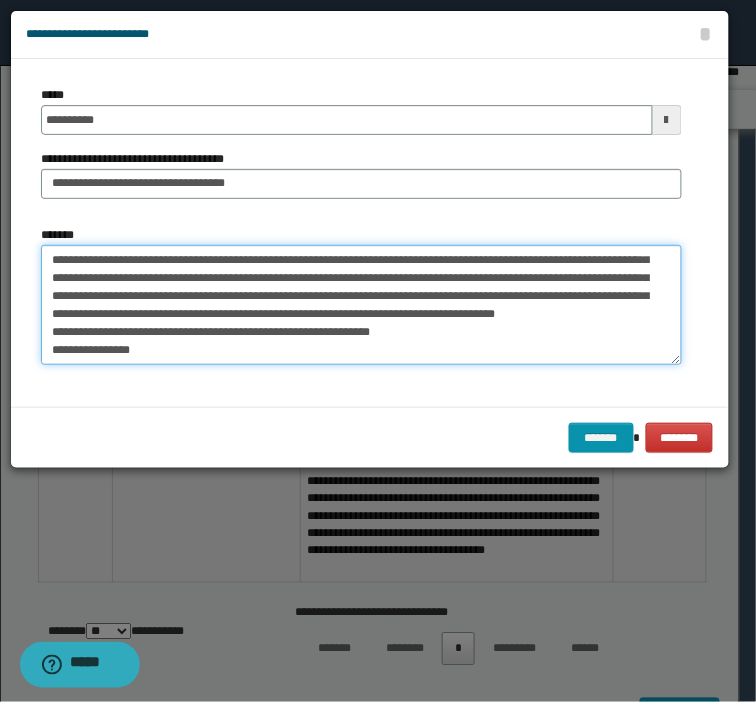 scroll, scrollTop: 305, scrollLeft: 0, axis: vertical 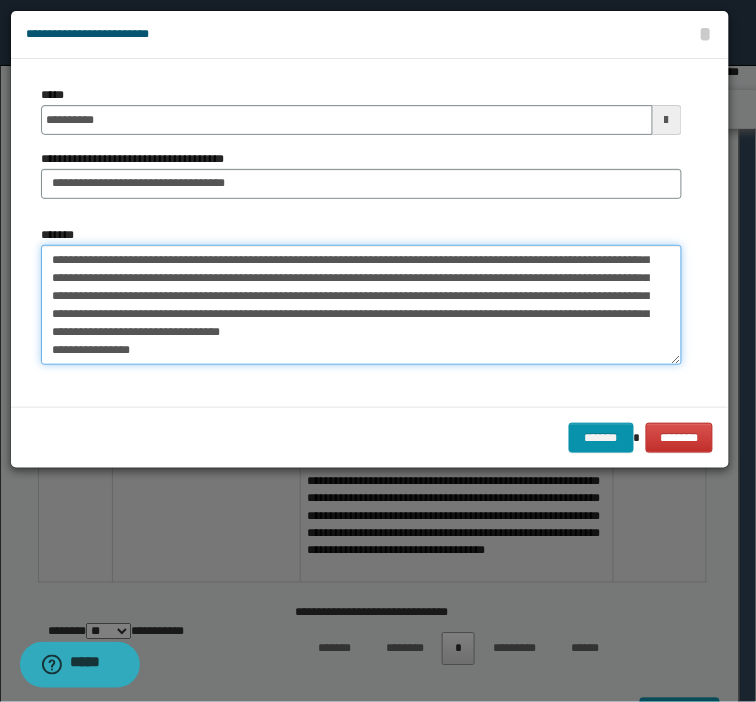 click on "*******" at bounding box center (361, 305) 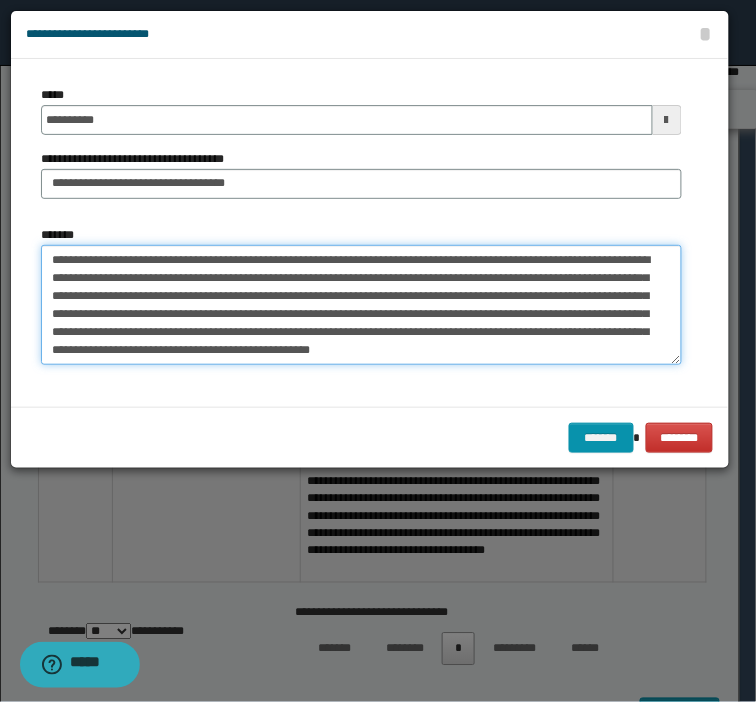 scroll, scrollTop: 270, scrollLeft: 0, axis: vertical 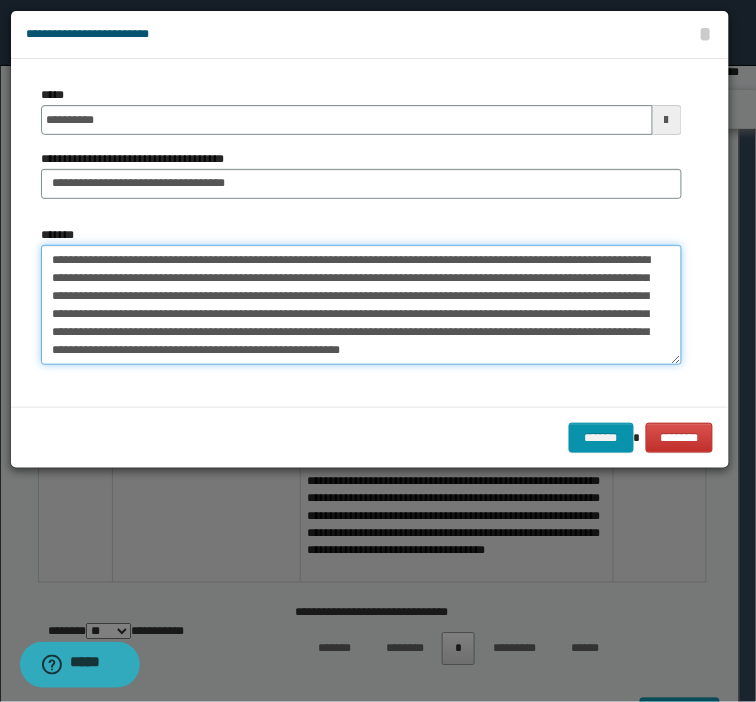 type on "**********" 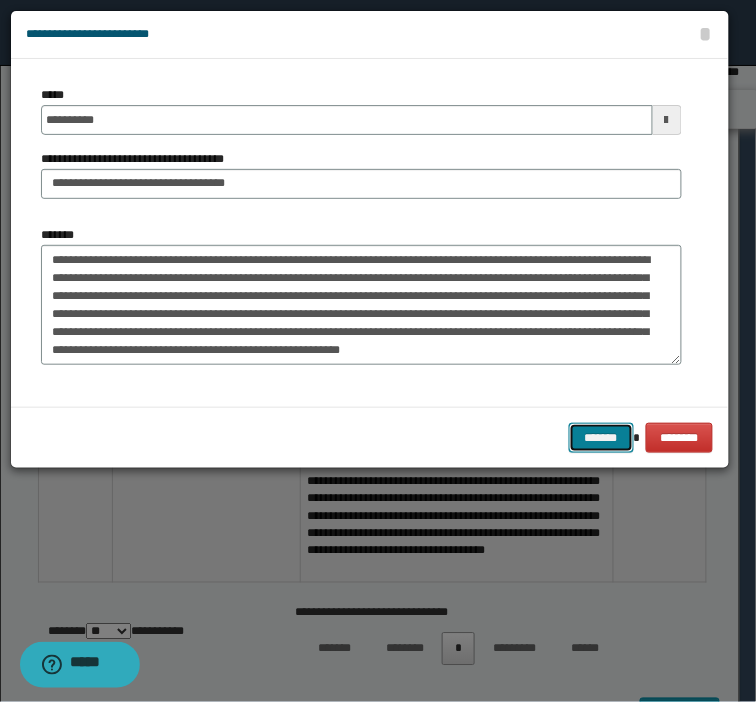click on "*******" at bounding box center [601, 438] 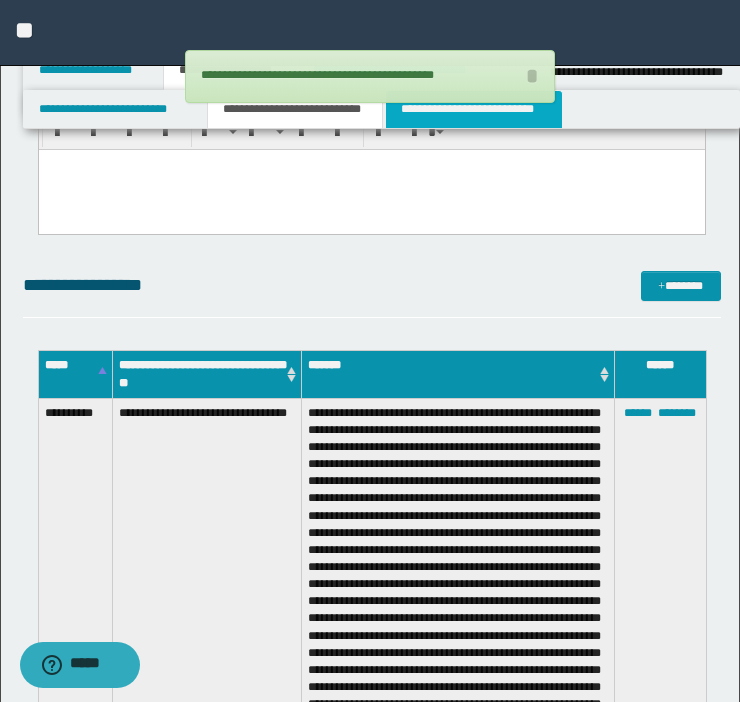 click on "**********" at bounding box center (474, 109) 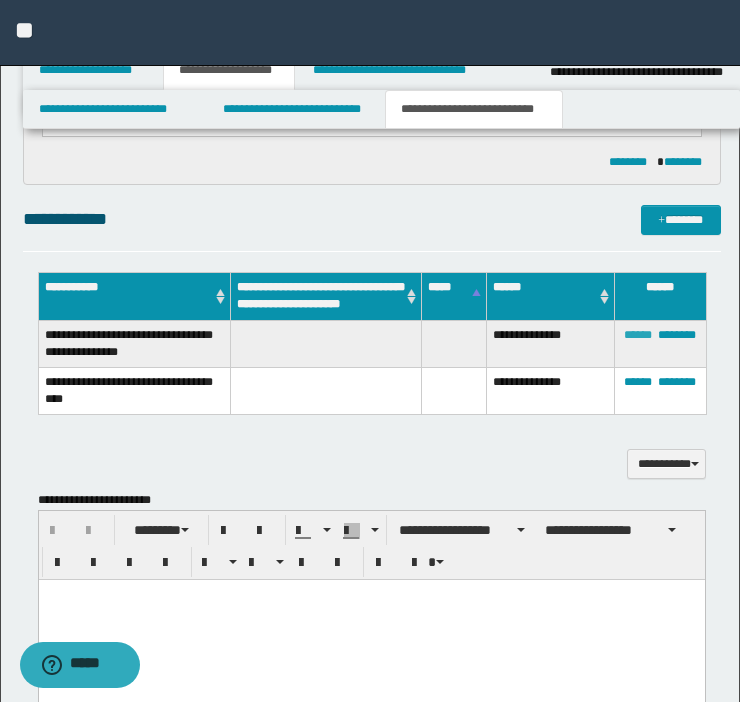 click on "******" at bounding box center [638, 335] 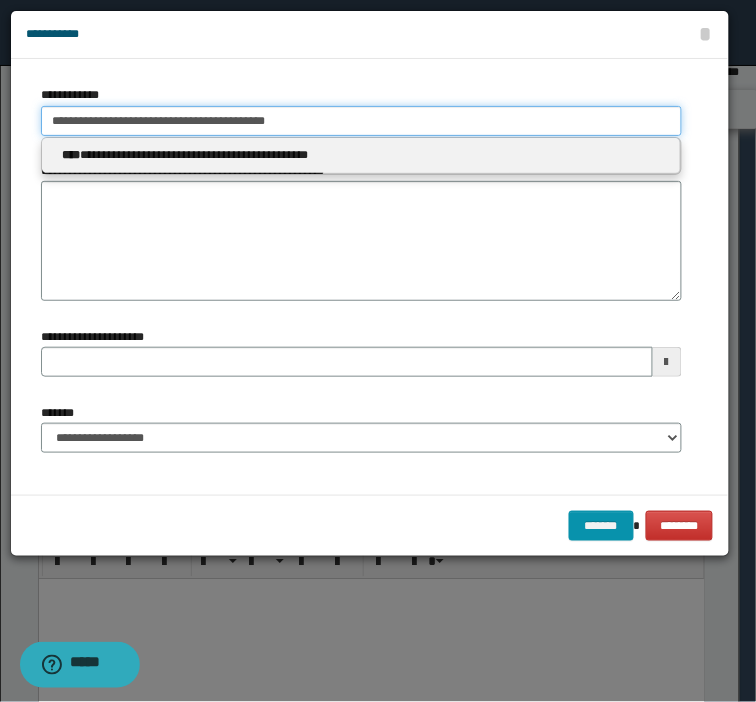 type on "**********" 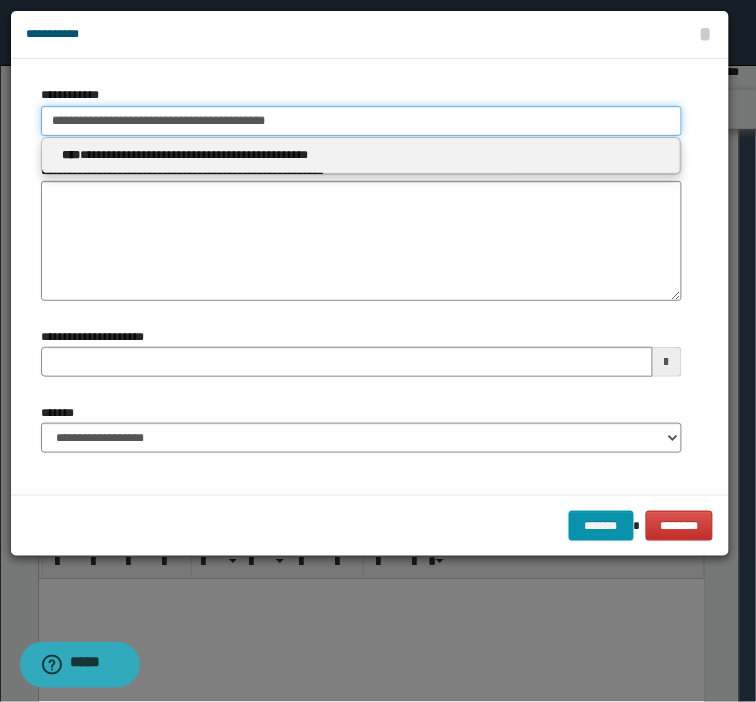 click on "**********" at bounding box center (361, 121) 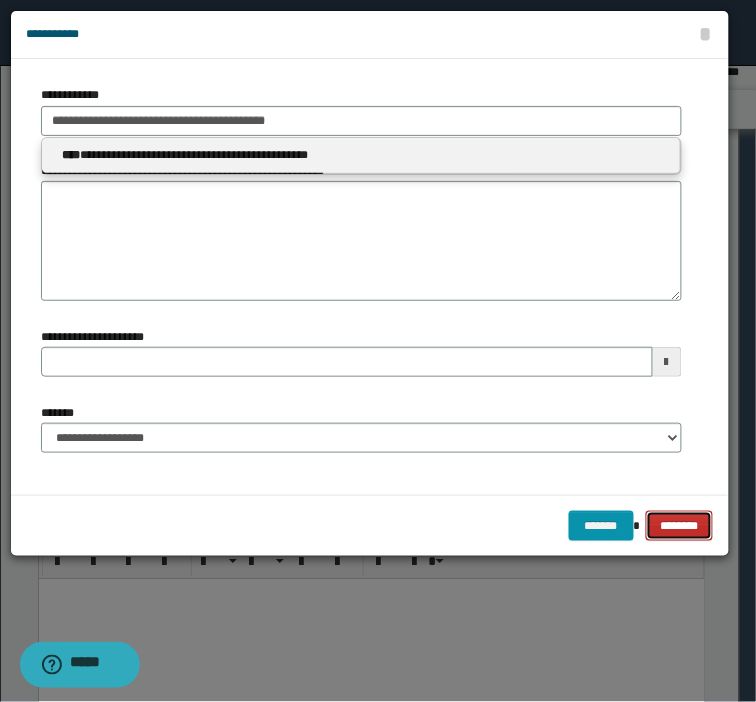 type 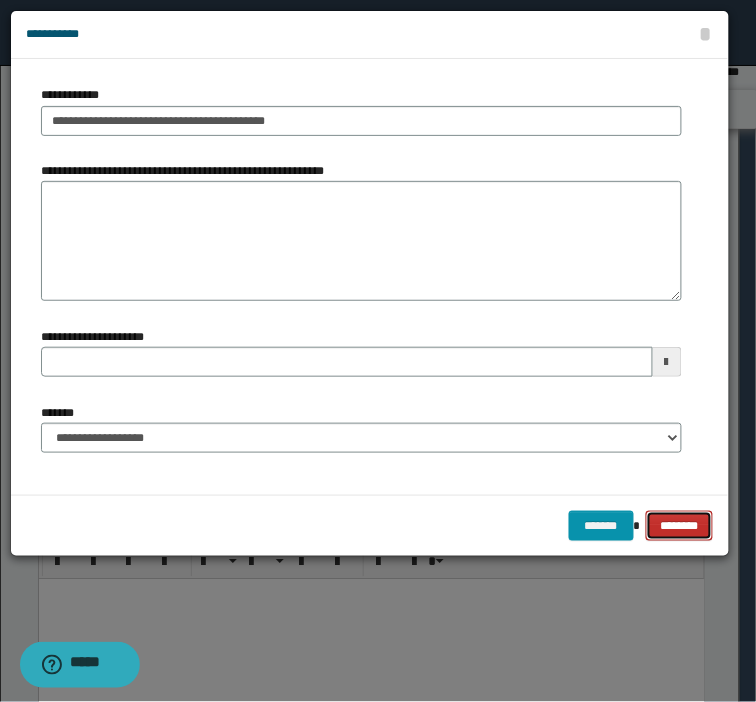 click on "********" at bounding box center [680, 526] 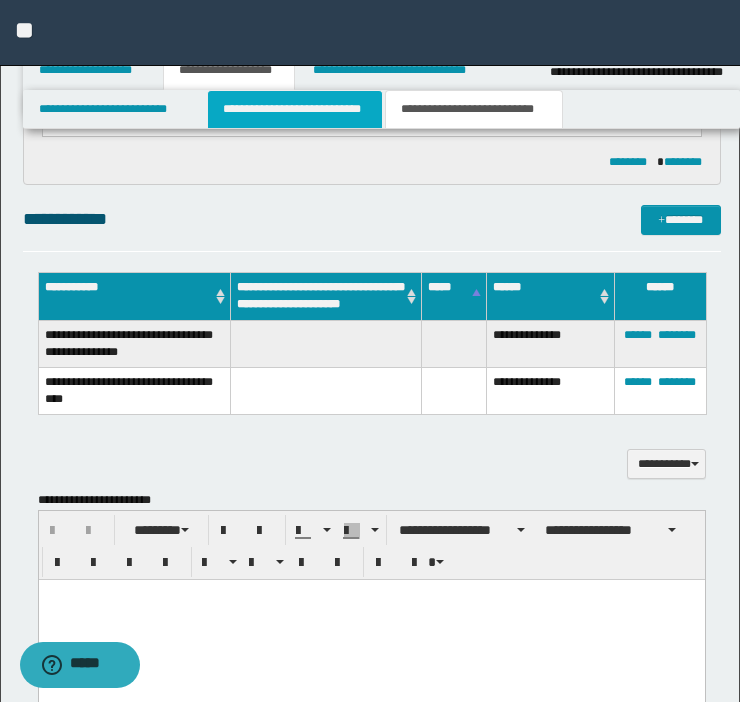 click on "**********" at bounding box center [295, 109] 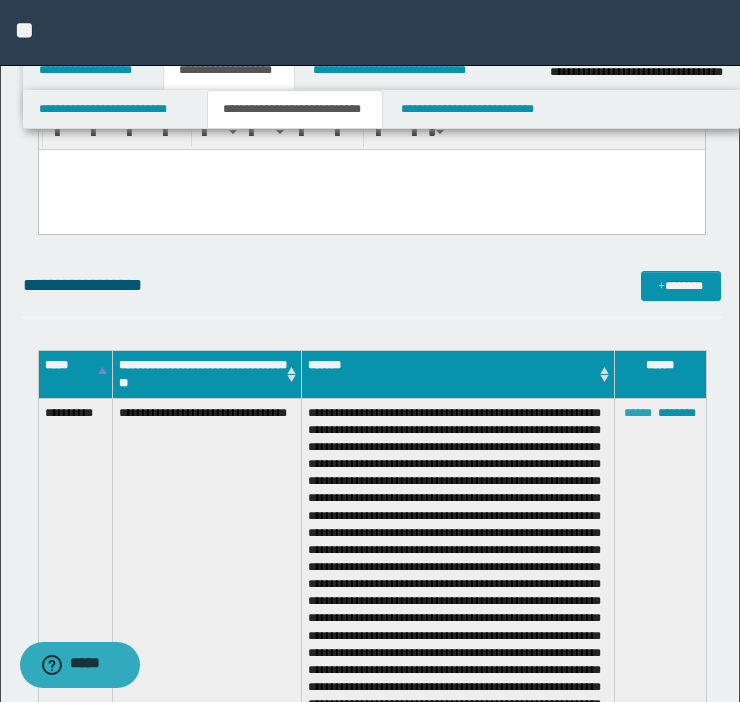 click on "******" at bounding box center (638, 413) 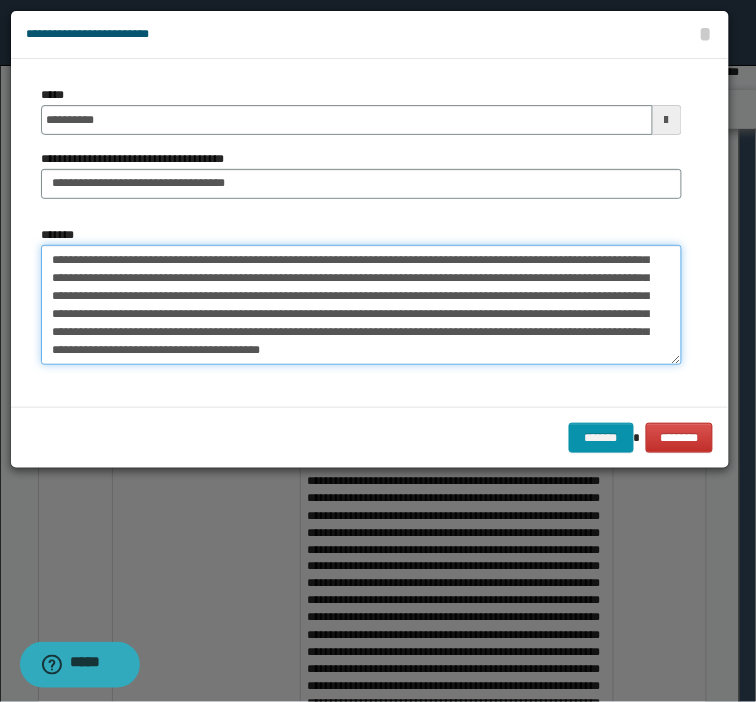 click on "*******" at bounding box center [361, 305] 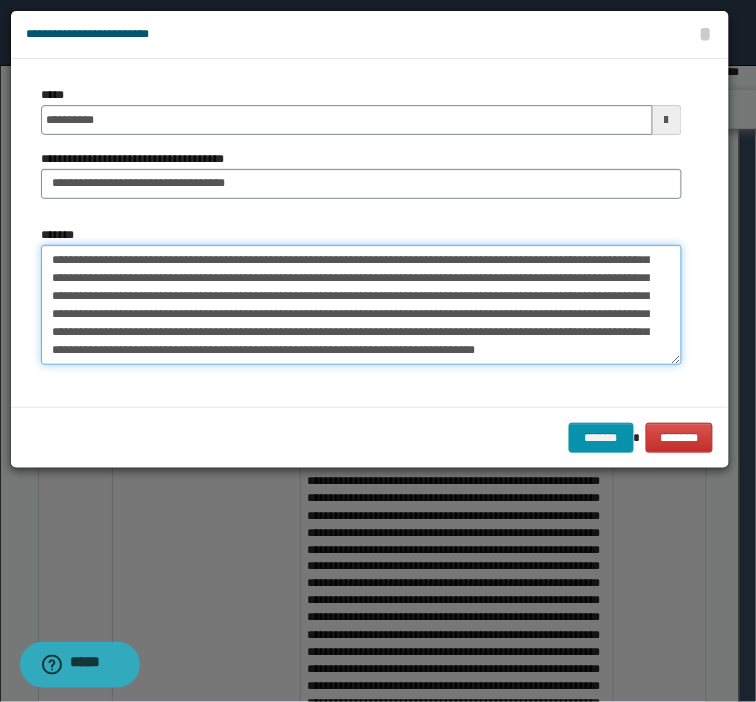 scroll, scrollTop: 264, scrollLeft: 0, axis: vertical 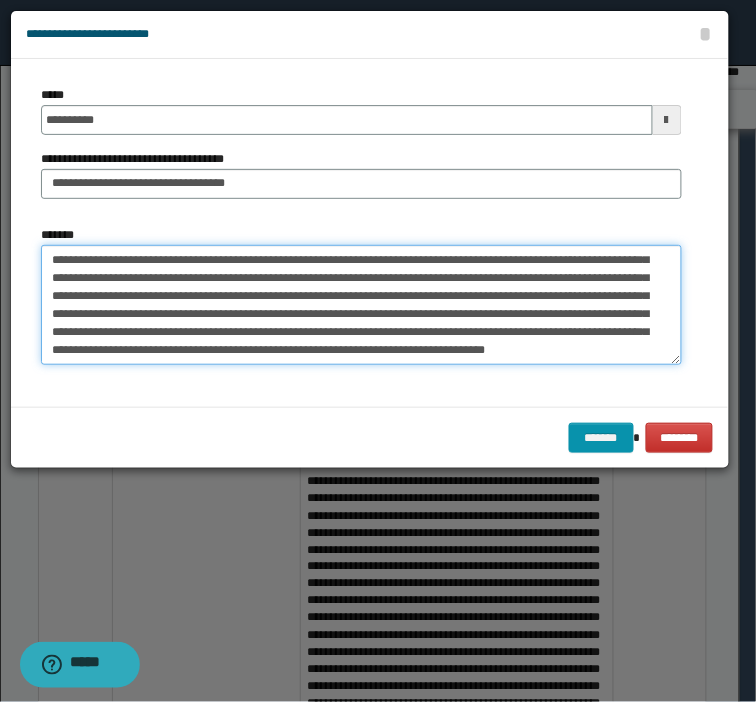 click on "*******" at bounding box center [361, 305] 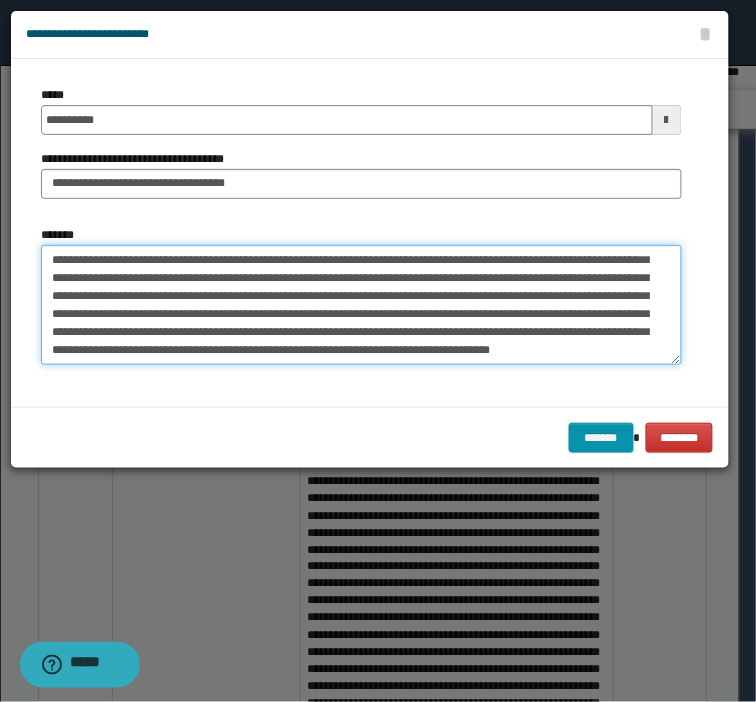 scroll, scrollTop: 238, scrollLeft: 0, axis: vertical 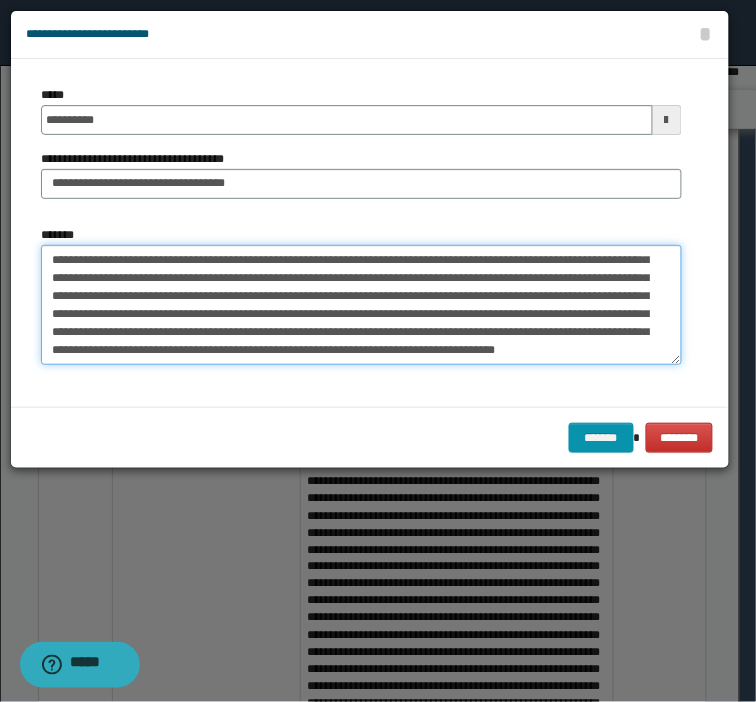 click on "*******" at bounding box center [361, 305] 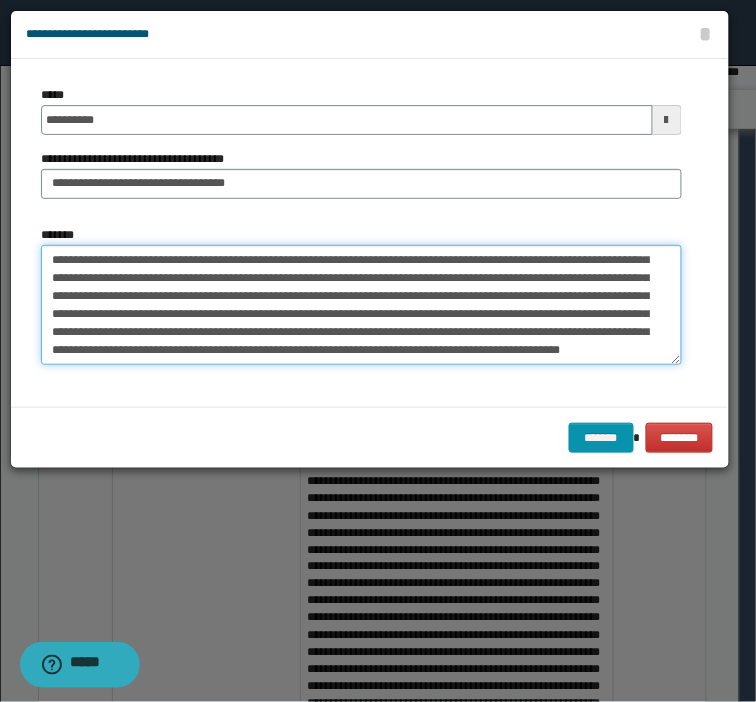 paste on "**********" 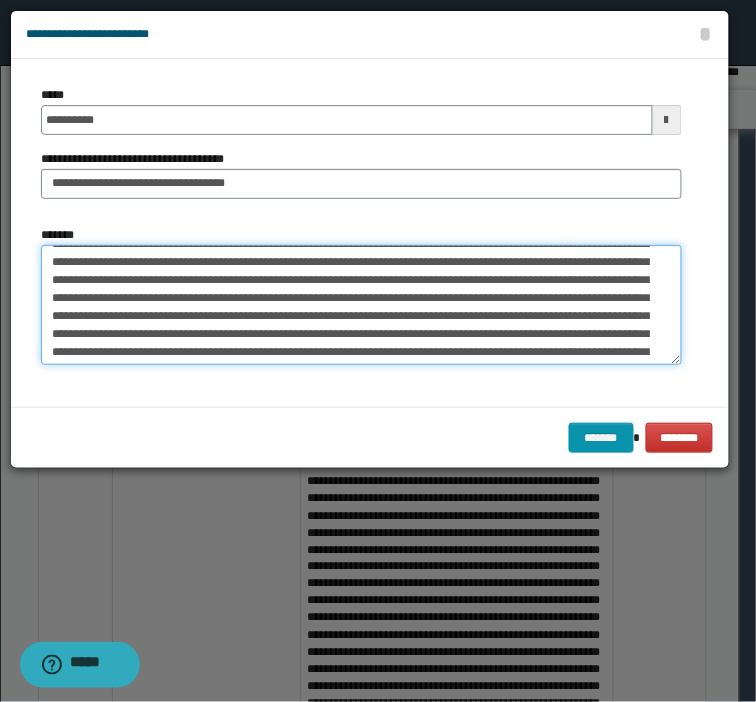 scroll, scrollTop: 462, scrollLeft: 0, axis: vertical 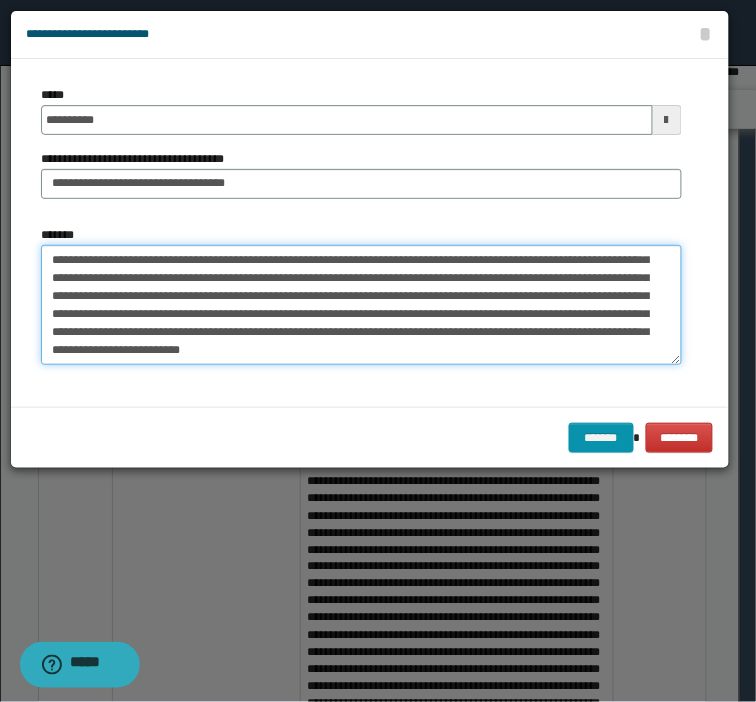 drag, startPoint x: 146, startPoint y: 315, endPoint x: 616, endPoint y: 291, distance: 470.61237 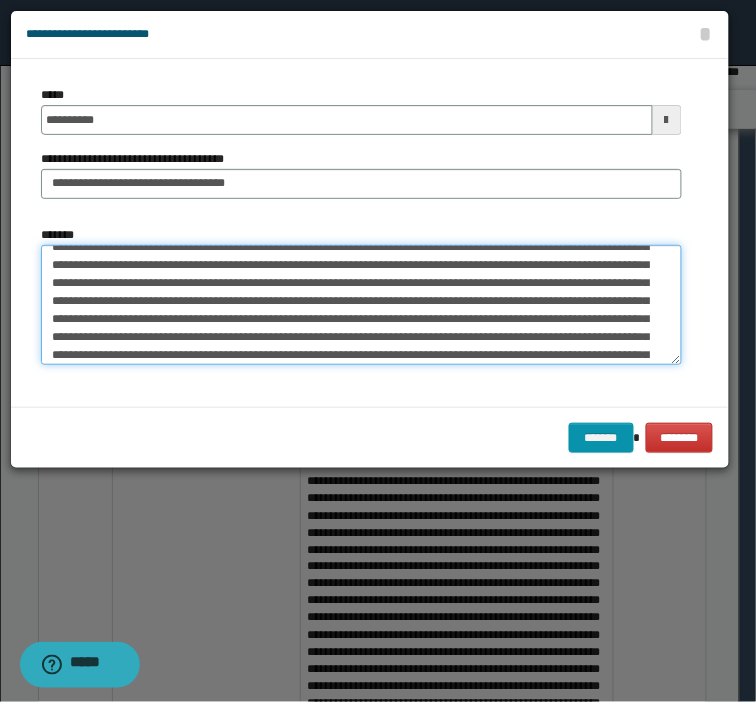 scroll, scrollTop: 328, scrollLeft: 0, axis: vertical 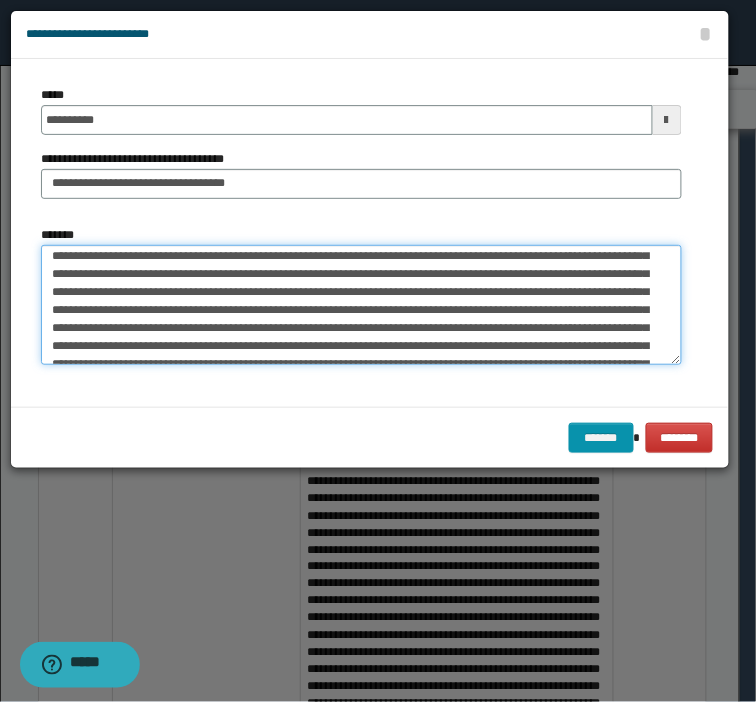 click on "*******" at bounding box center (361, 305) 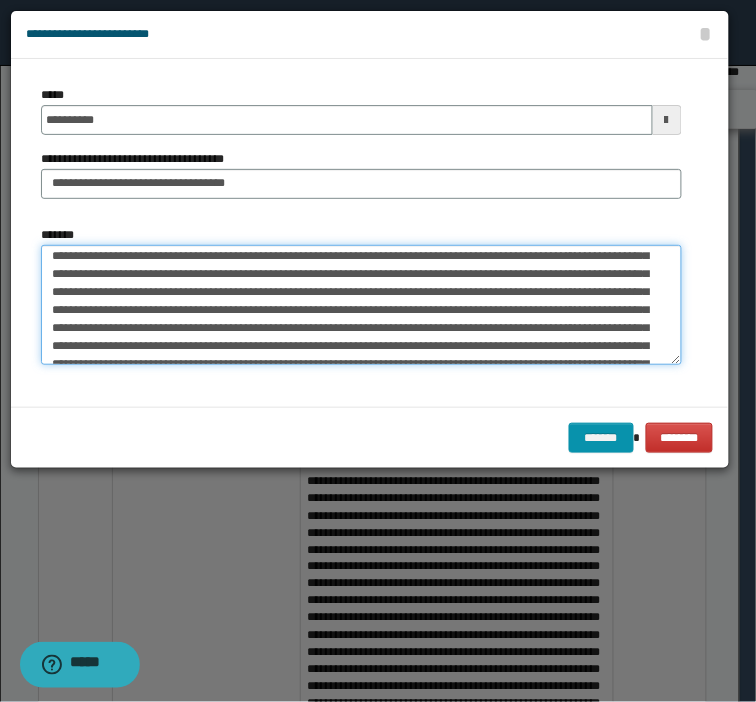 click on "*******" at bounding box center [361, 305] 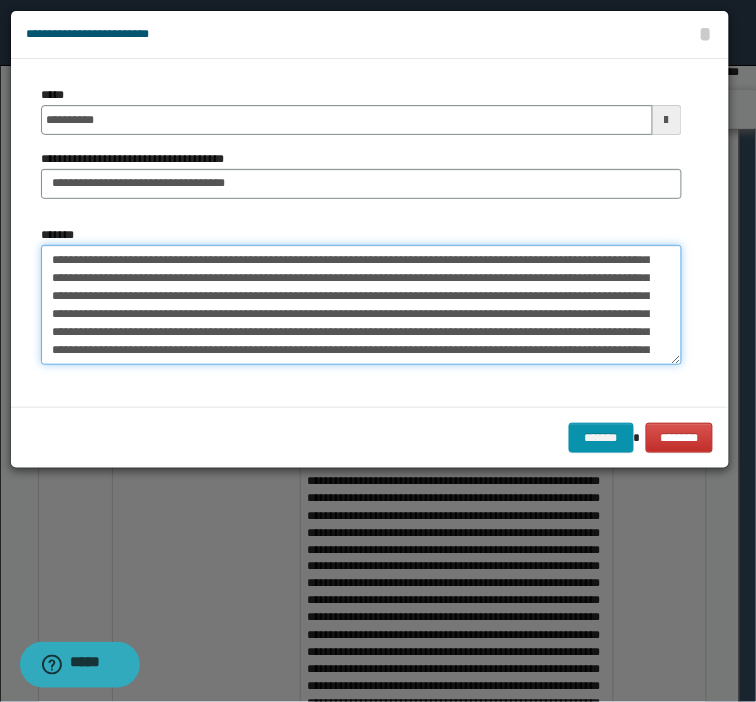 scroll, scrollTop: 373, scrollLeft: 0, axis: vertical 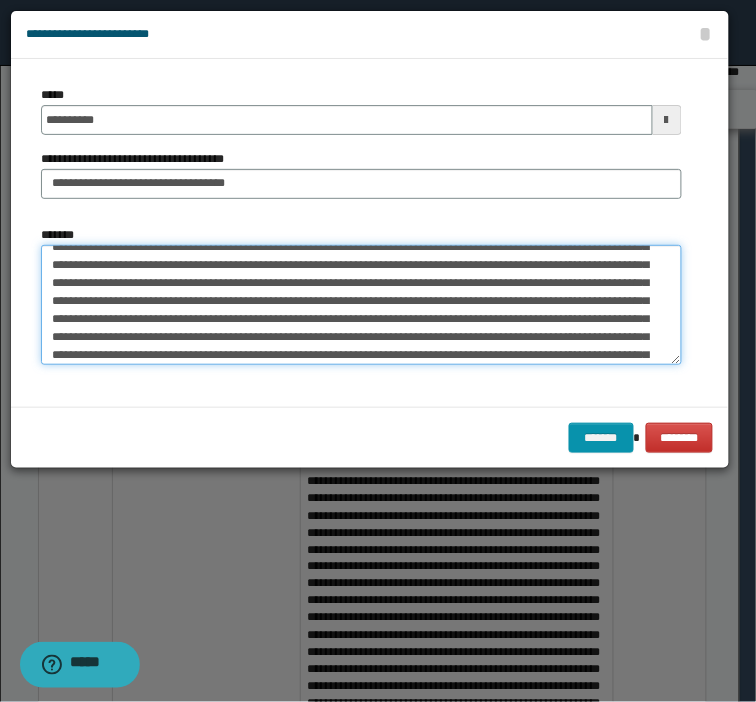 click on "*******" at bounding box center [361, 305] 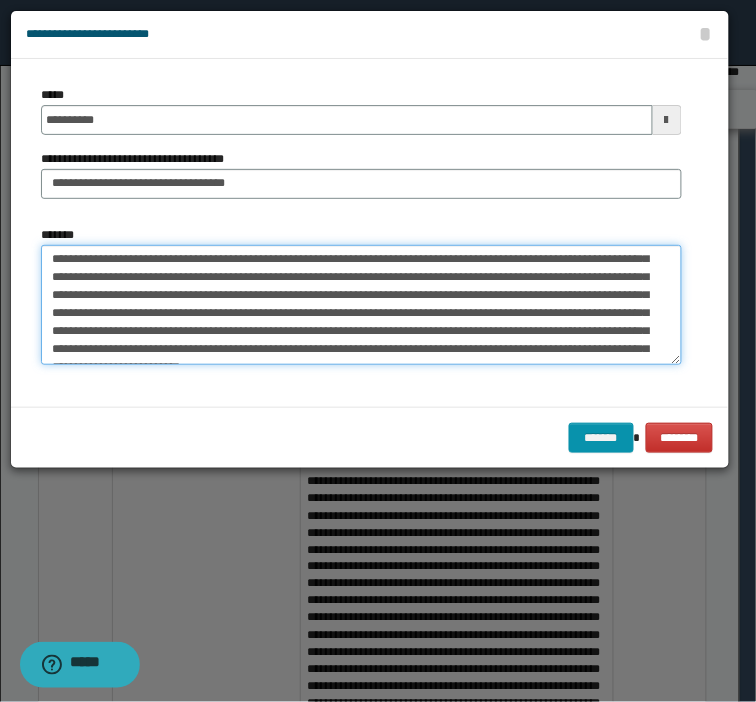 scroll, scrollTop: 417, scrollLeft: 0, axis: vertical 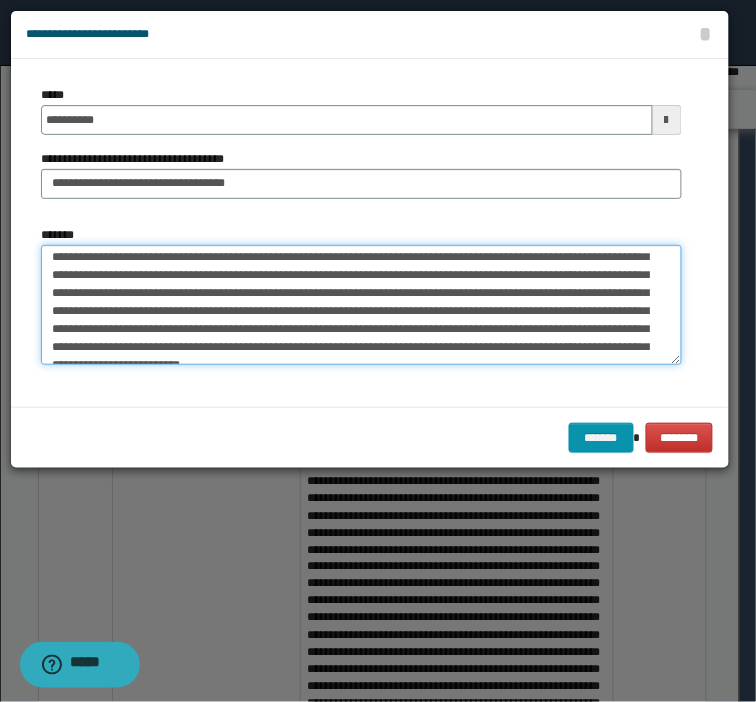 click on "*******" at bounding box center (361, 305) 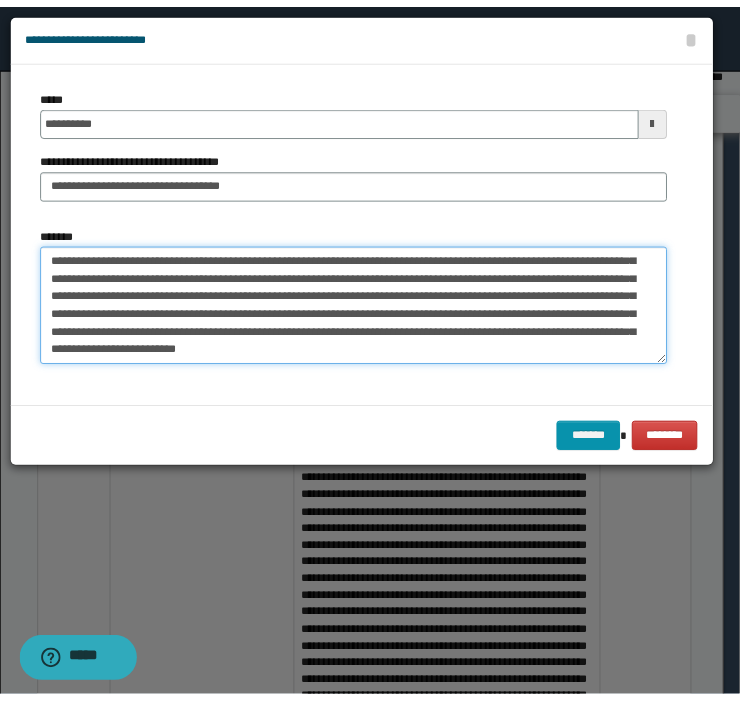 scroll, scrollTop: 466, scrollLeft: 0, axis: vertical 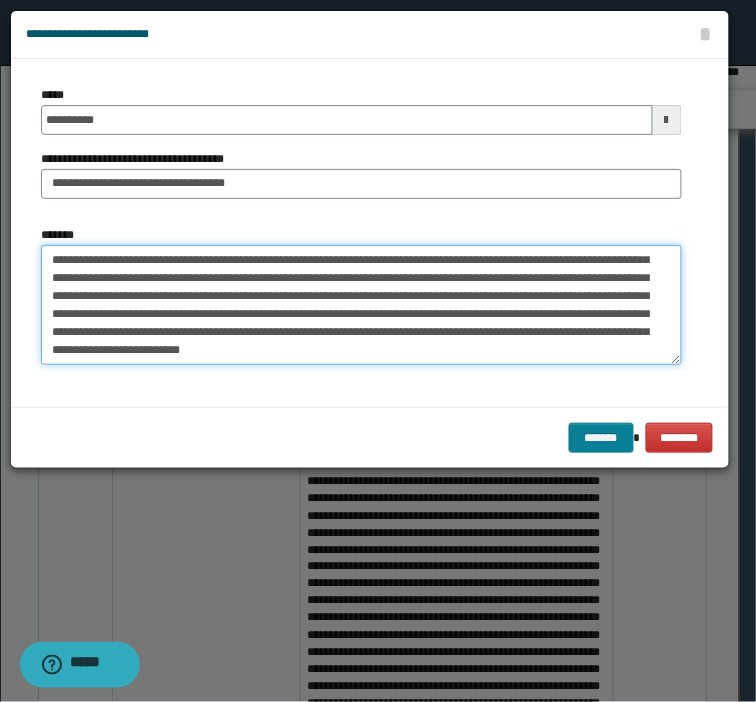 type on "**********" 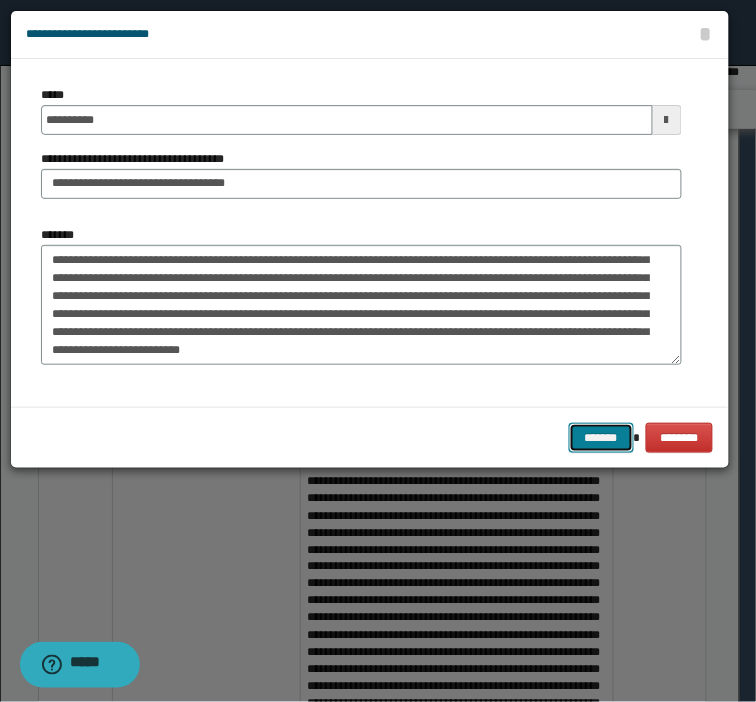 click on "*******" at bounding box center (601, 438) 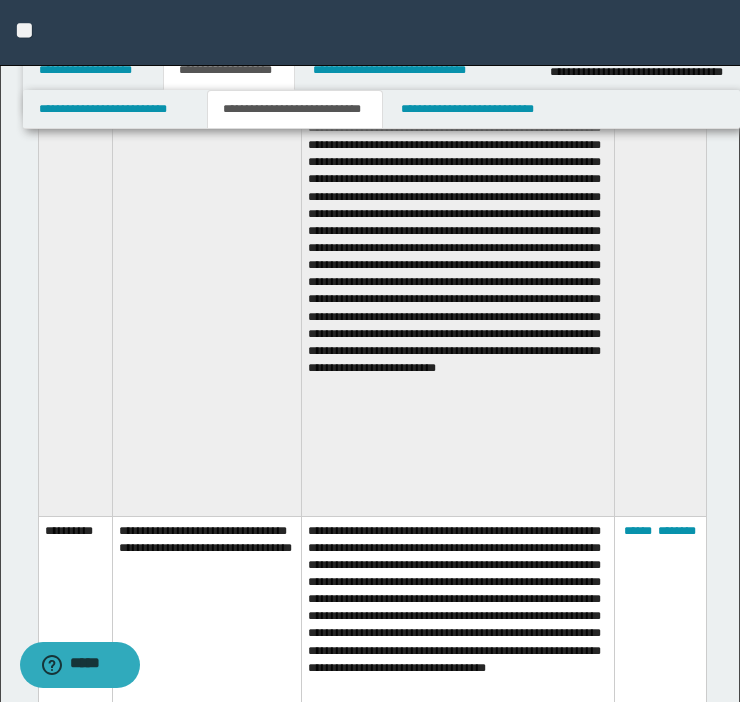 scroll, scrollTop: 1504, scrollLeft: 0, axis: vertical 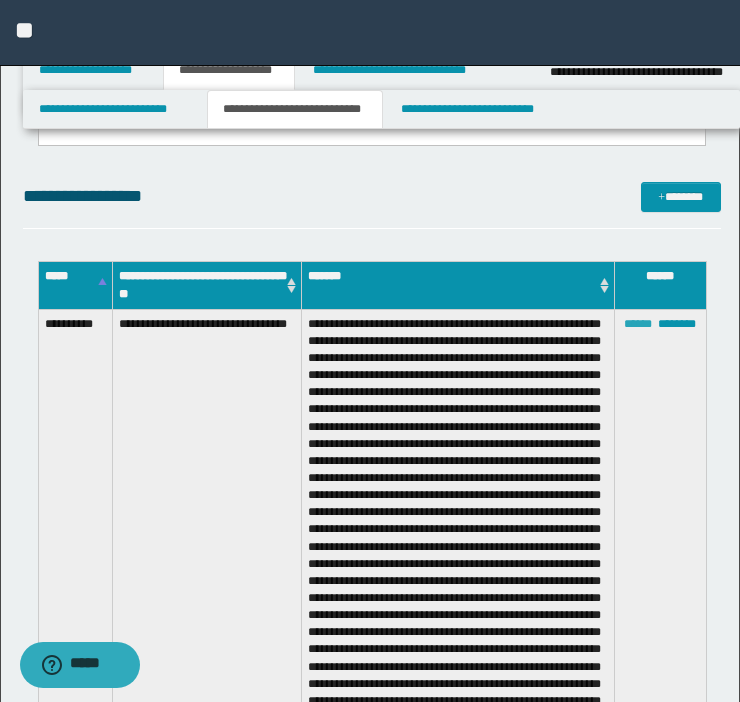click on "******" at bounding box center (638, 324) 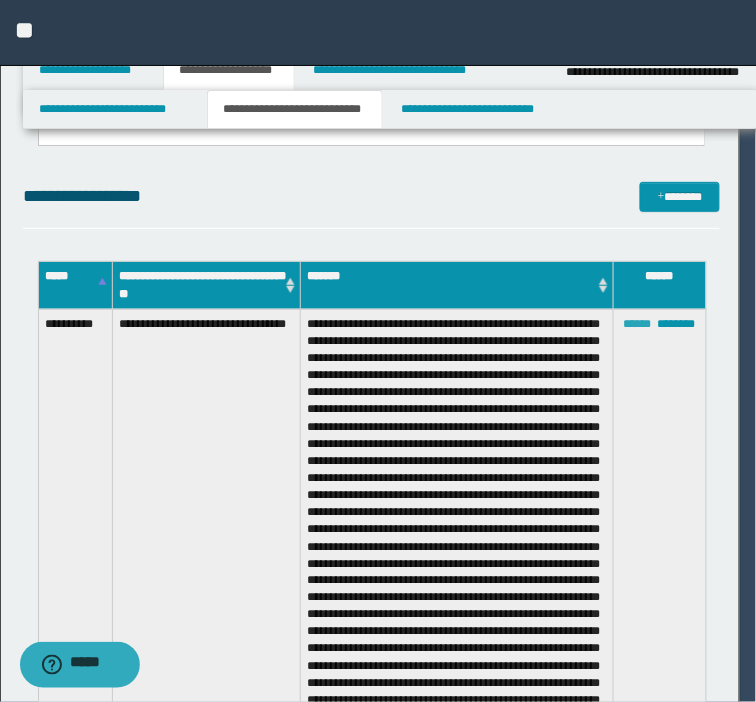 scroll, scrollTop: 450, scrollLeft: 0, axis: vertical 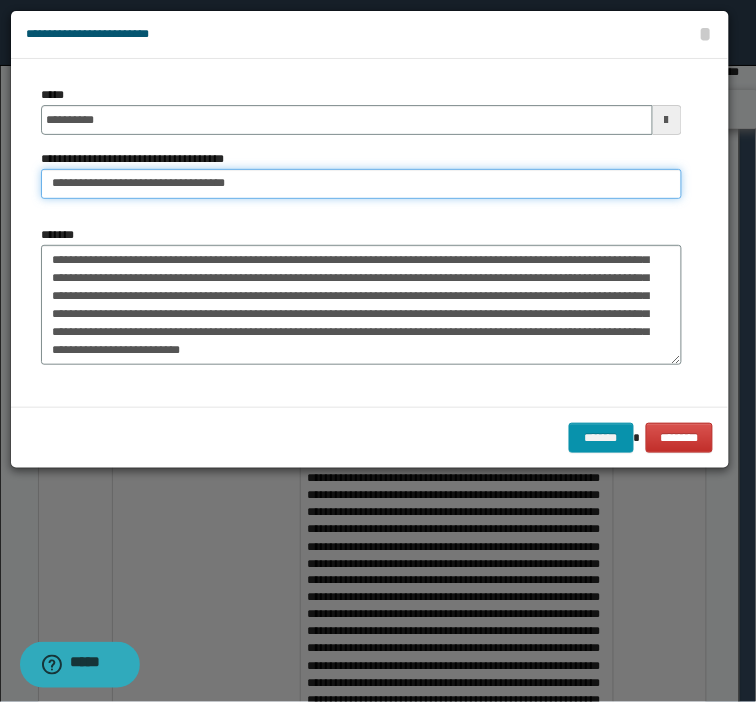 click on "**********" at bounding box center (361, 184) 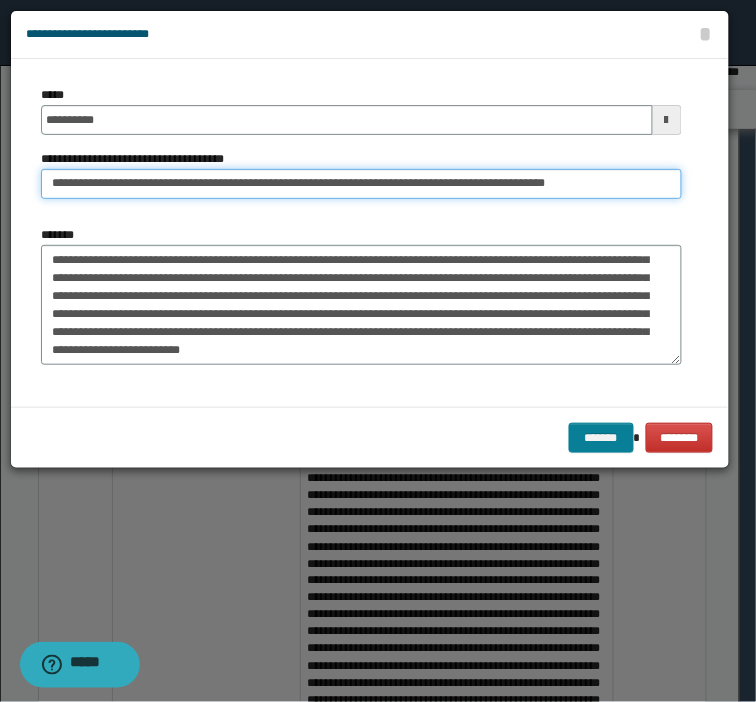 type on "**********" 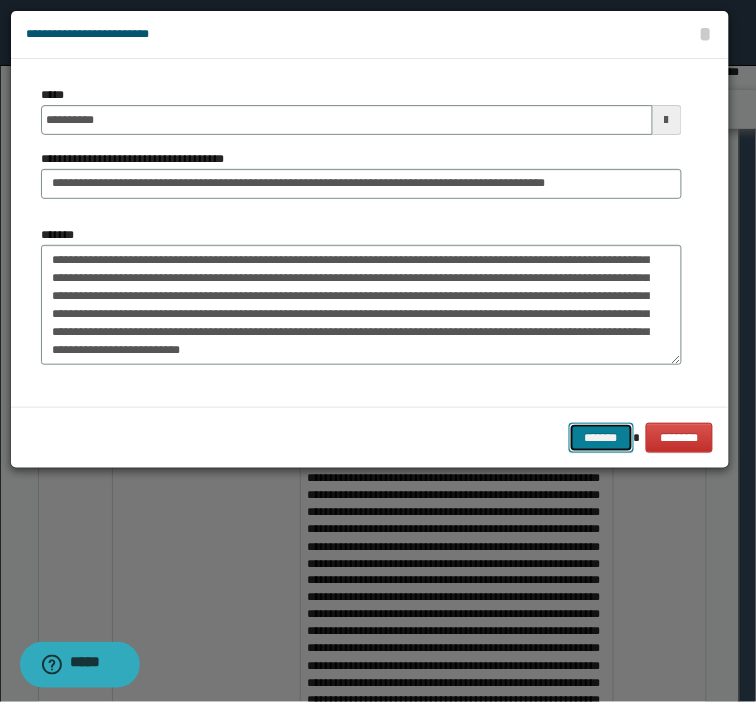 click on "*******" at bounding box center (601, 438) 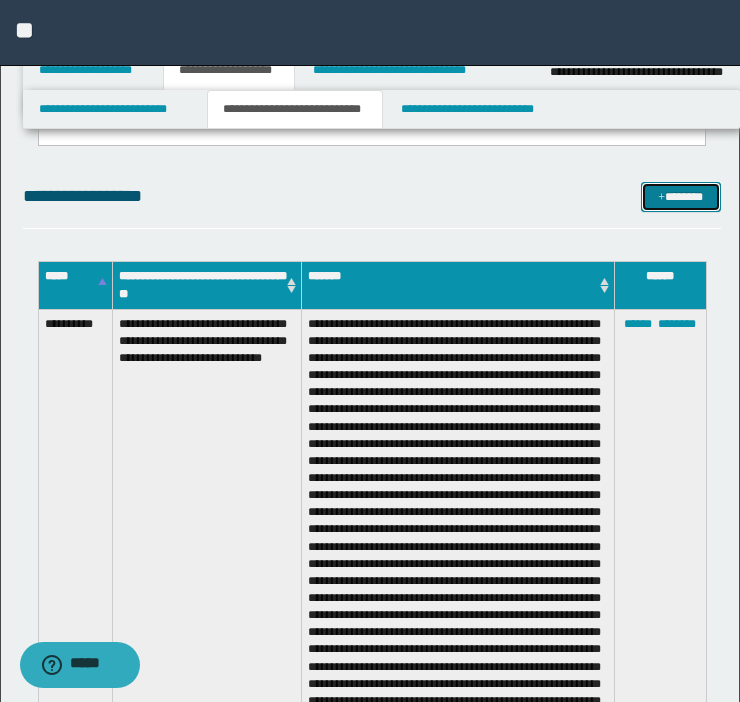 click on "*******" at bounding box center [681, 197] 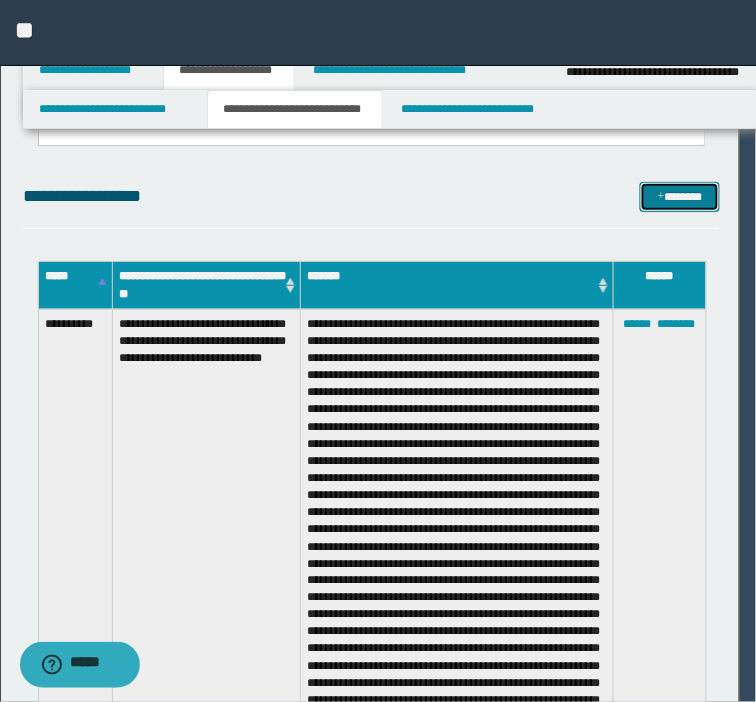 scroll, scrollTop: 0, scrollLeft: 0, axis: both 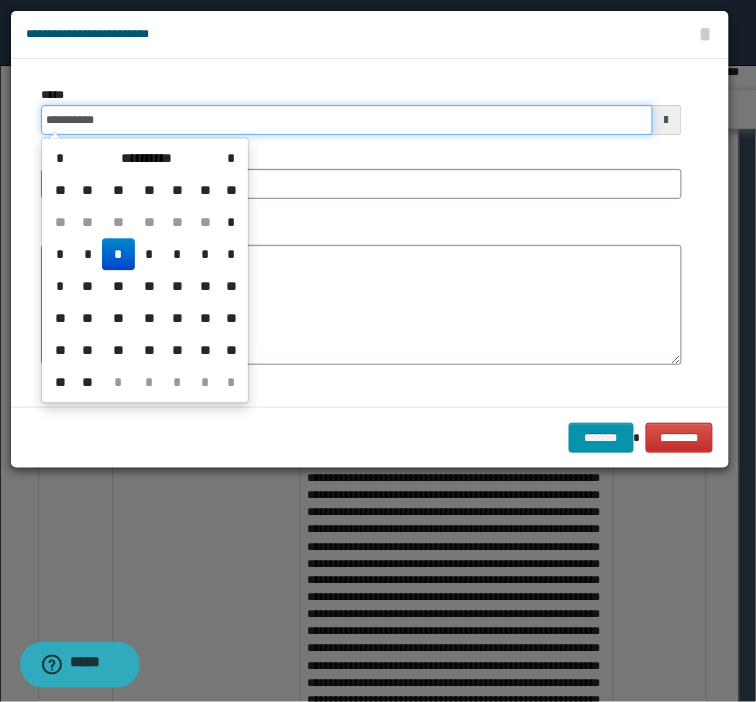 click on "**********" at bounding box center (347, 120) 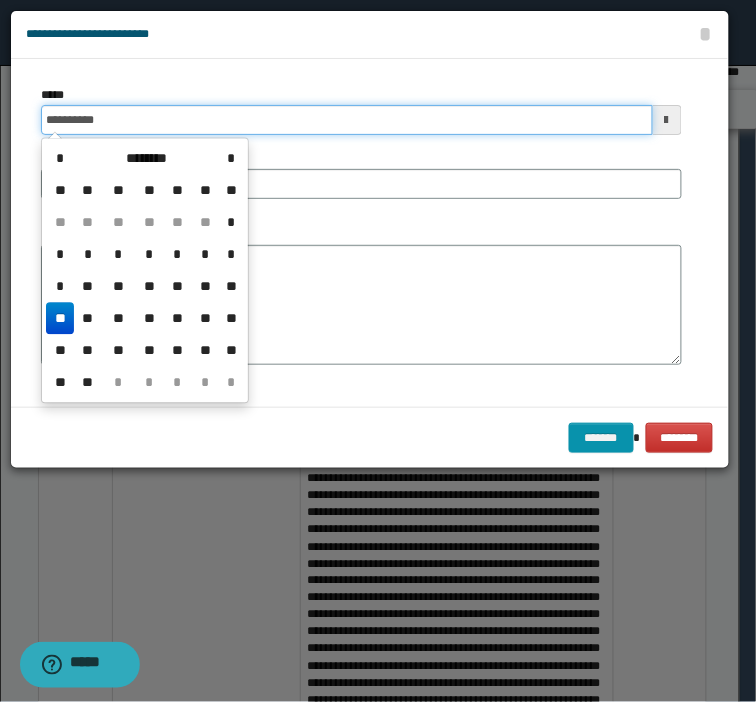 type on "**********" 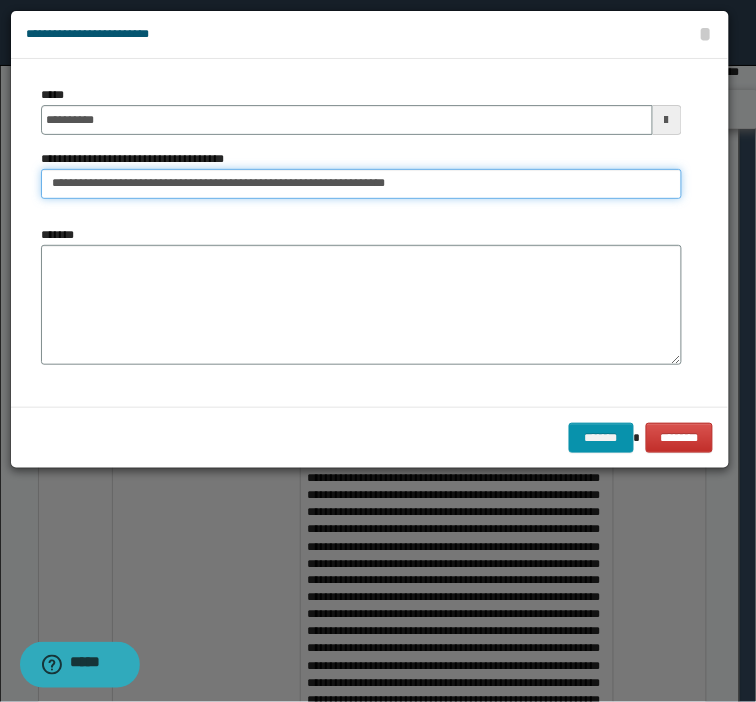 drag, startPoint x: 423, startPoint y: 192, endPoint x: 221, endPoint y: 186, distance: 202.0891 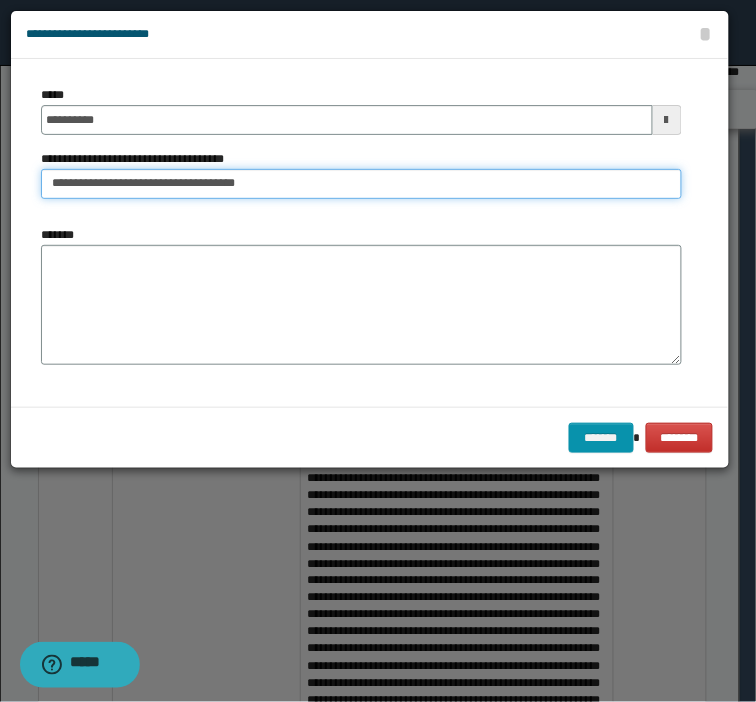 type on "**********" 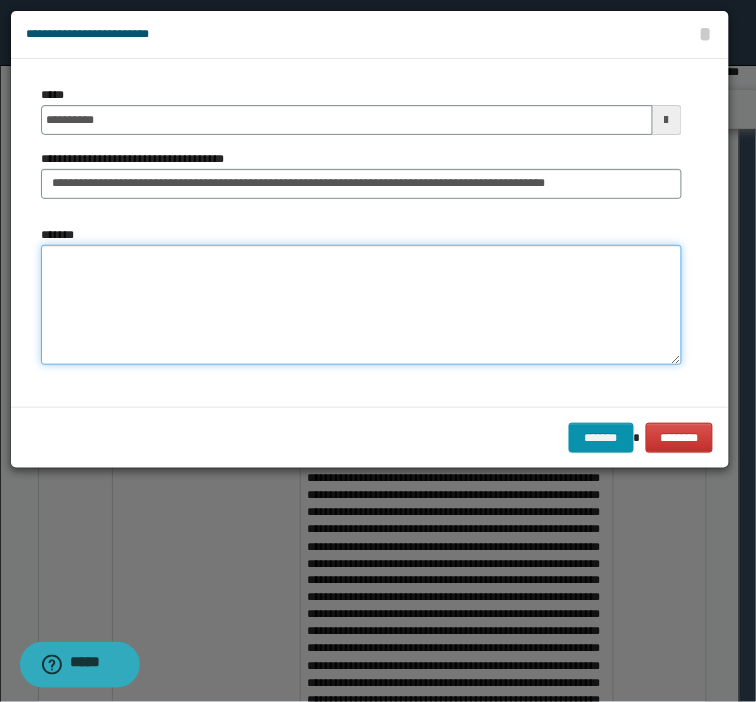 click on "*******" at bounding box center [361, 305] 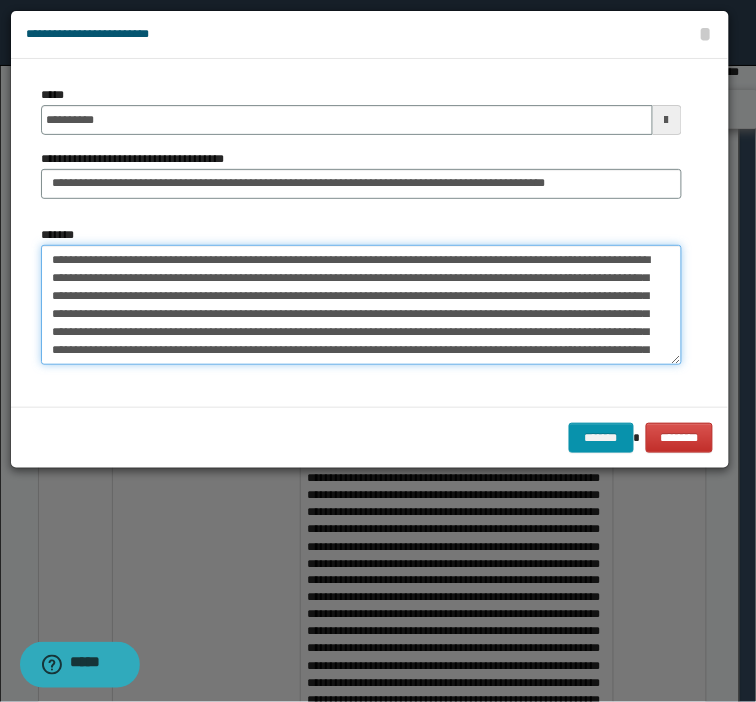 scroll, scrollTop: 31, scrollLeft: 0, axis: vertical 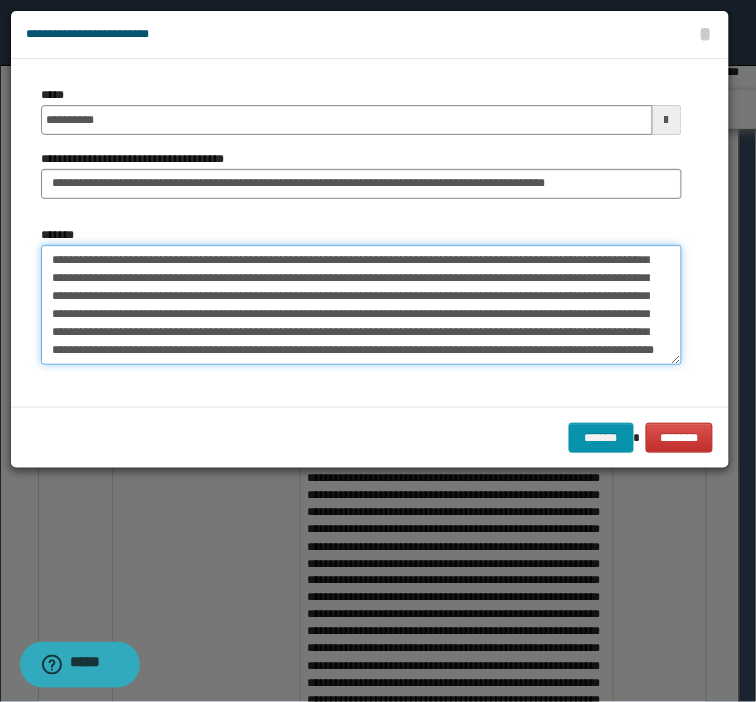paste on "**********" 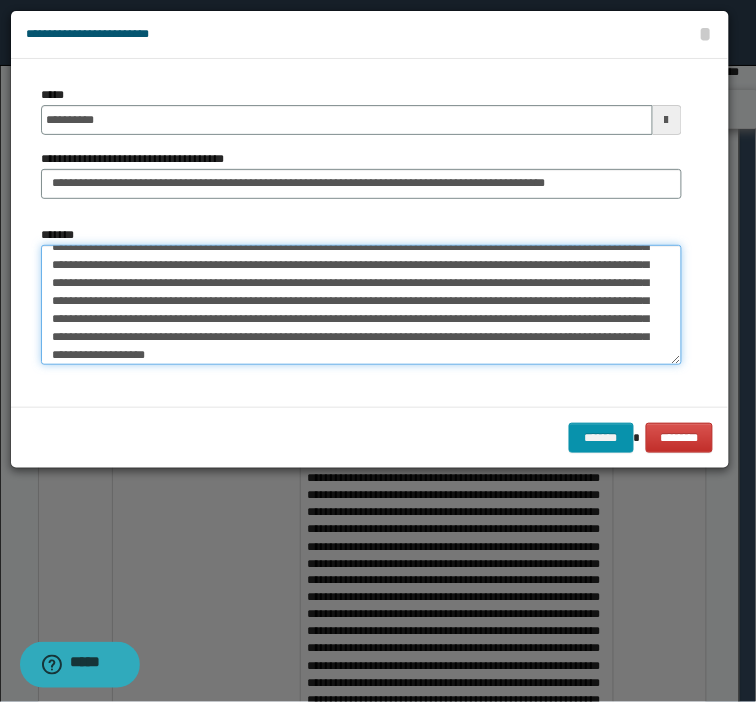 scroll, scrollTop: 282, scrollLeft: 0, axis: vertical 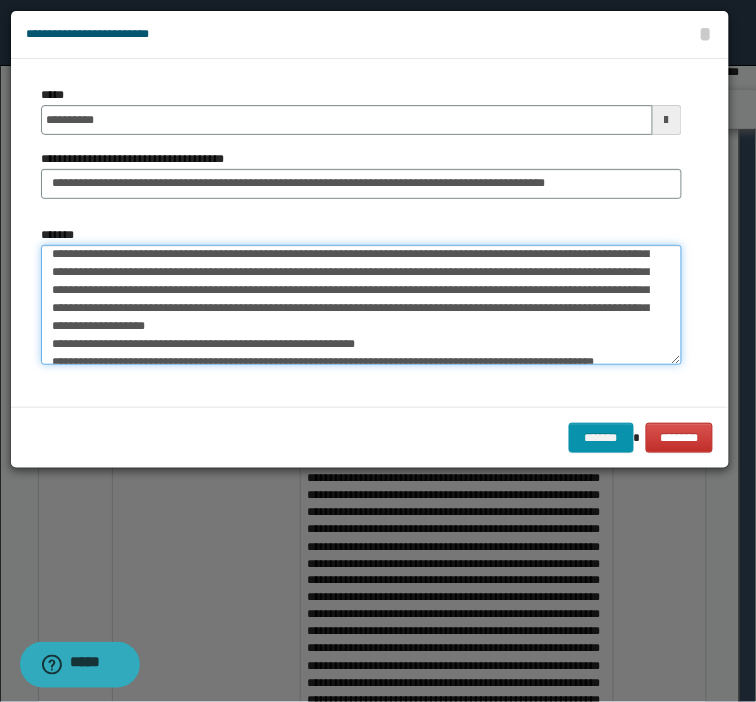 click on "*******" at bounding box center [361, 305] 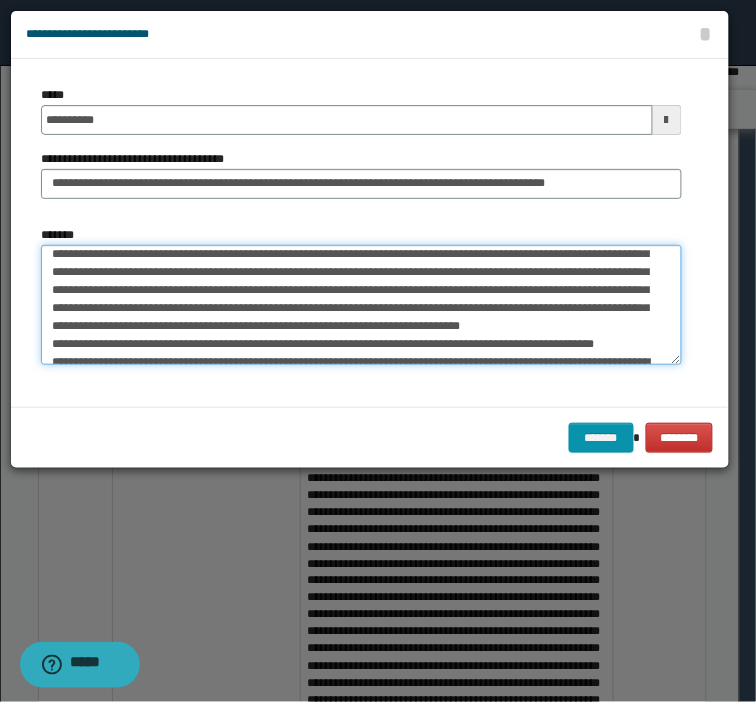 scroll, scrollTop: 42, scrollLeft: 0, axis: vertical 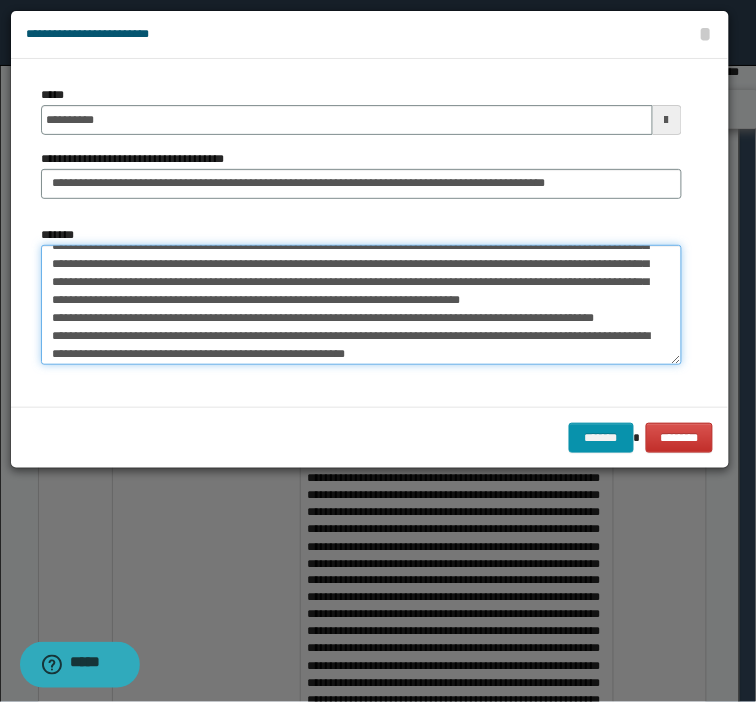 click on "*******" at bounding box center (361, 305) 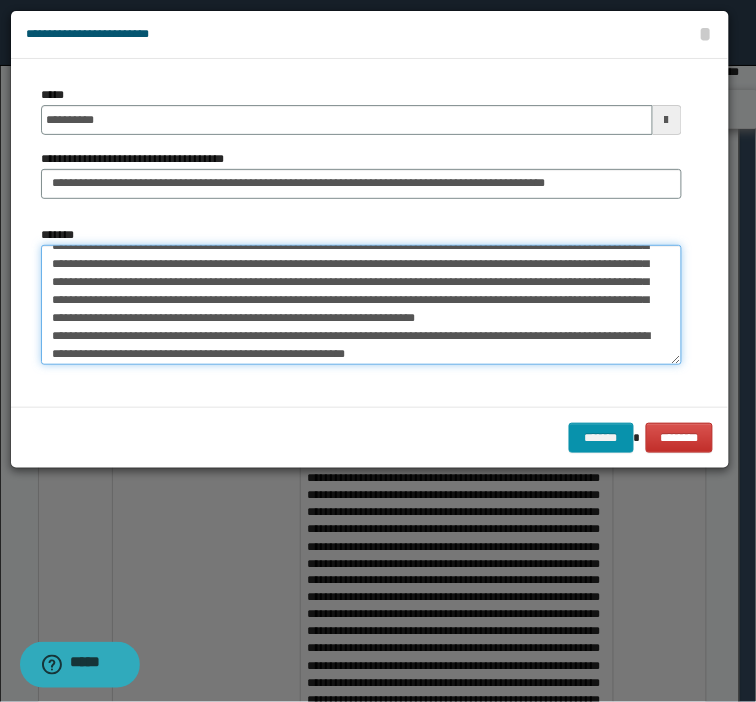 scroll, scrollTop: 68, scrollLeft: 0, axis: vertical 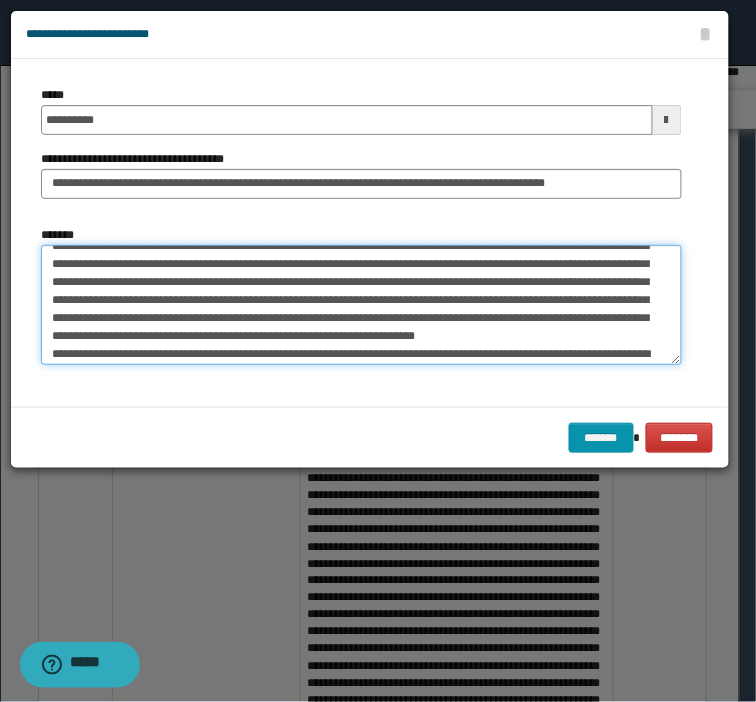 drag, startPoint x: 114, startPoint y: 348, endPoint x: 78, endPoint y: 288, distance: 69.97142 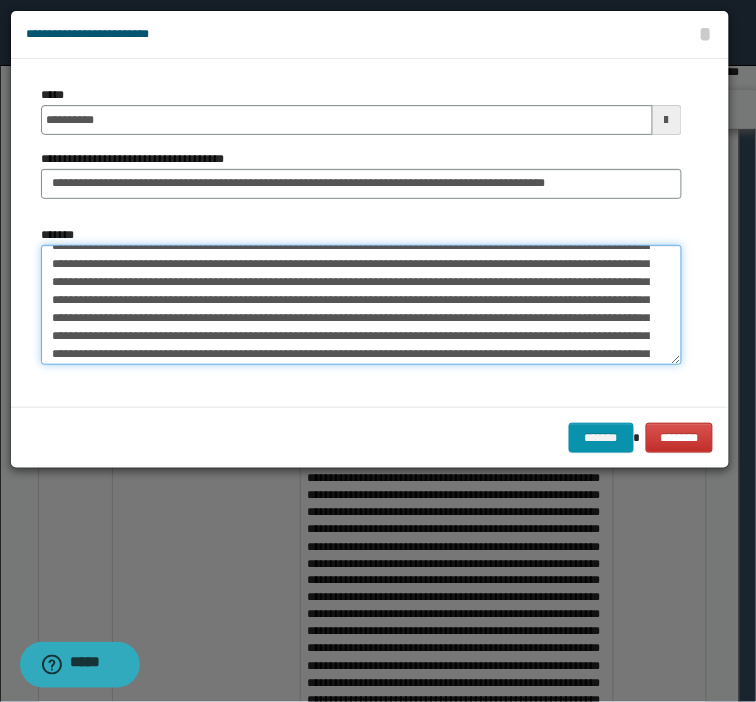 scroll, scrollTop: 66, scrollLeft: 0, axis: vertical 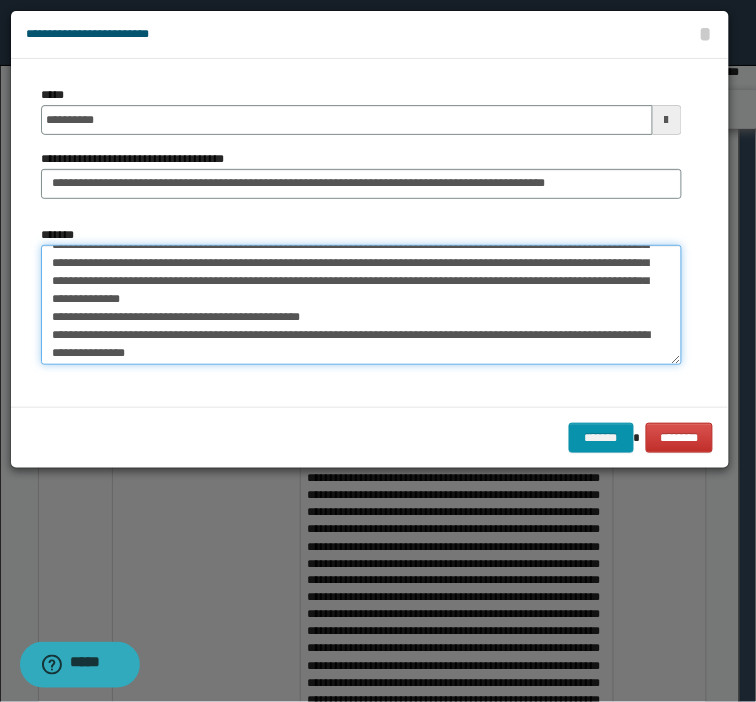 click on "*******" at bounding box center (361, 305) 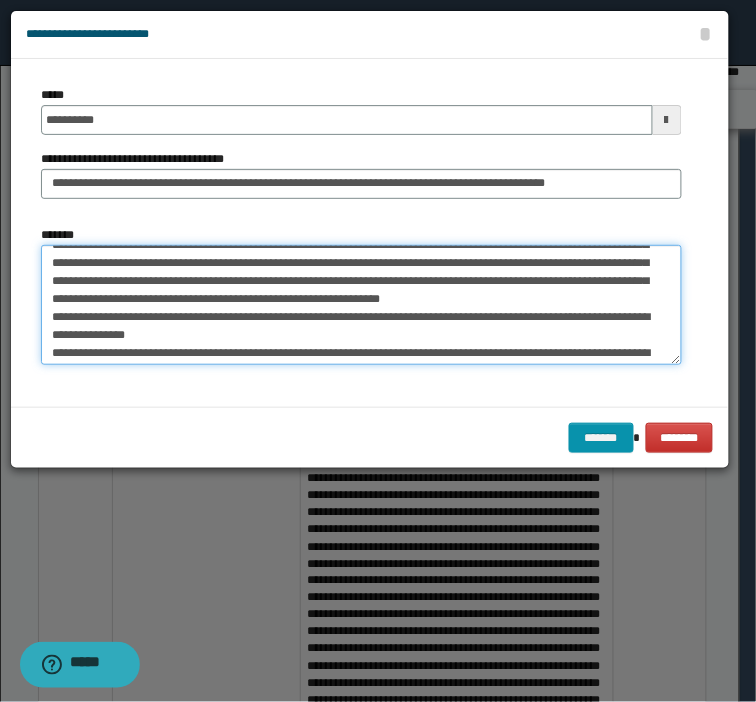 scroll, scrollTop: 122, scrollLeft: 0, axis: vertical 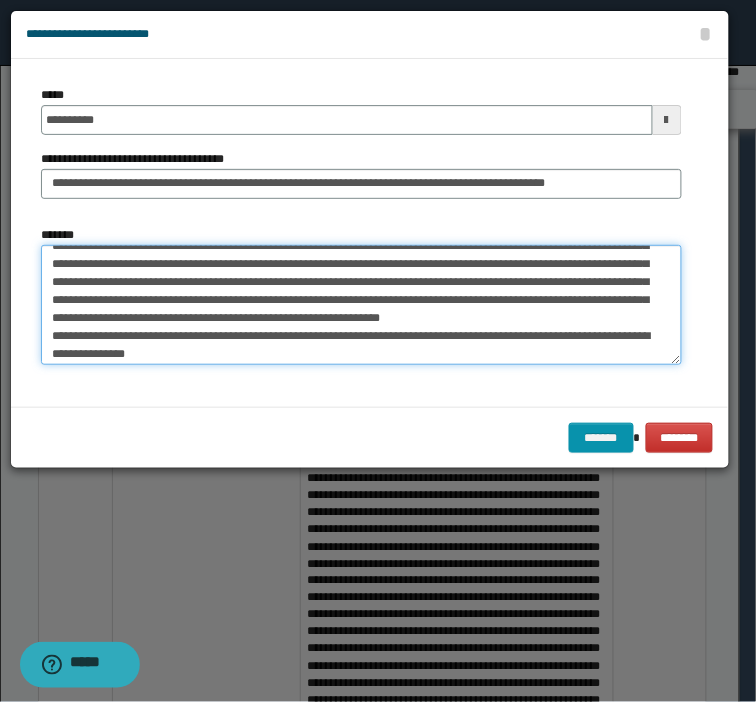 click on "*******" at bounding box center [361, 305] 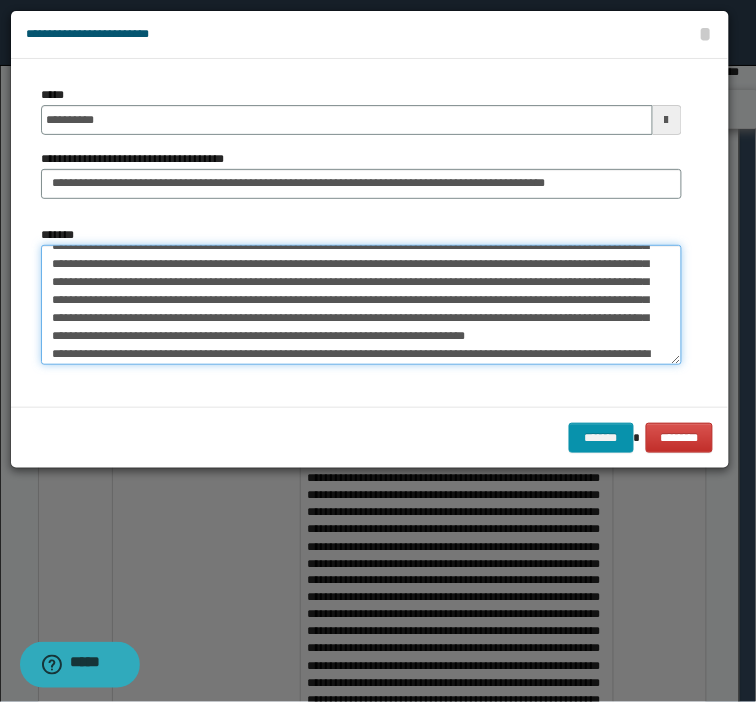 scroll, scrollTop: 104, scrollLeft: 0, axis: vertical 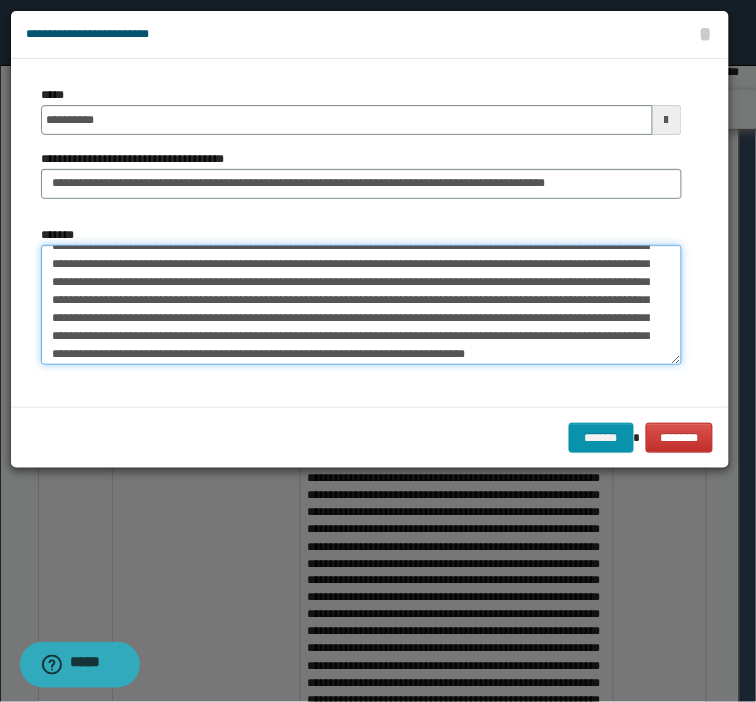 click on "*******" at bounding box center (361, 305) 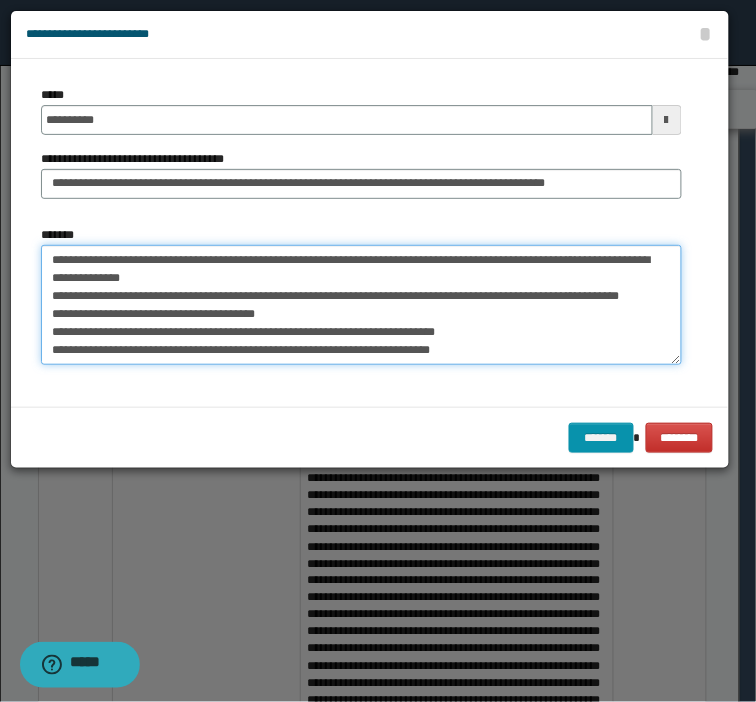 scroll, scrollTop: 222, scrollLeft: 0, axis: vertical 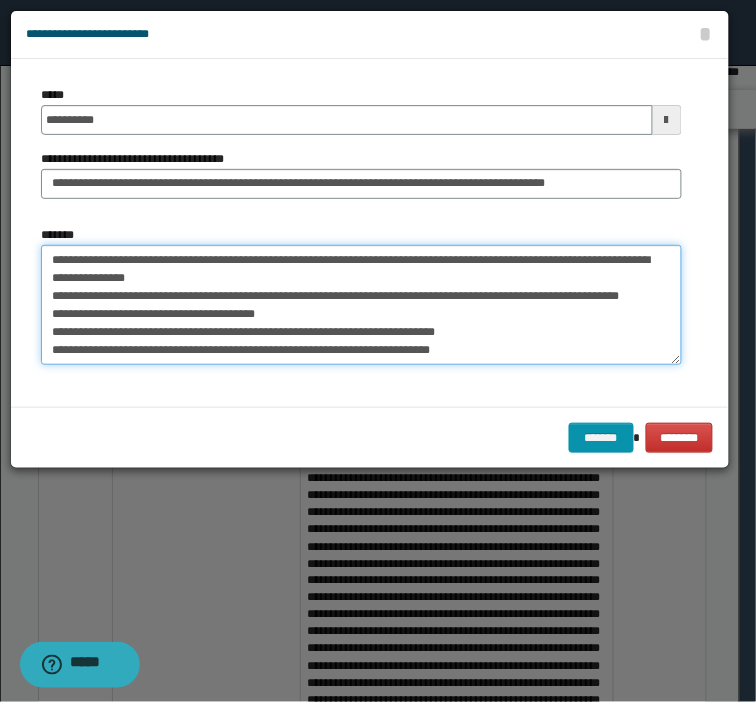 click on "*******" at bounding box center (361, 305) 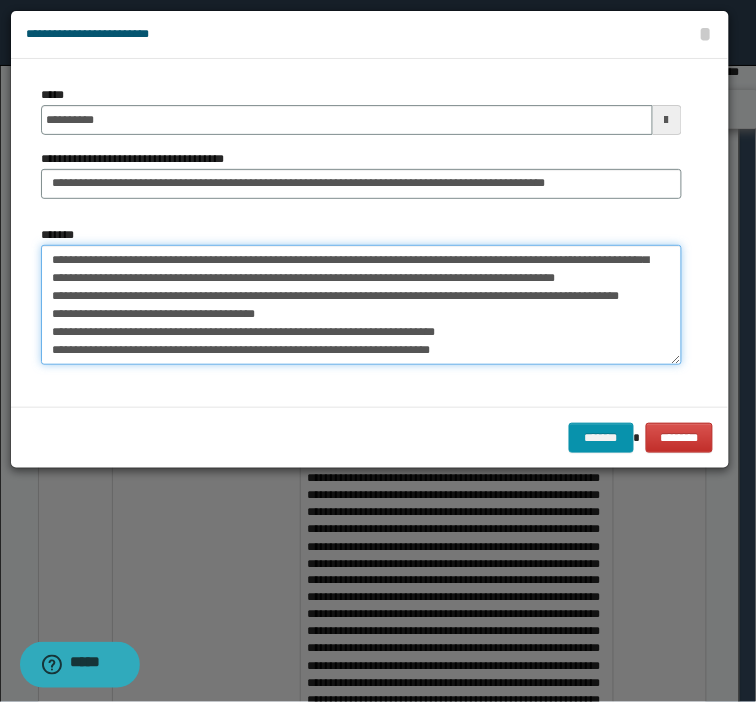 scroll, scrollTop: 203, scrollLeft: 0, axis: vertical 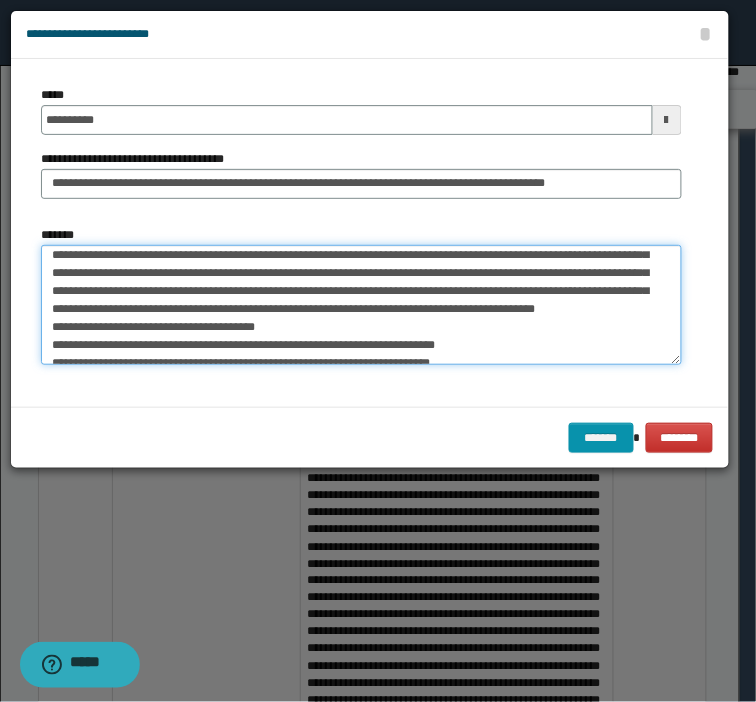 click on "*******" at bounding box center (361, 305) 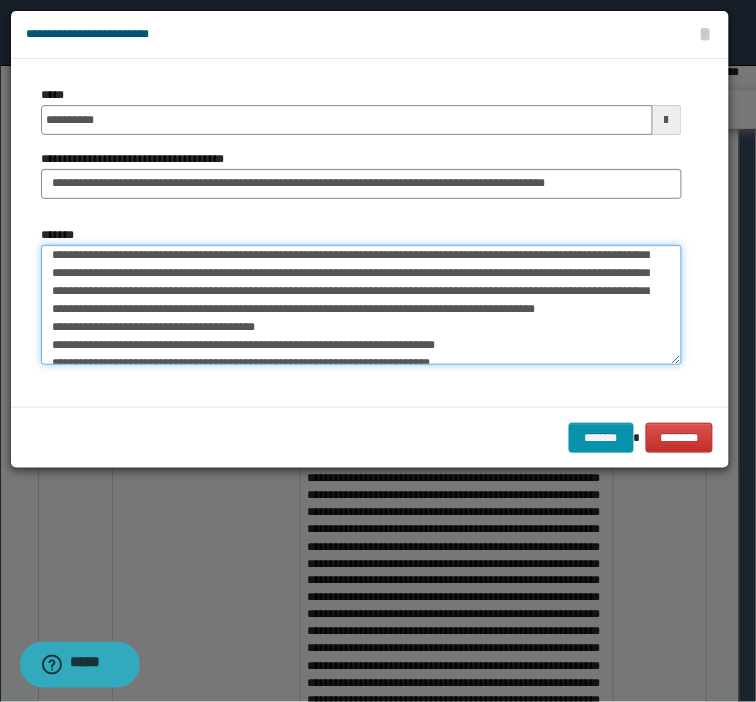 click on "*******" at bounding box center [361, 305] 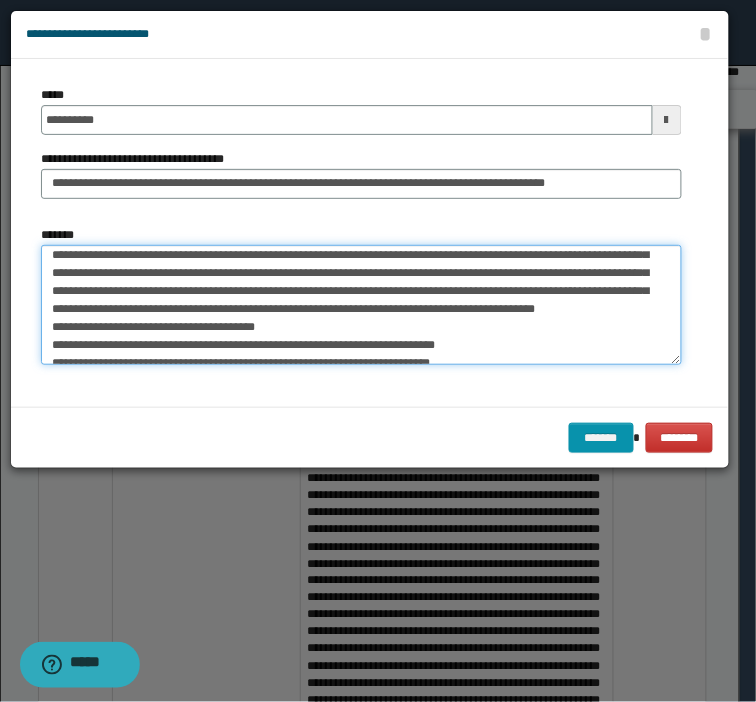 click on "*******" at bounding box center (361, 305) 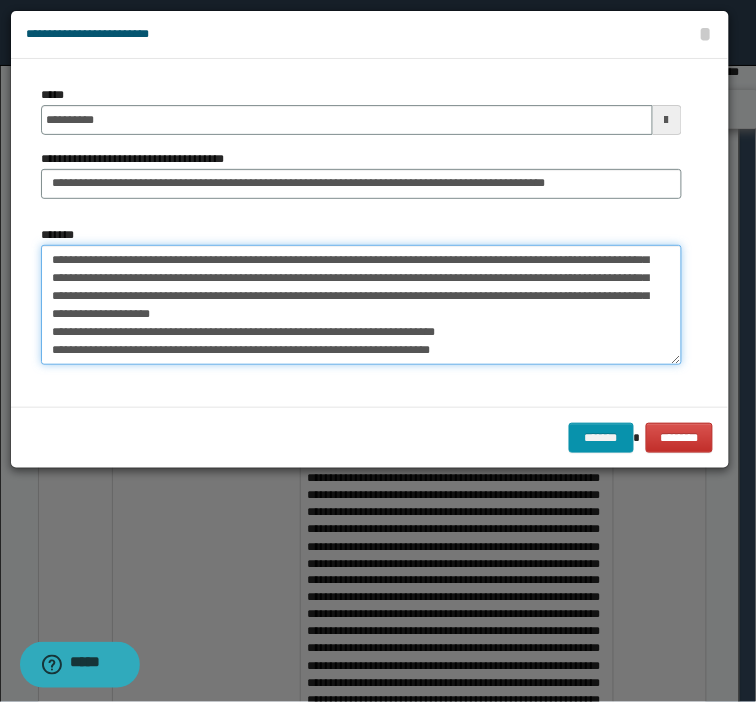 scroll, scrollTop: 233, scrollLeft: 0, axis: vertical 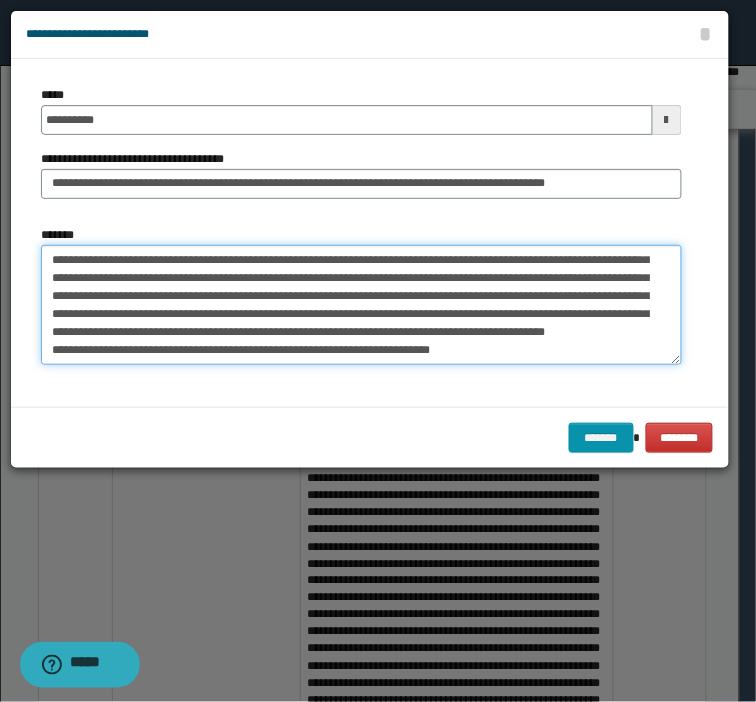 click on "*******" at bounding box center [361, 305] 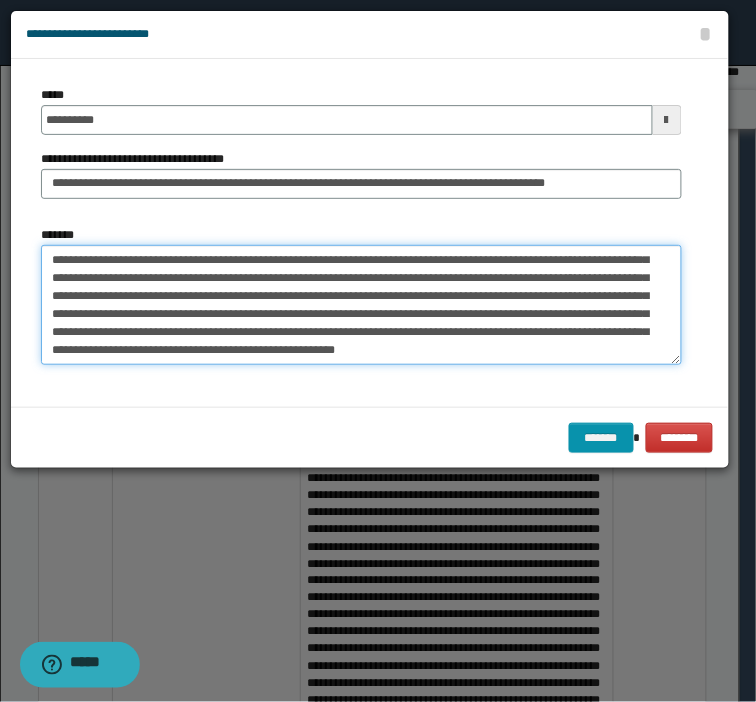 scroll, scrollTop: 195, scrollLeft: 0, axis: vertical 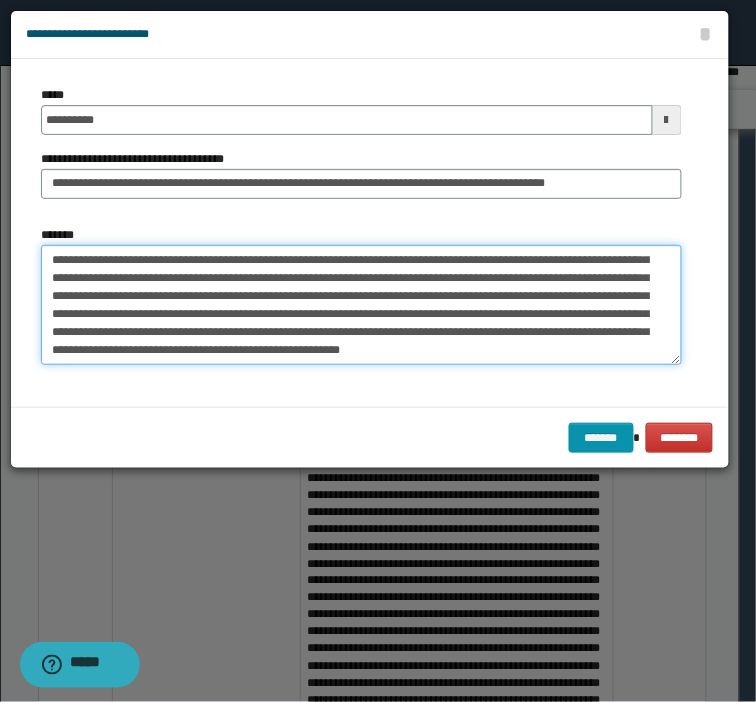 click on "*******" at bounding box center [361, 305] 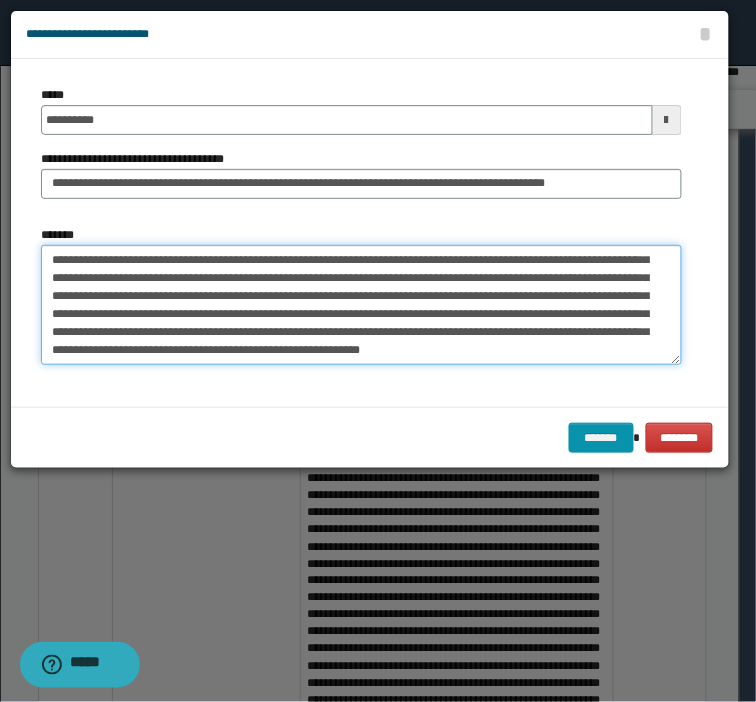 paste on "**********" 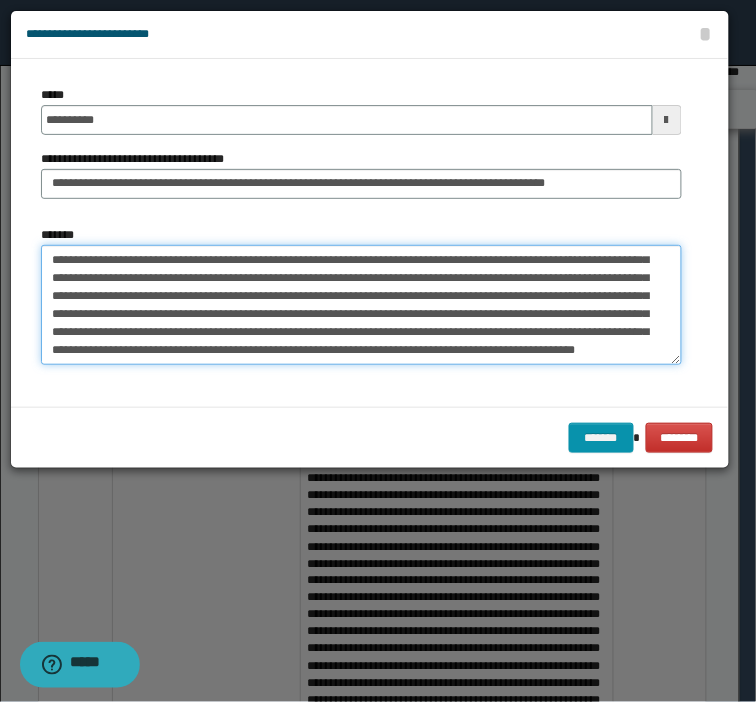 scroll, scrollTop: 215, scrollLeft: 0, axis: vertical 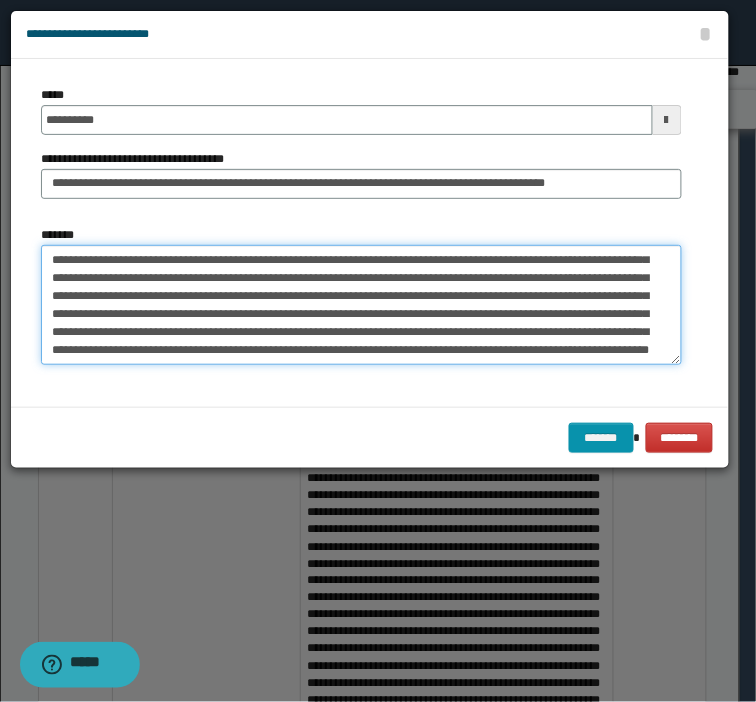 paste on "**********" 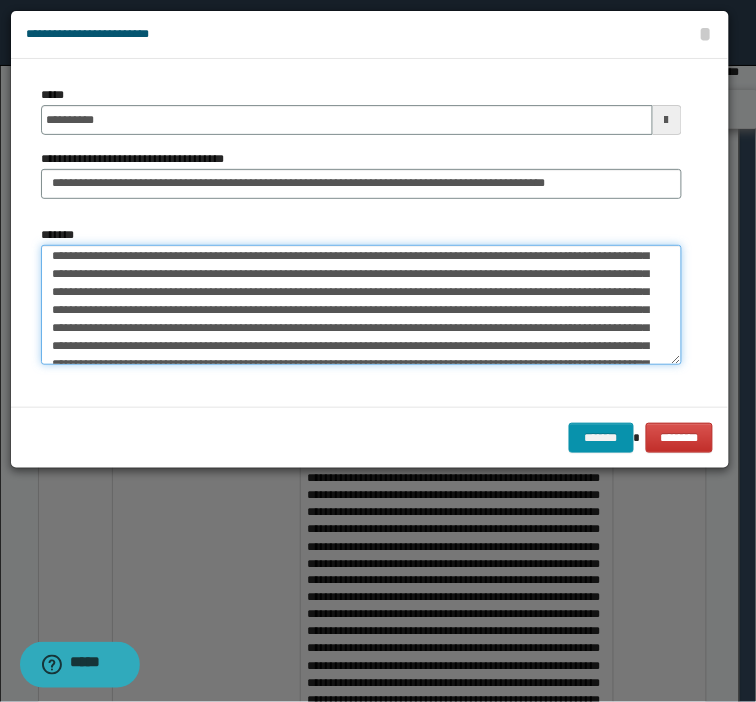 scroll, scrollTop: 372, scrollLeft: 0, axis: vertical 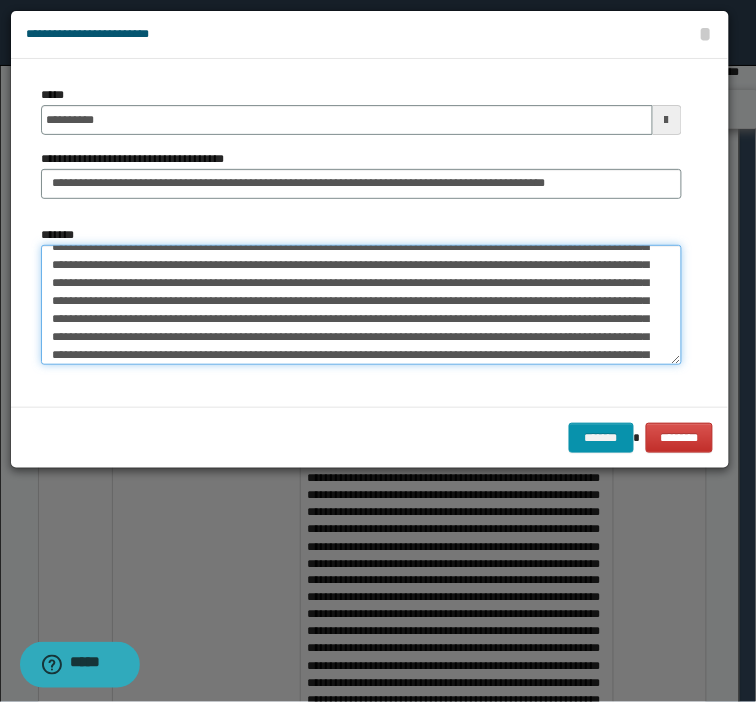 click on "*******" at bounding box center [361, 305] 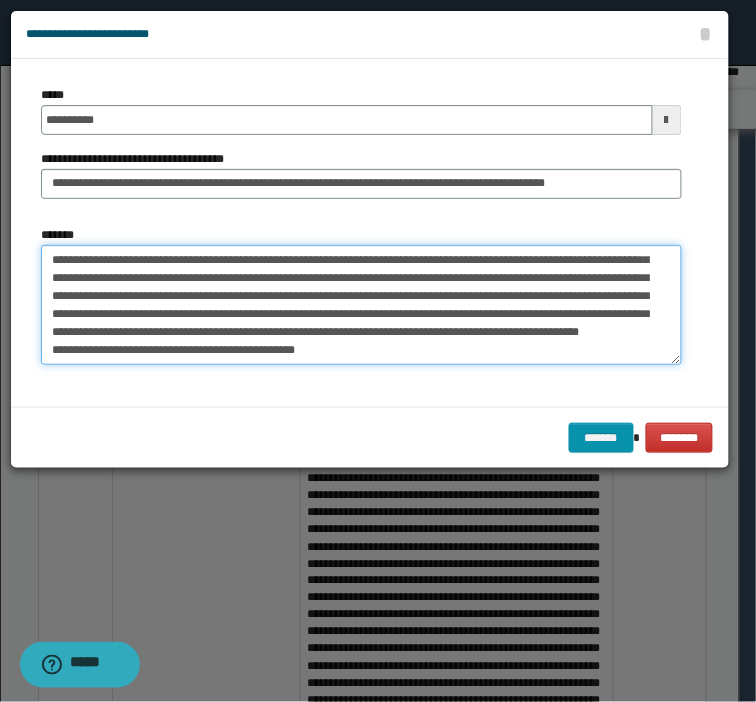 scroll, scrollTop: 372, scrollLeft: 0, axis: vertical 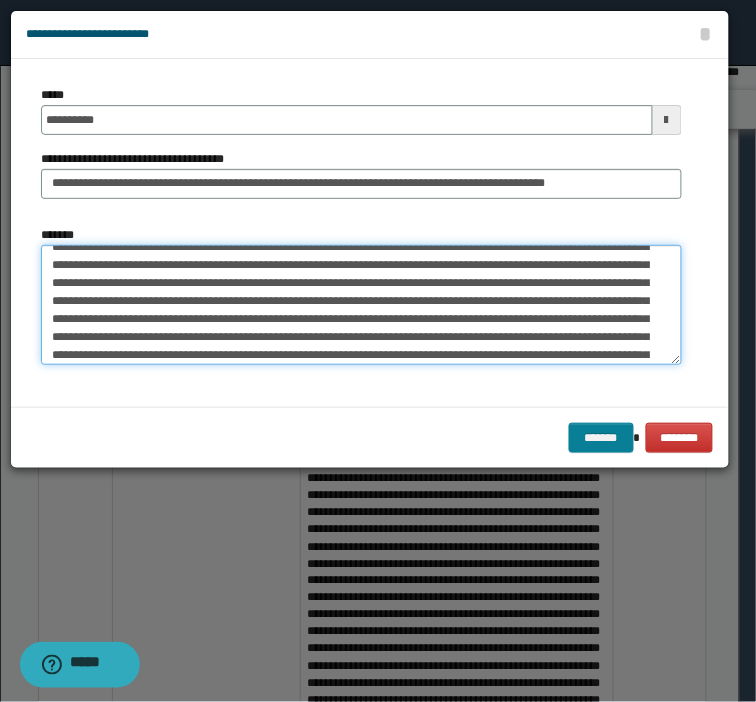 type on "**********" 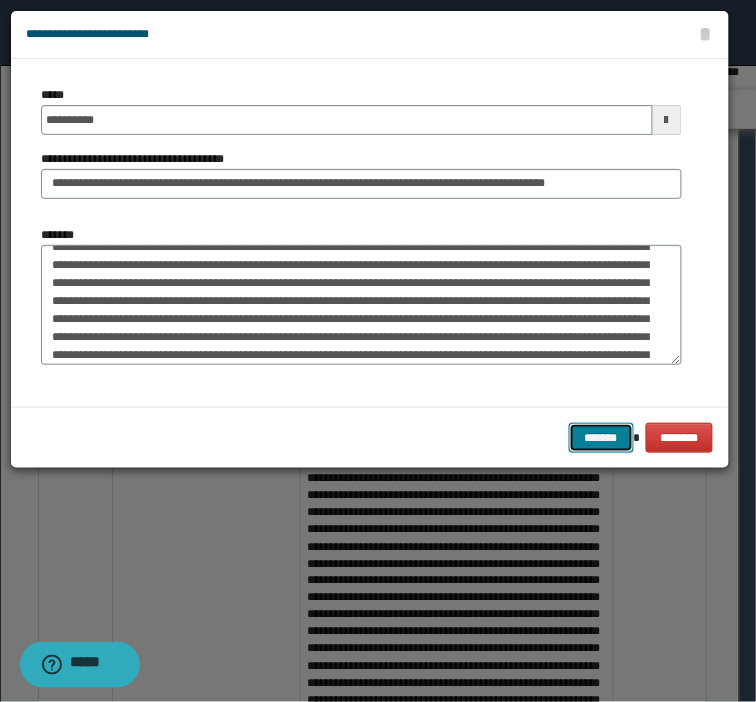 click on "*******" at bounding box center [601, 438] 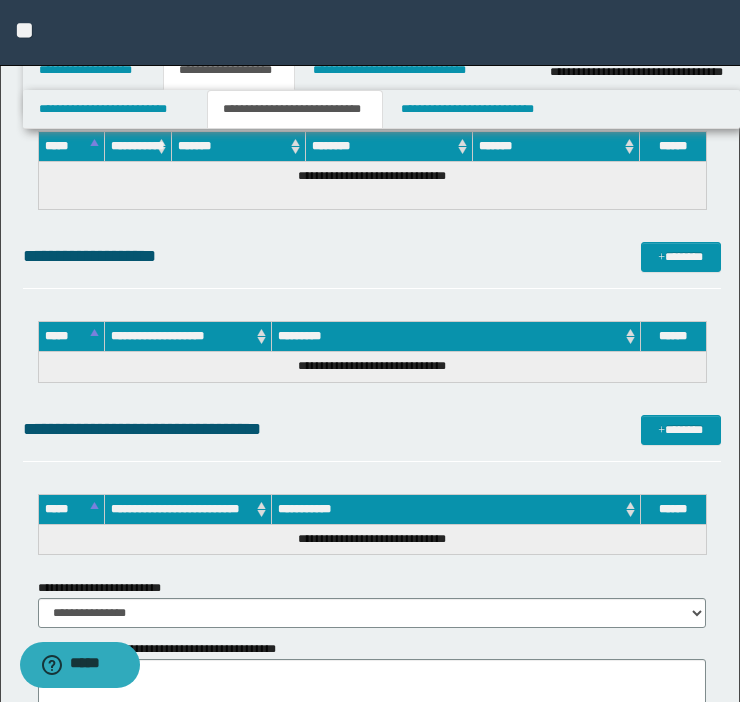 scroll, scrollTop: 3204, scrollLeft: 0, axis: vertical 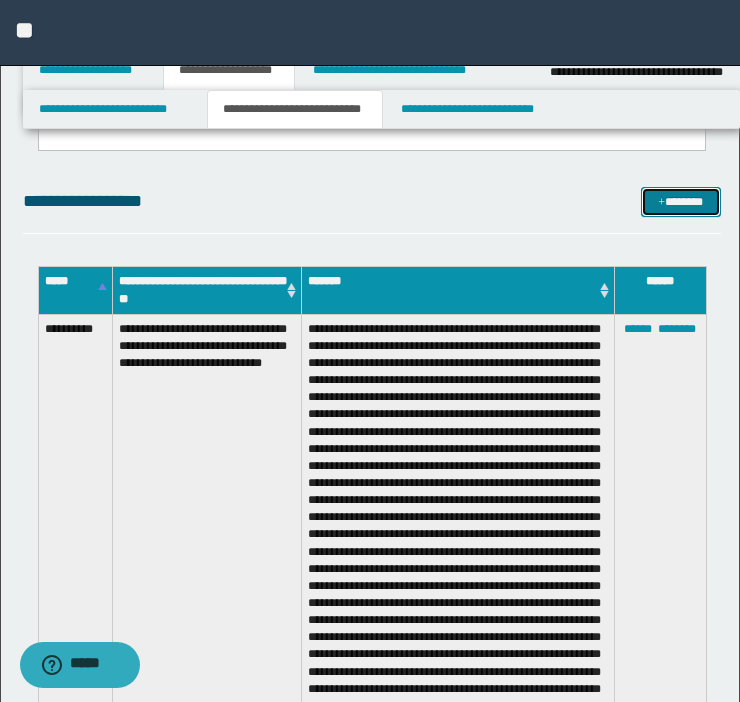 click on "*******" at bounding box center (681, 202) 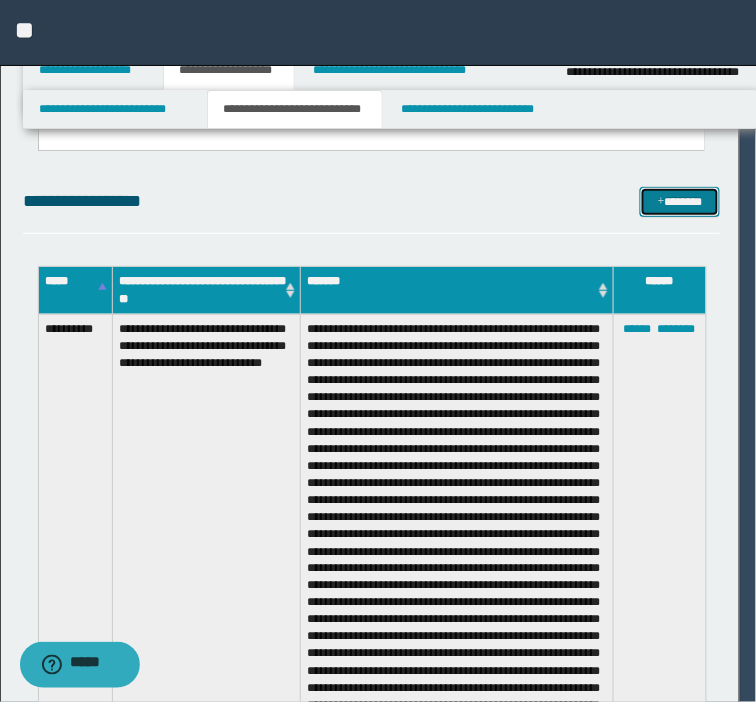 scroll, scrollTop: 0, scrollLeft: 0, axis: both 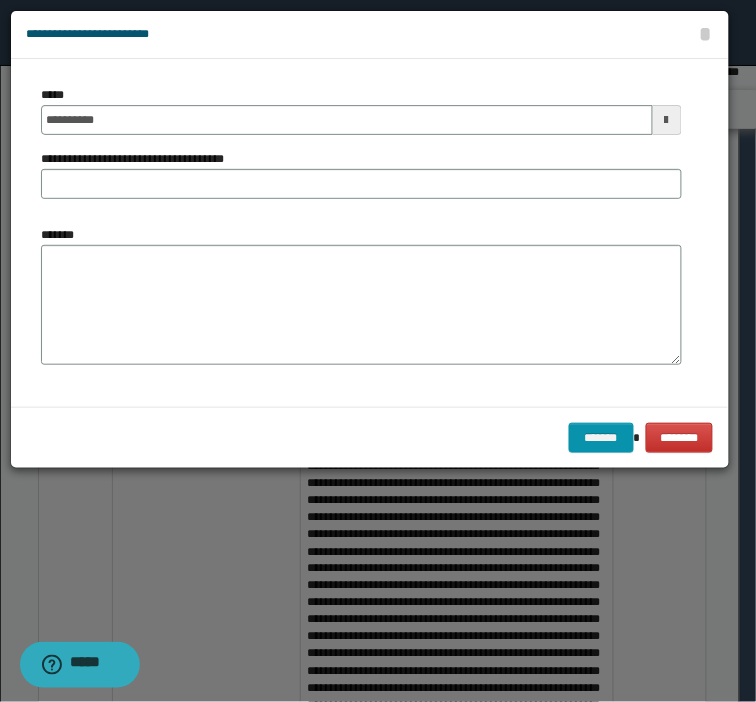 click on "**********" at bounding box center [361, 150] 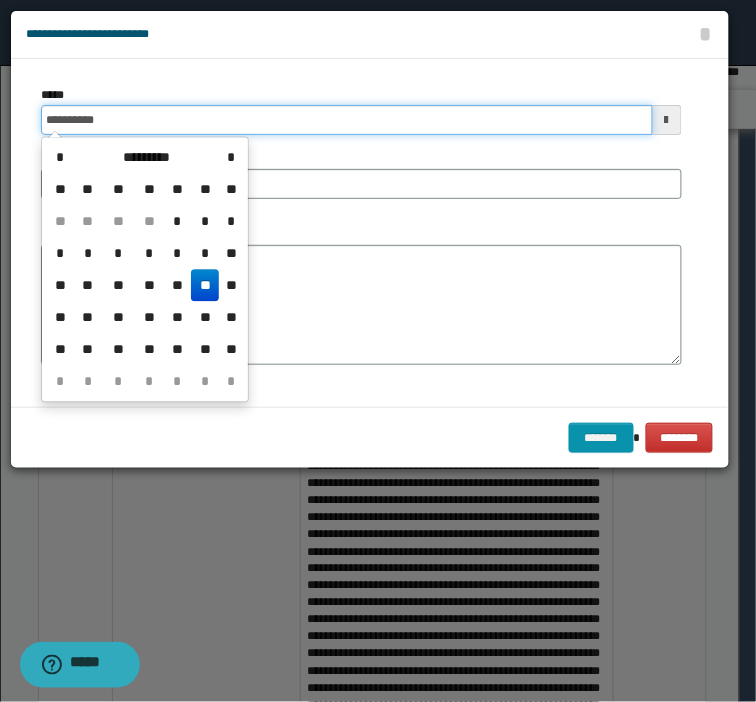 click on "**********" at bounding box center (347, 120) 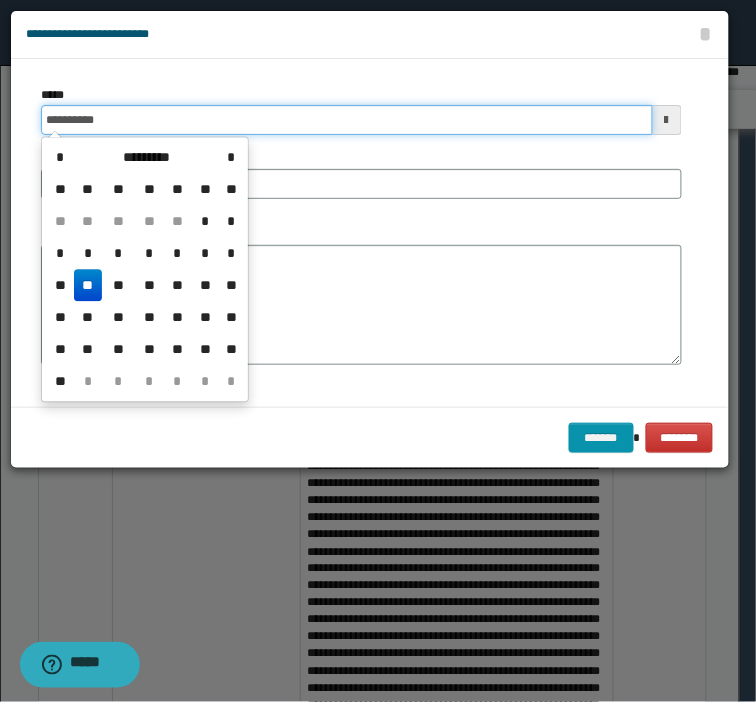 type on "**********" 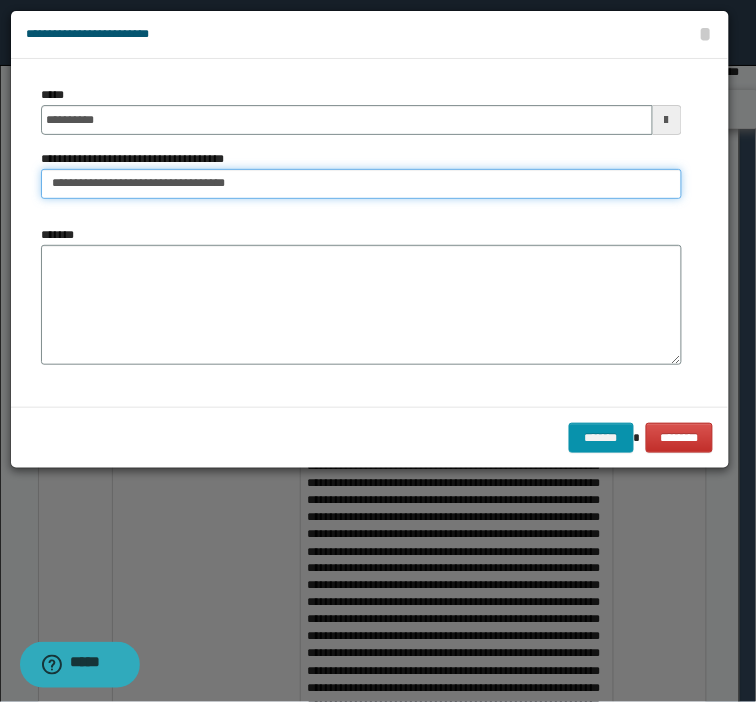type on "**********" 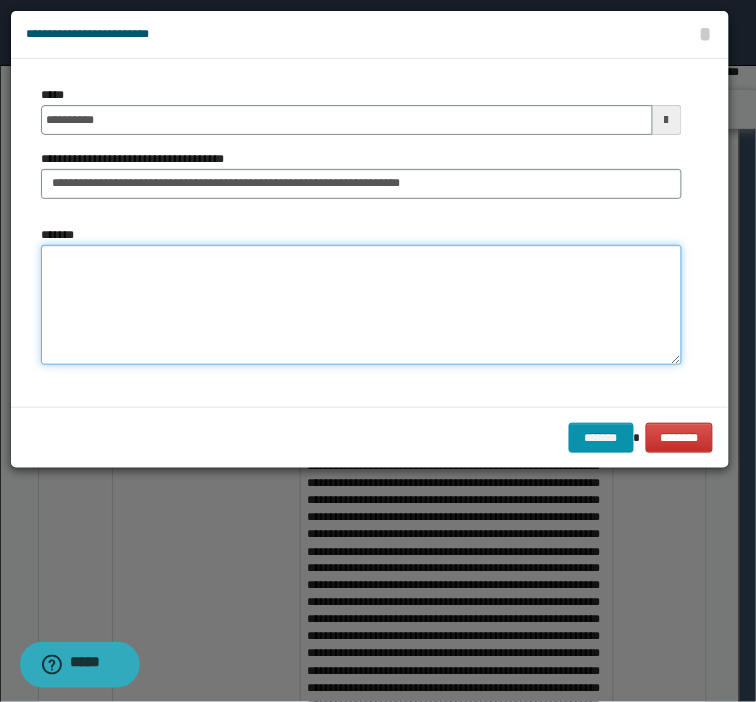 click on "*******" at bounding box center (361, 305) 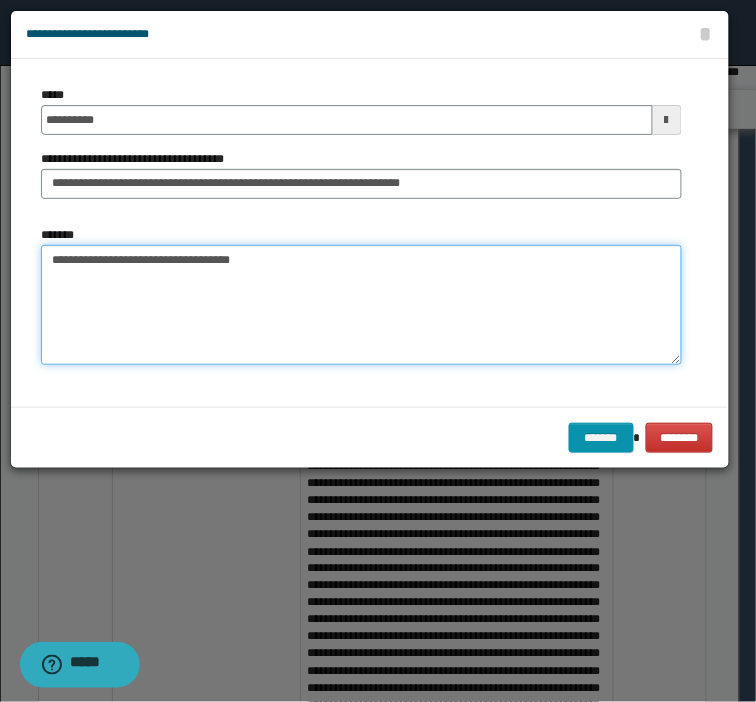 paste on "**********" 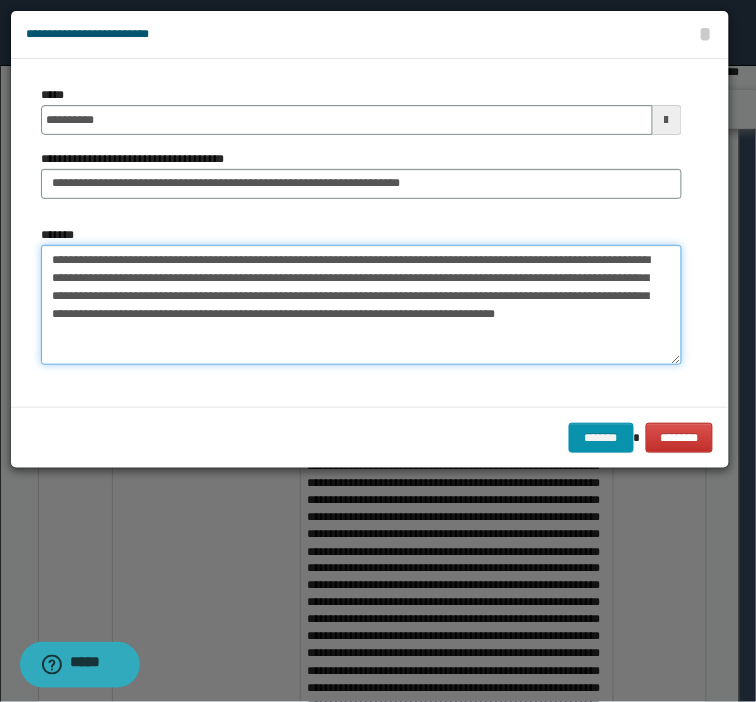 click on "**********" at bounding box center (361, 305) 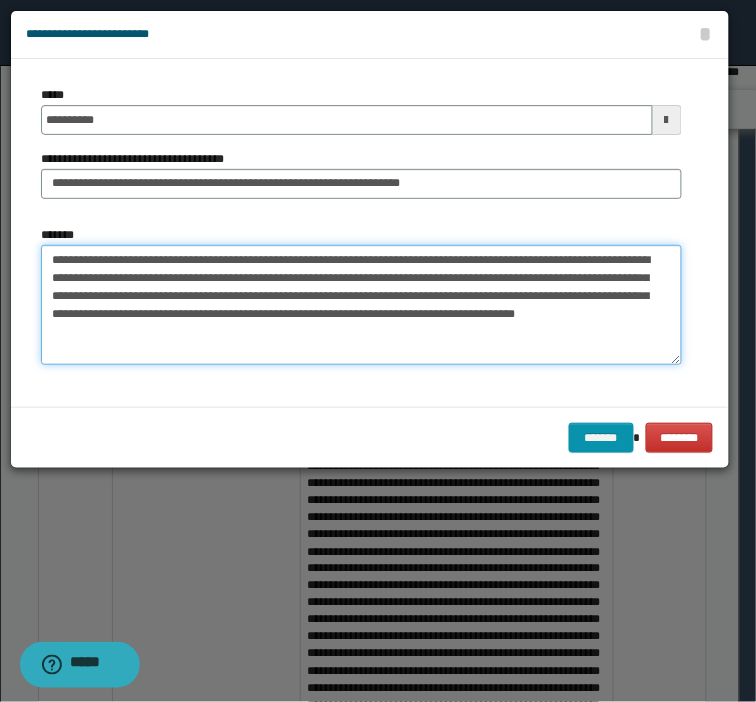paste on "**********" 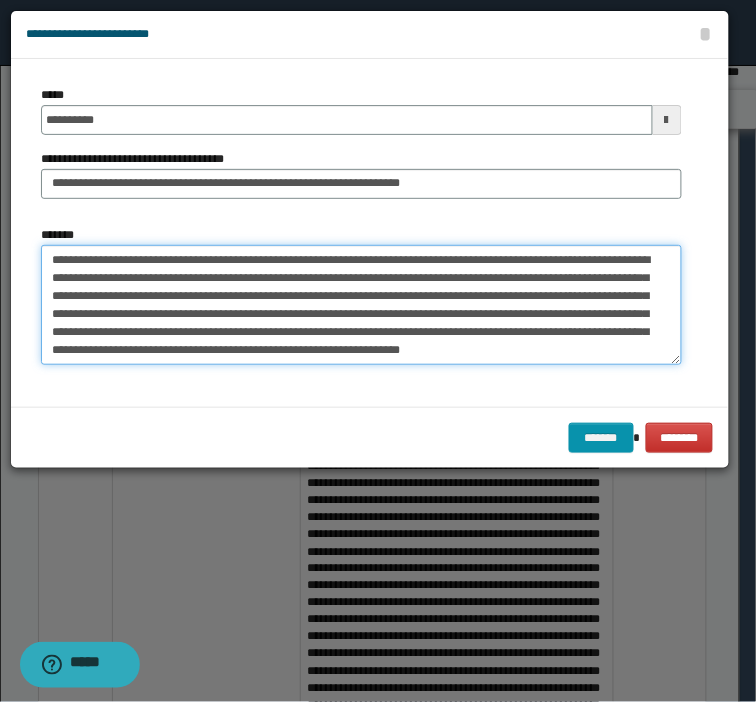 click on "**********" at bounding box center (361, 305) 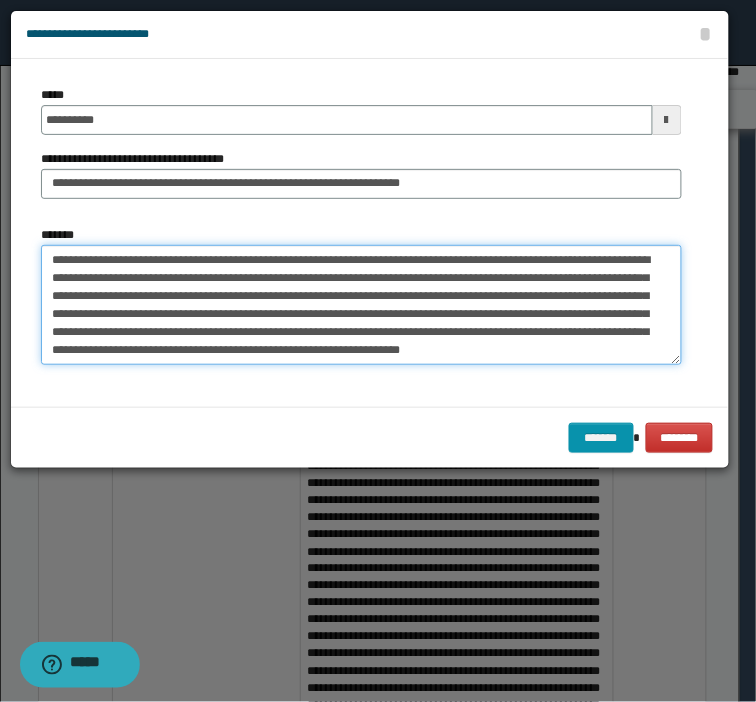 click on "**********" at bounding box center [361, 305] 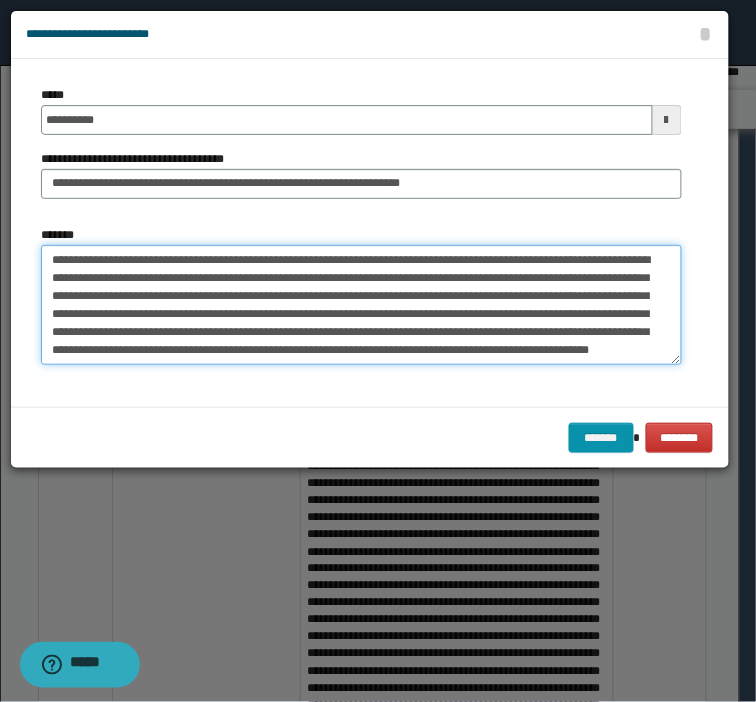 scroll, scrollTop: 12, scrollLeft: 0, axis: vertical 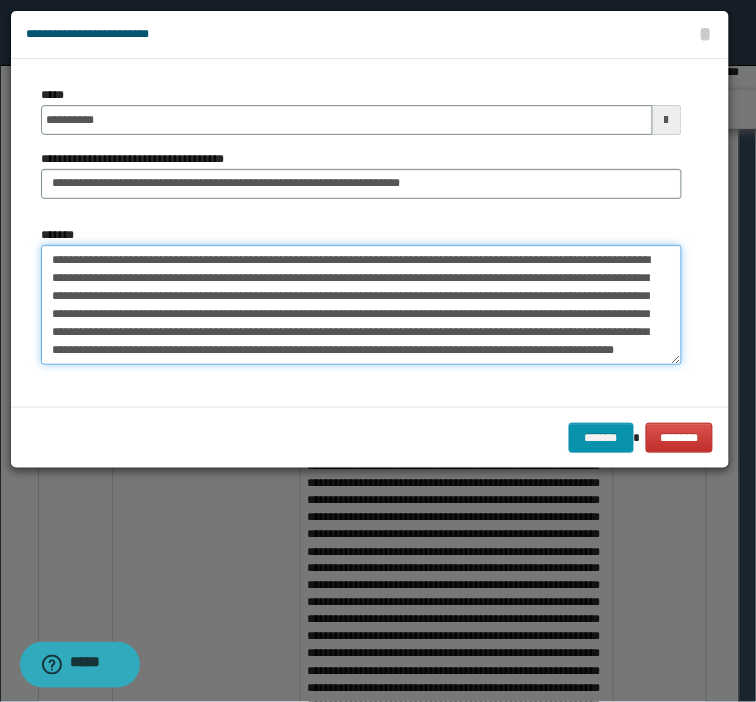 paste on "**********" 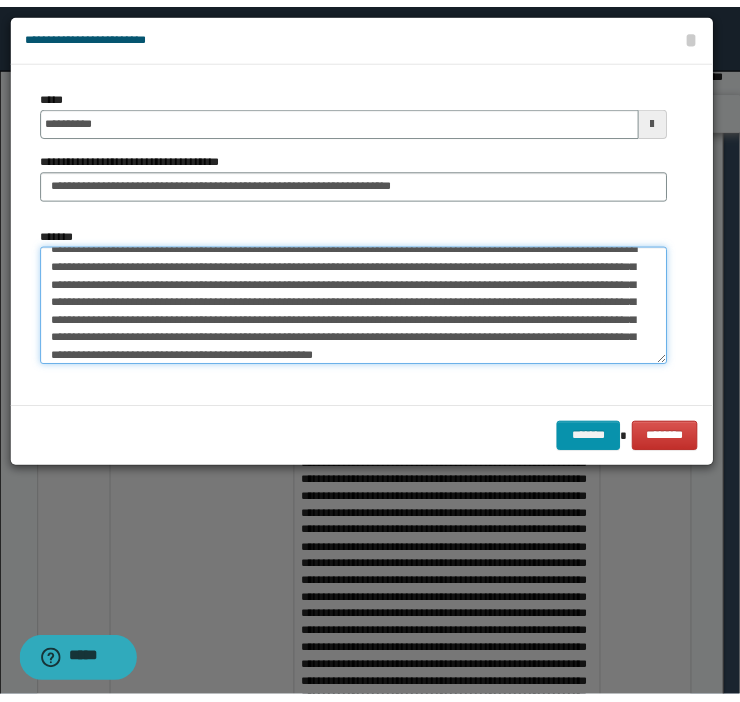 scroll, scrollTop: 31, scrollLeft: 0, axis: vertical 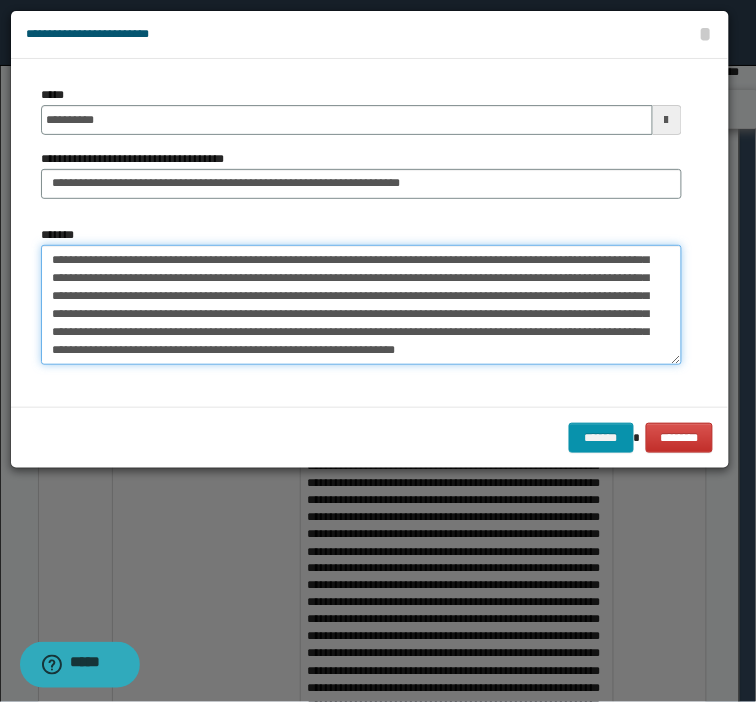 click on "**********" at bounding box center [361, 305] 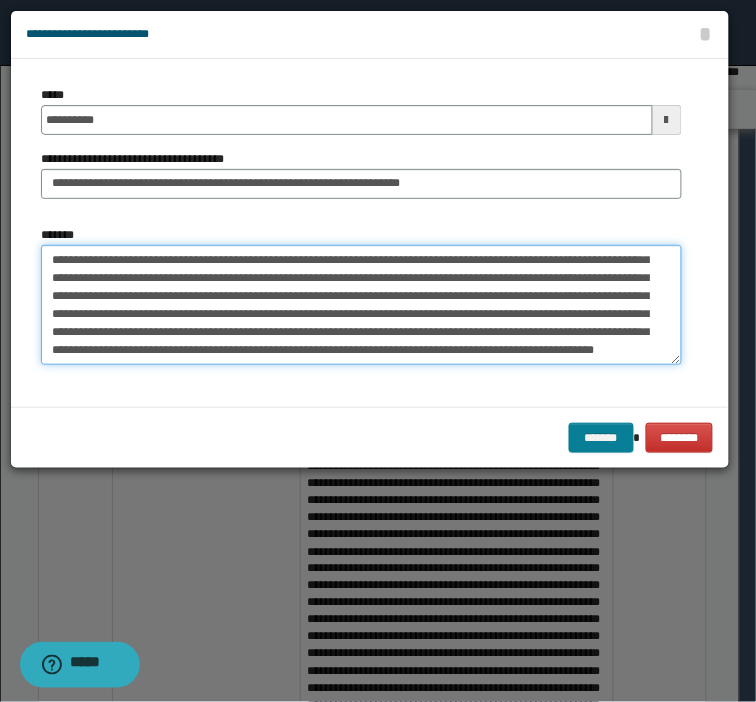 type on "**********" 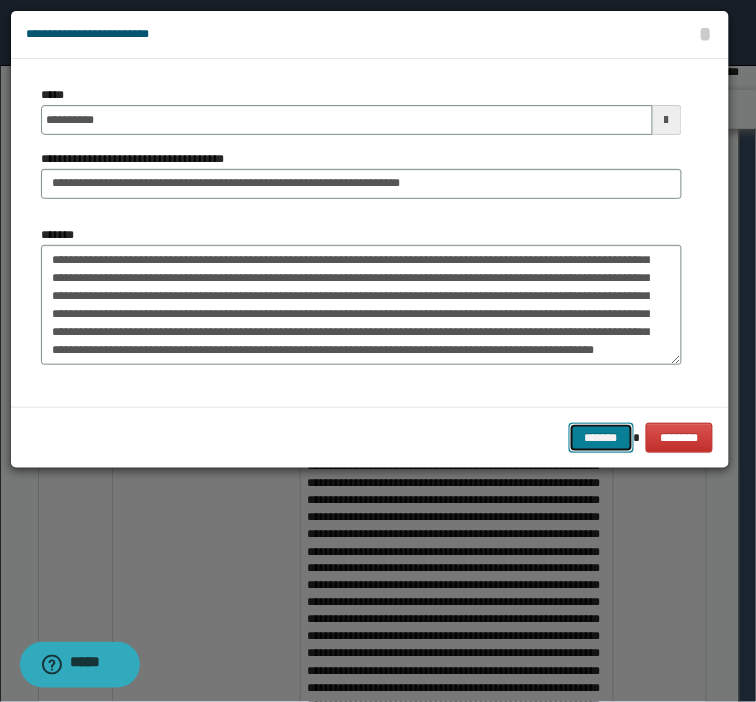 click on "*******" at bounding box center [601, 438] 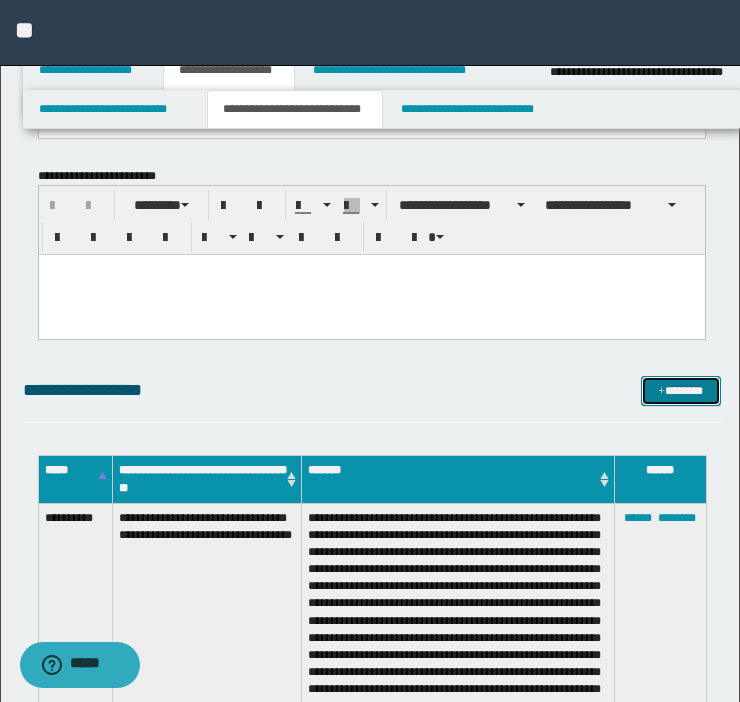 scroll, scrollTop: 192, scrollLeft: 0, axis: vertical 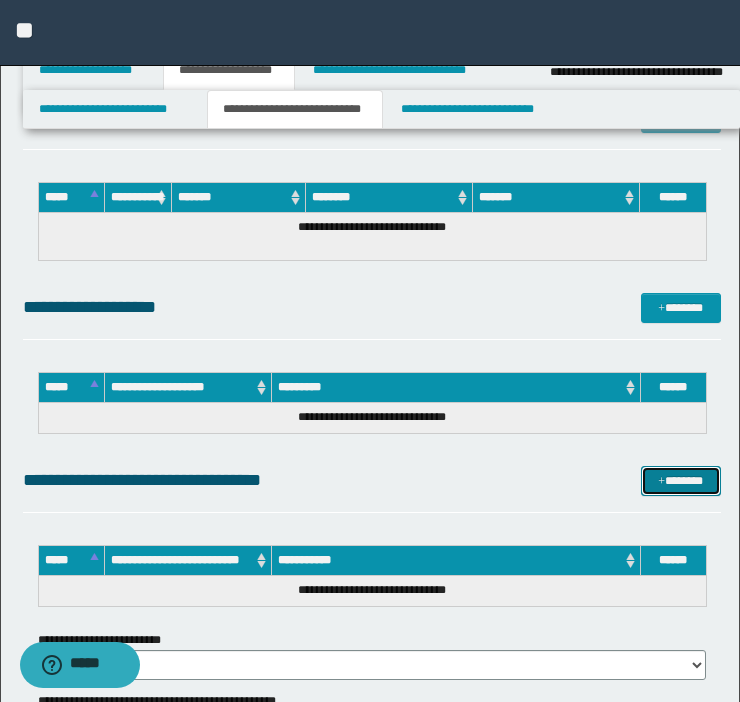 click on "*******" at bounding box center (681, 481) 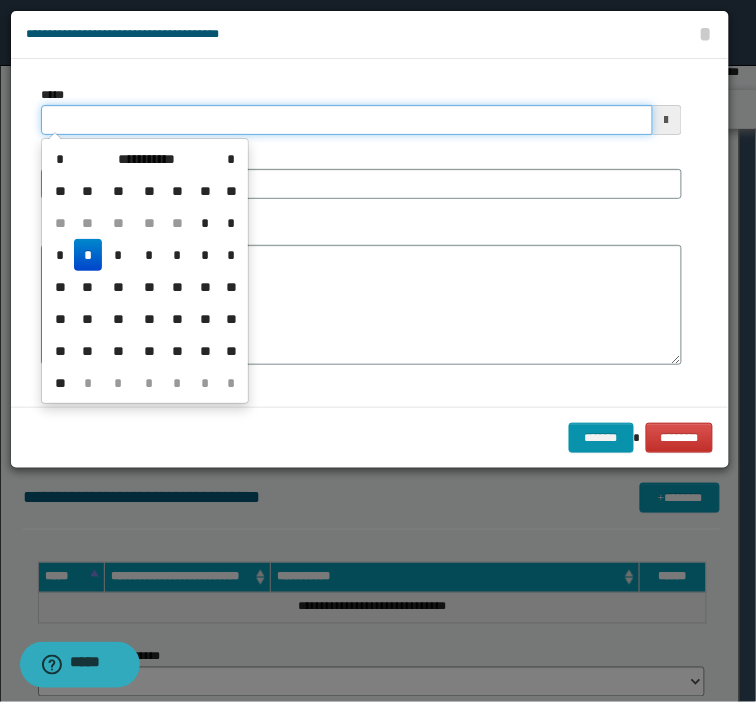 click on "*****" at bounding box center [347, 120] 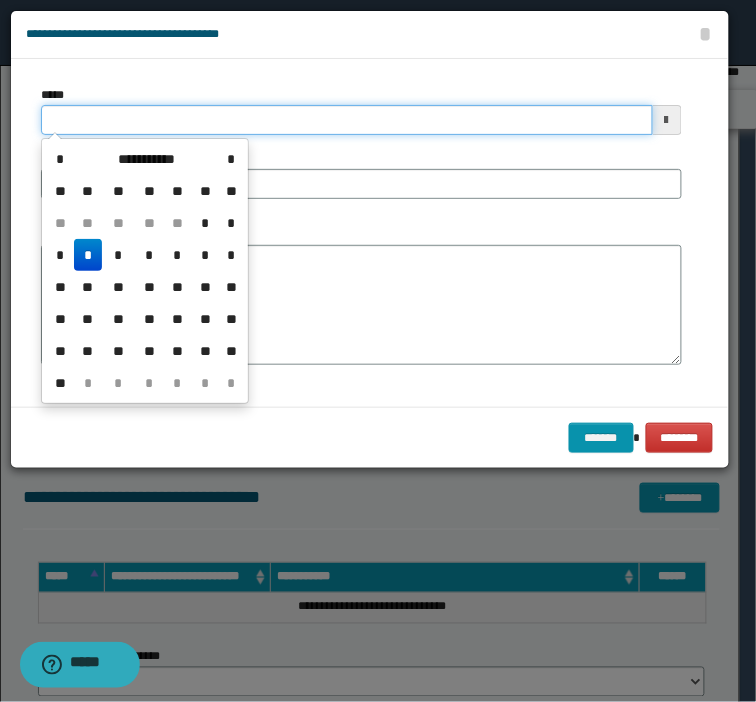 click on "*****" at bounding box center (347, 120) 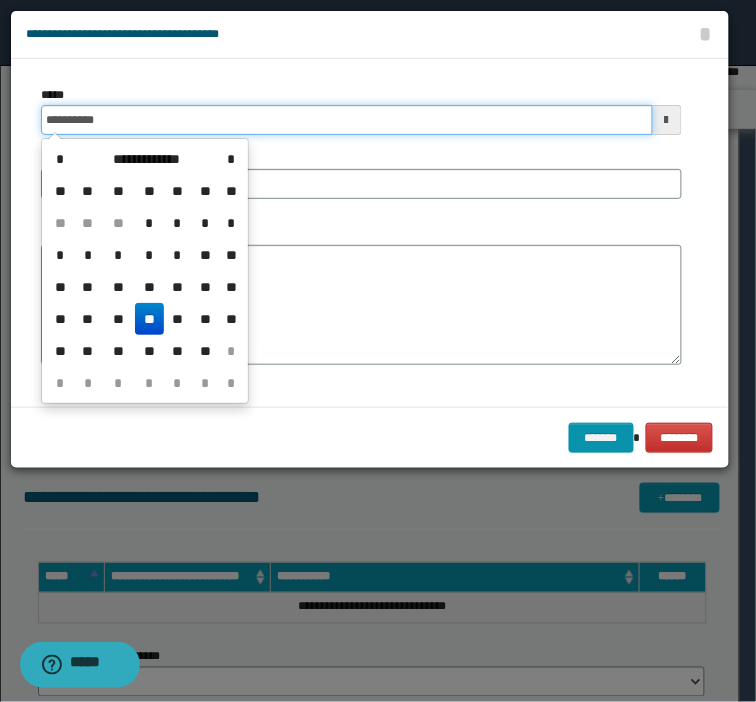 type on "**********" 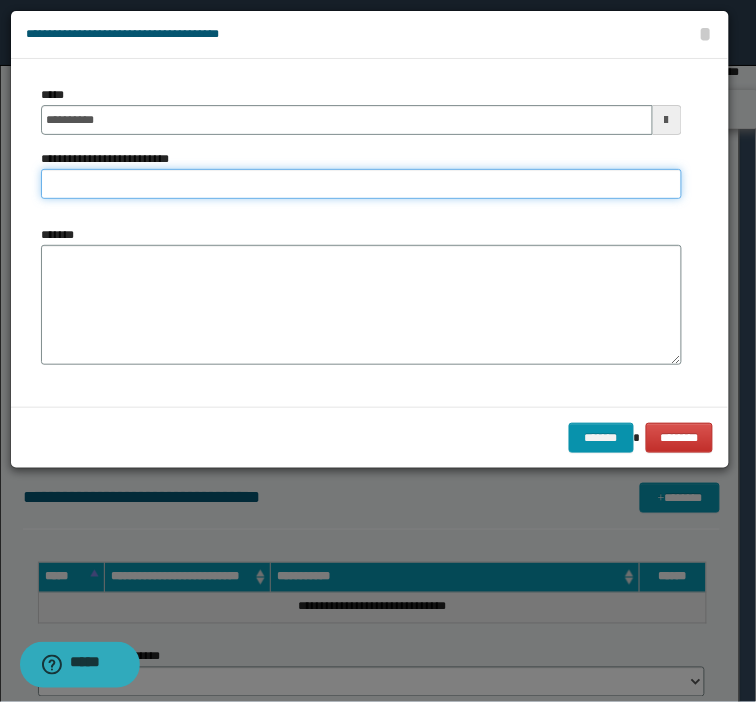 click on "**********" at bounding box center (361, 184) 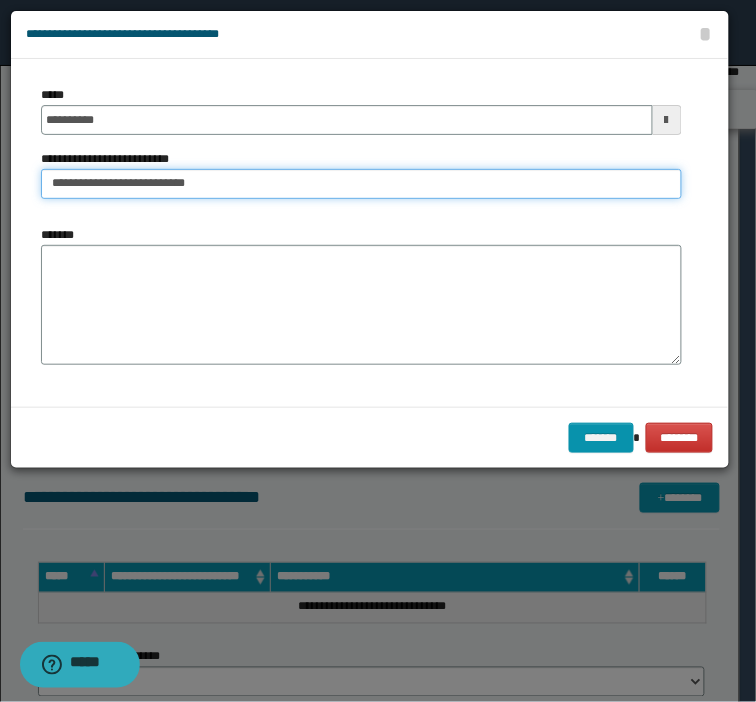 click on "**********" at bounding box center [361, 184] 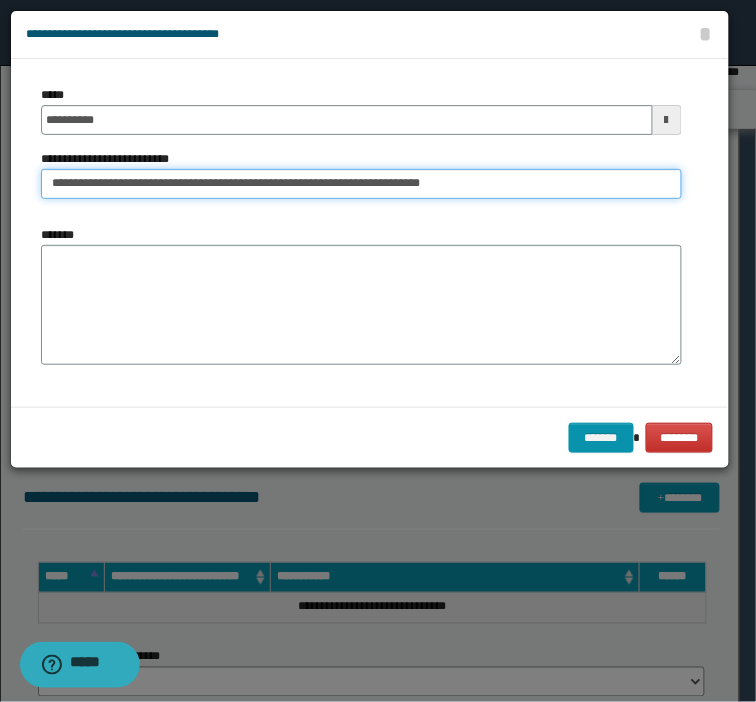 click on "**********" at bounding box center [361, 184] 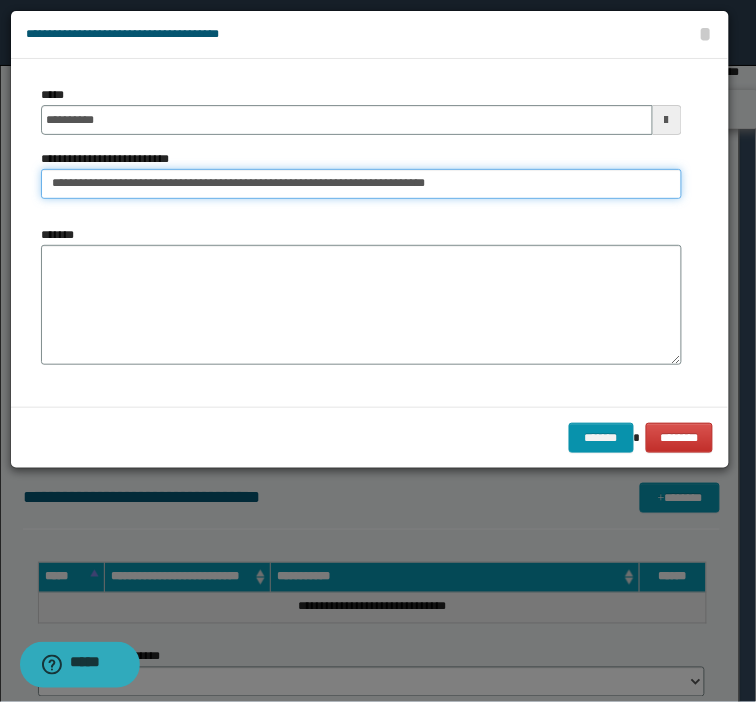 type on "**********" 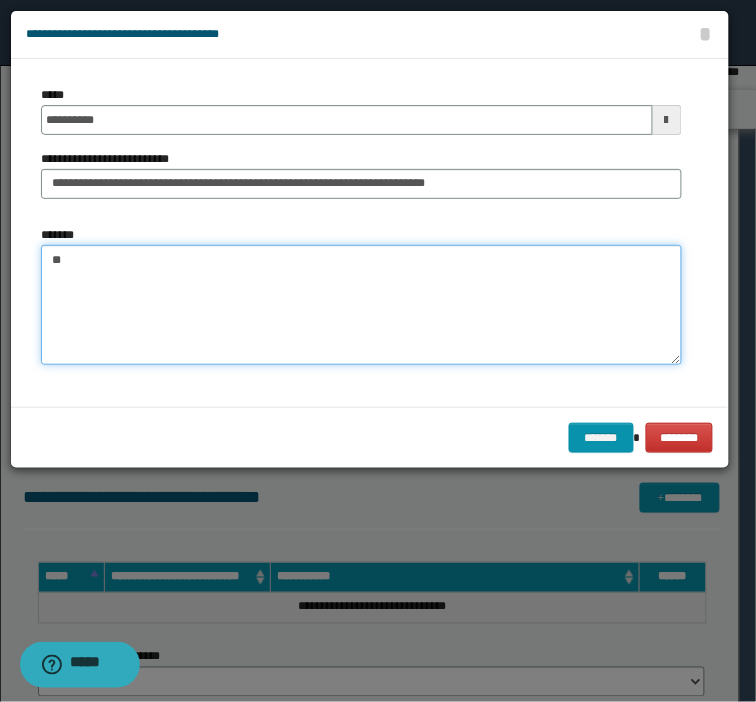 type on "*" 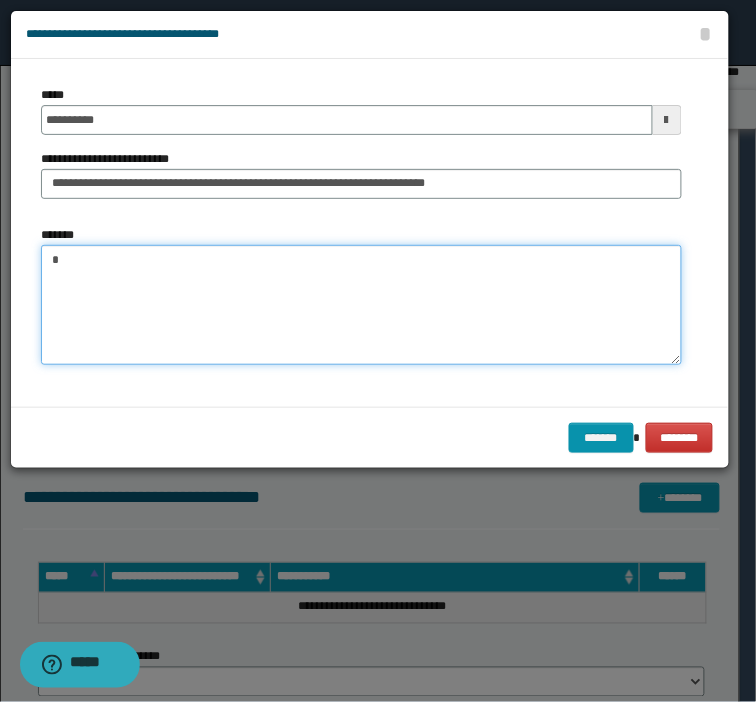 type 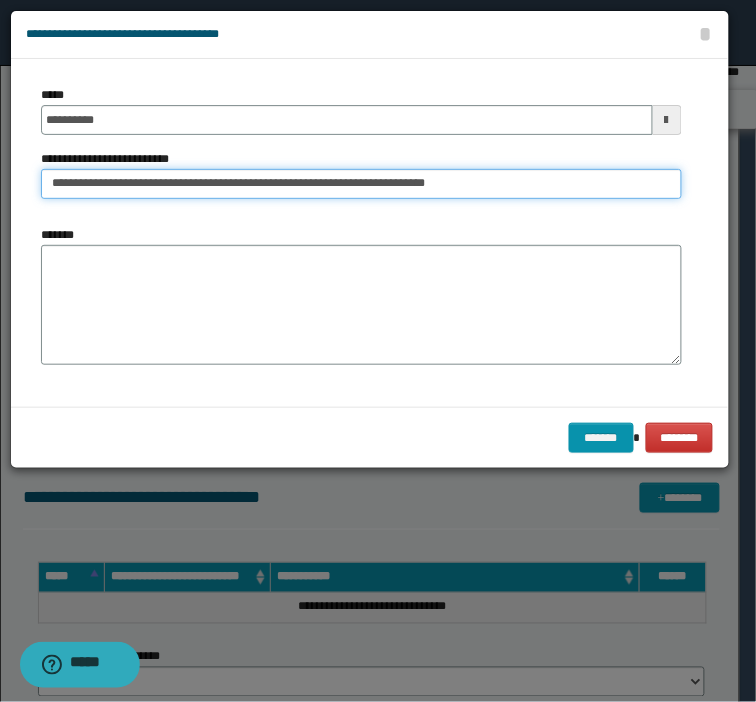 click on "**********" at bounding box center (361, 184) 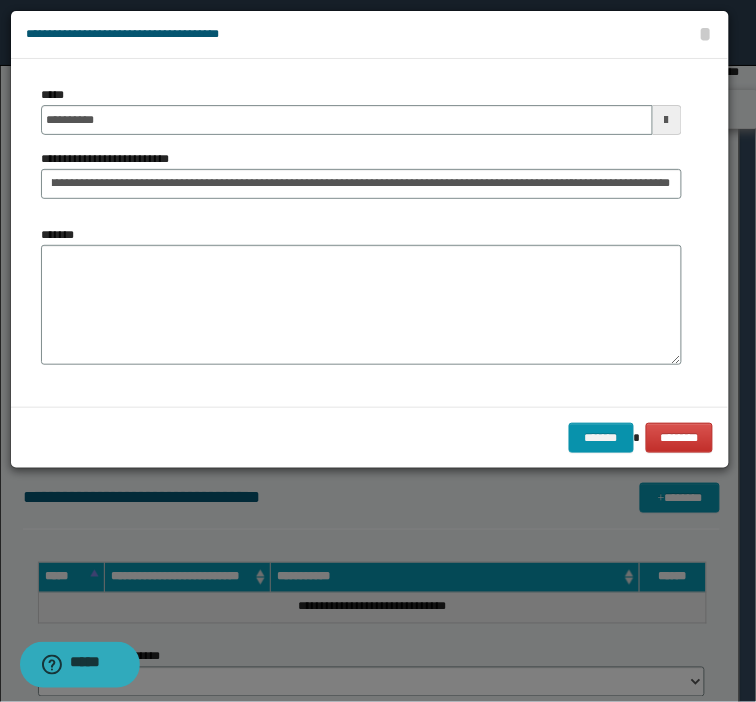 scroll, scrollTop: 0, scrollLeft: 0, axis: both 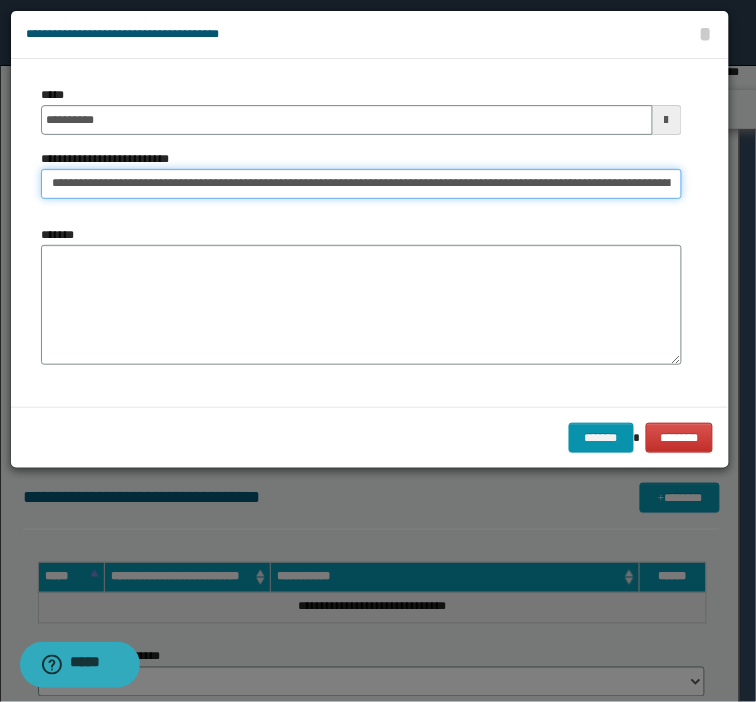 click on "**********" at bounding box center [361, 184] 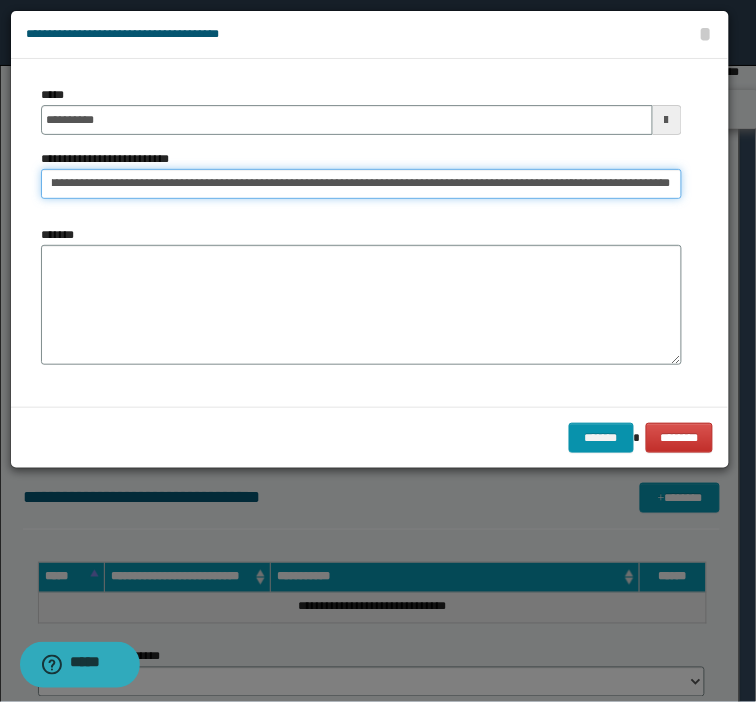 scroll, scrollTop: 0, scrollLeft: 532, axis: horizontal 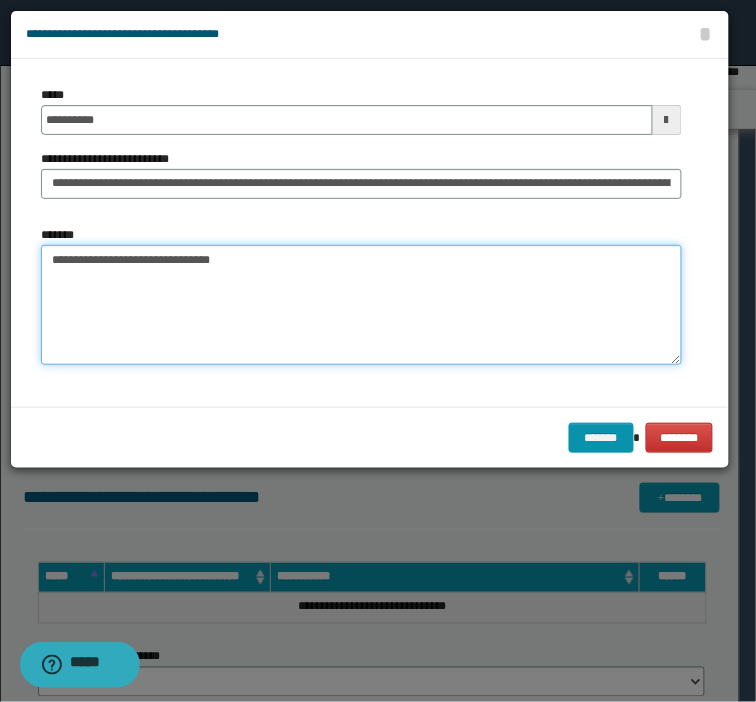paste on "**********" 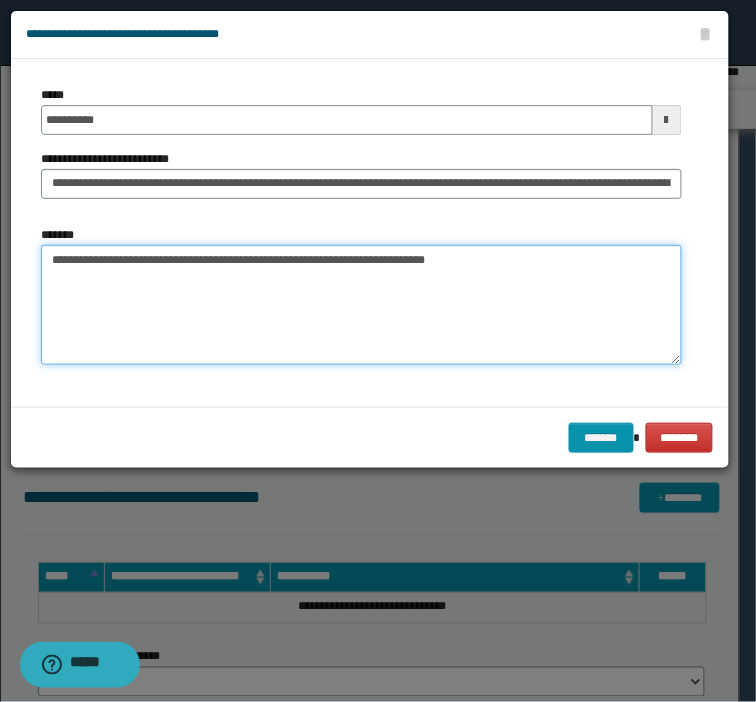 paste on "**********" 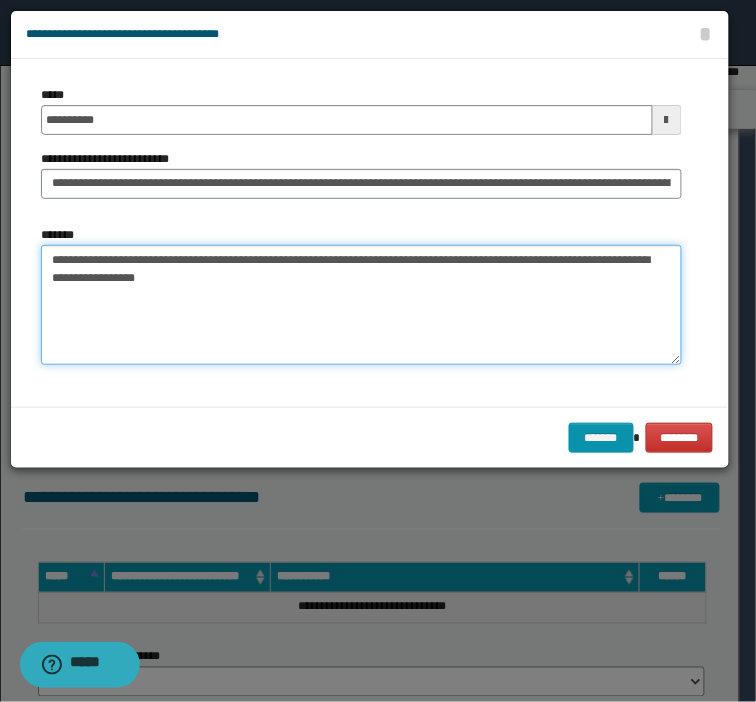 paste on "**********" 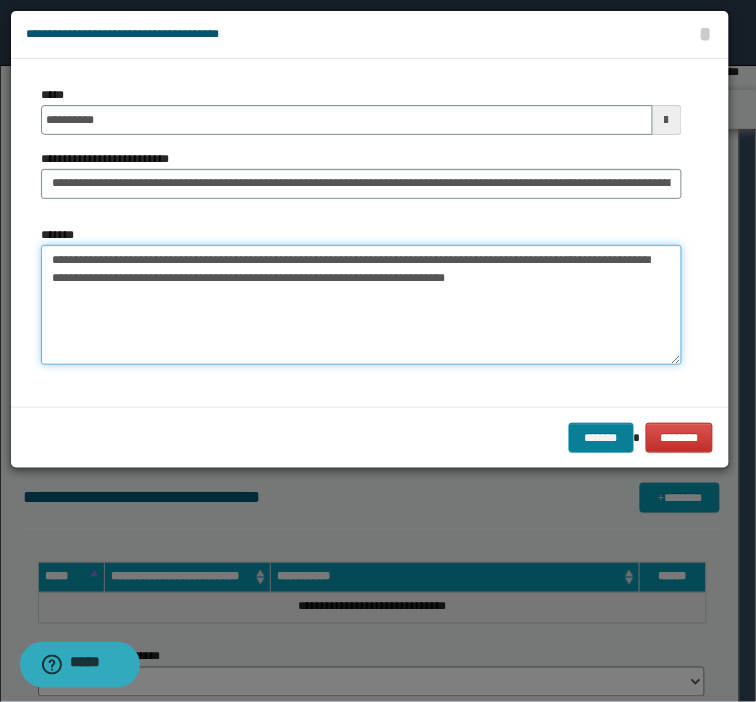 type on "**********" 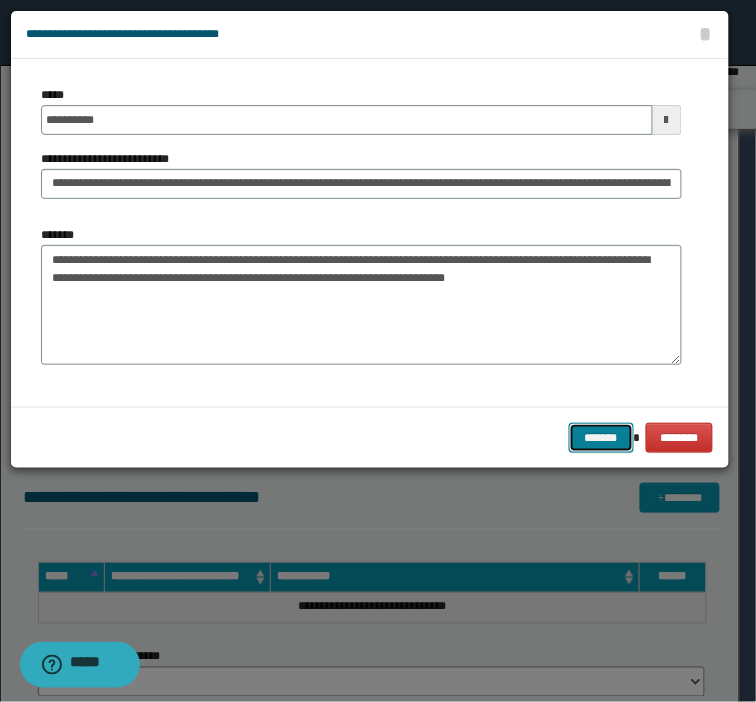 click on "*******" at bounding box center [601, 438] 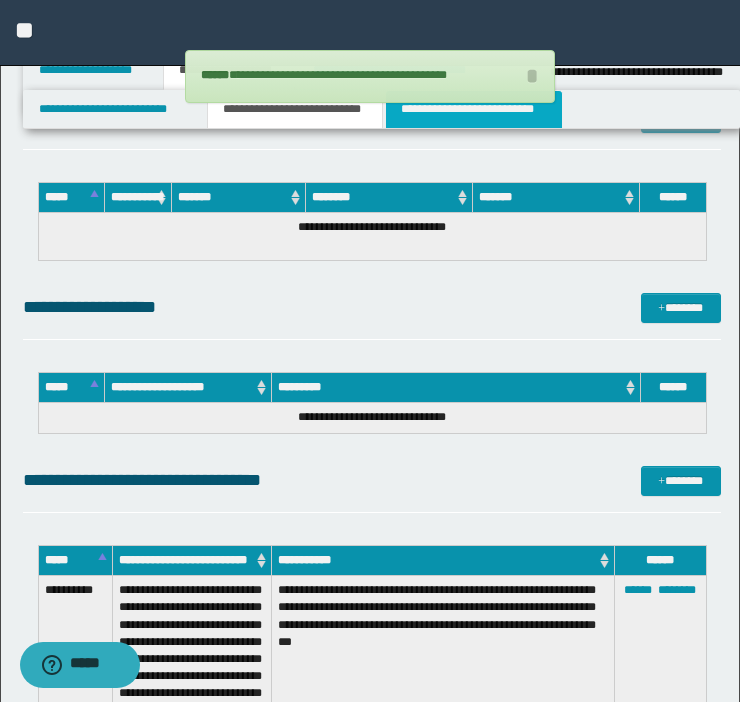 click on "**********" at bounding box center [474, 109] 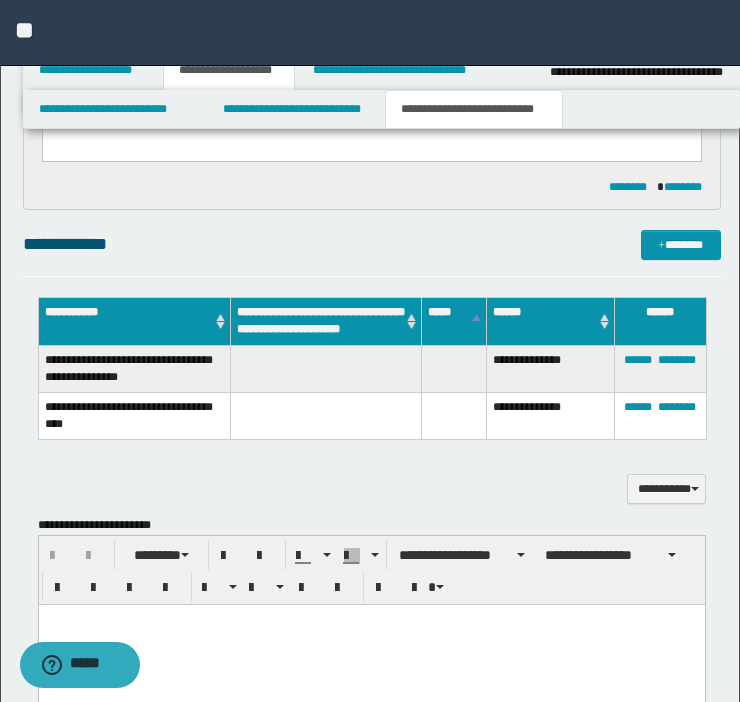 scroll, scrollTop: 412, scrollLeft: 0, axis: vertical 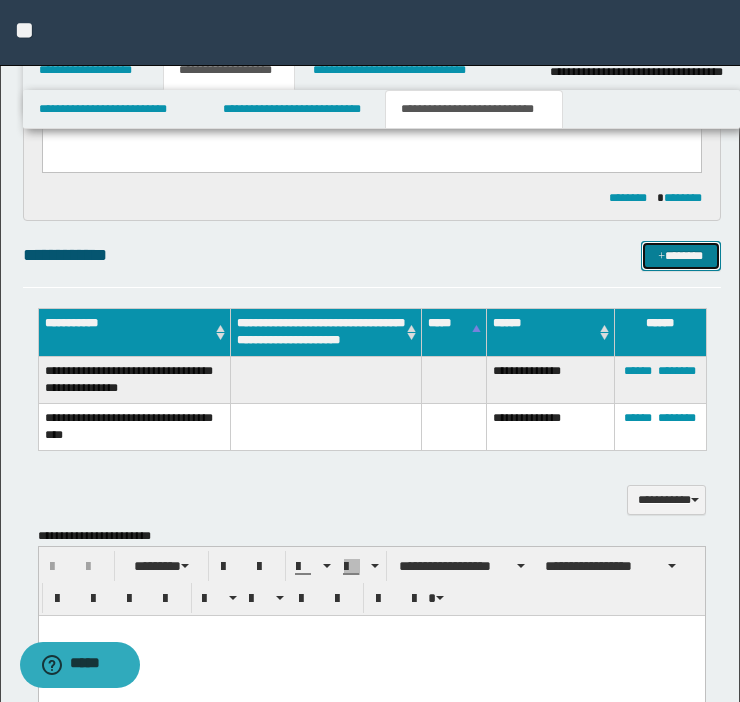 click on "*******" at bounding box center [681, 256] 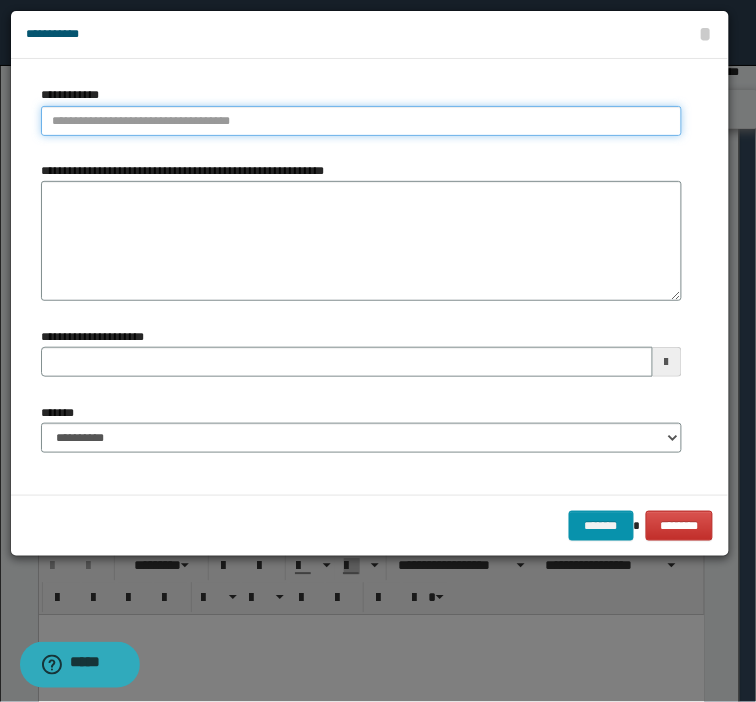 type on "**********" 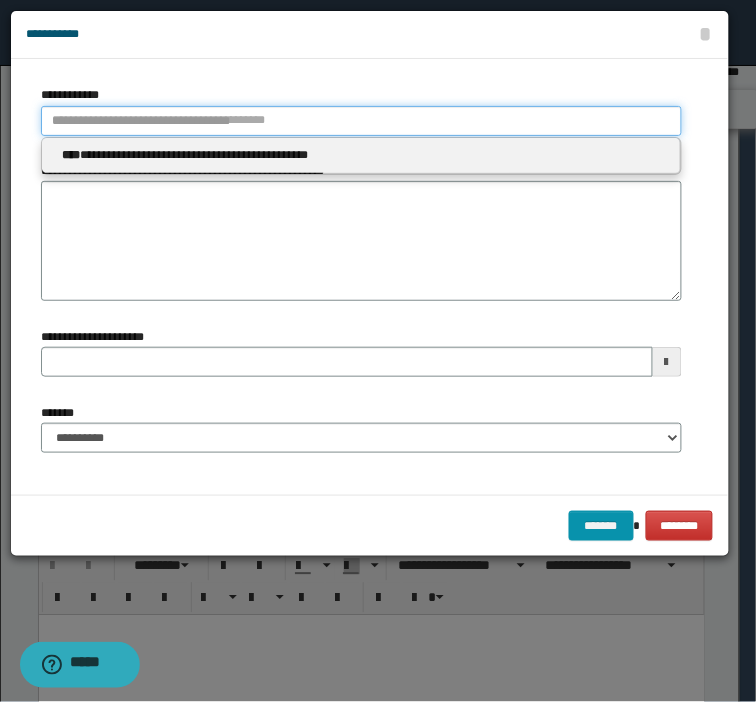 click on "**********" at bounding box center (361, 121) 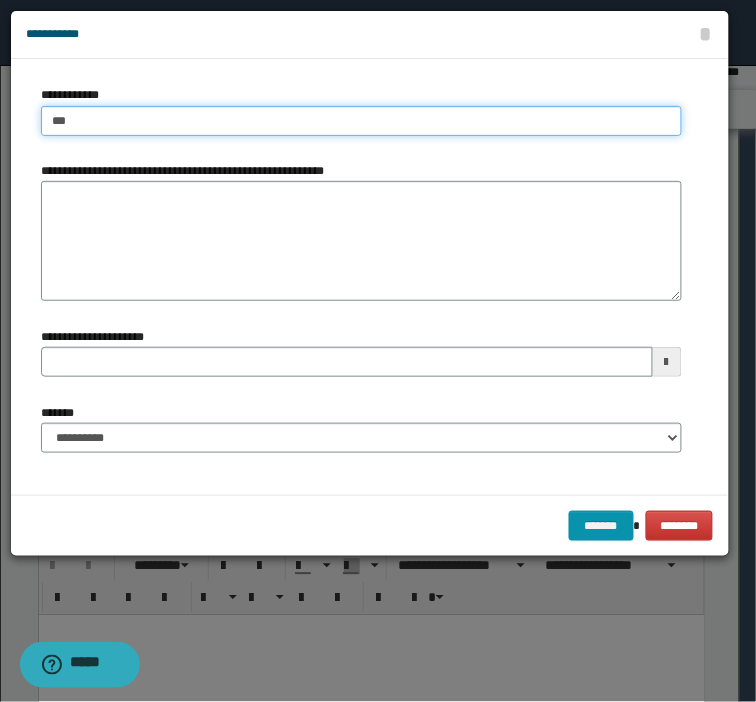 type on "****" 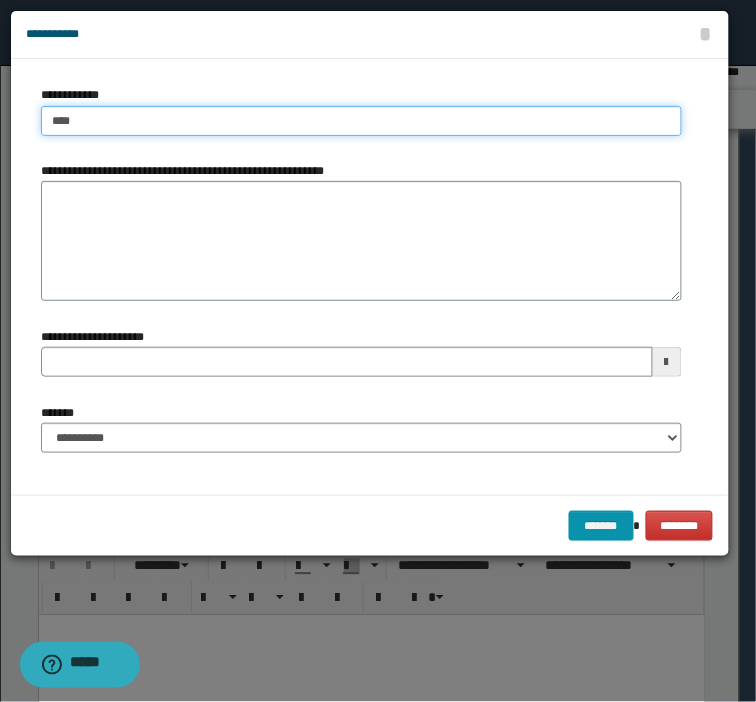 type on "****" 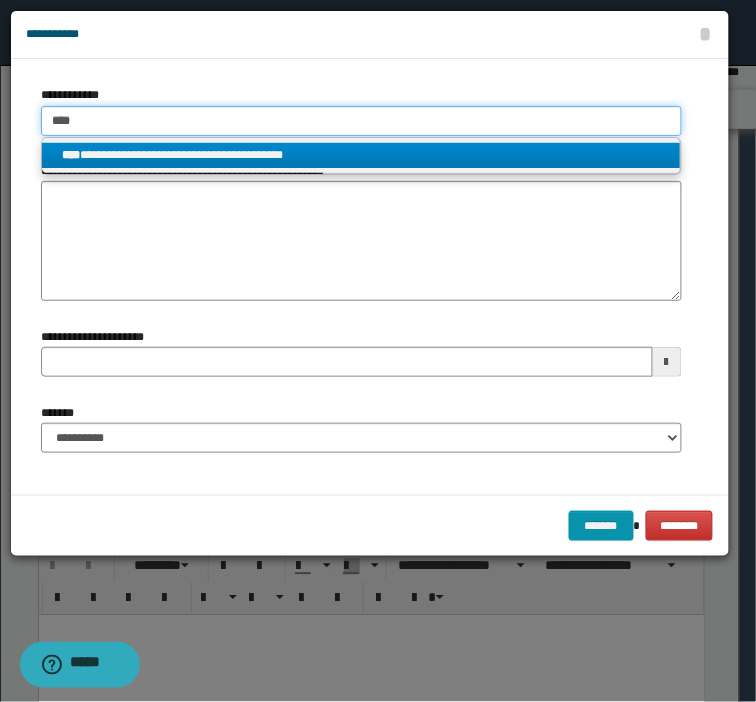 type on "****" 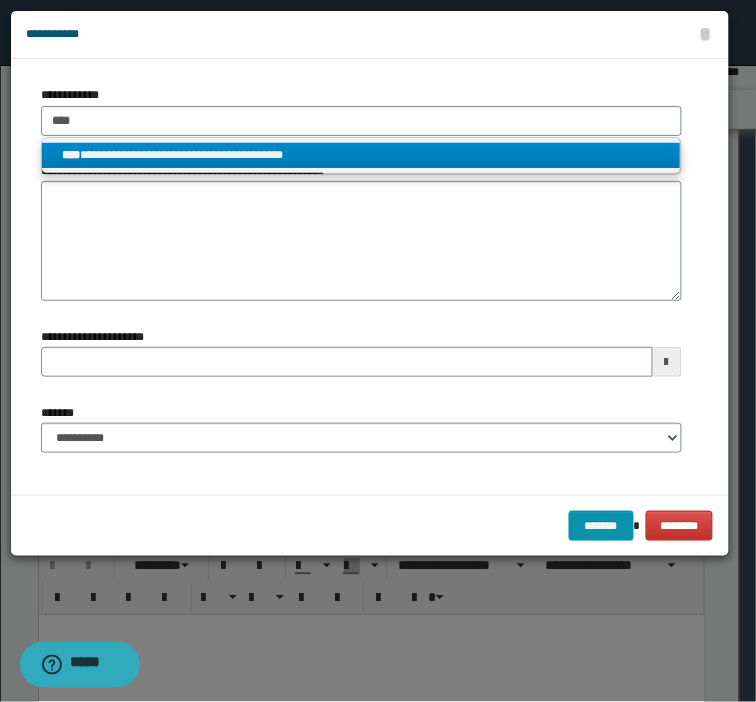 click on "**********" at bounding box center (361, 155) 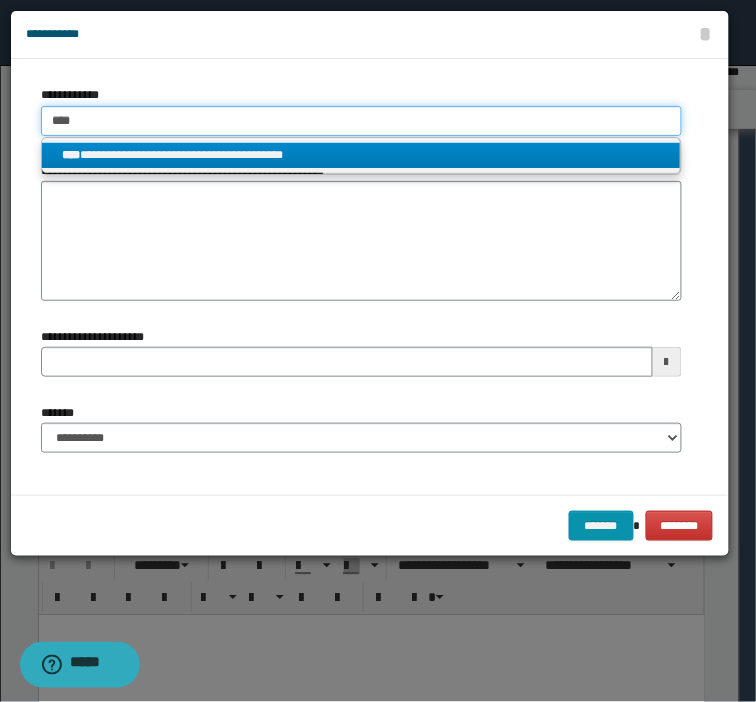 type 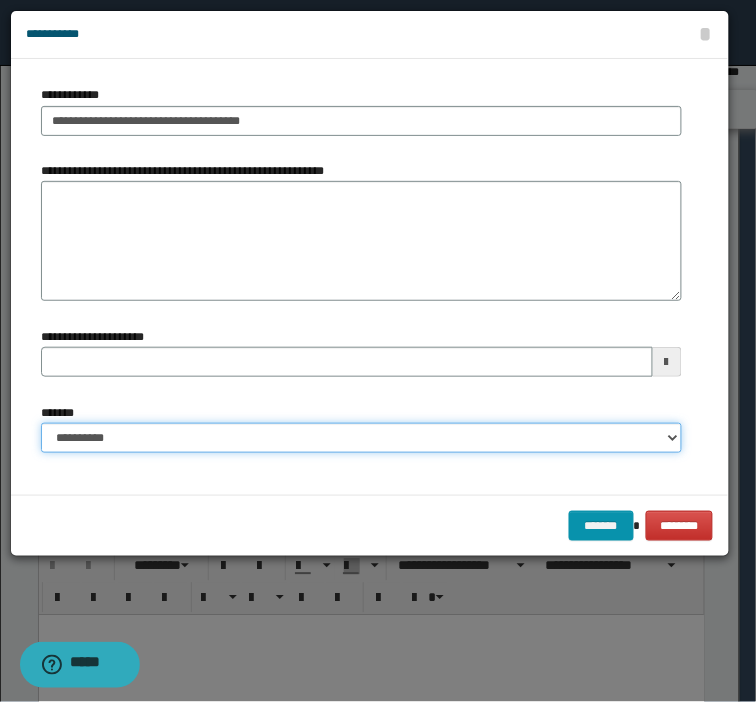 click on "**********" at bounding box center [361, 438] 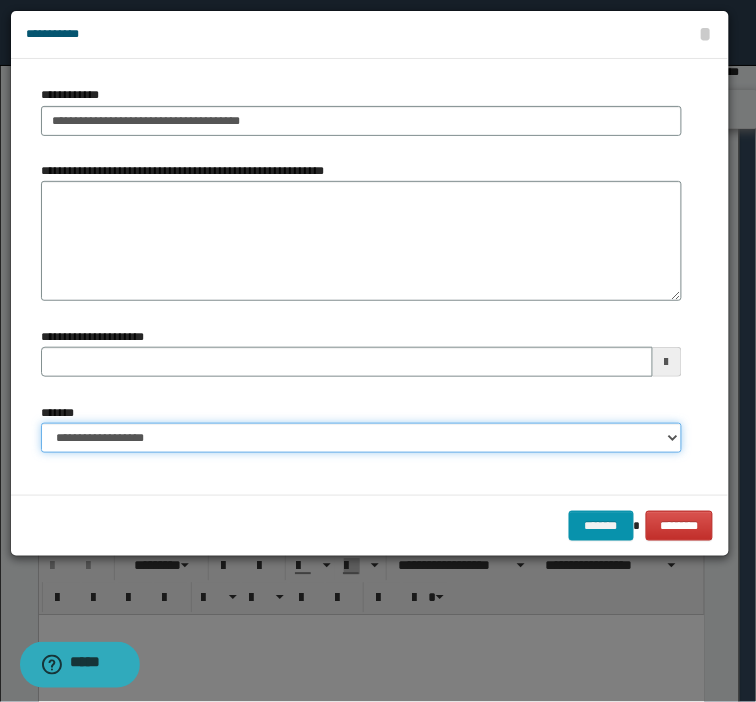click on "**********" at bounding box center [361, 438] 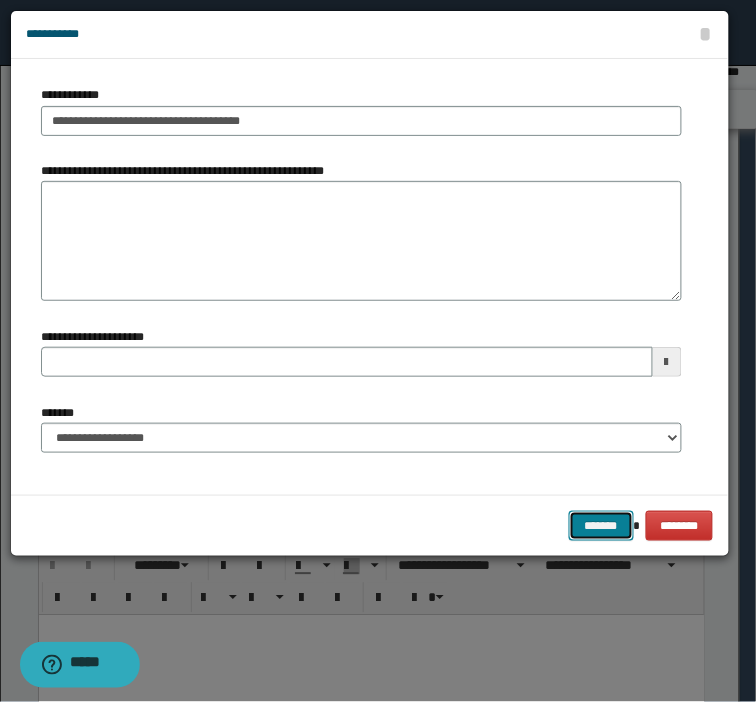 click on "*******" at bounding box center [601, 526] 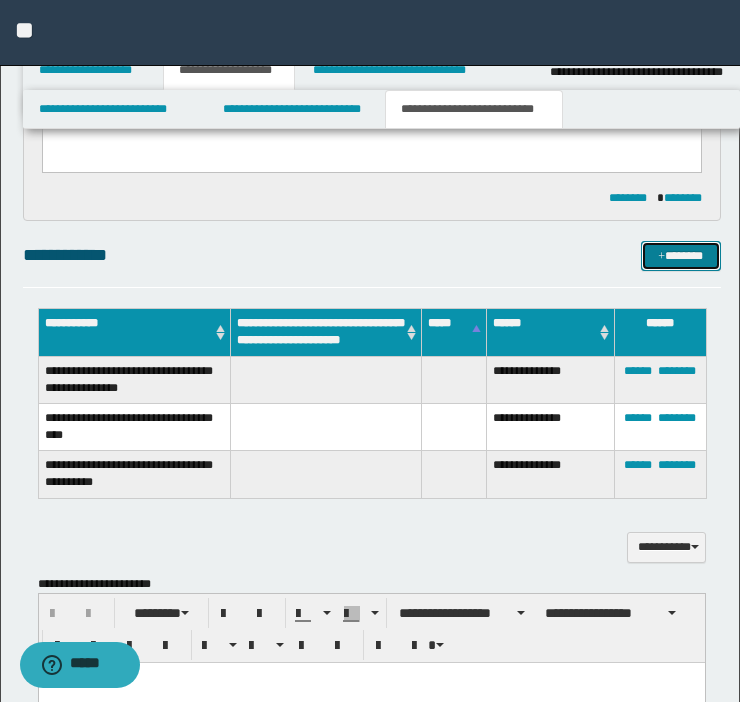 click on "*******" at bounding box center [681, 256] 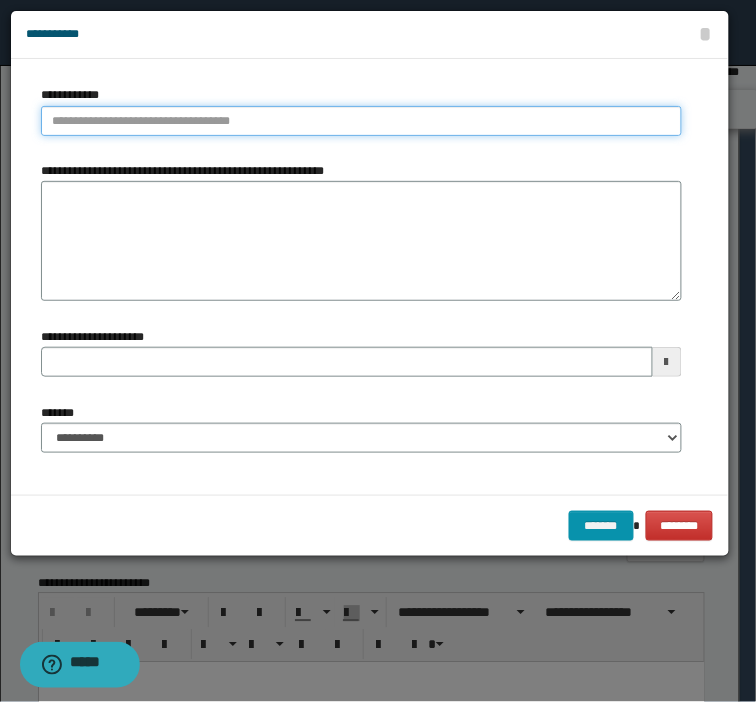 type on "**********" 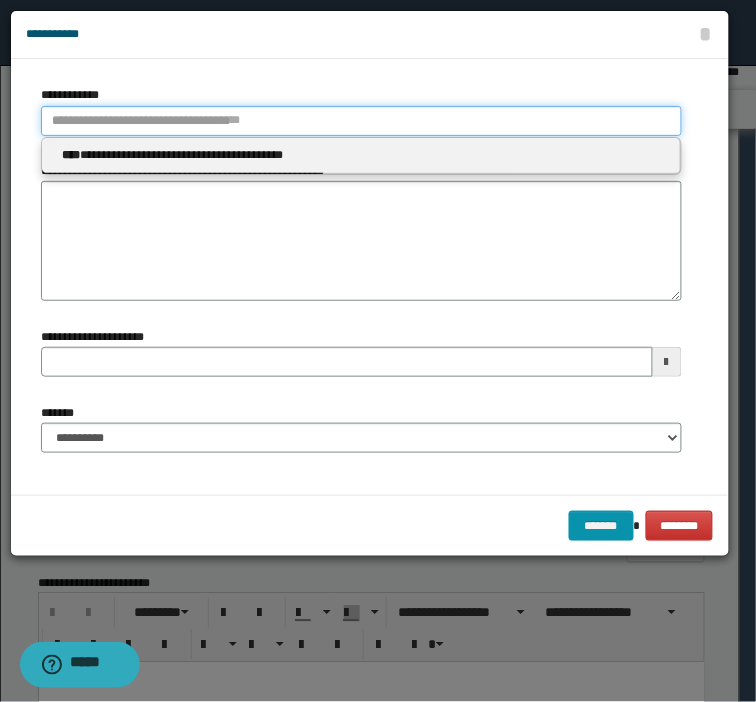 click on "**********" at bounding box center (361, 121) 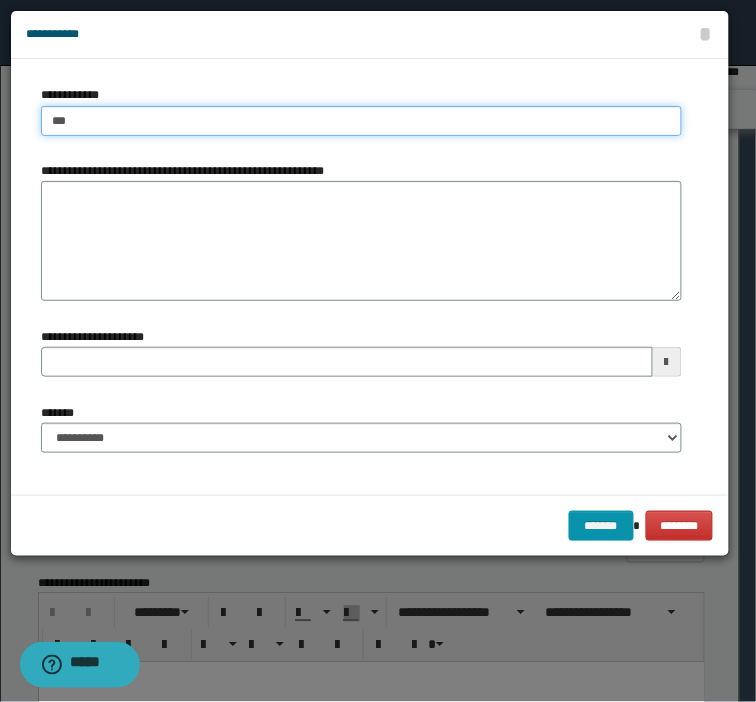 type on "****" 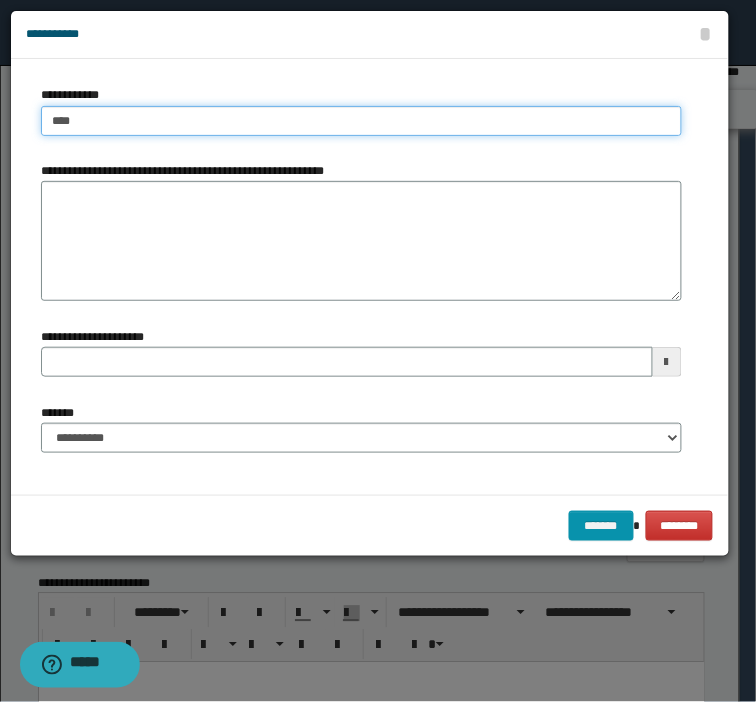 type on "****" 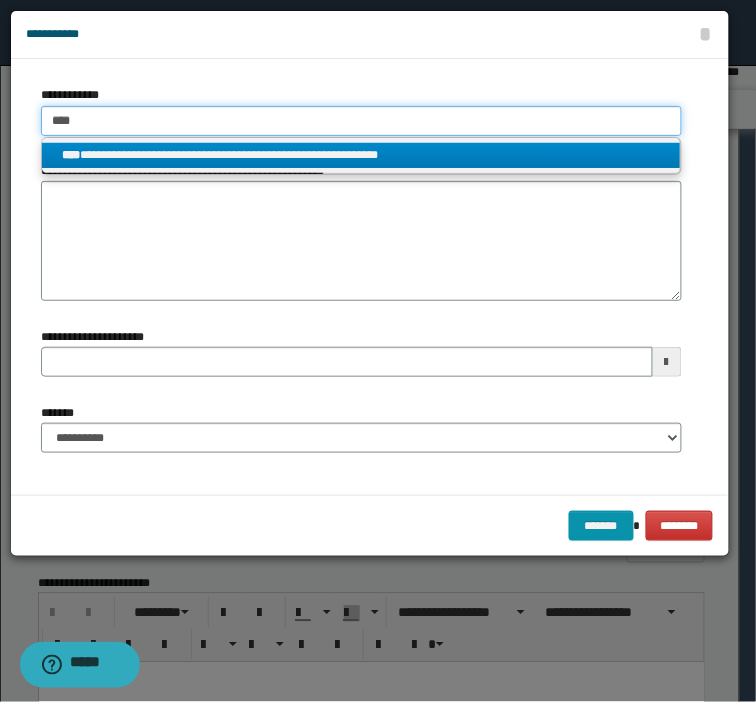 type on "****" 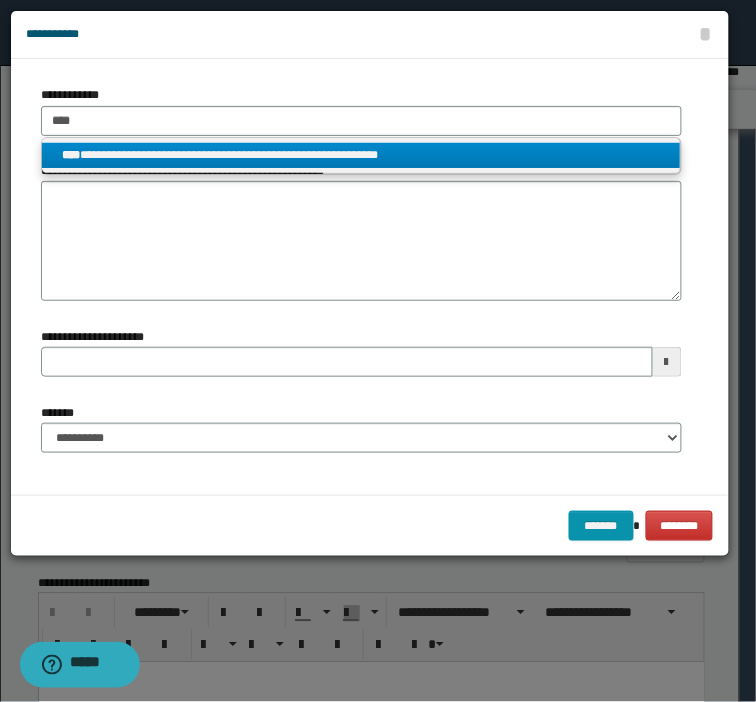click on "**********" at bounding box center [361, 155] 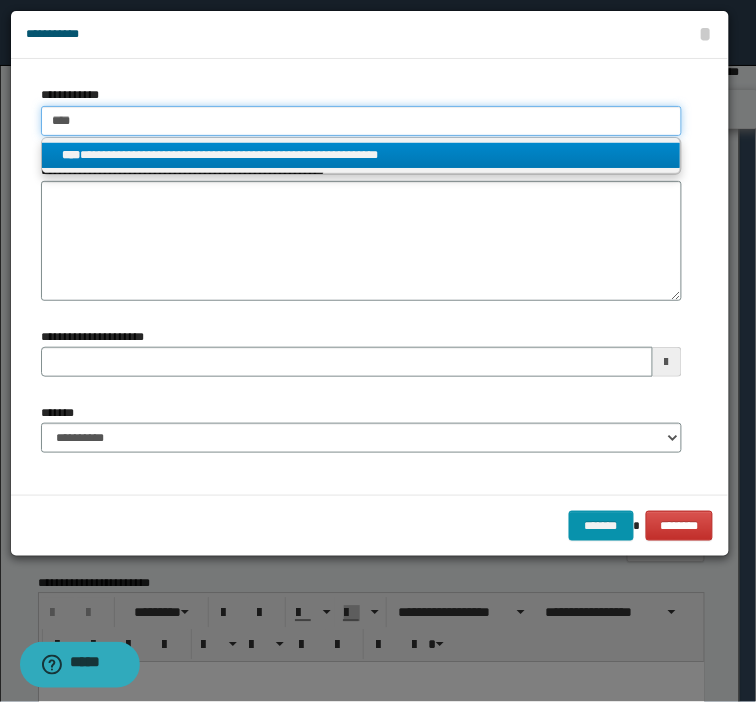 type 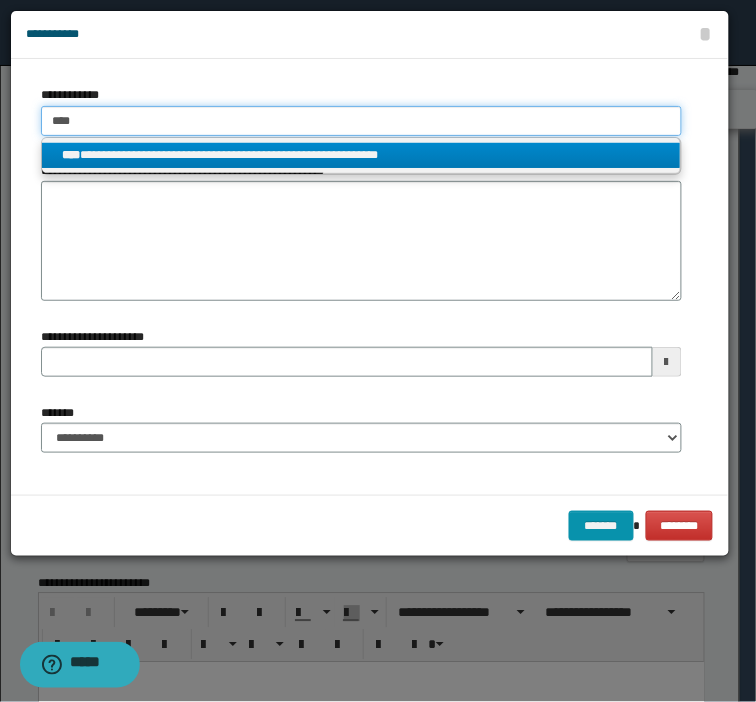type on "**********" 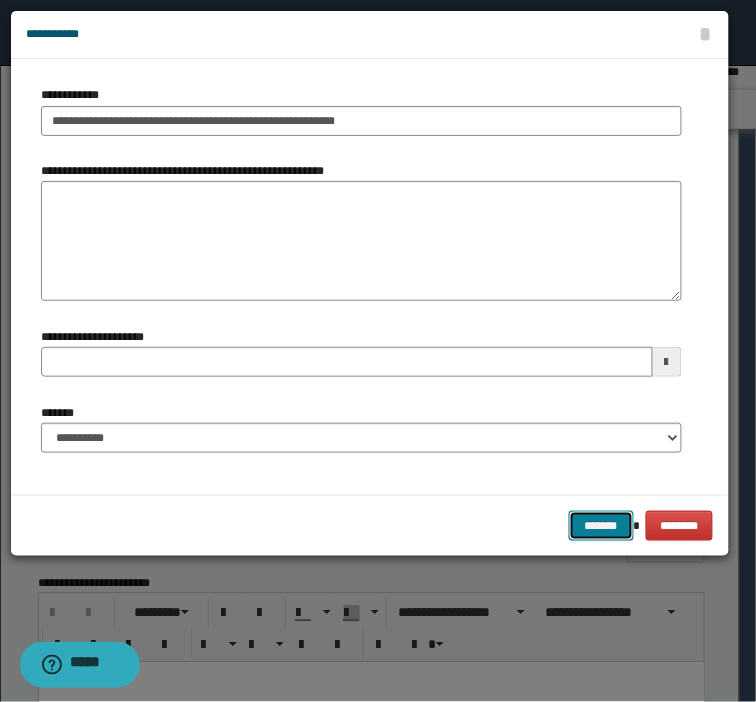 click on "*******" at bounding box center (601, 526) 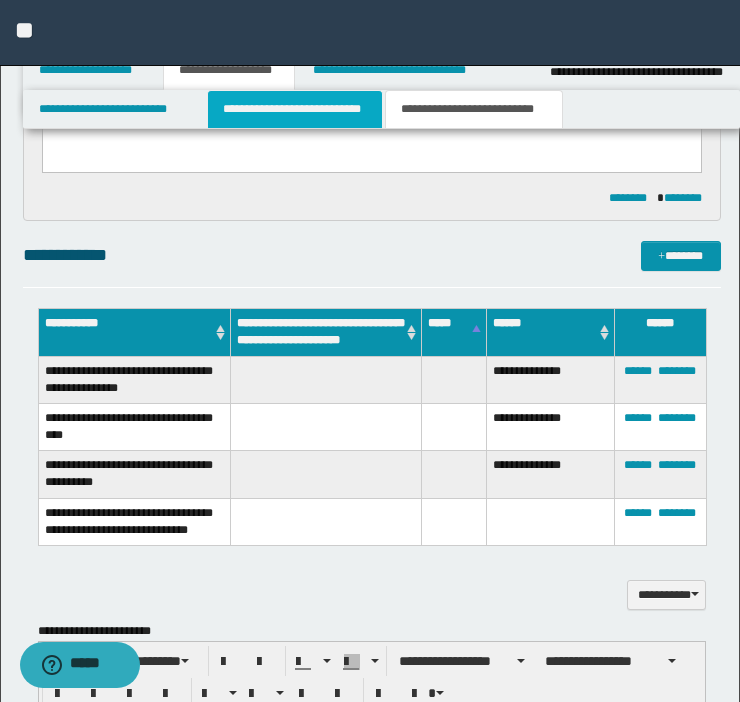 click on "**********" at bounding box center (295, 109) 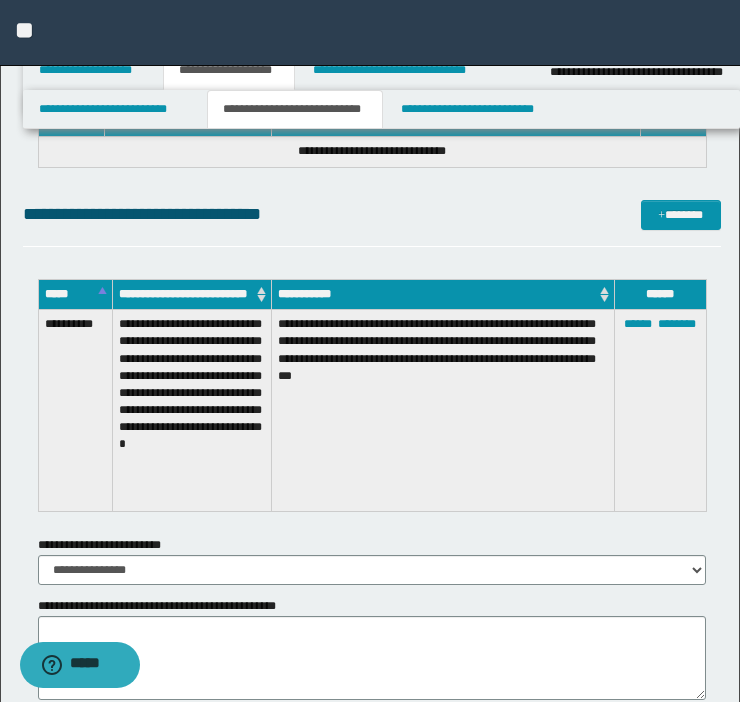 scroll, scrollTop: 3654, scrollLeft: 0, axis: vertical 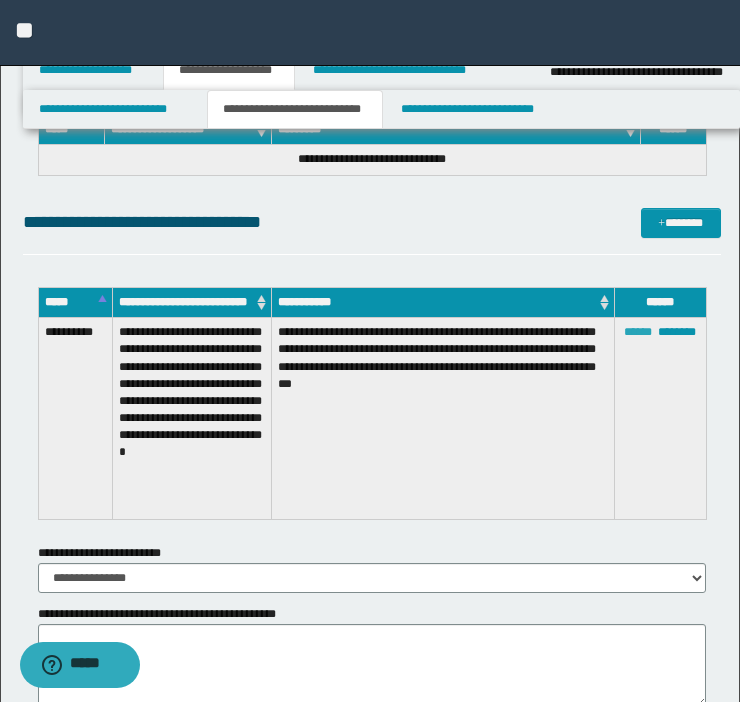 click on "******" at bounding box center [638, 332] 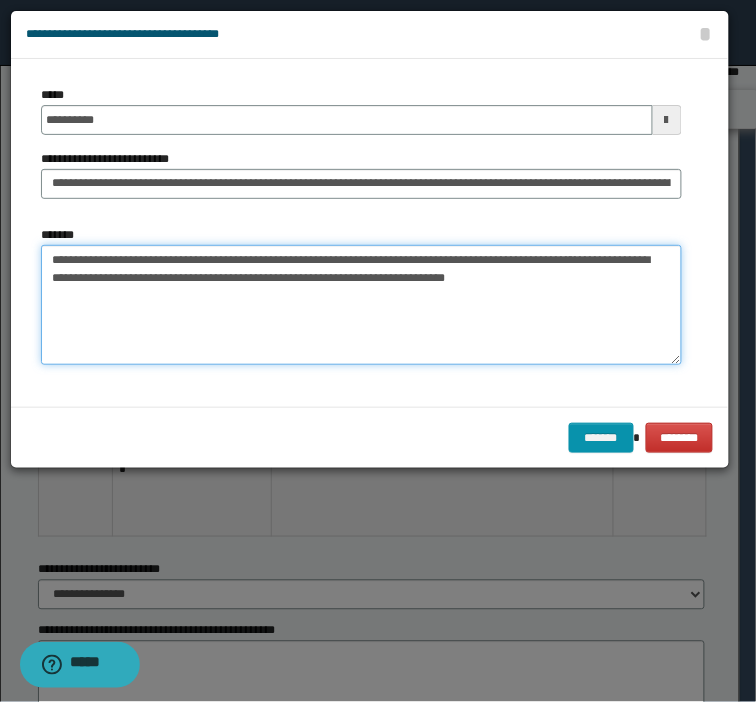 drag, startPoint x: 512, startPoint y: 293, endPoint x: -189, endPoint y: 270, distance: 701.3772 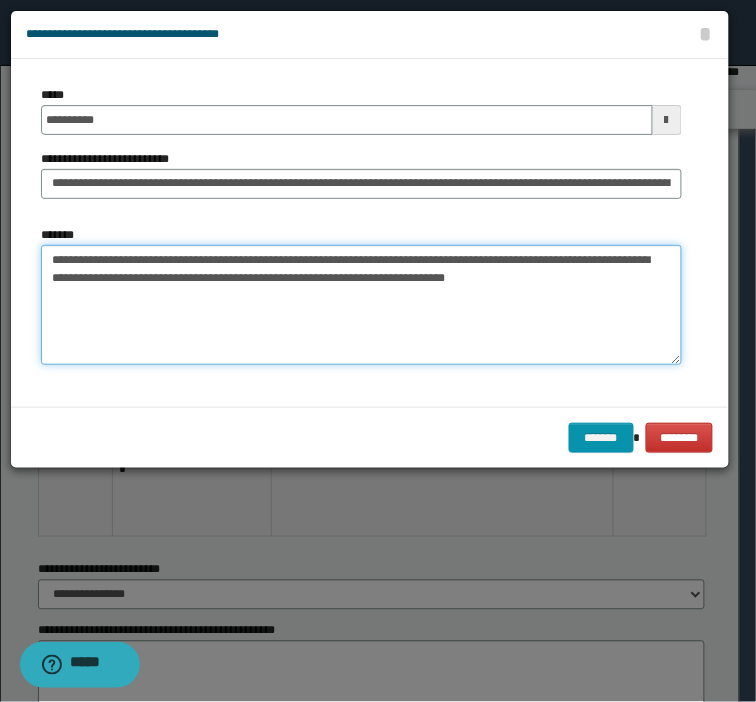 click on "**********" at bounding box center [361, 305] 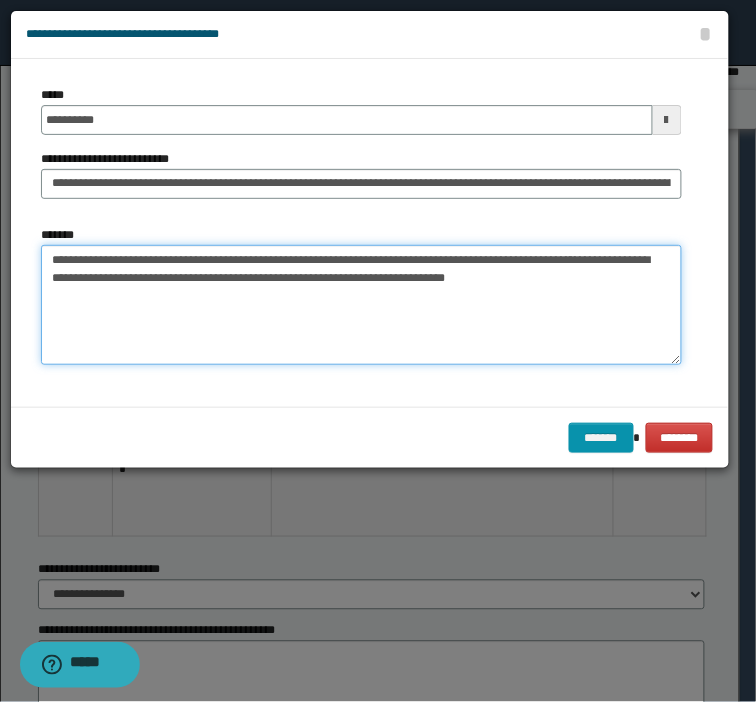 click on "**********" at bounding box center (361, 305) 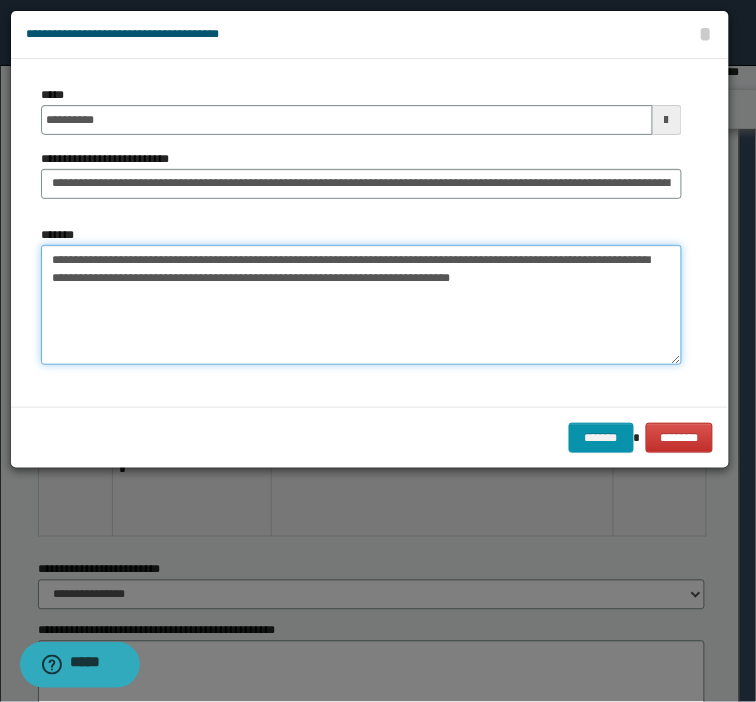 drag, startPoint x: 326, startPoint y: 277, endPoint x: 207, endPoint y: 250, distance: 122.02459 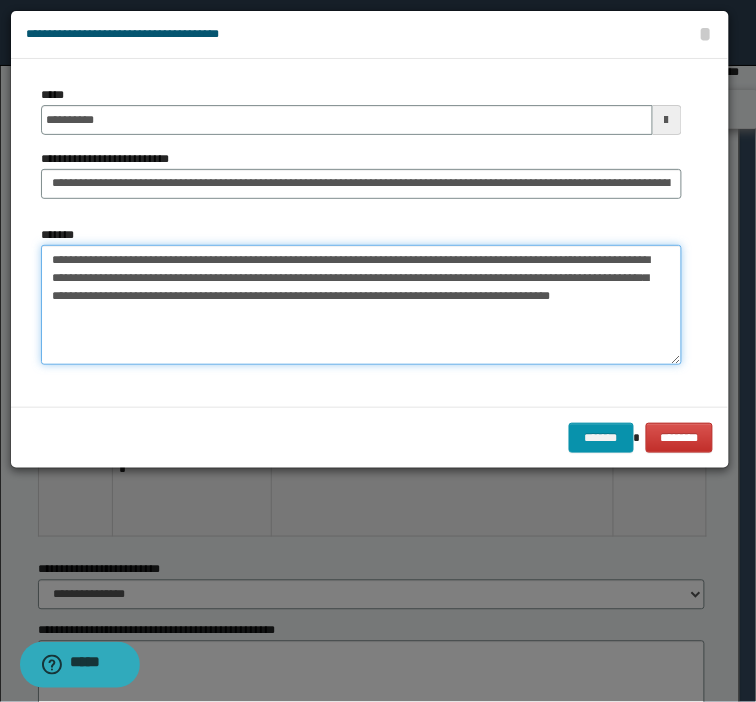 click on "**********" at bounding box center (361, 305) 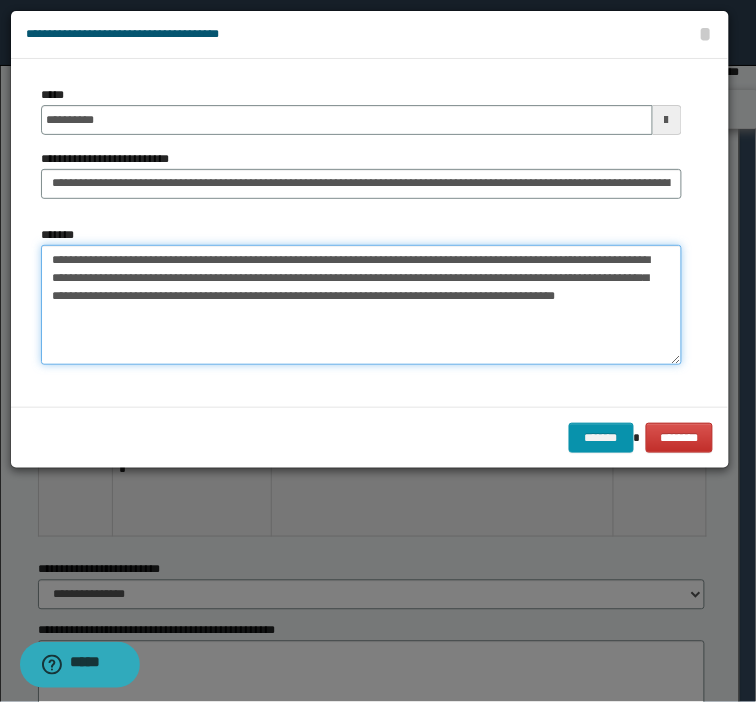 click on "**********" at bounding box center [361, 305] 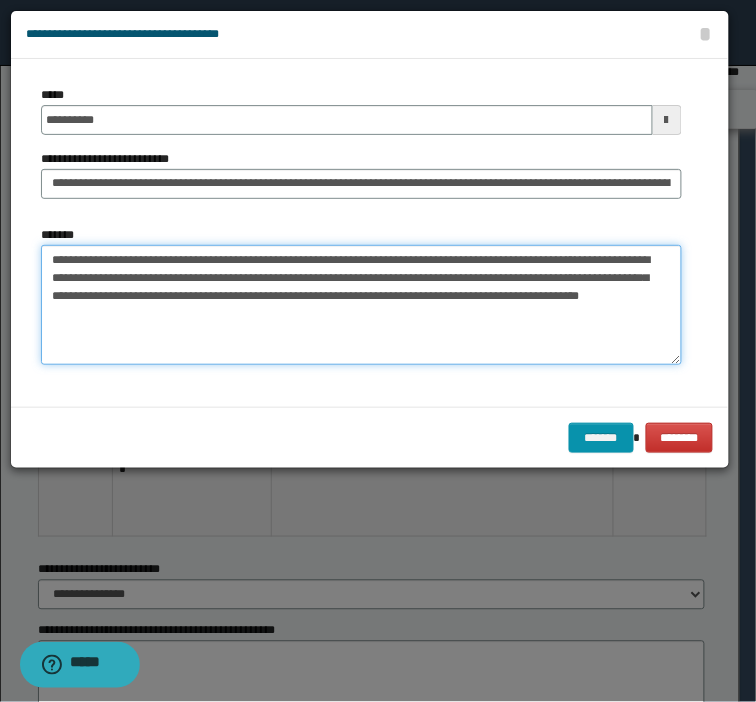 paste on "**********" 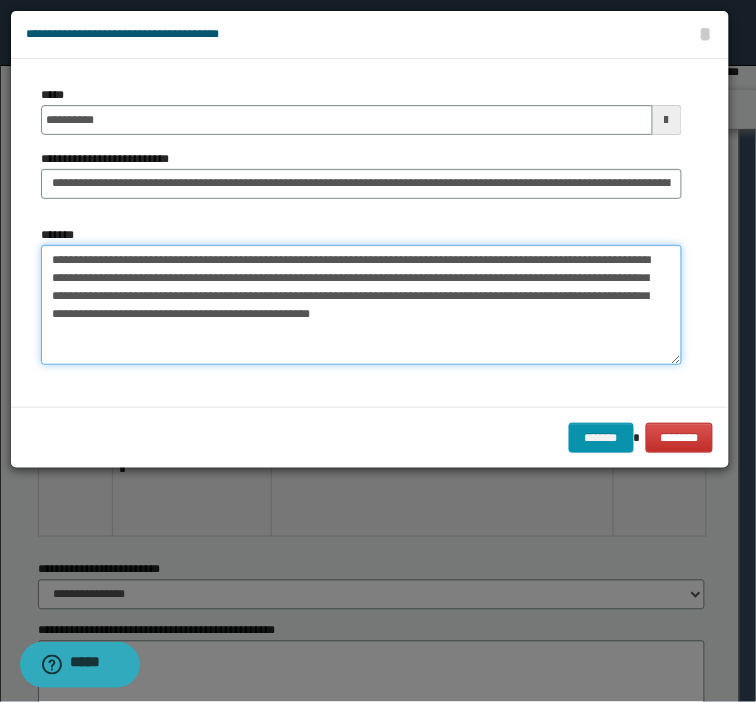 paste on "**********" 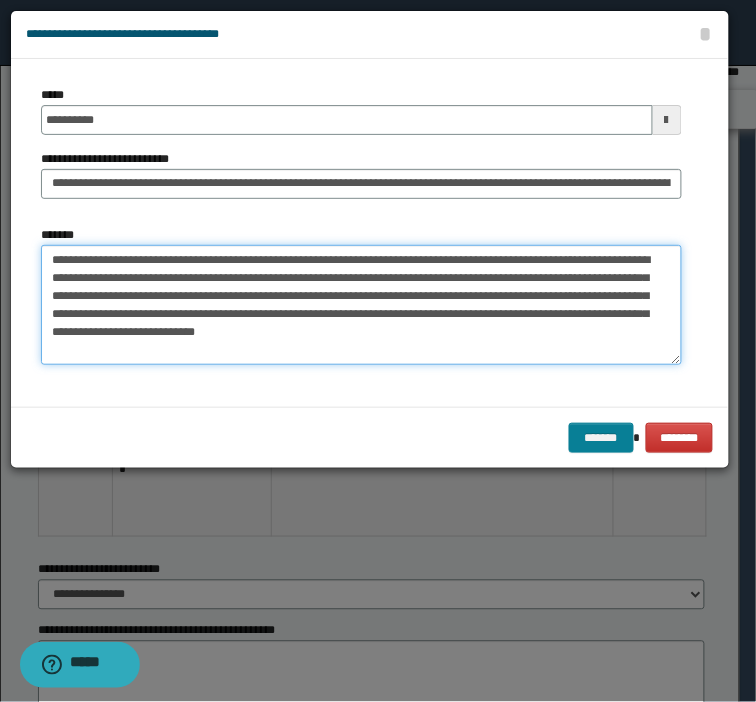 type on "**********" 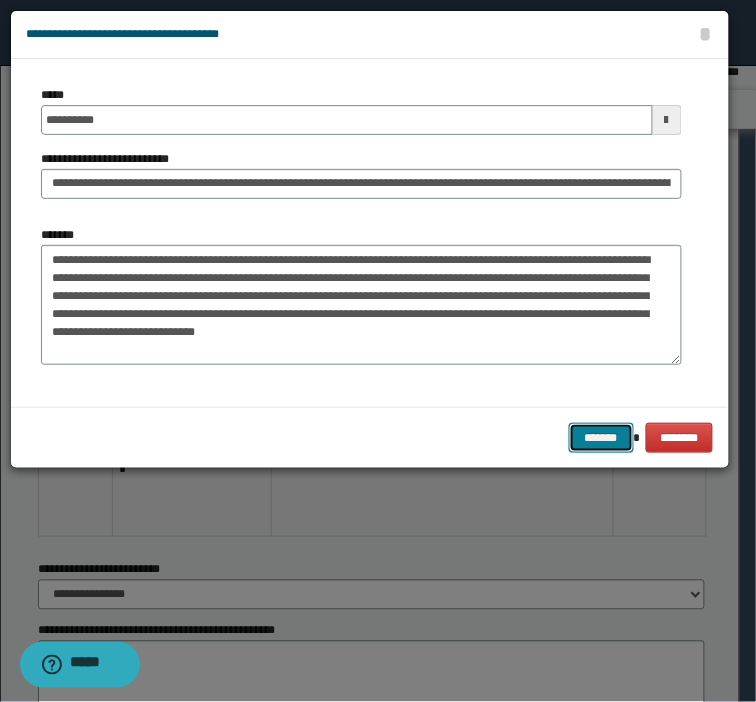 click on "*******" at bounding box center (601, 438) 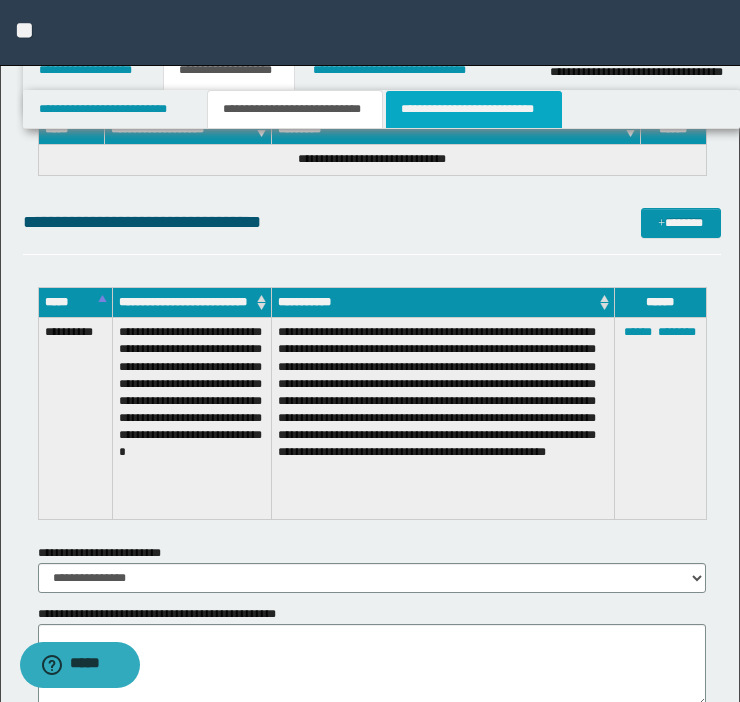 click on "**********" at bounding box center (474, 109) 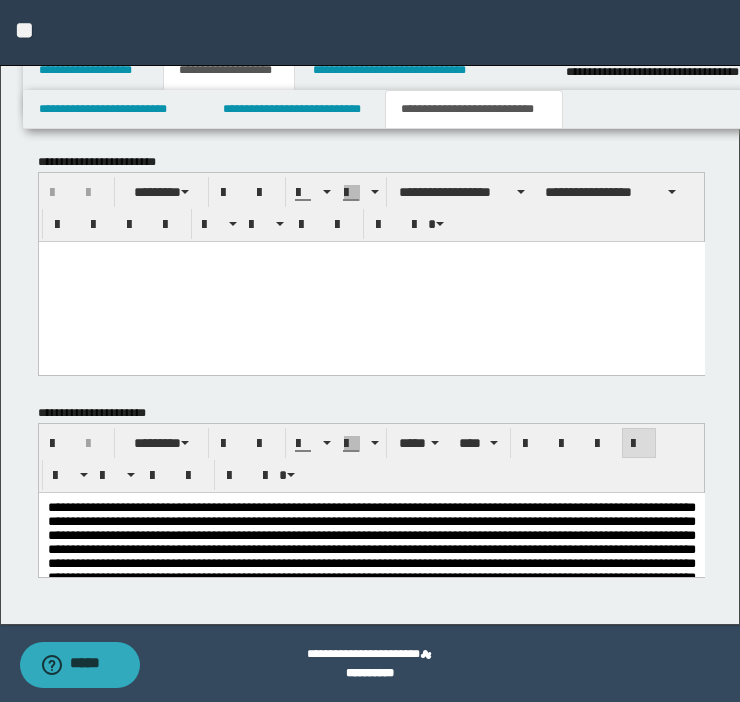 scroll, scrollTop: 1131, scrollLeft: 0, axis: vertical 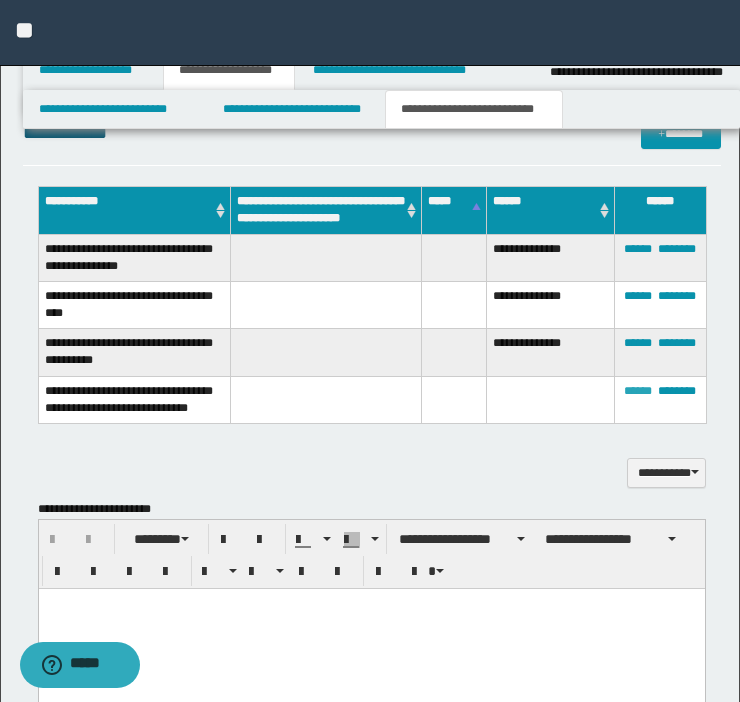 click on "******" at bounding box center (638, 391) 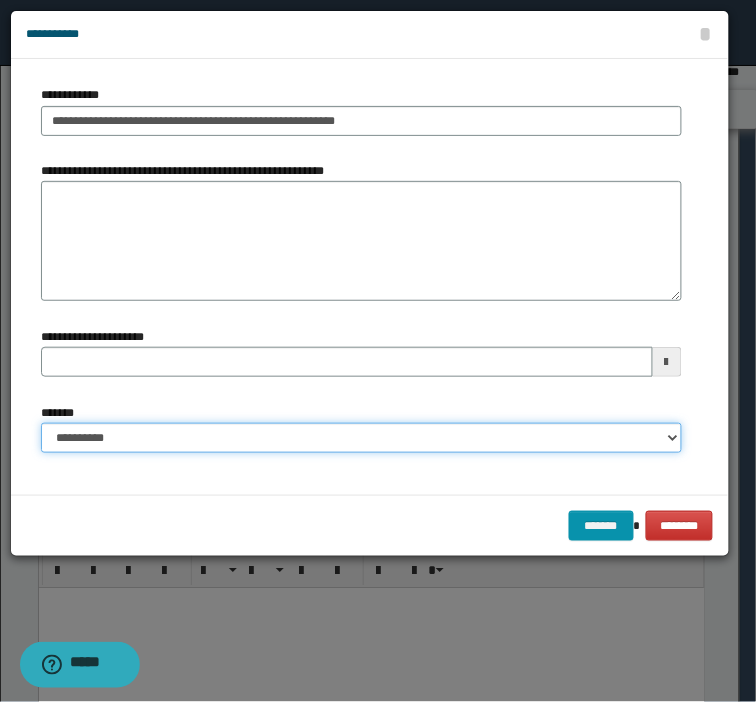 click on "**********" at bounding box center (361, 438) 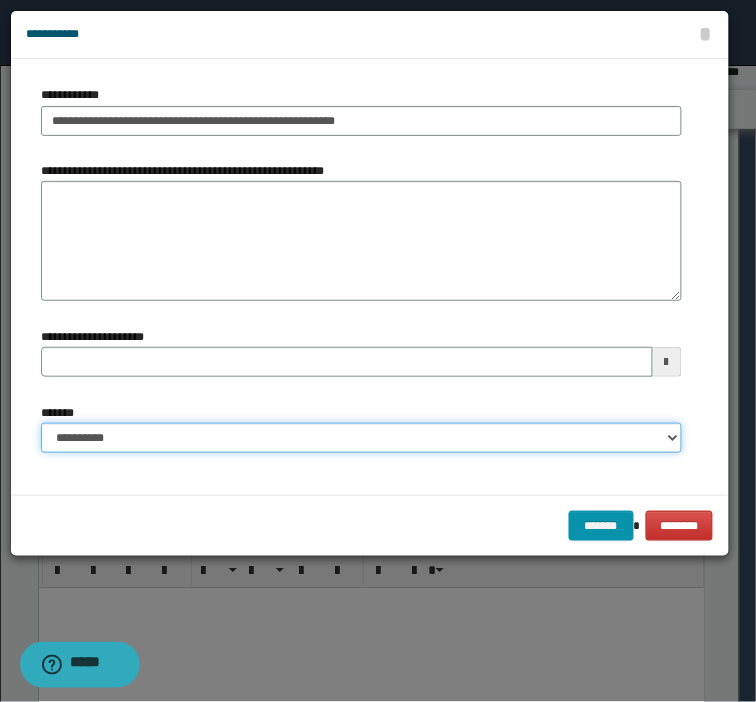 select on "*" 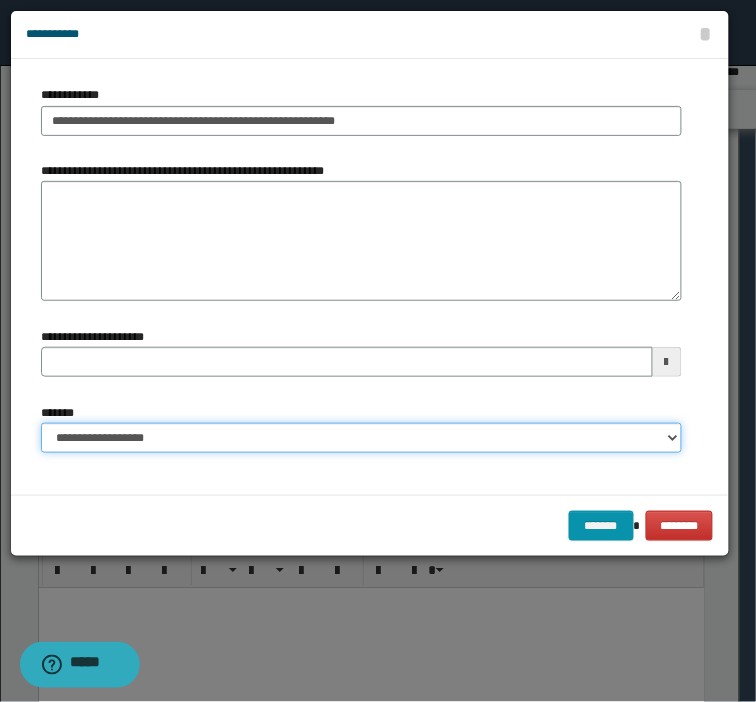click on "**********" at bounding box center [361, 438] 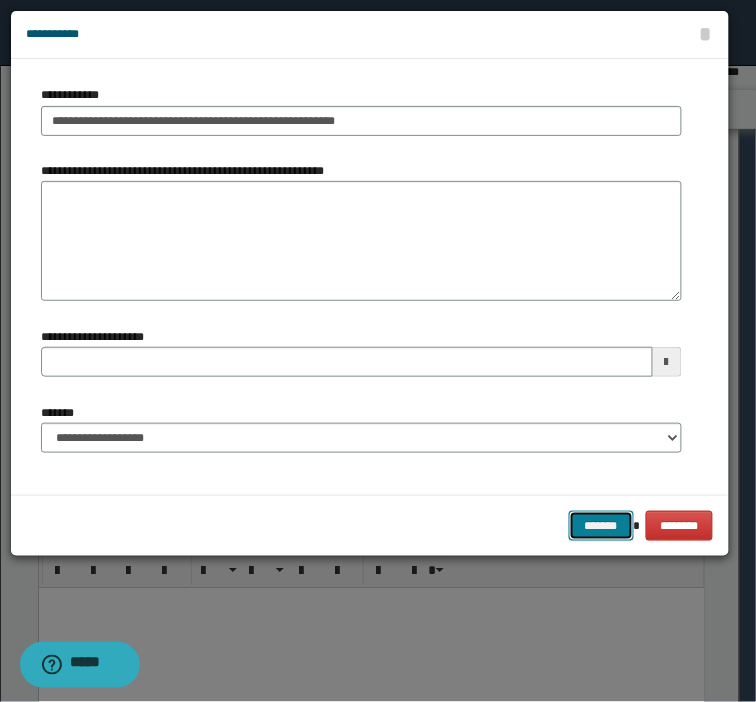click on "*******" at bounding box center [601, 526] 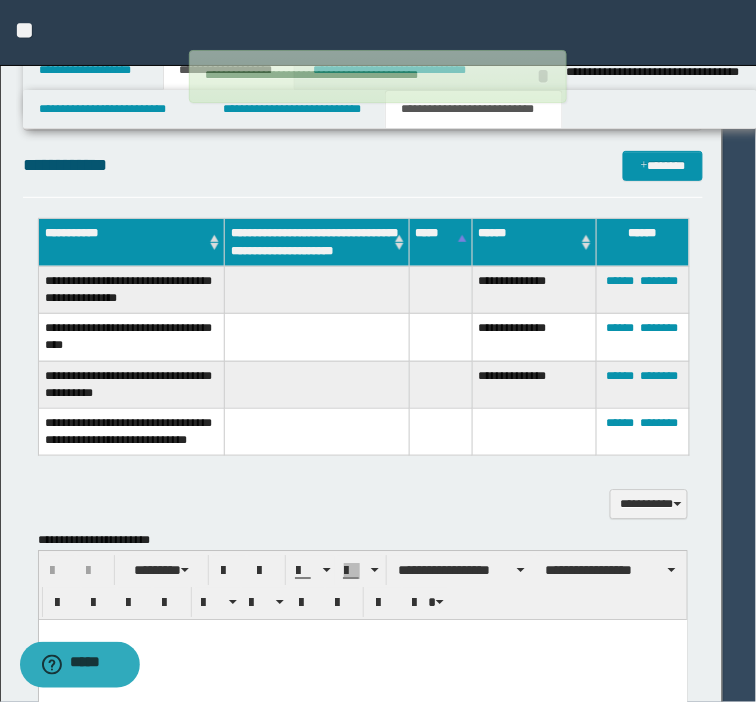 type 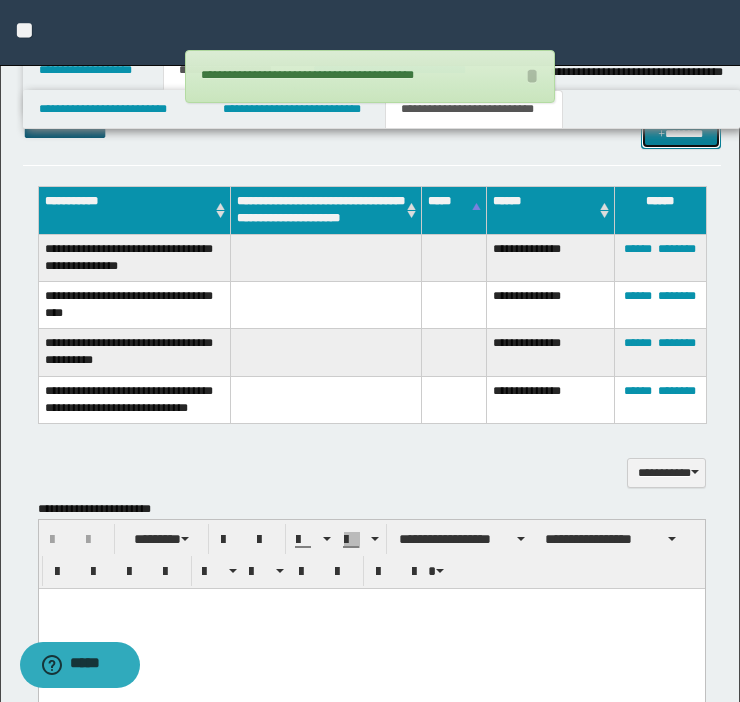 click on "*******" at bounding box center [681, 134] 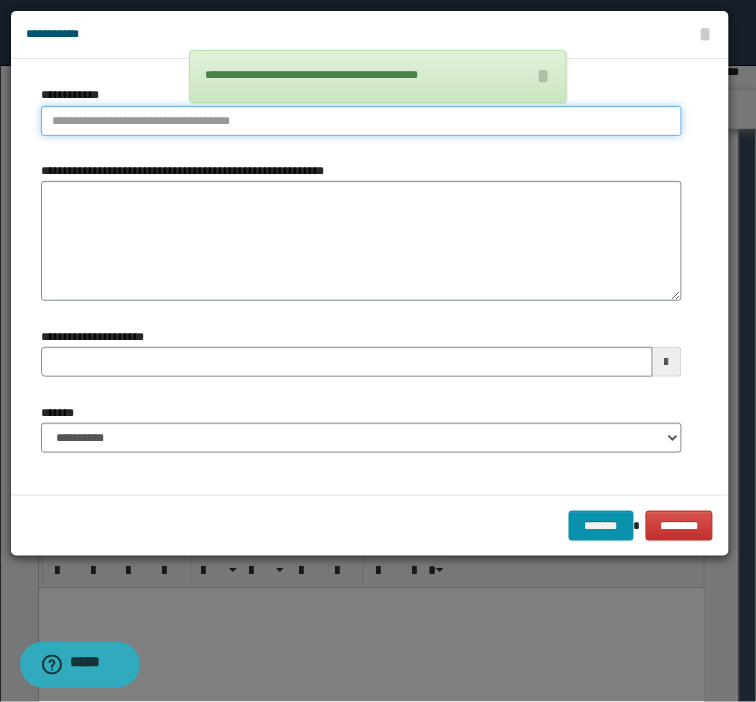 type on "**********" 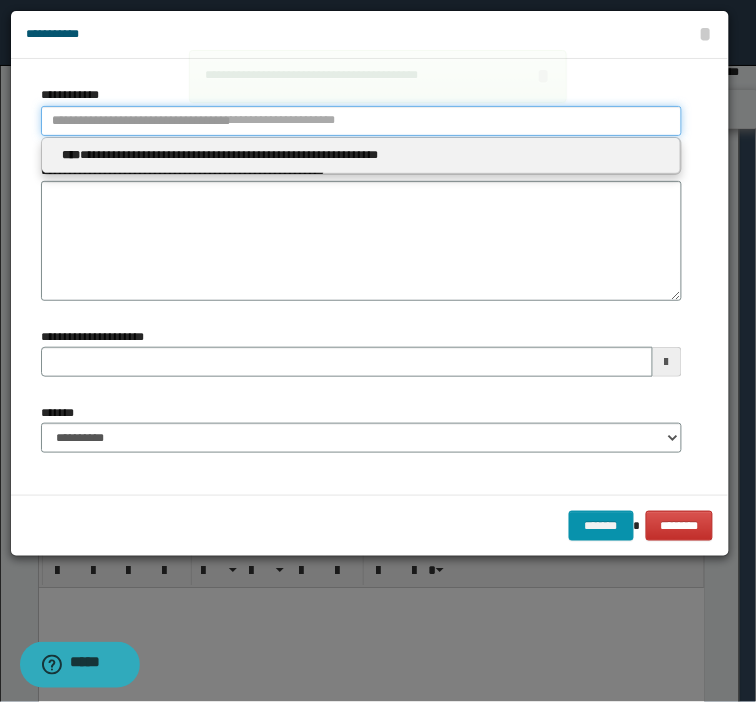 click on "**********" at bounding box center (361, 121) 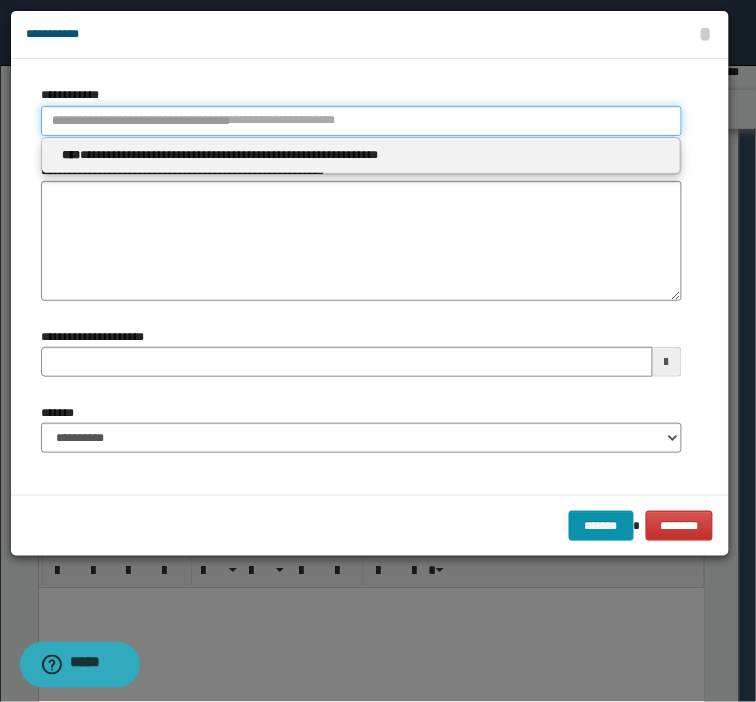 type 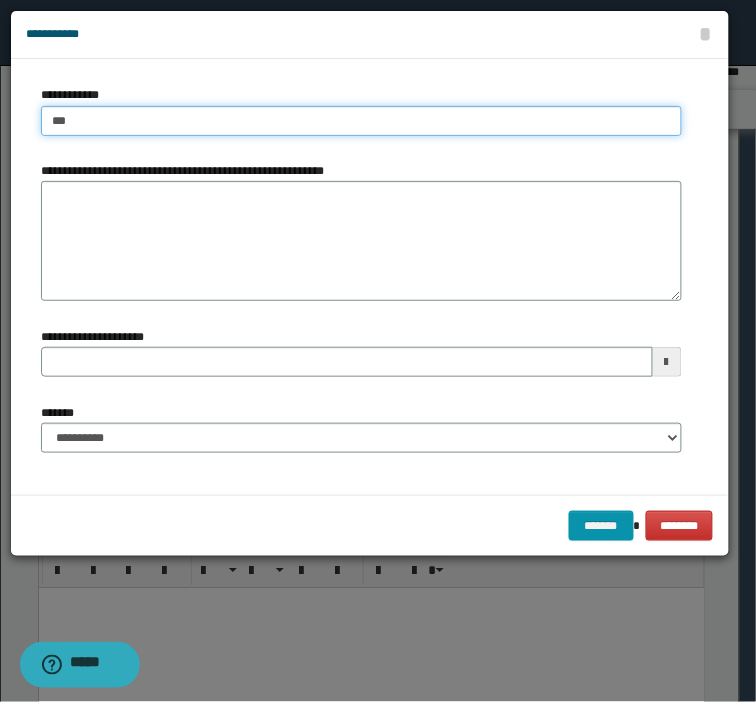 type on "****" 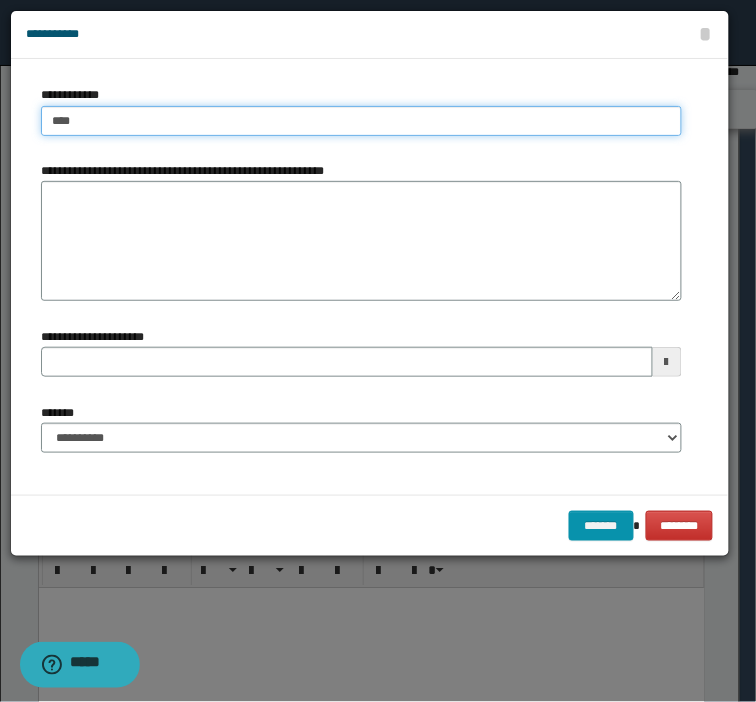 type on "****" 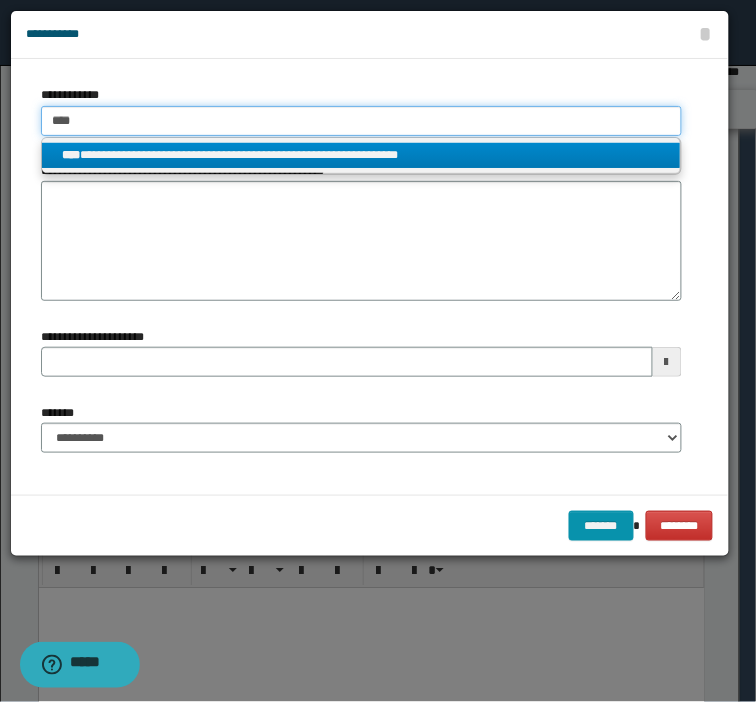 type on "****" 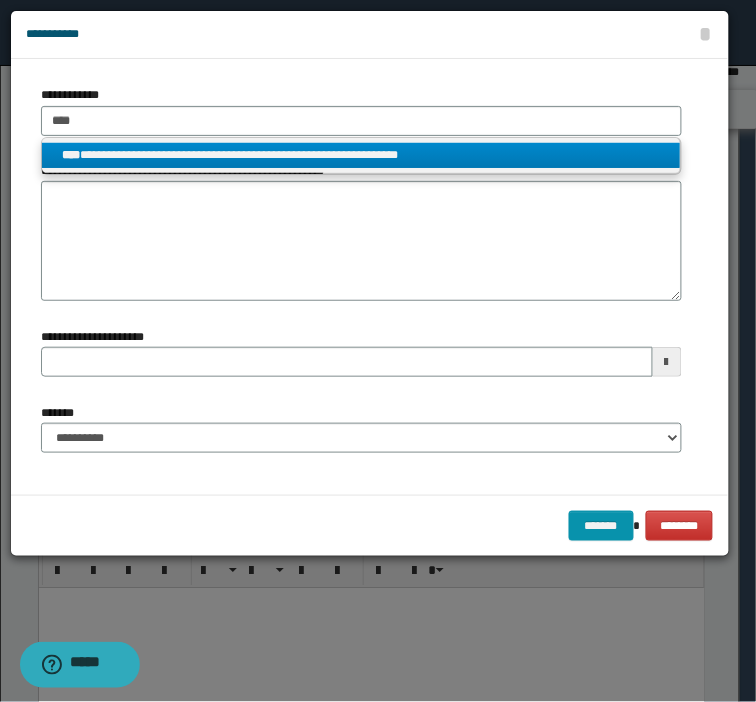 click on "**********" at bounding box center (361, 155) 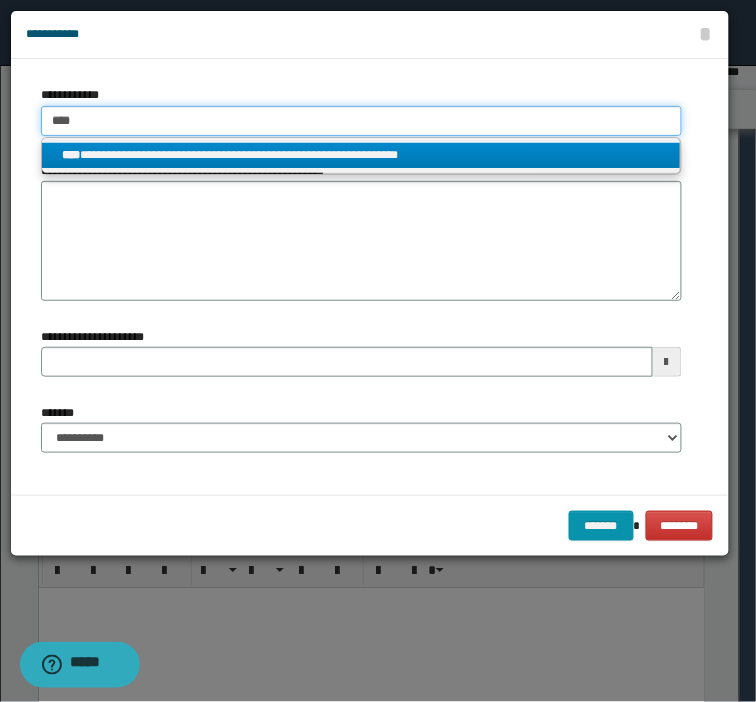 type 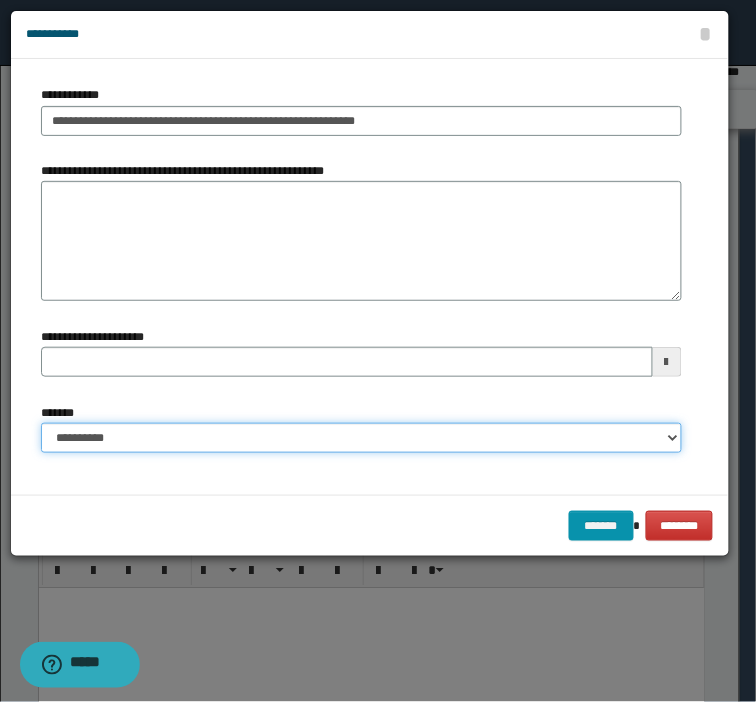 click on "**********" at bounding box center (361, 438) 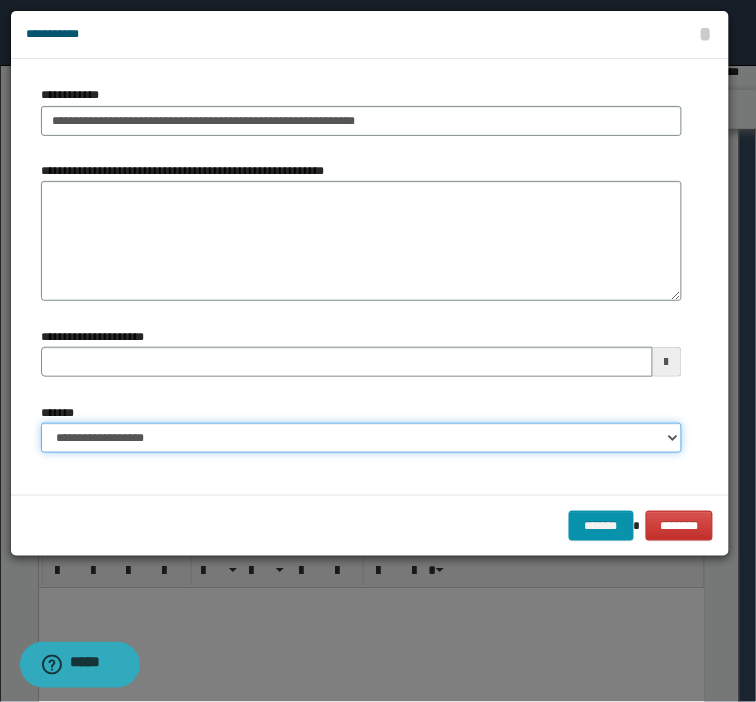 click on "**********" at bounding box center (361, 438) 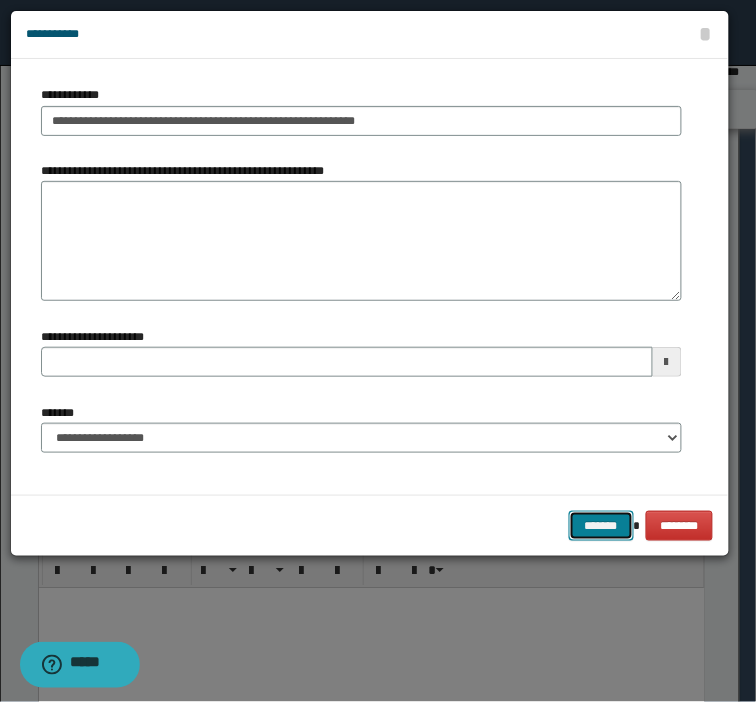 click on "*******" at bounding box center [601, 526] 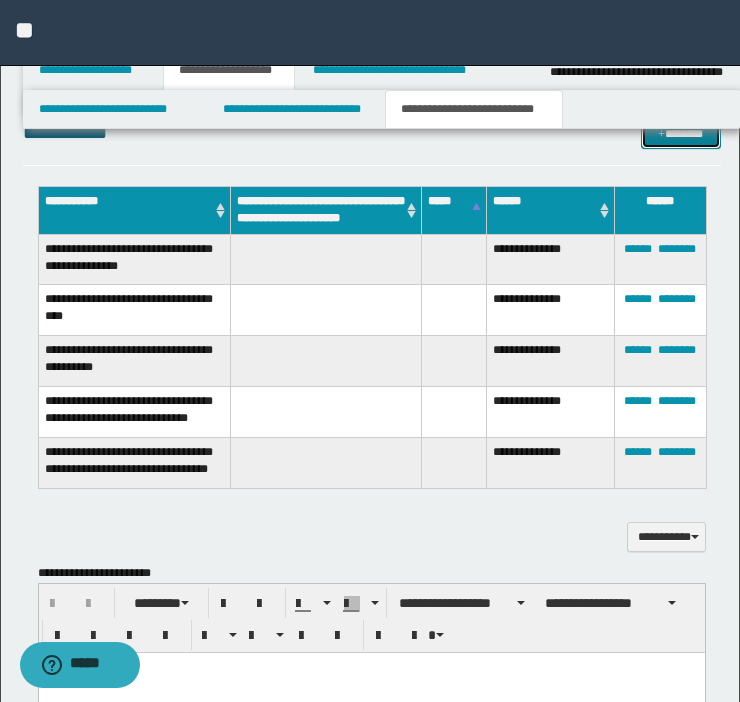 click on "*******" at bounding box center [681, 134] 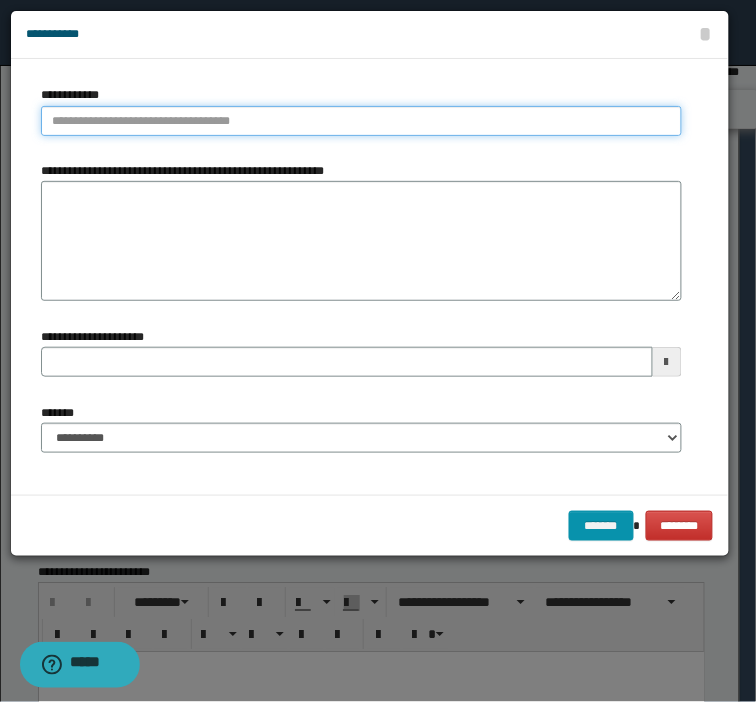 type on "**********" 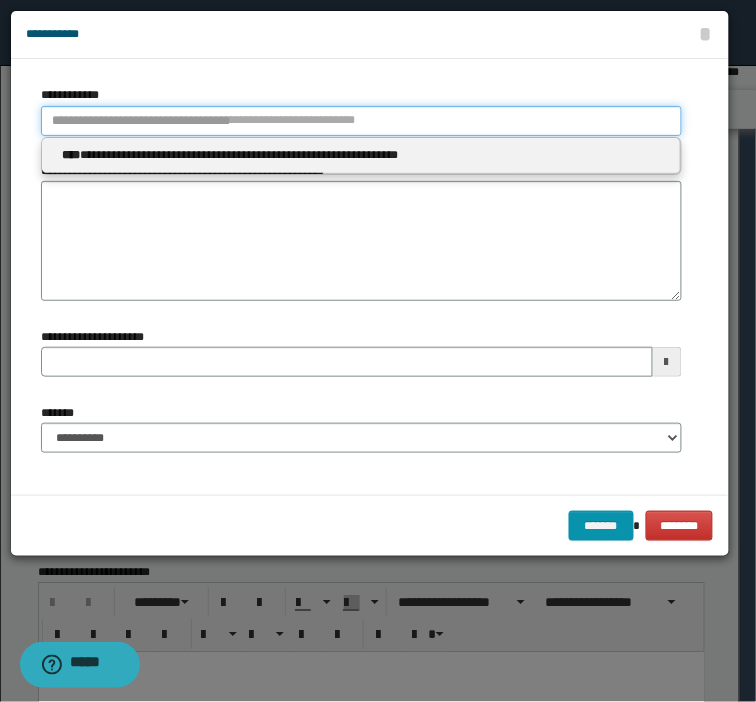 click on "**********" at bounding box center (361, 121) 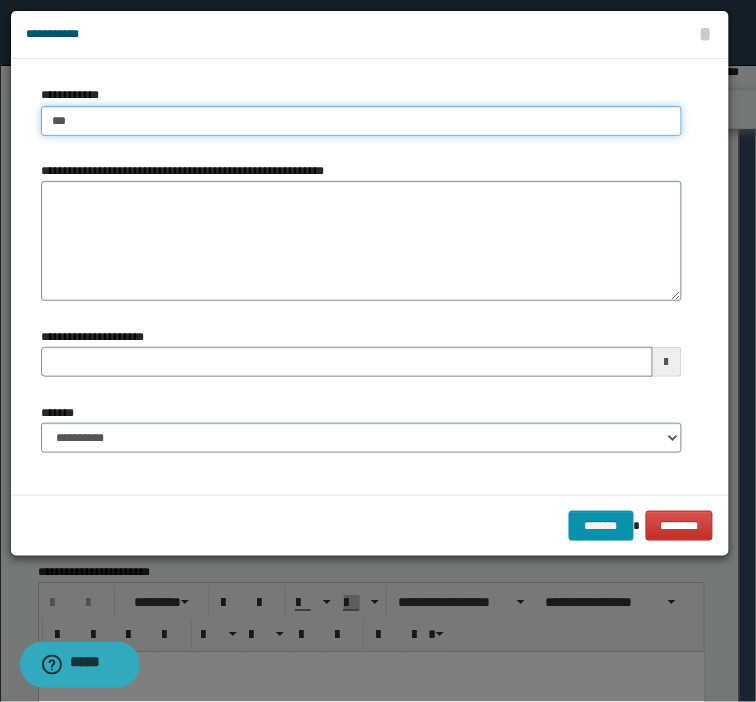 type on "****" 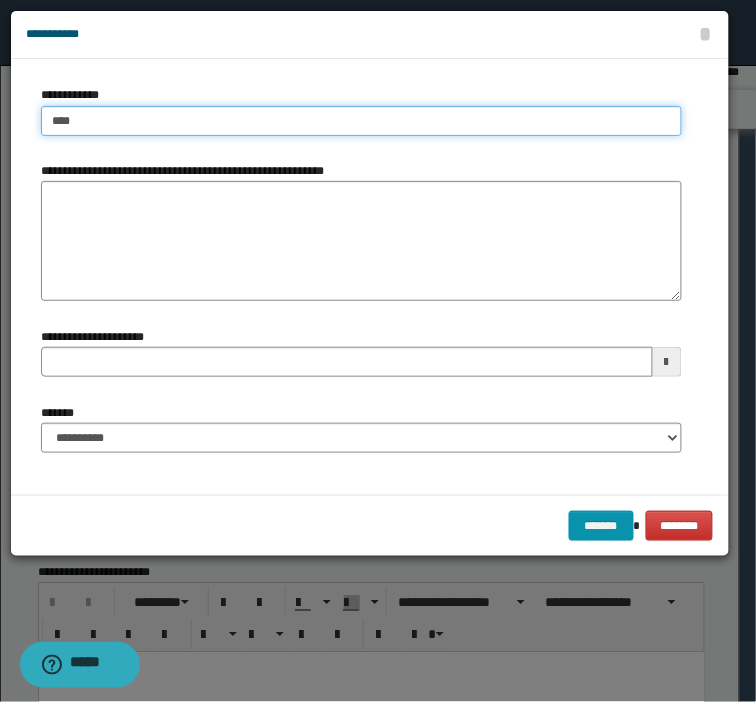 type on "****" 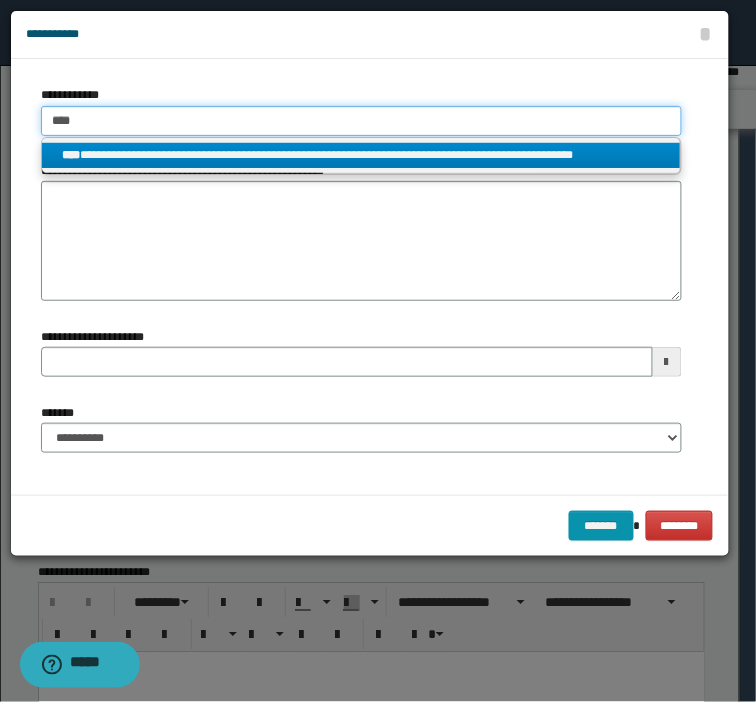 type on "****" 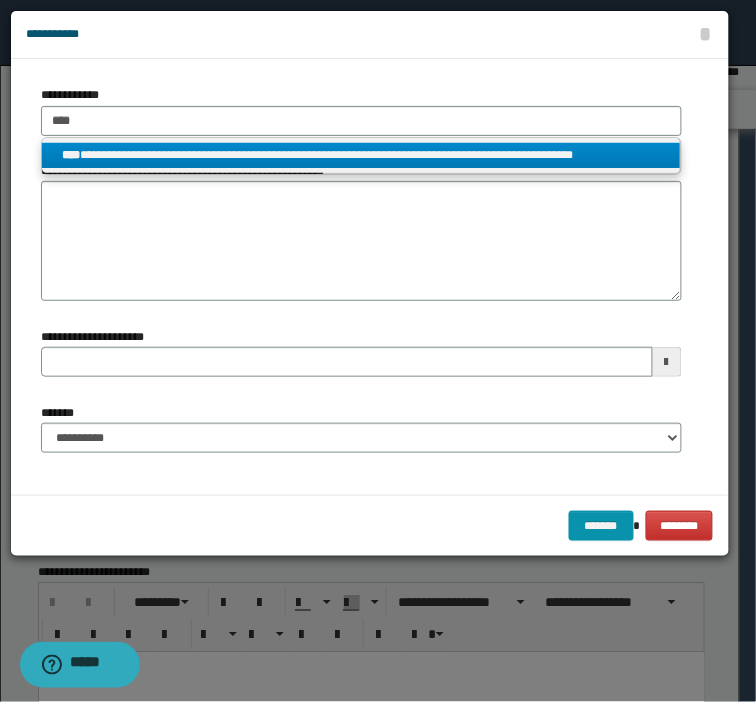 click on "**********" at bounding box center (361, 155) 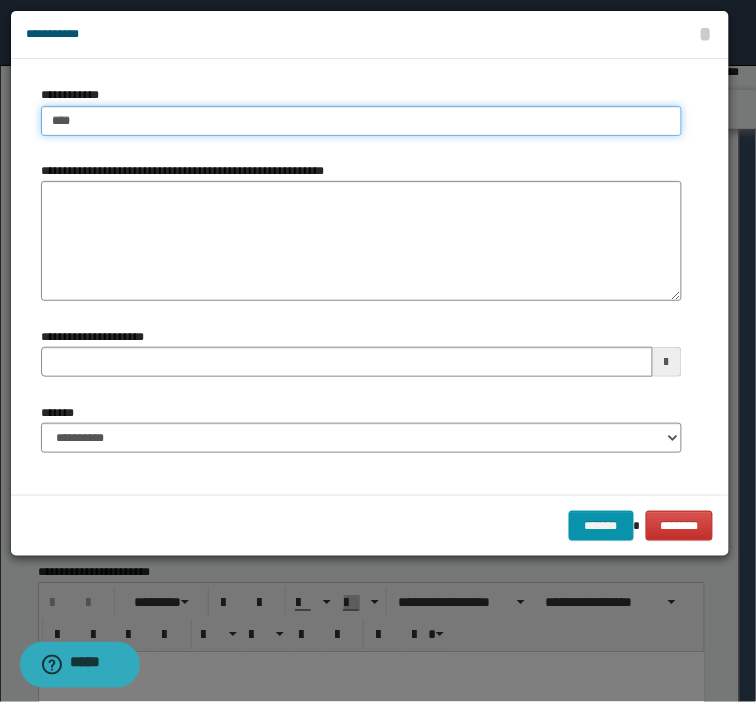 type 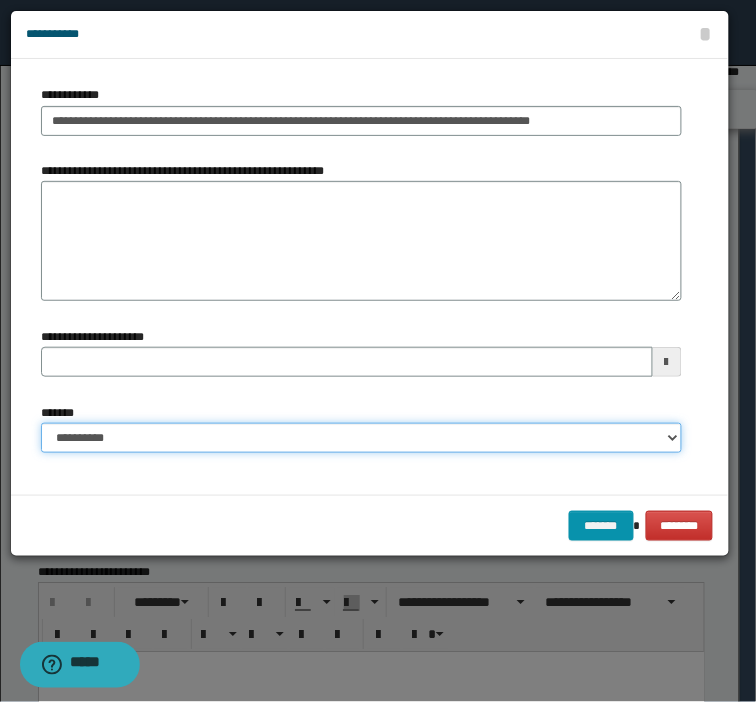 click on "**********" at bounding box center [361, 438] 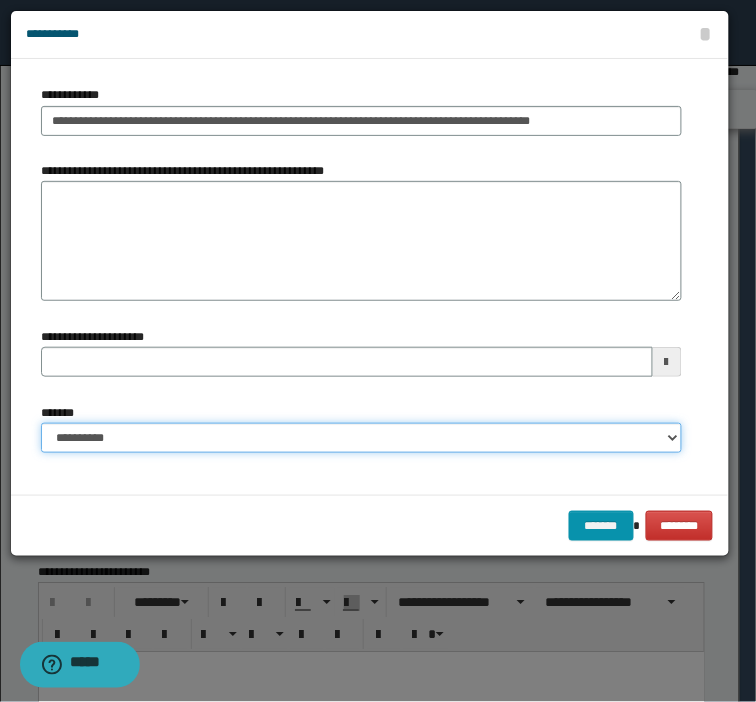 select on "*" 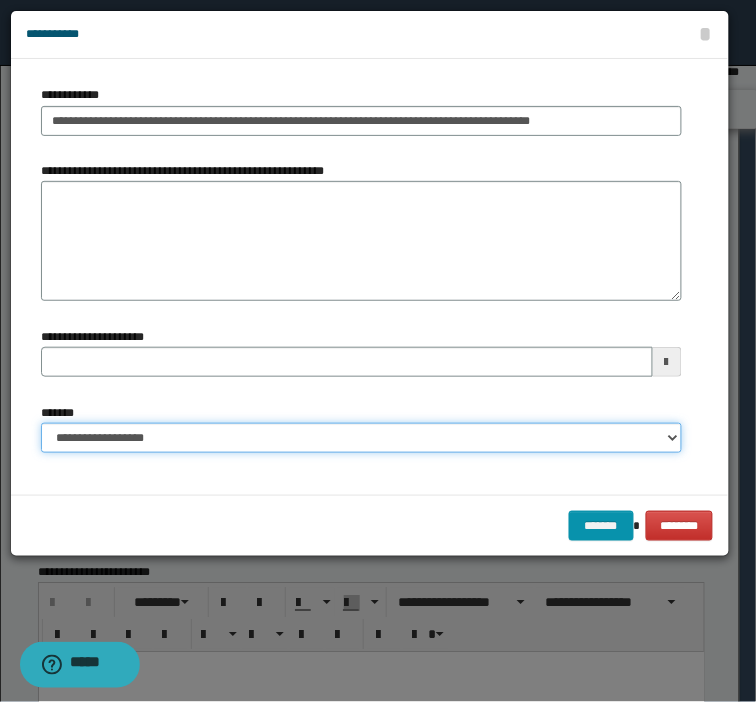 click on "**********" at bounding box center [361, 438] 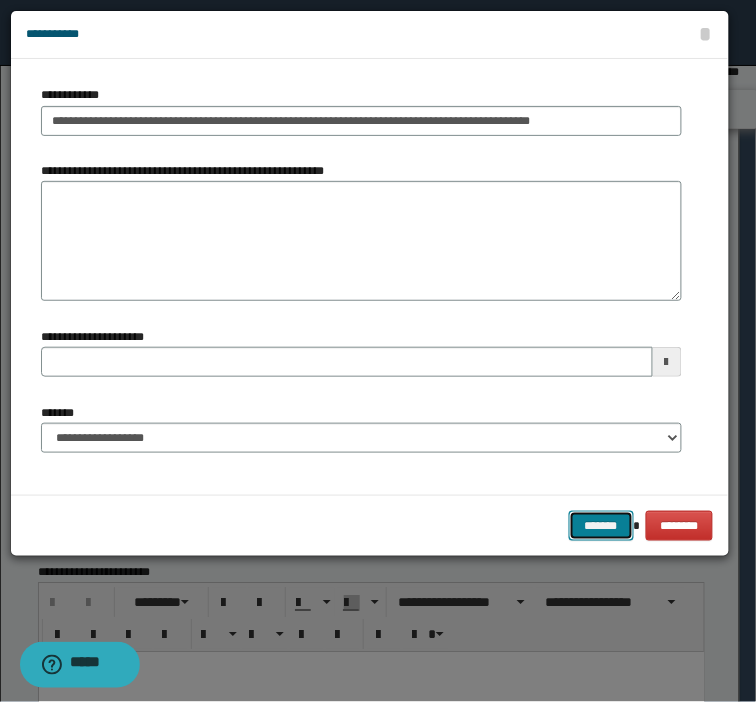 click on "*******" at bounding box center (601, 526) 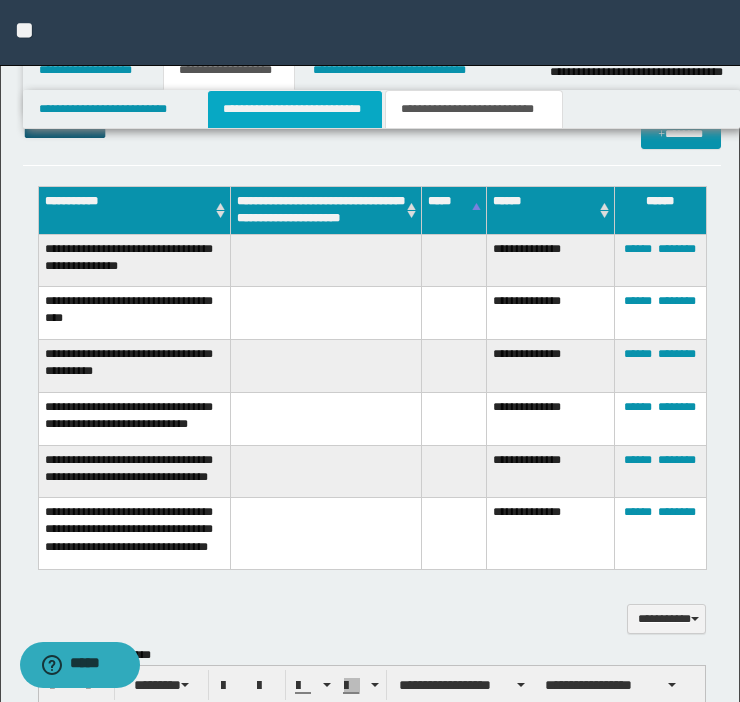 click on "**********" at bounding box center [295, 109] 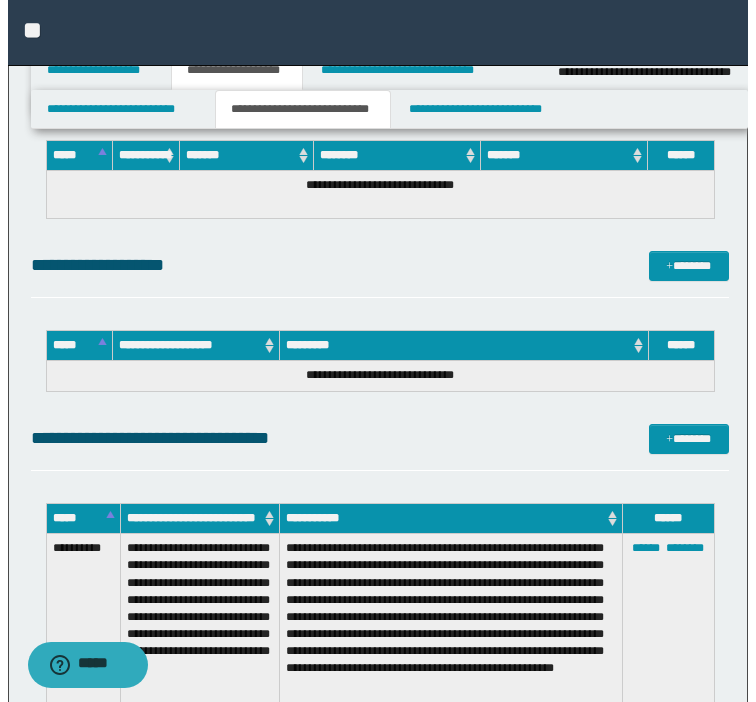 scroll, scrollTop: 3643, scrollLeft: 0, axis: vertical 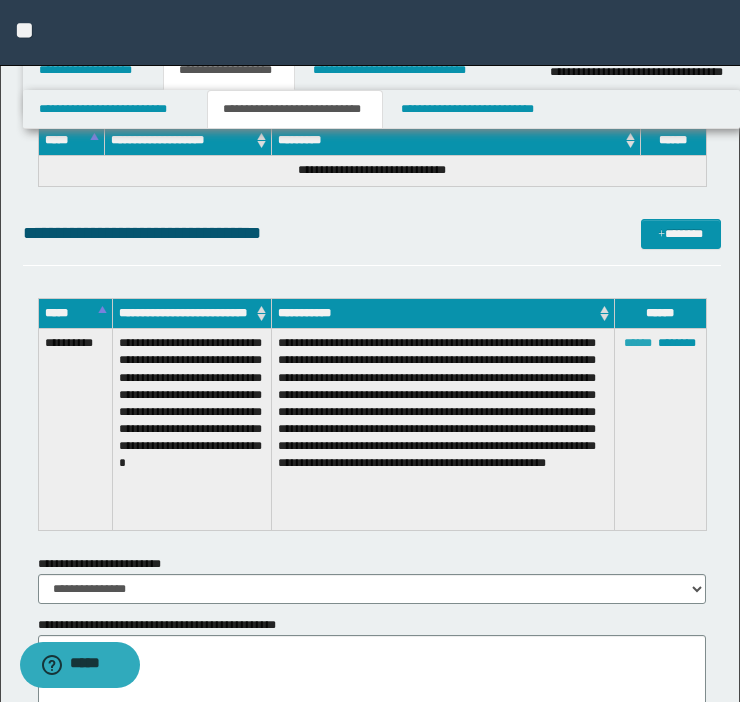 click on "******" at bounding box center [638, 343] 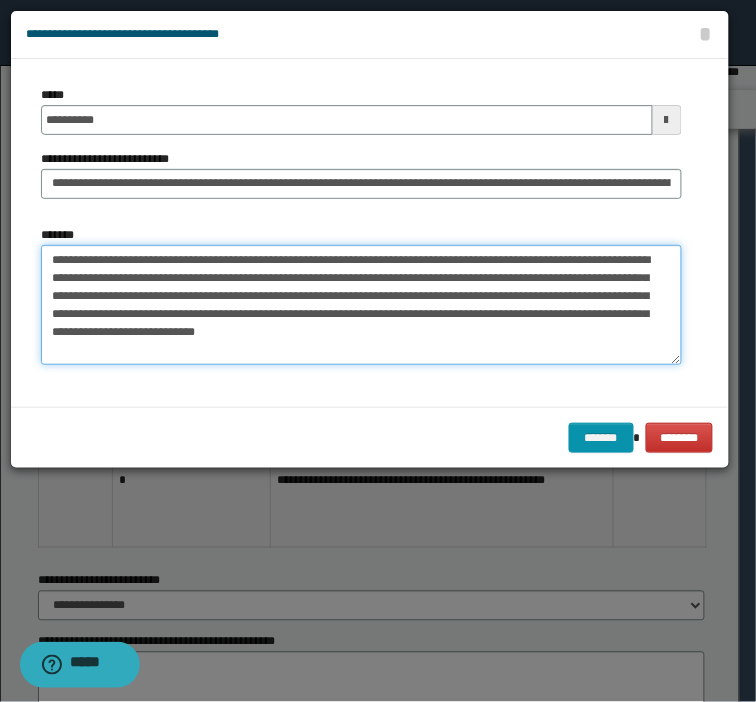 click on "**********" at bounding box center [361, 305] 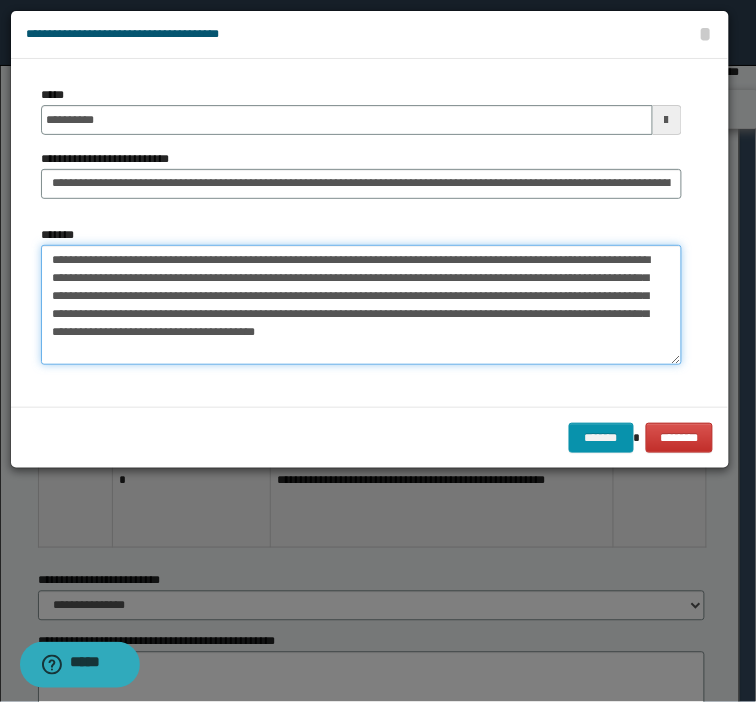 click on "**********" at bounding box center (361, 305) 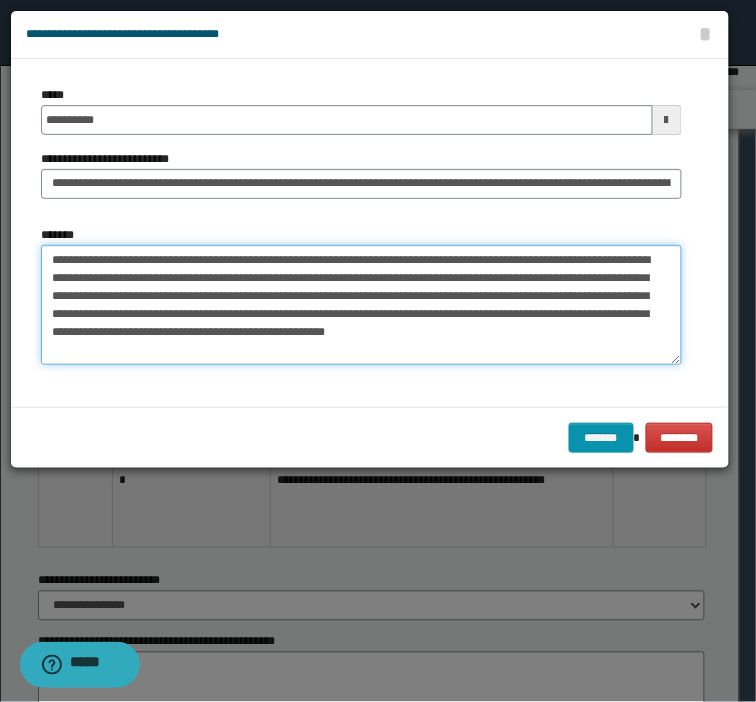 paste on "**********" 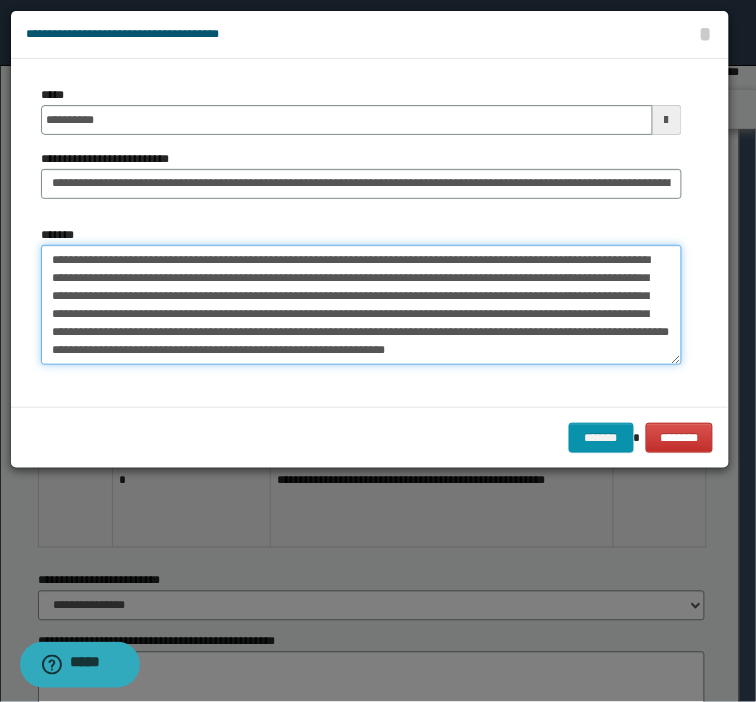 scroll, scrollTop: 102, scrollLeft: 0, axis: vertical 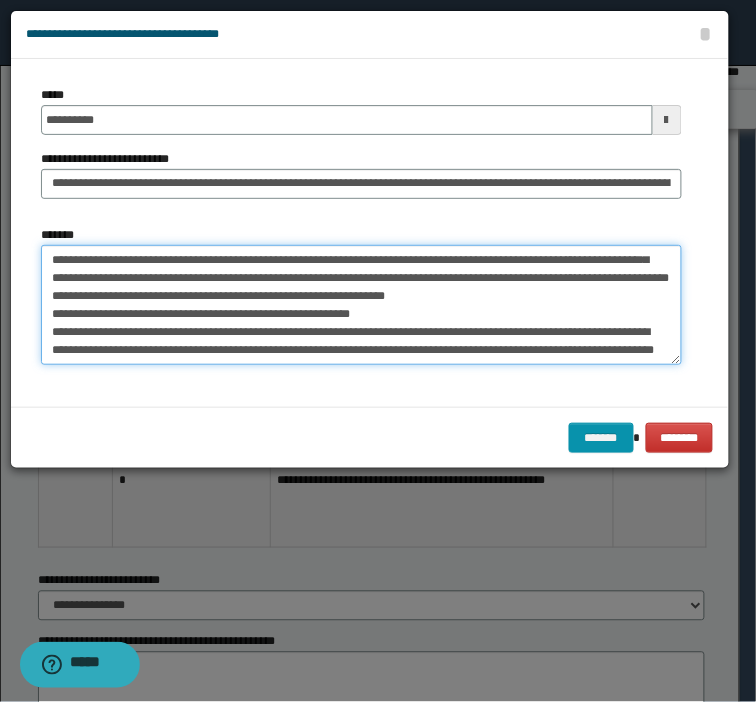 click on "**********" at bounding box center (361, 305) 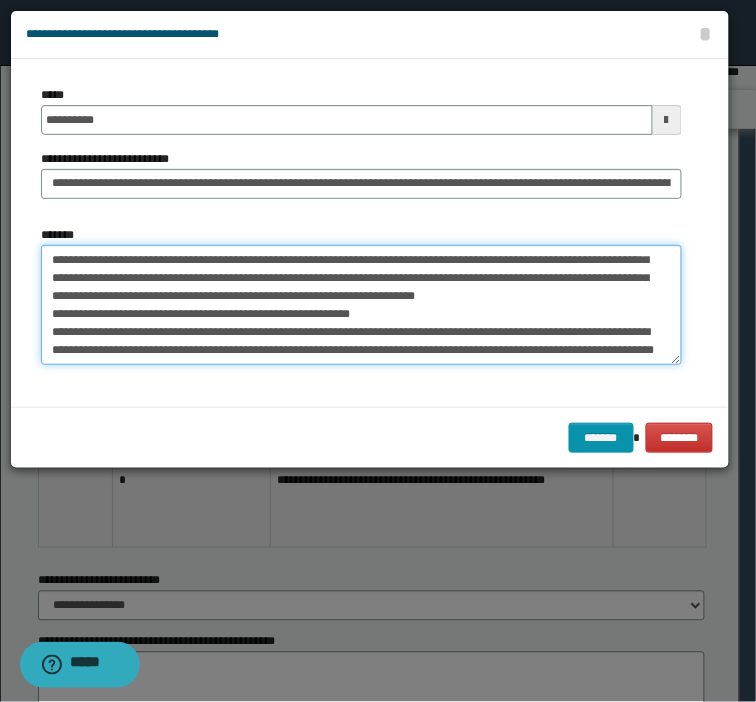scroll, scrollTop: 38, scrollLeft: 0, axis: vertical 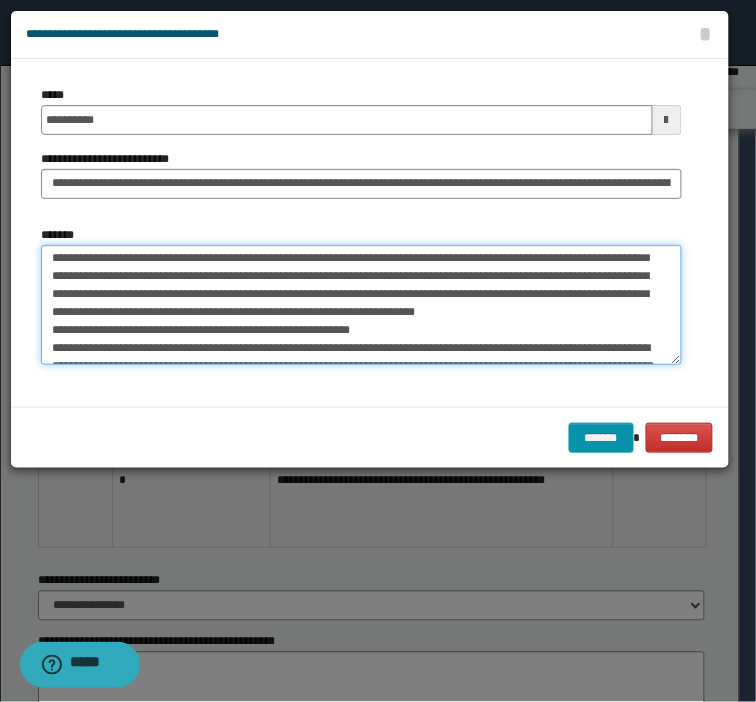 paste 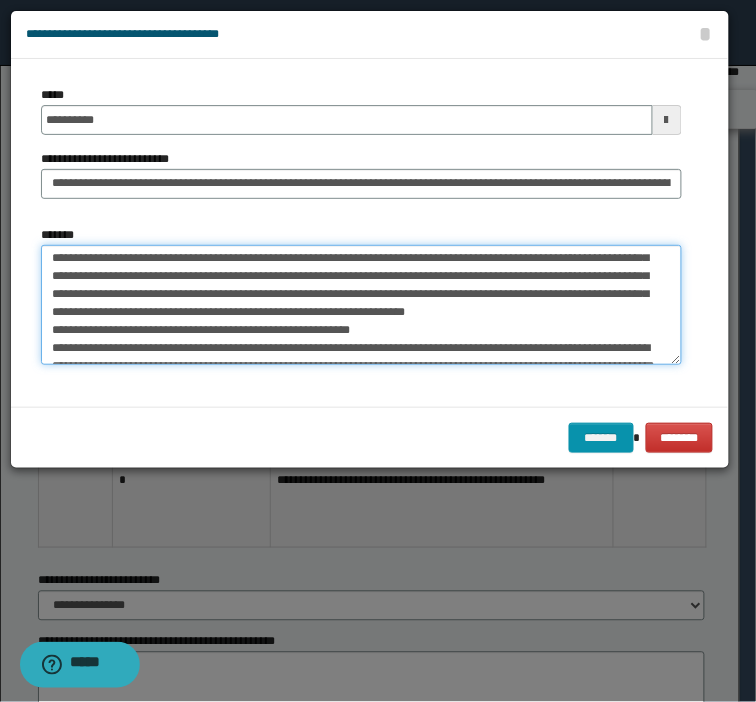 drag, startPoint x: 425, startPoint y: 311, endPoint x: 645, endPoint y: 263, distance: 225.17549 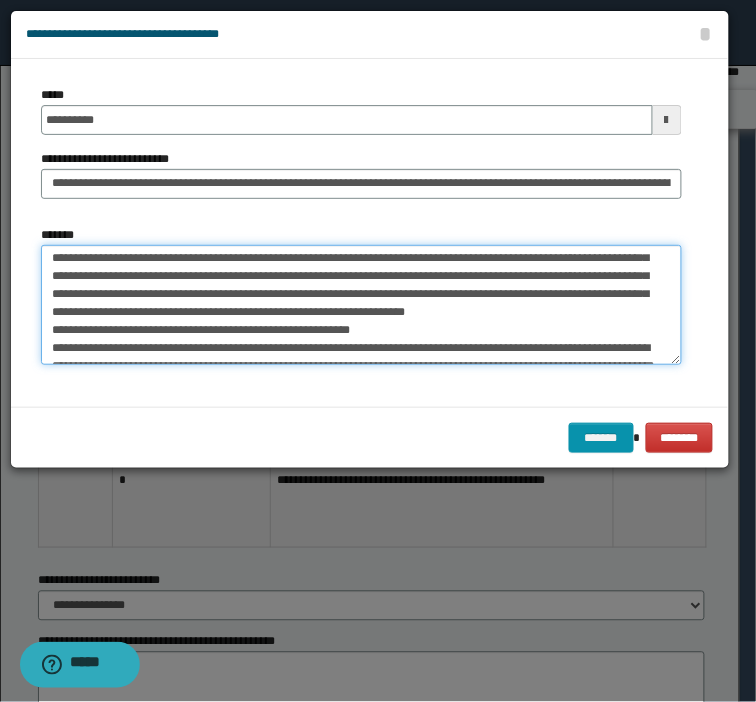 click on "**********" at bounding box center [361, 305] 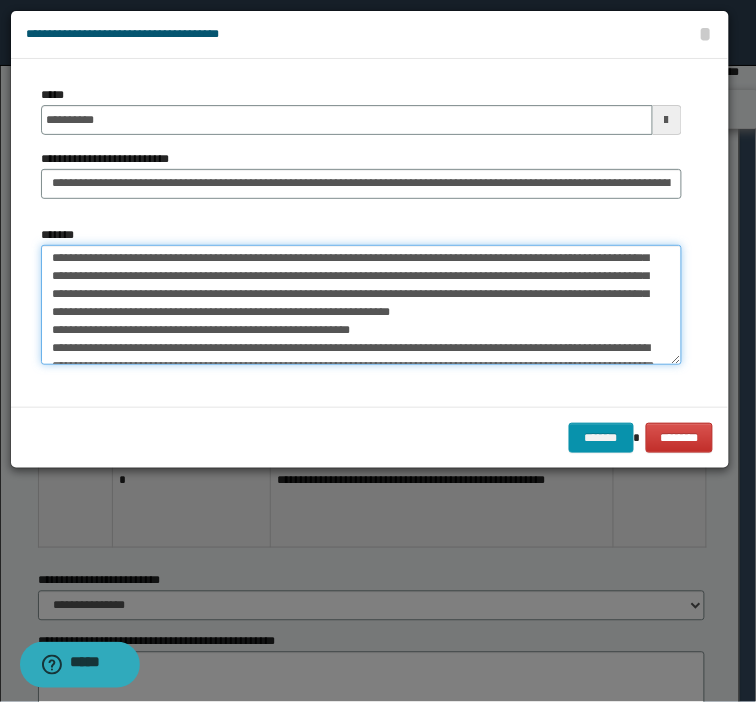 click on "**********" at bounding box center (361, 305) 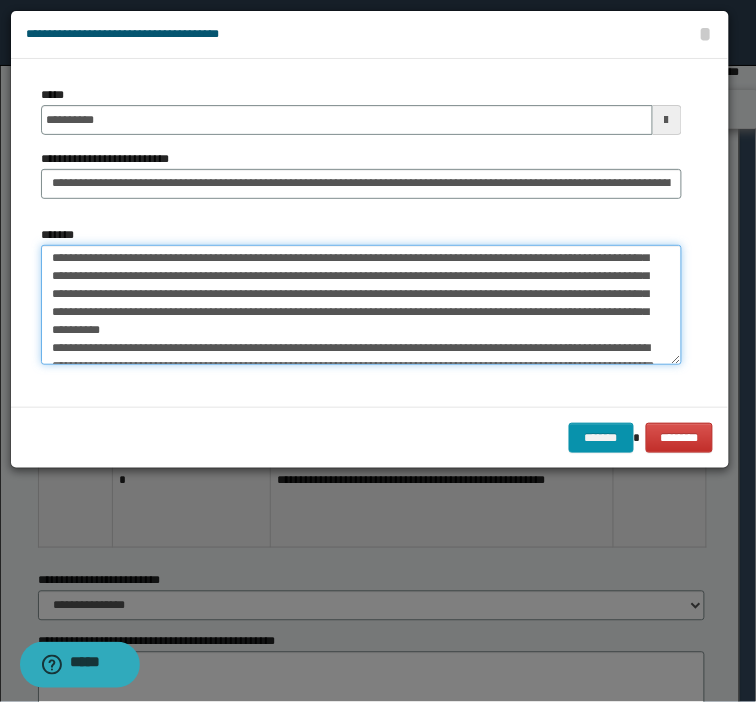 scroll, scrollTop: 21, scrollLeft: 0, axis: vertical 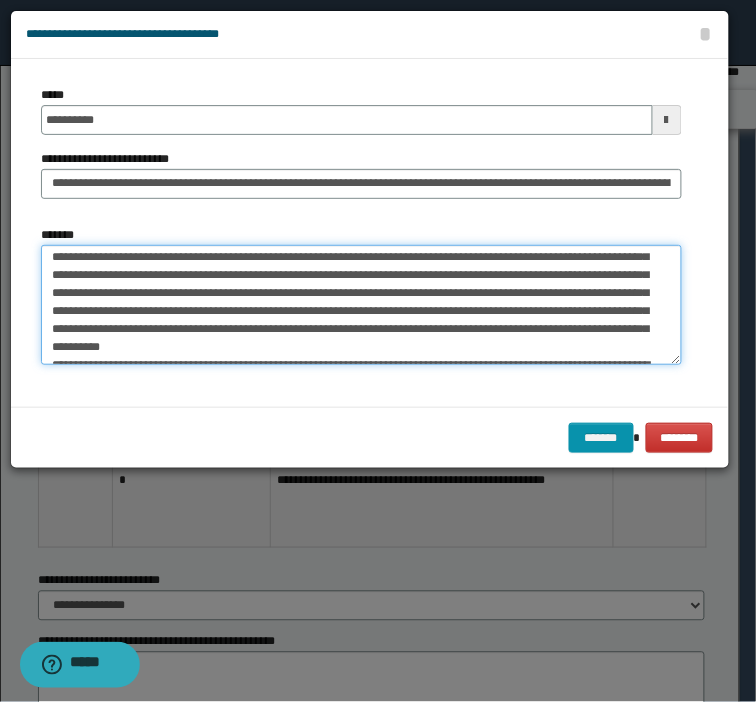 click on "**********" at bounding box center (361, 305) 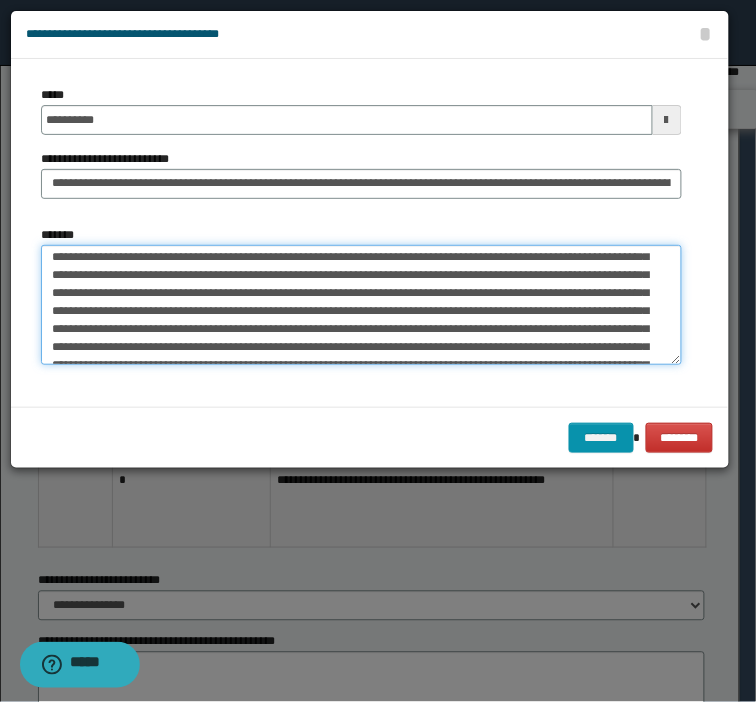 scroll, scrollTop: 12, scrollLeft: 0, axis: vertical 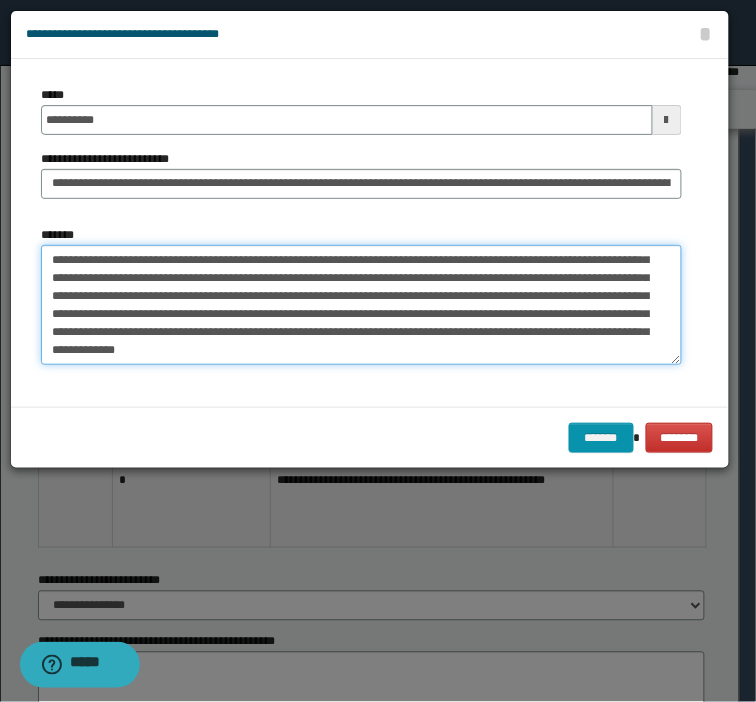 click on "**********" at bounding box center (361, 305) 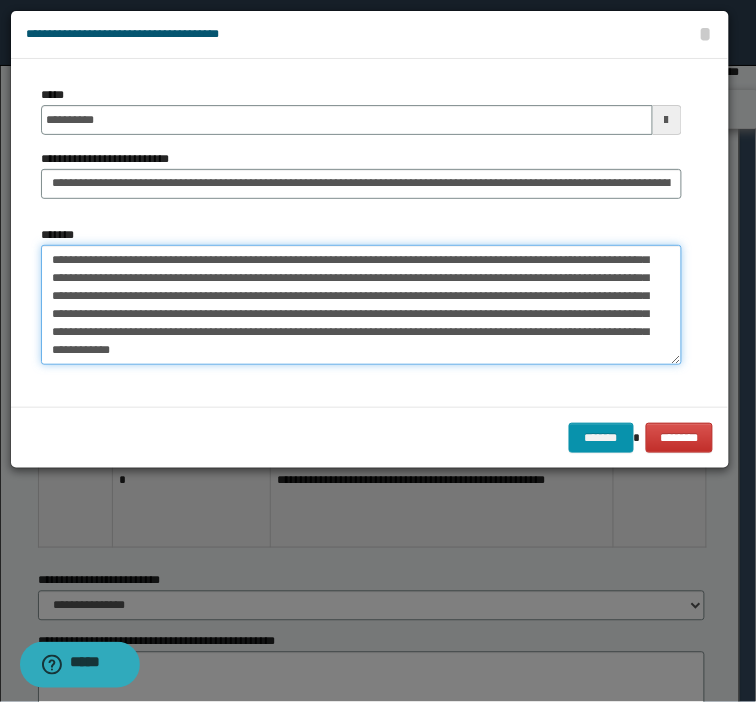click on "**********" at bounding box center (361, 305) 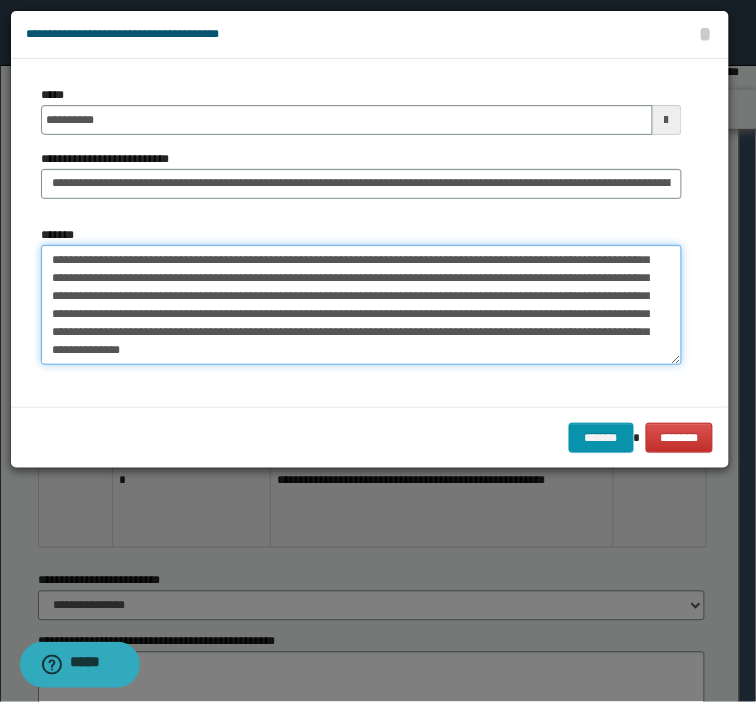 click on "**********" at bounding box center [361, 305] 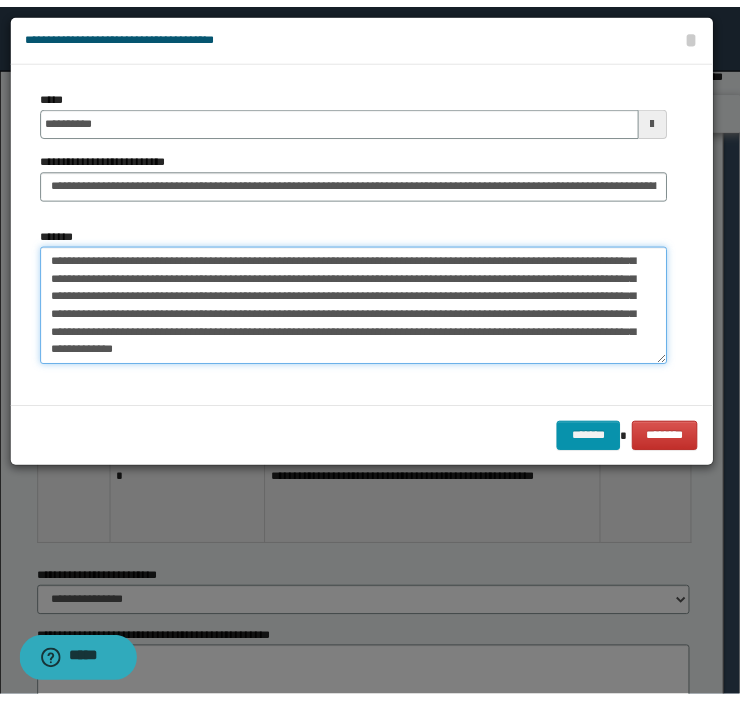 scroll, scrollTop: 54, scrollLeft: 0, axis: vertical 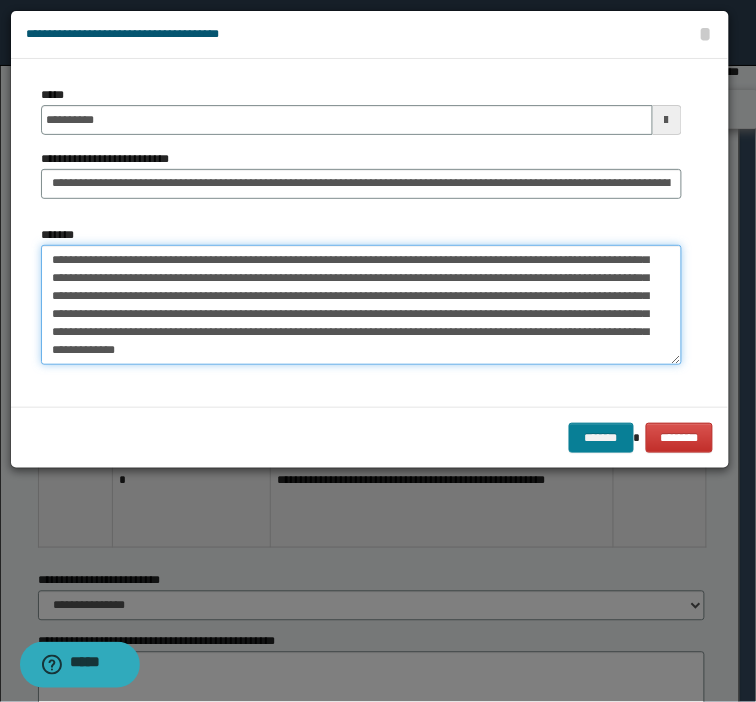 type on "**********" 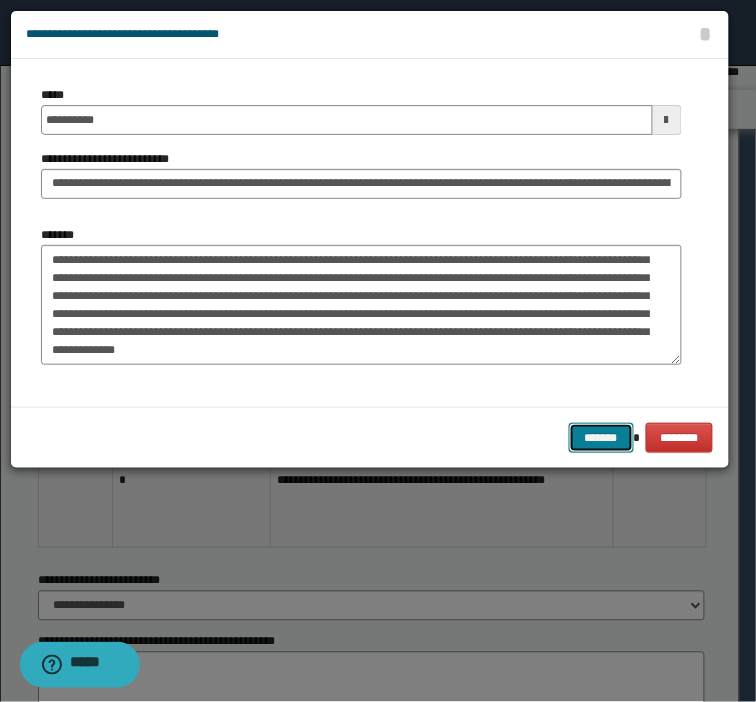 click on "*******" at bounding box center (601, 438) 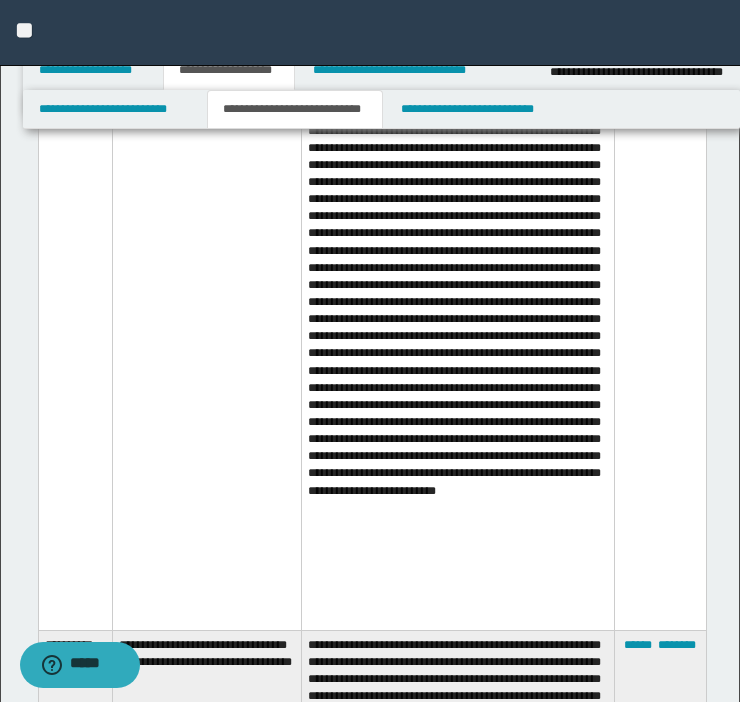 scroll, scrollTop: 3328, scrollLeft: 0, axis: vertical 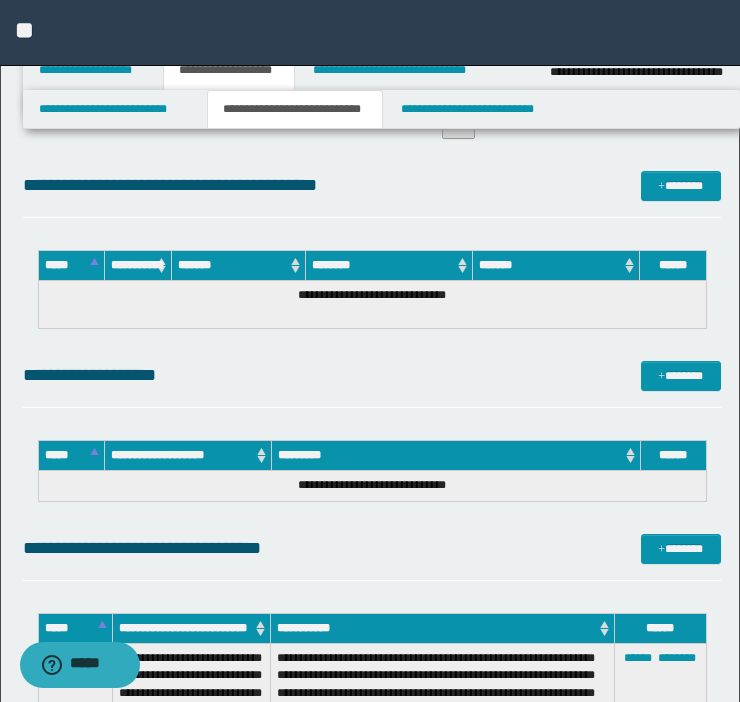 drag, startPoint x: 738, startPoint y: 526, endPoint x: 746, endPoint y: 534, distance: 11.313708 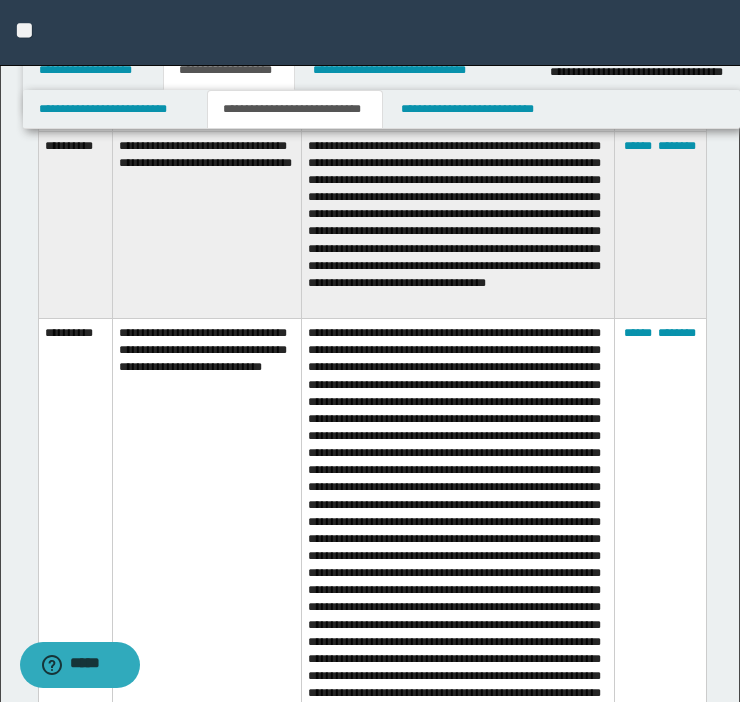 scroll, scrollTop: 3328, scrollLeft: 0, axis: vertical 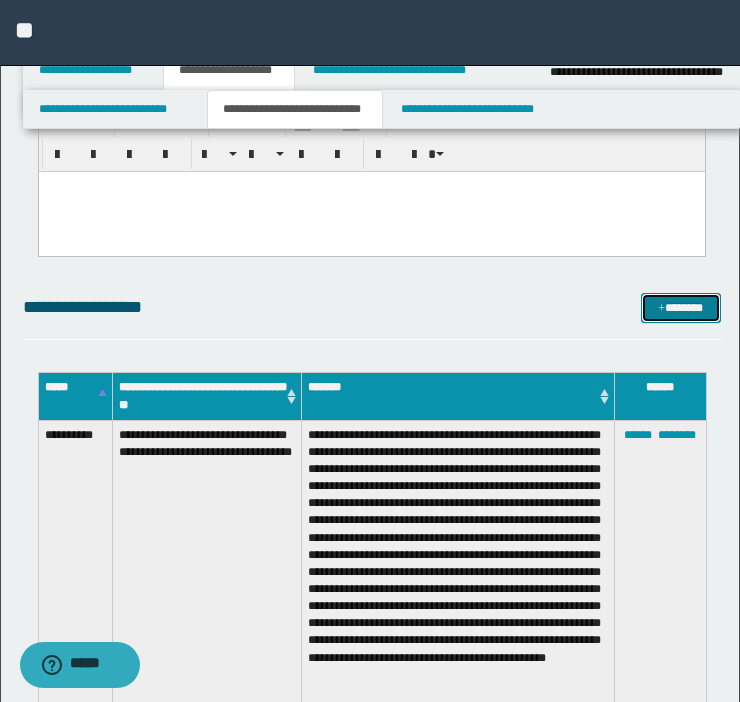 click on "*******" at bounding box center [681, 308] 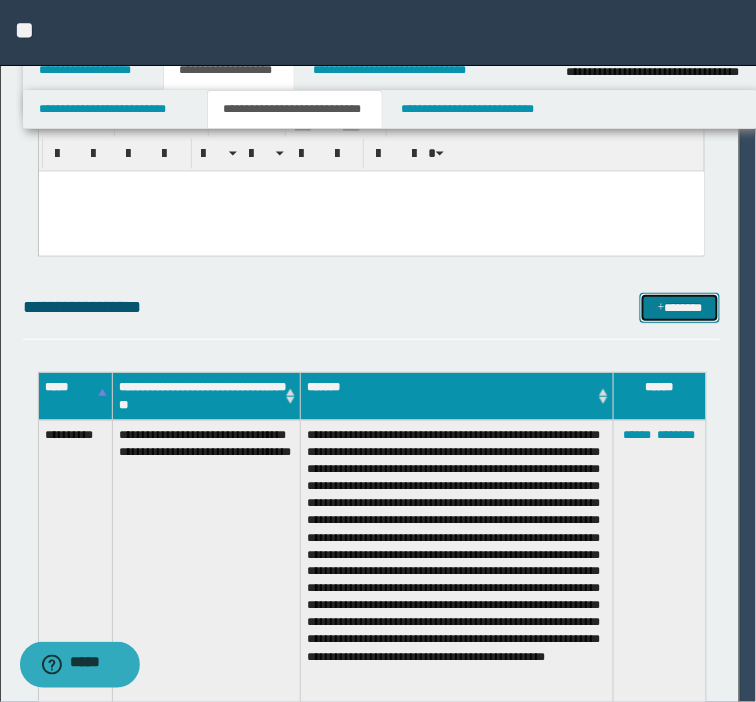 scroll, scrollTop: 0, scrollLeft: 0, axis: both 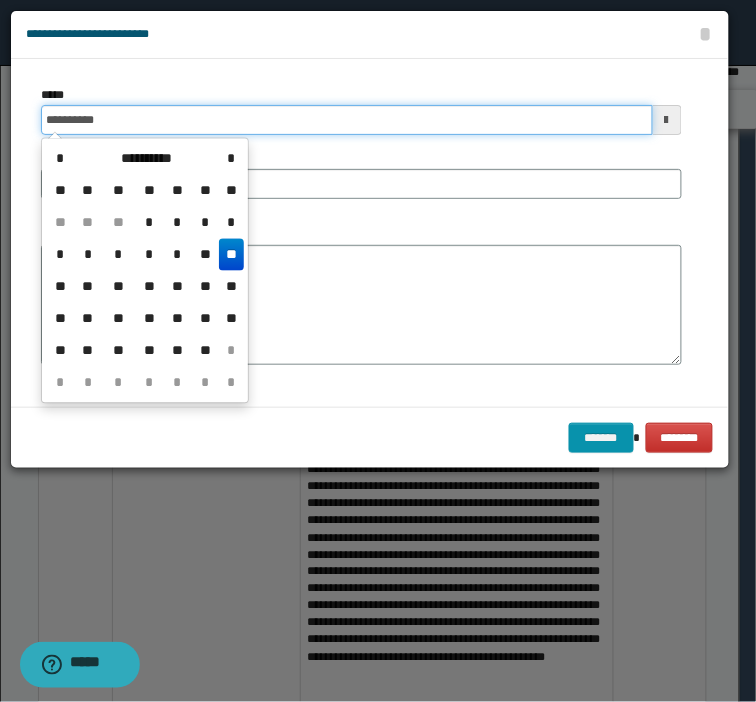 click on "**********" at bounding box center (347, 120) 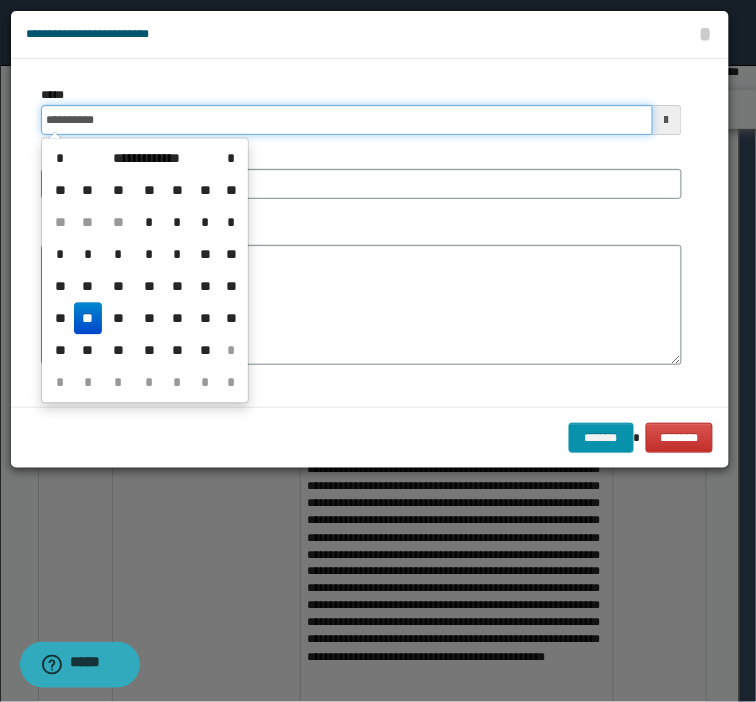 type on "**********" 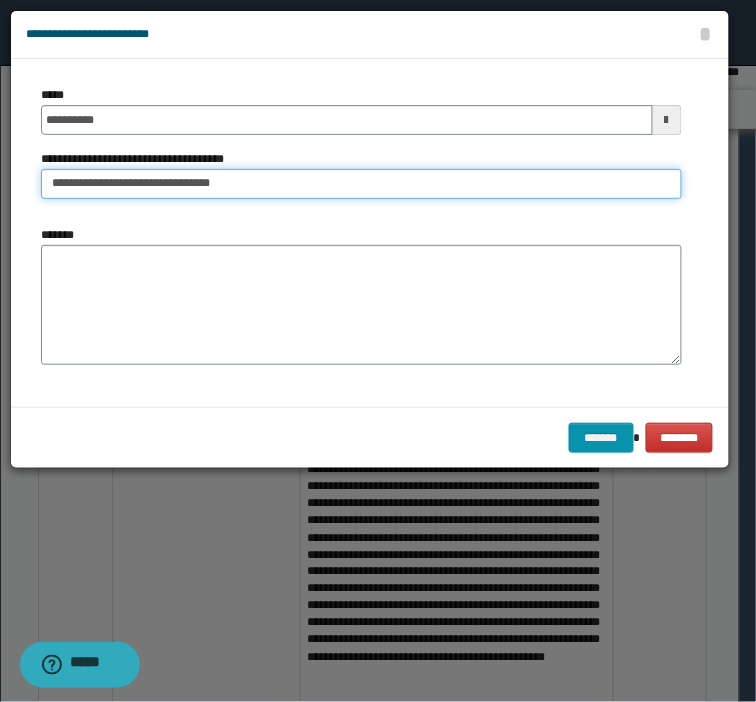 type on "**********" 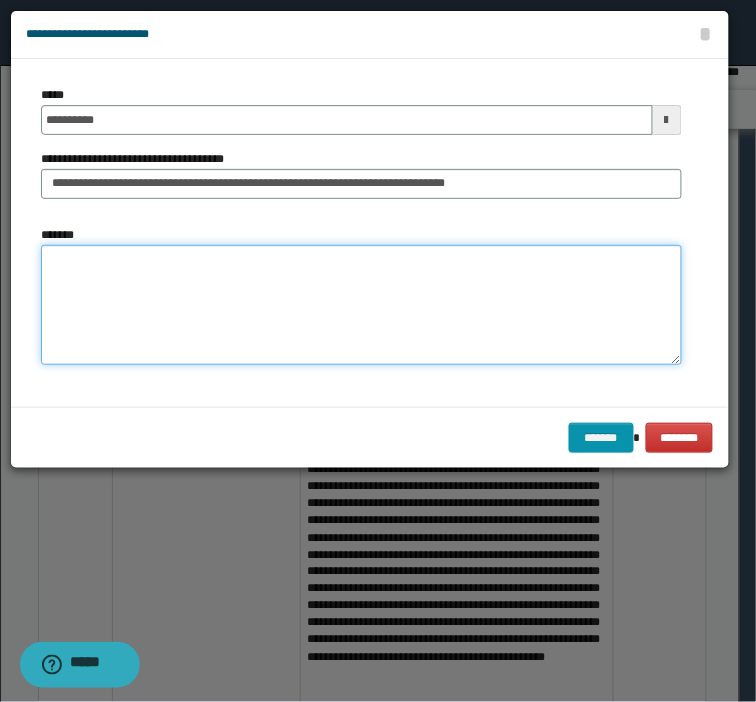 click on "*******" at bounding box center (361, 305) 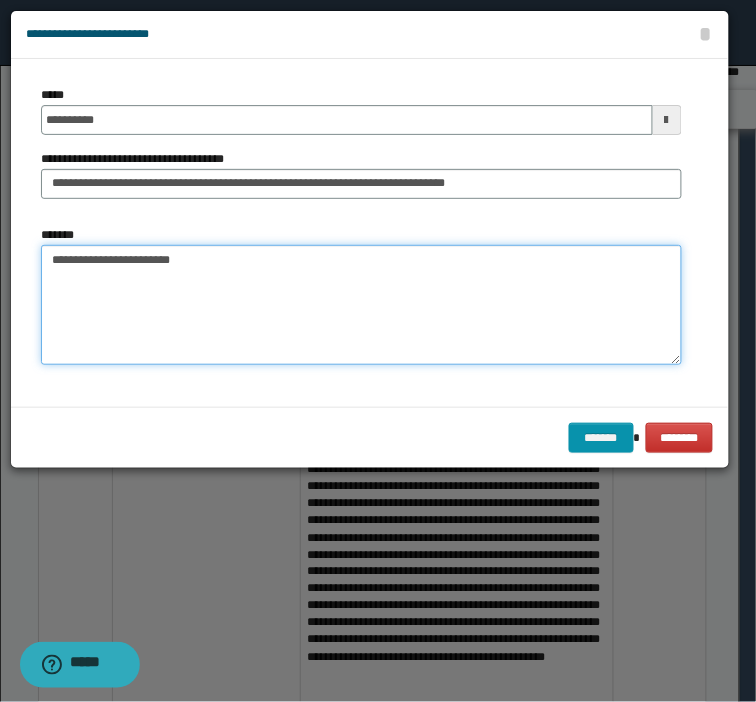 paste on "**********" 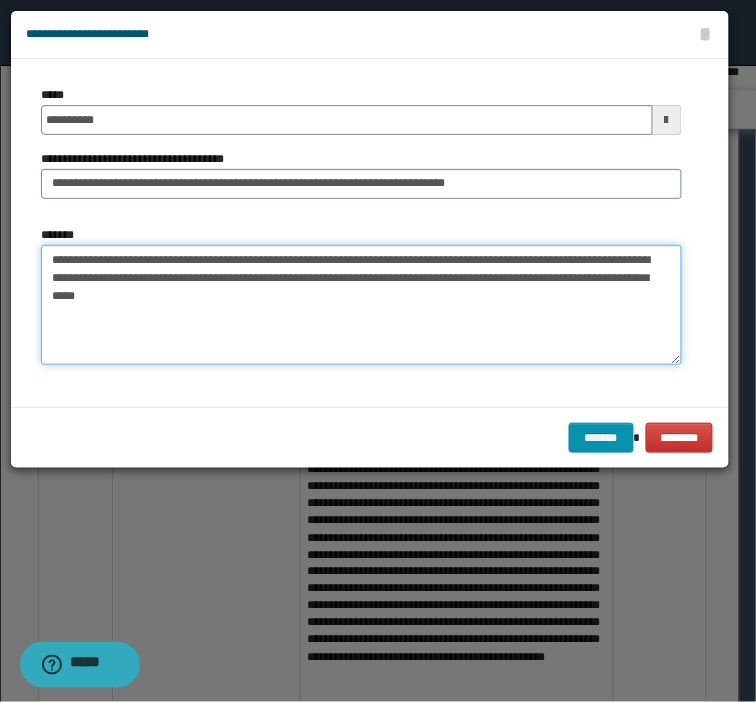 click on "**********" at bounding box center (361, 305) 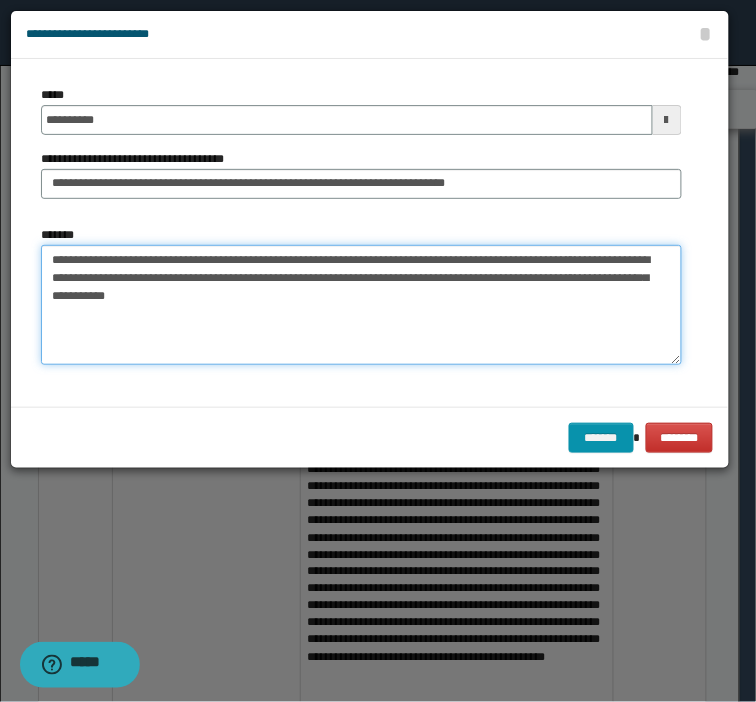 paste on "**********" 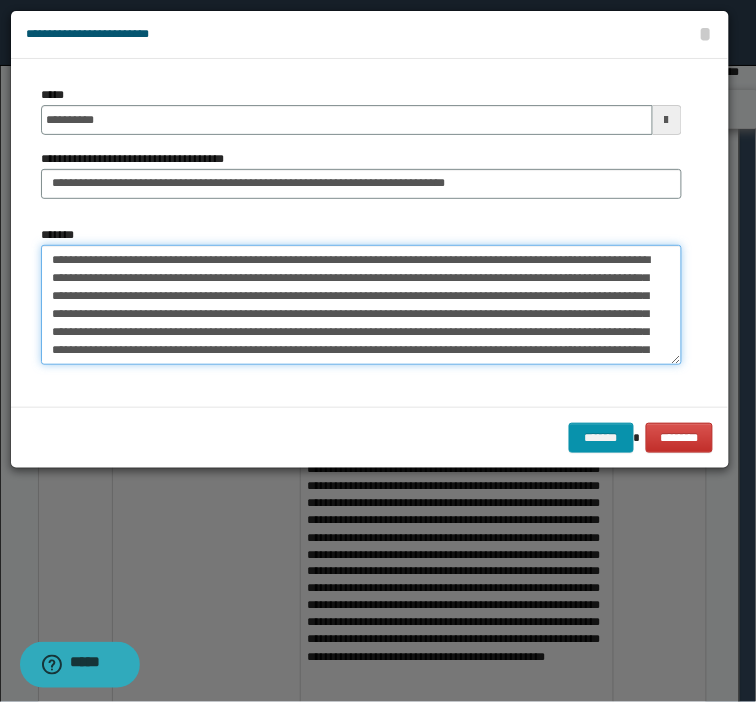 scroll, scrollTop: 31, scrollLeft: 0, axis: vertical 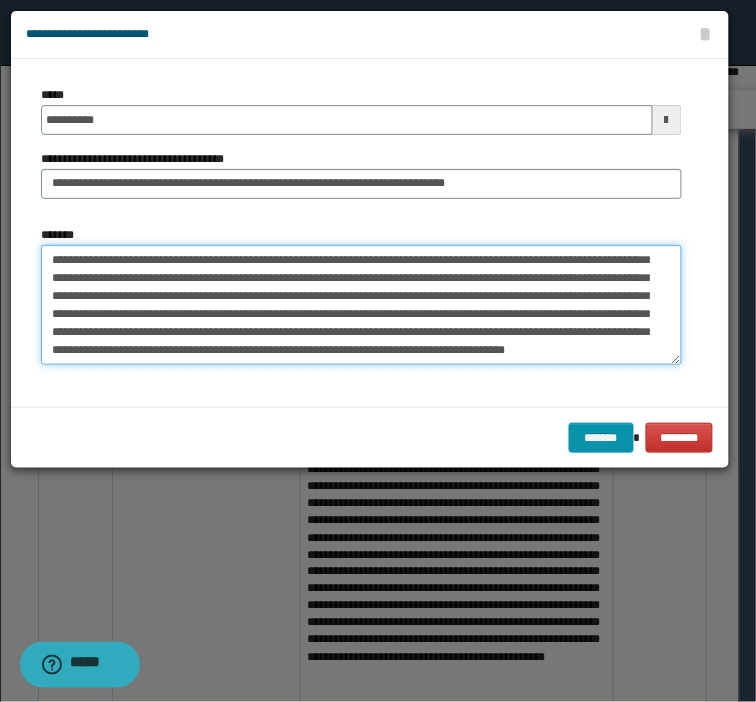 click on "**********" at bounding box center [361, 305] 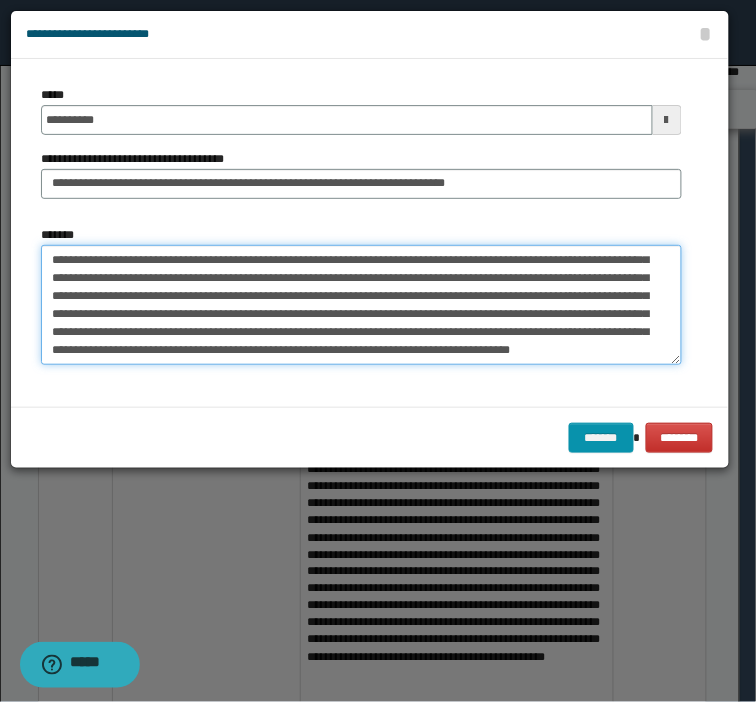 click on "**********" at bounding box center [361, 305] 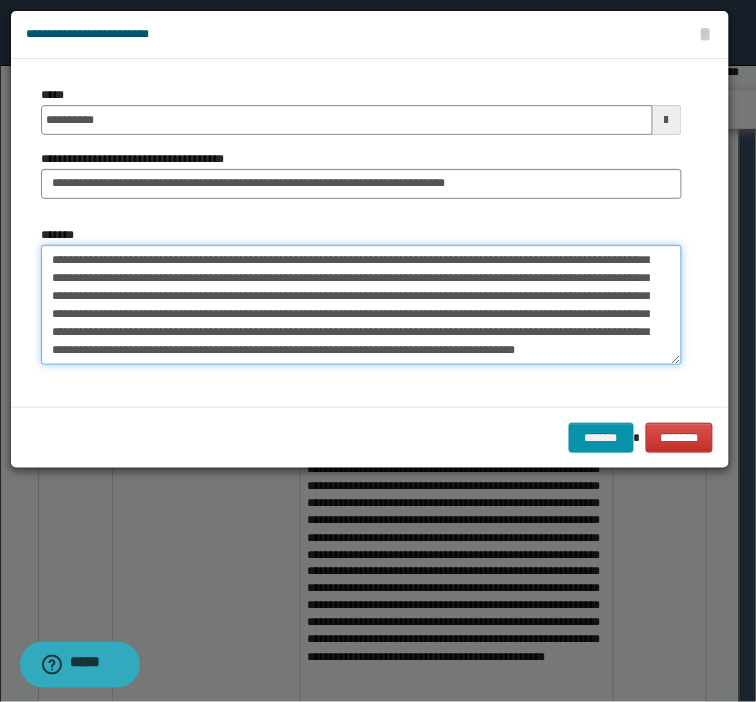 drag, startPoint x: 478, startPoint y: 314, endPoint x: 426, endPoint y: 271, distance: 67.47592 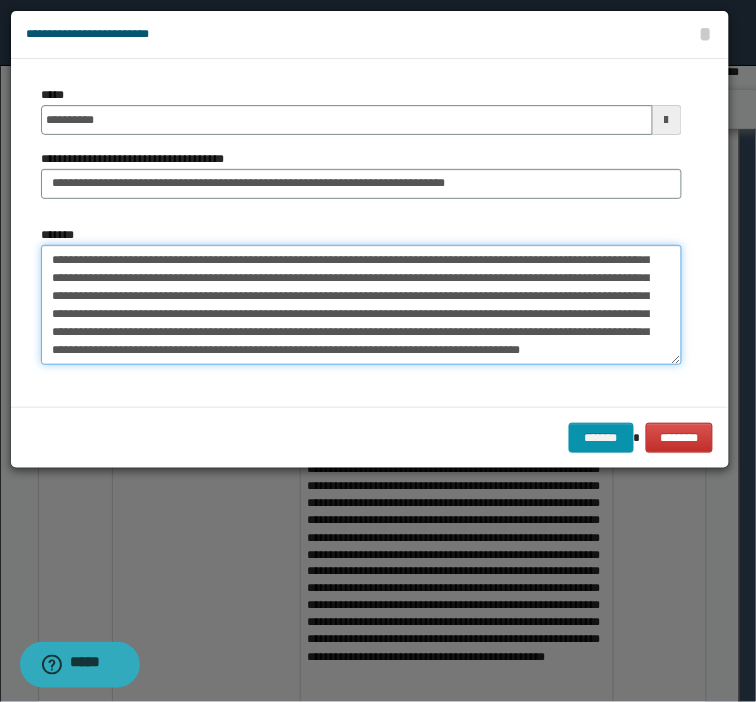 click on "**********" at bounding box center [361, 305] 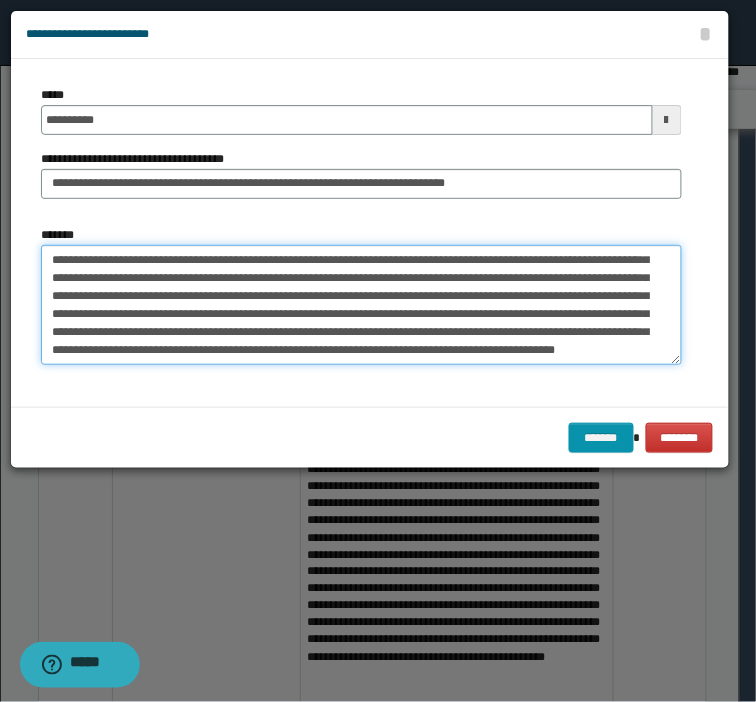 click on "**********" at bounding box center [361, 305] 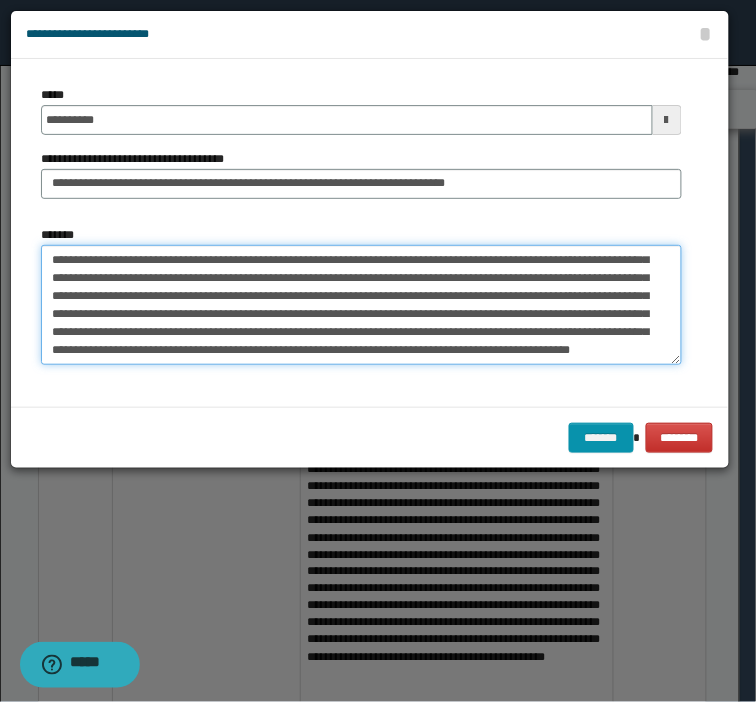 paste on "**********" 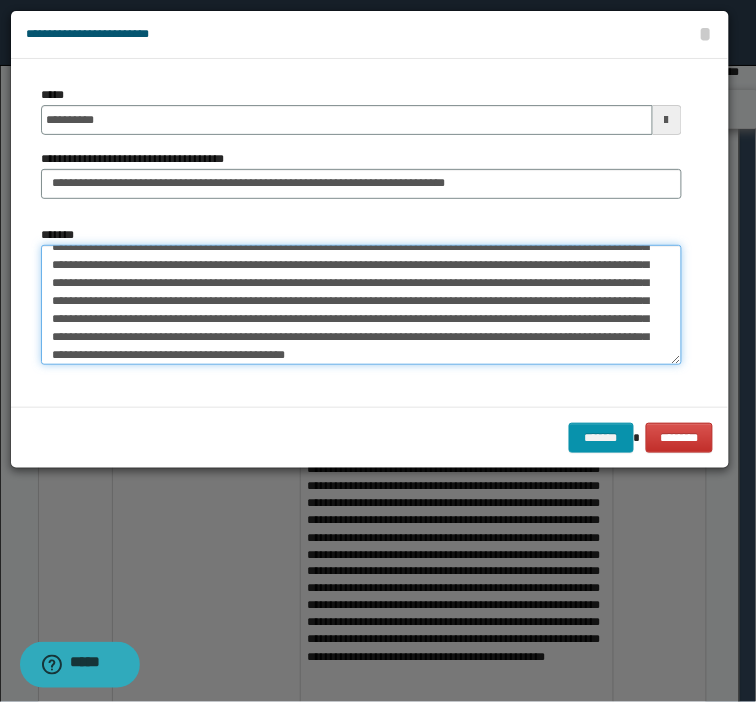 scroll, scrollTop: 48, scrollLeft: 0, axis: vertical 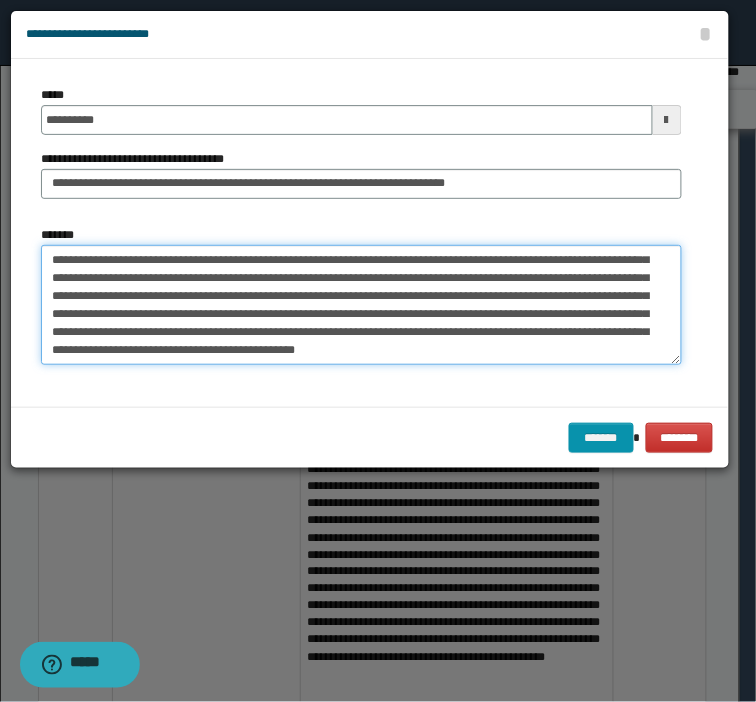paste on "**********" 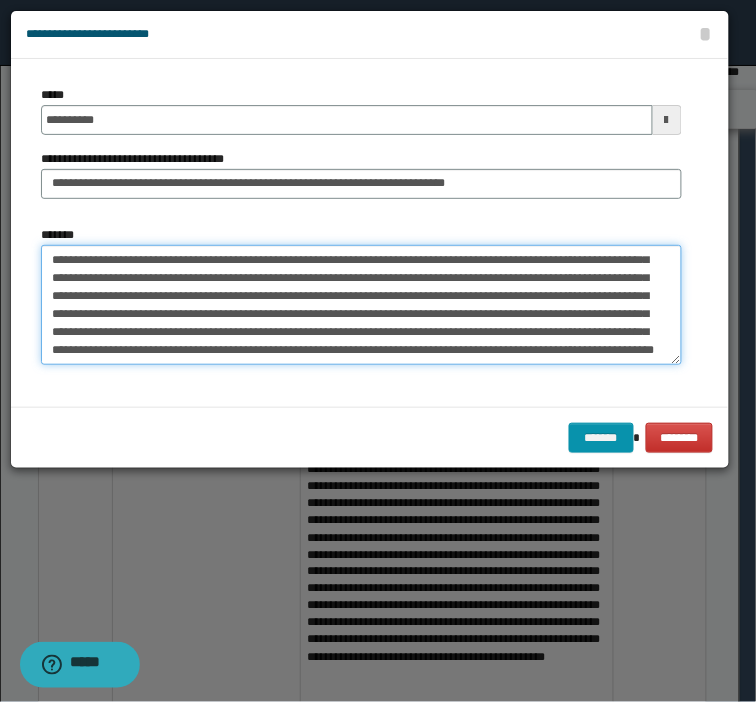 paste on "**********" 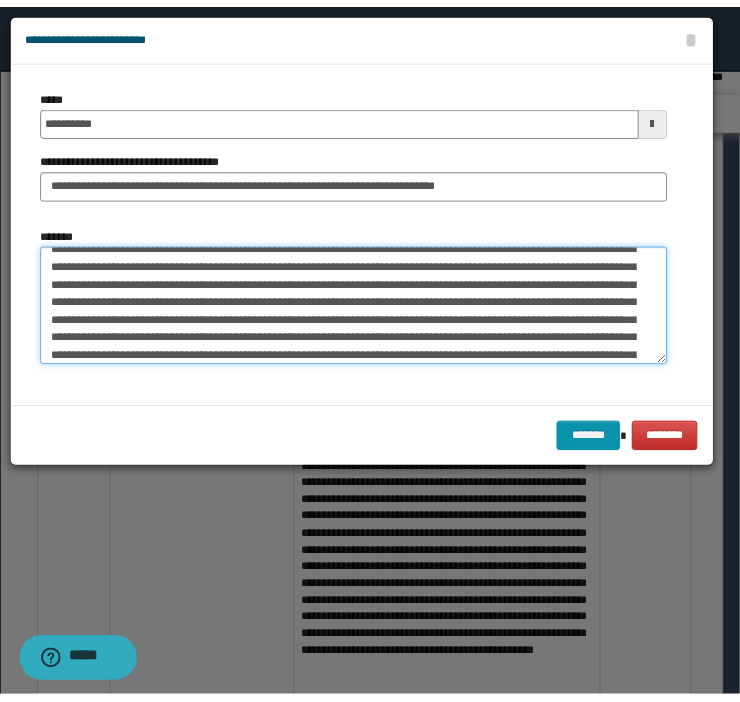 scroll, scrollTop: 121, scrollLeft: 0, axis: vertical 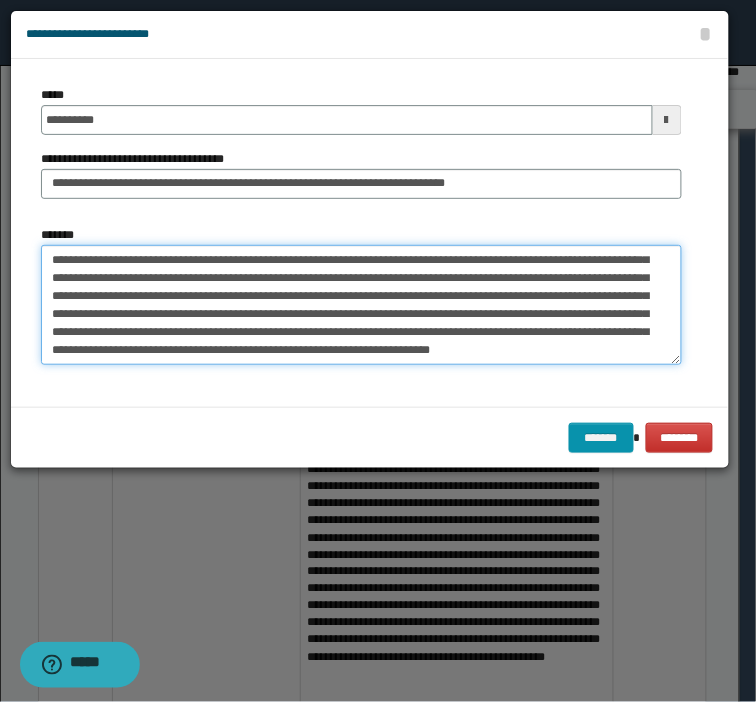 click on "*******" at bounding box center [361, 305] 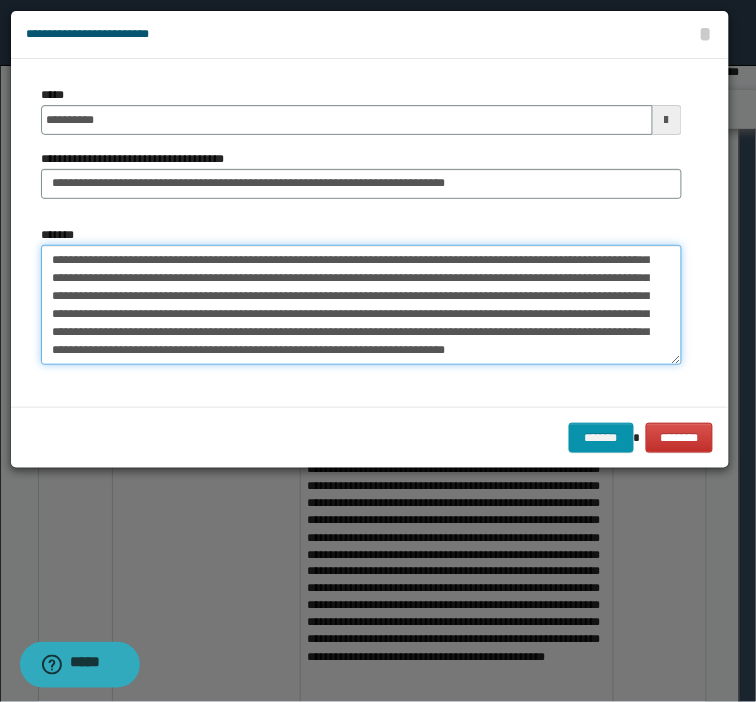 drag, startPoint x: 362, startPoint y: 332, endPoint x: 257, endPoint y: 284, distance: 115.45129 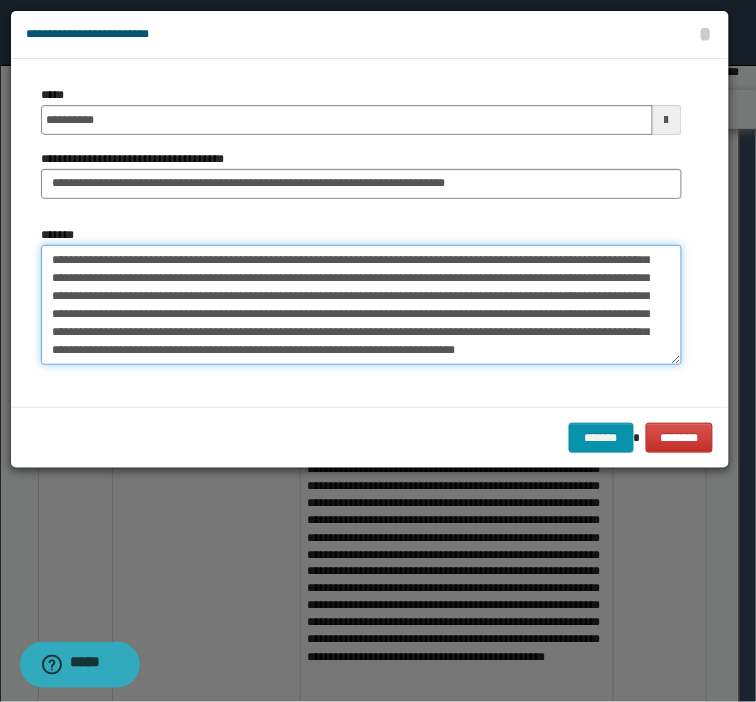 click on "*******" at bounding box center [361, 305] 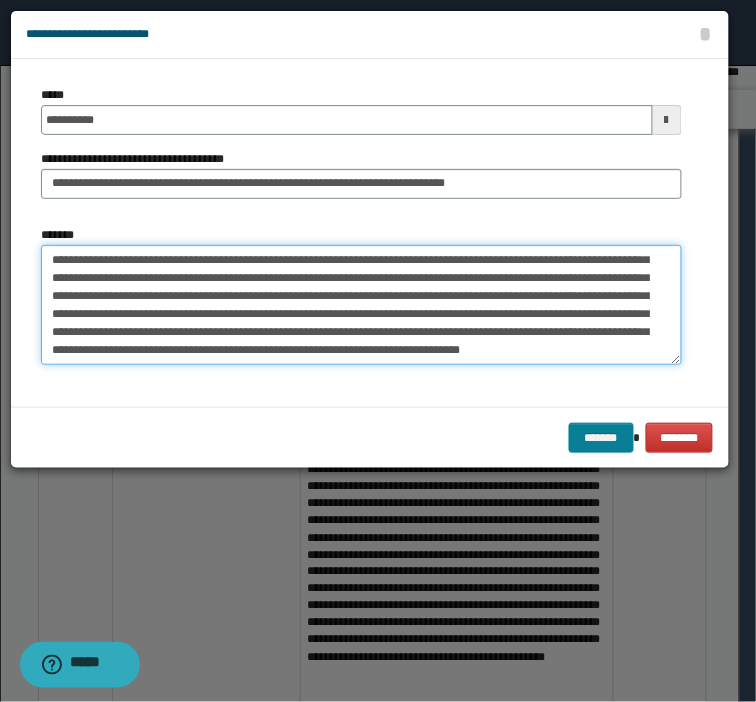type on "**********" 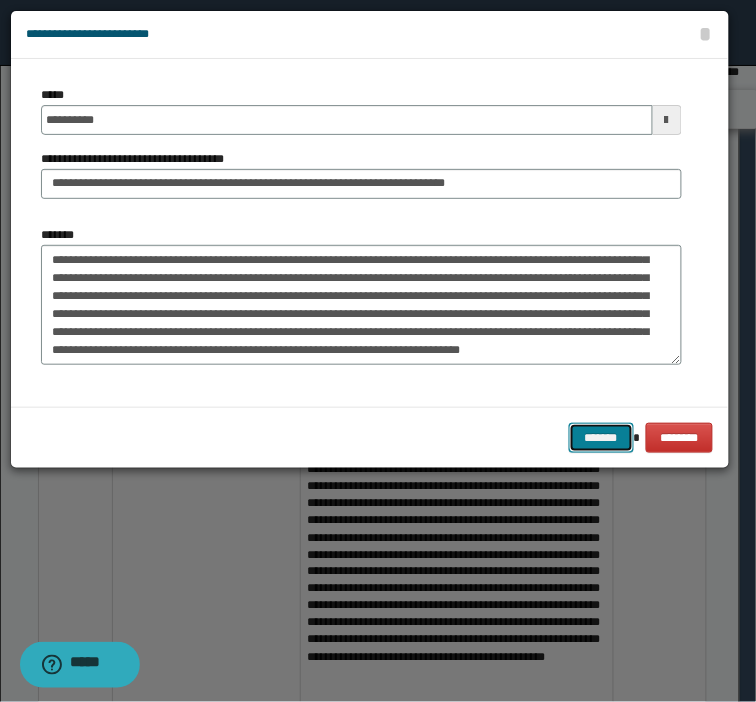 click on "*******" at bounding box center (601, 438) 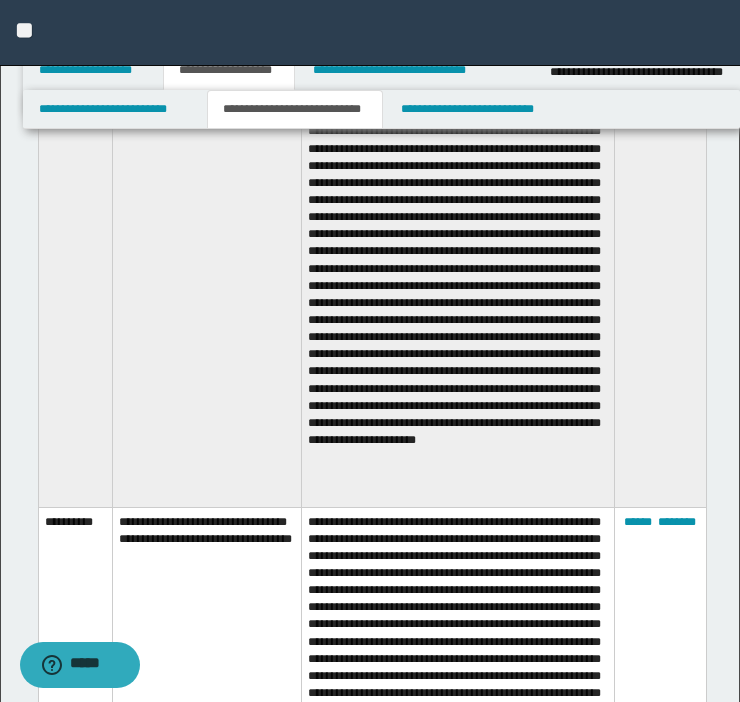 scroll, scrollTop: 877, scrollLeft: 0, axis: vertical 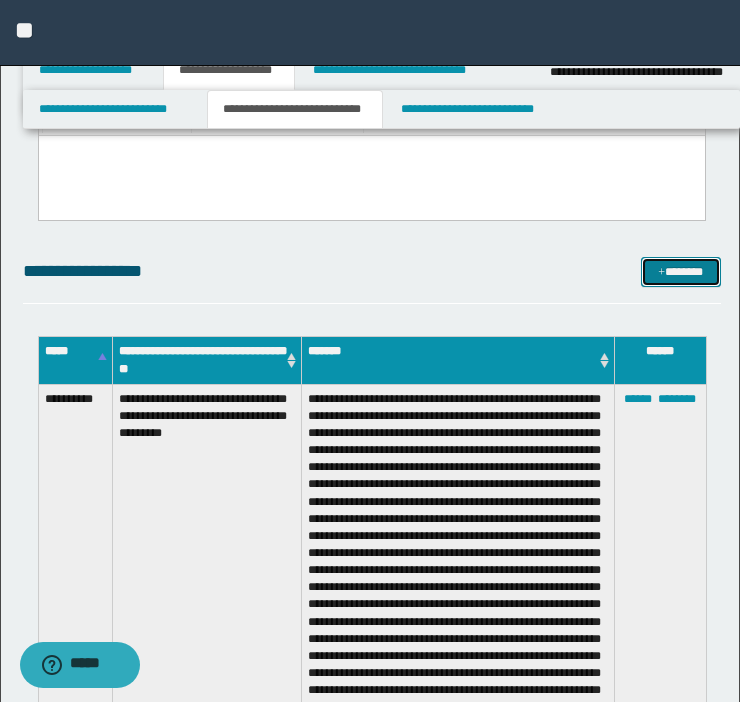 click at bounding box center [661, 273] 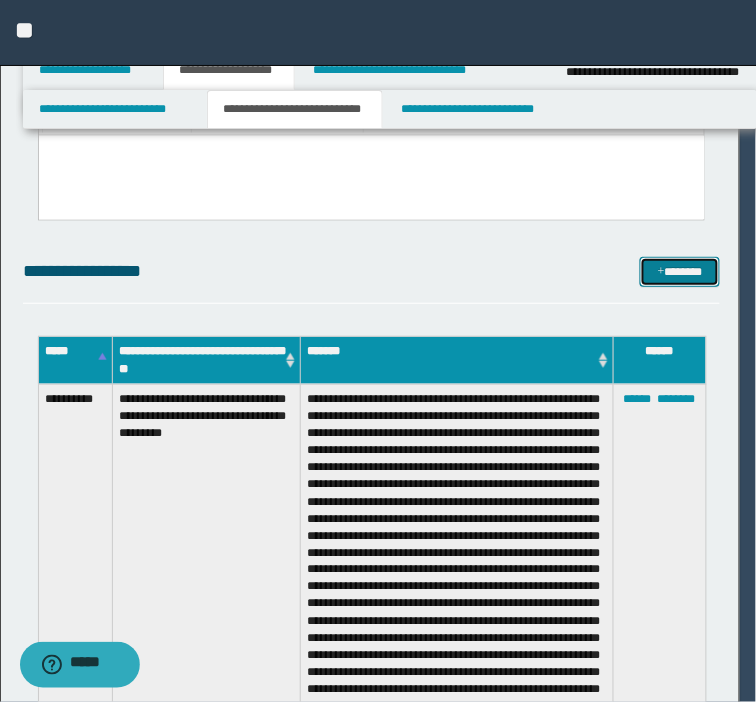 scroll, scrollTop: 0, scrollLeft: 0, axis: both 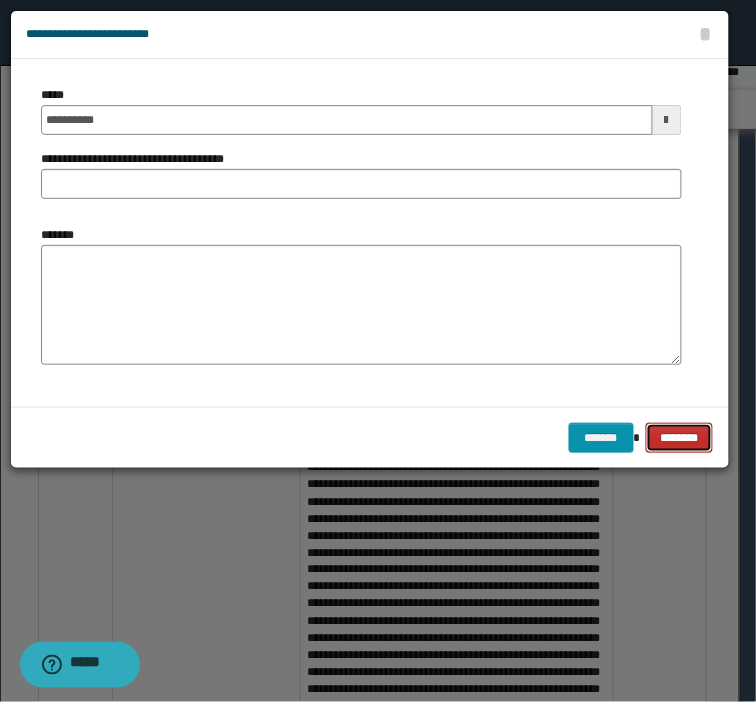 click on "********" at bounding box center (680, 438) 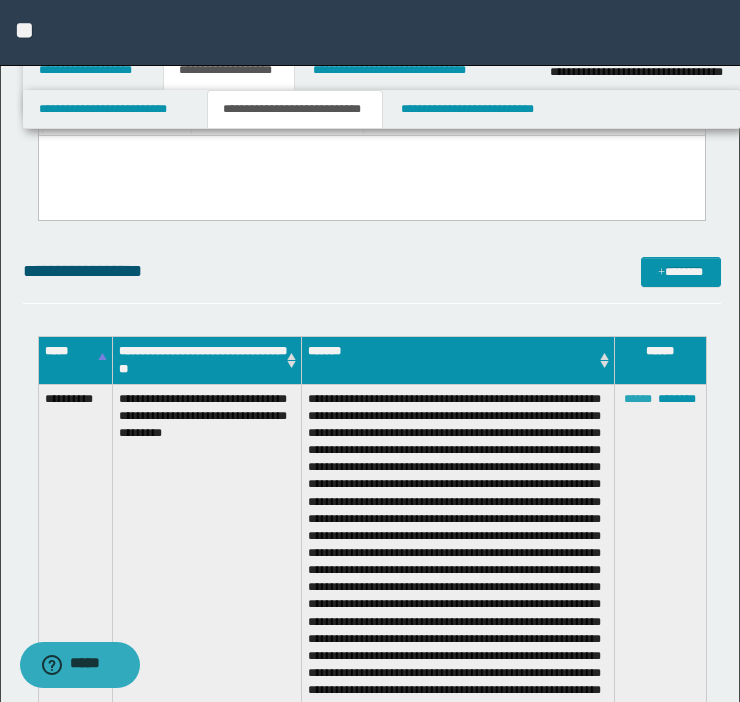 click on "******" at bounding box center (638, 399) 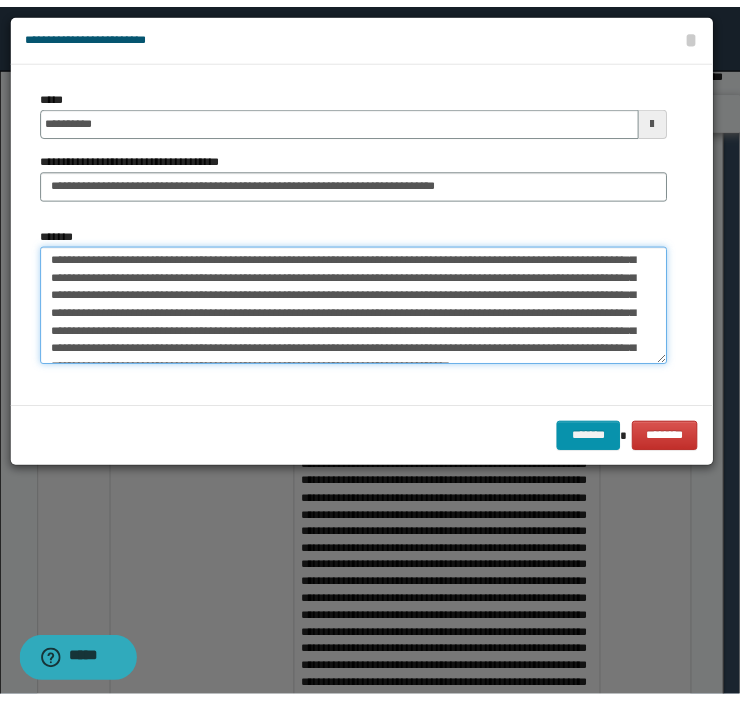 scroll, scrollTop: 125, scrollLeft: 0, axis: vertical 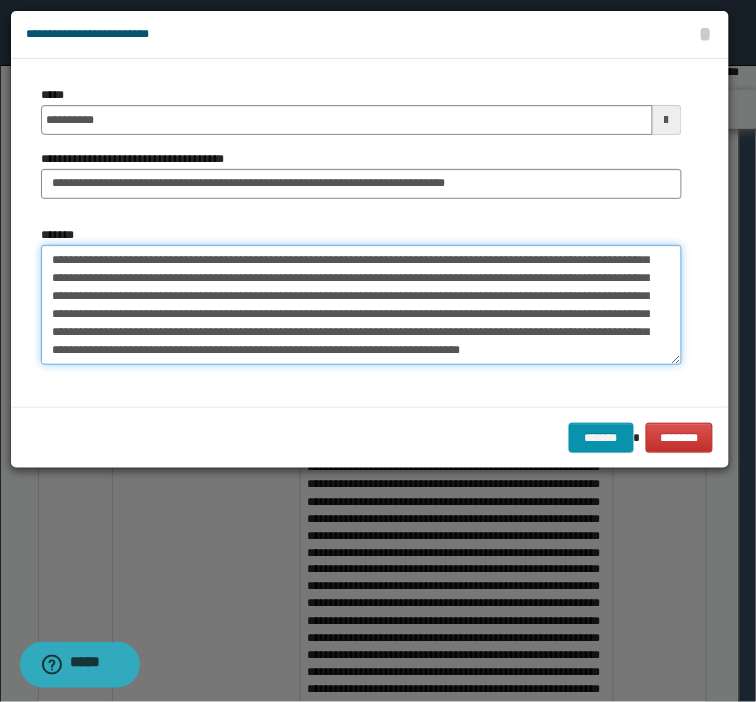 click on "*******" at bounding box center [361, 305] 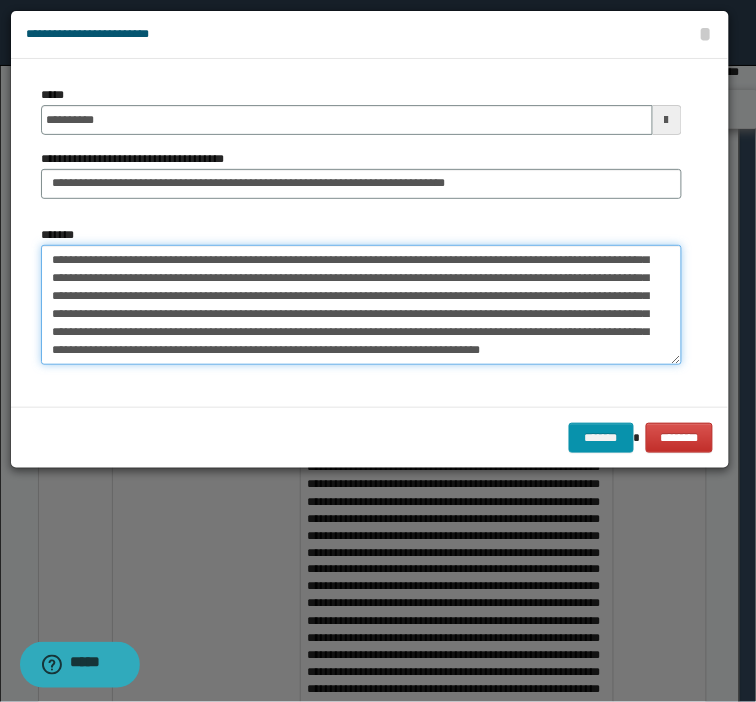 paste on "**********" 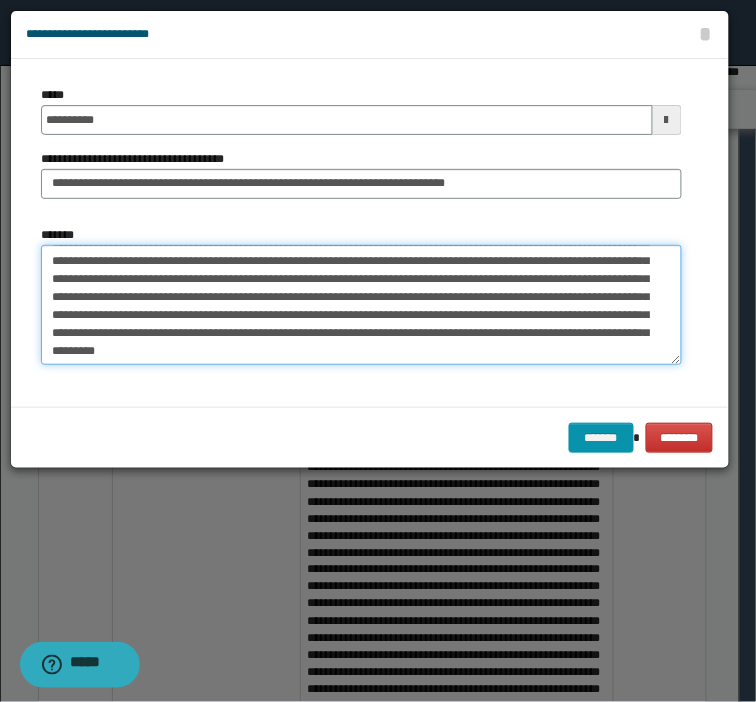 paste on "**********" 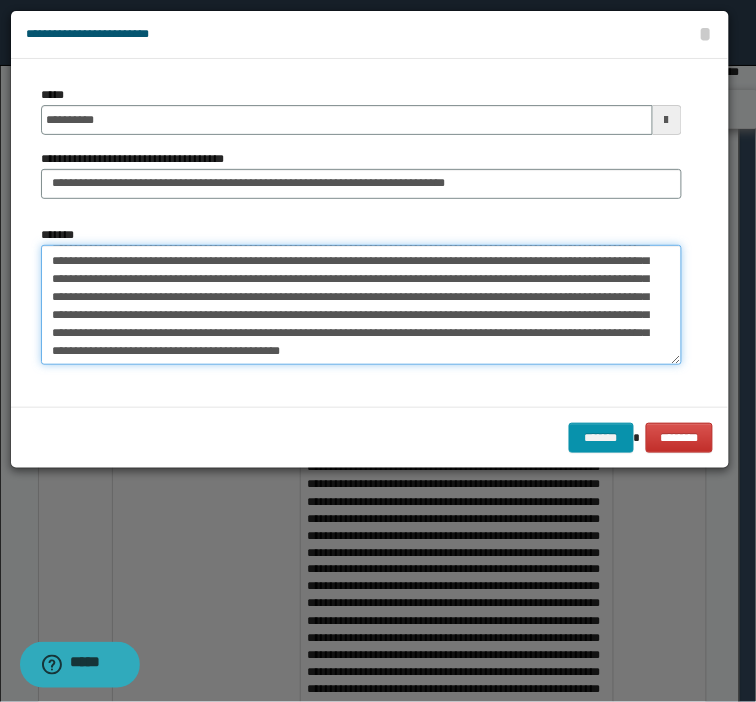 paste on "**********" 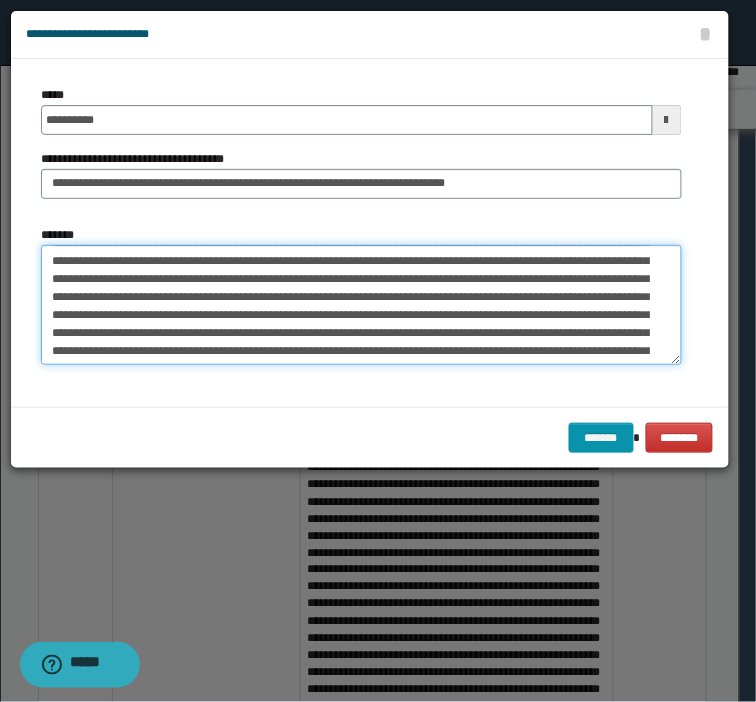 paste on "**********" 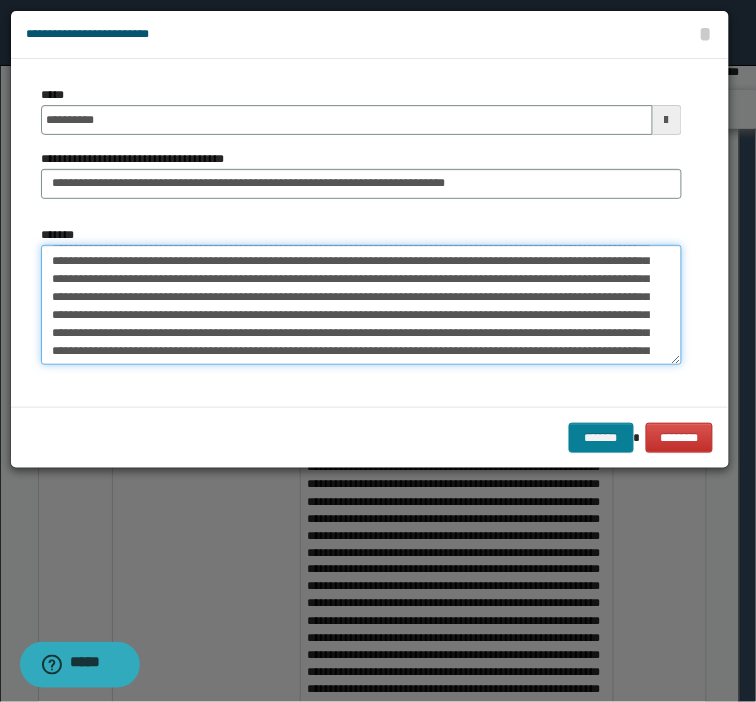 type on "**********" 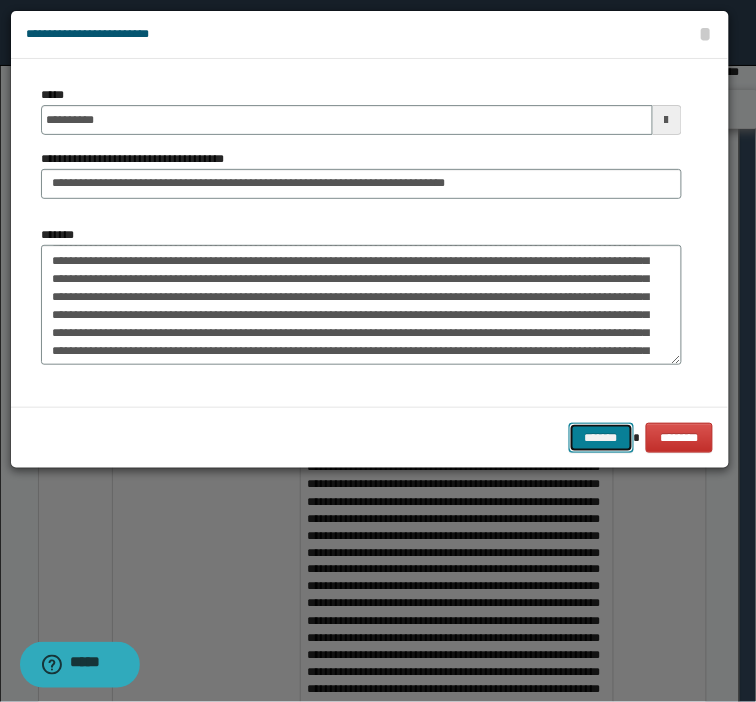 click on "*******" at bounding box center [601, 438] 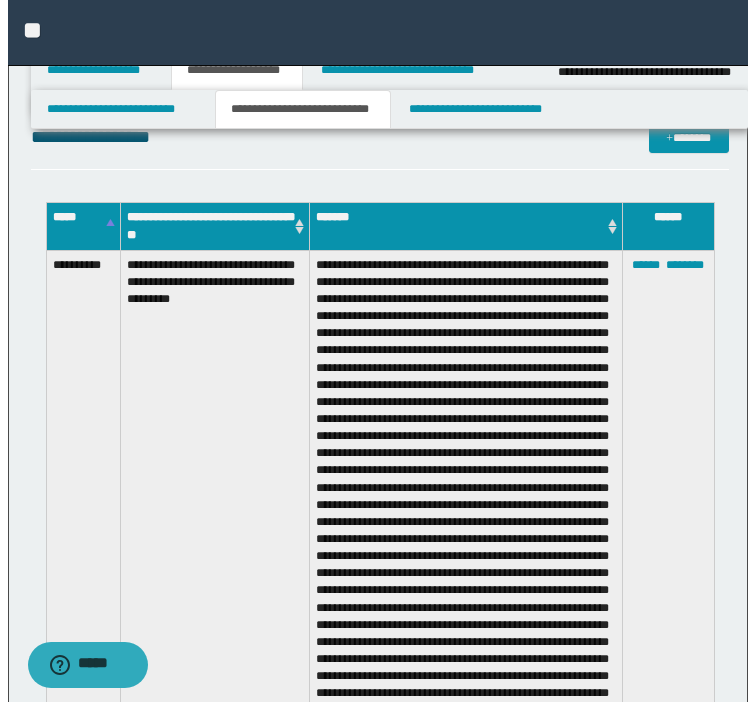 scroll, scrollTop: 641, scrollLeft: 0, axis: vertical 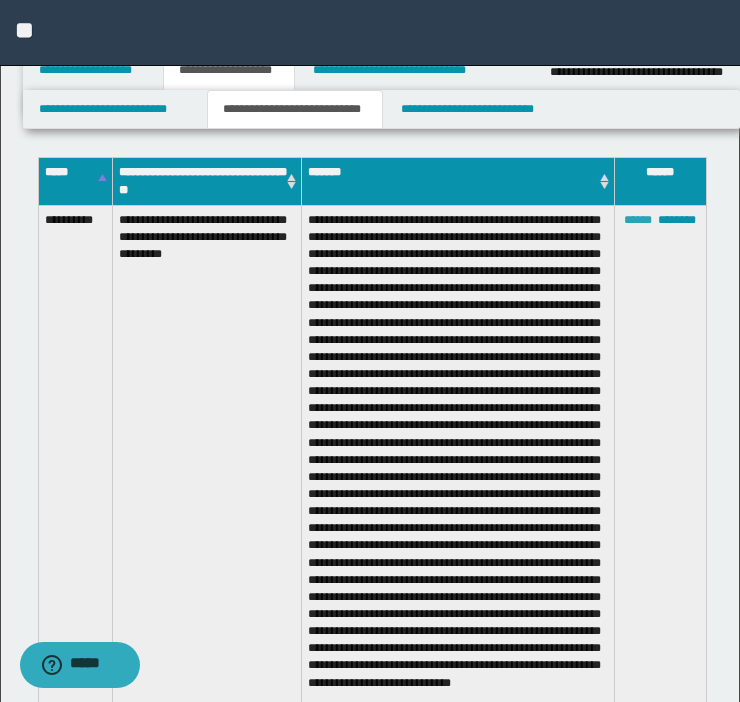 click on "******" at bounding box center (638, 220) 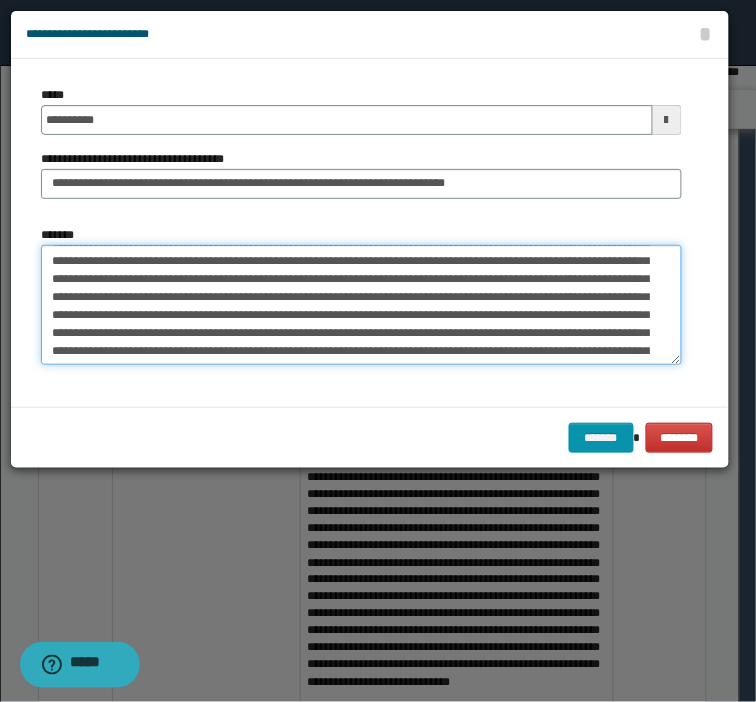 scroll, scrollTop: 161, scrollLeft: 0, axis: vertical 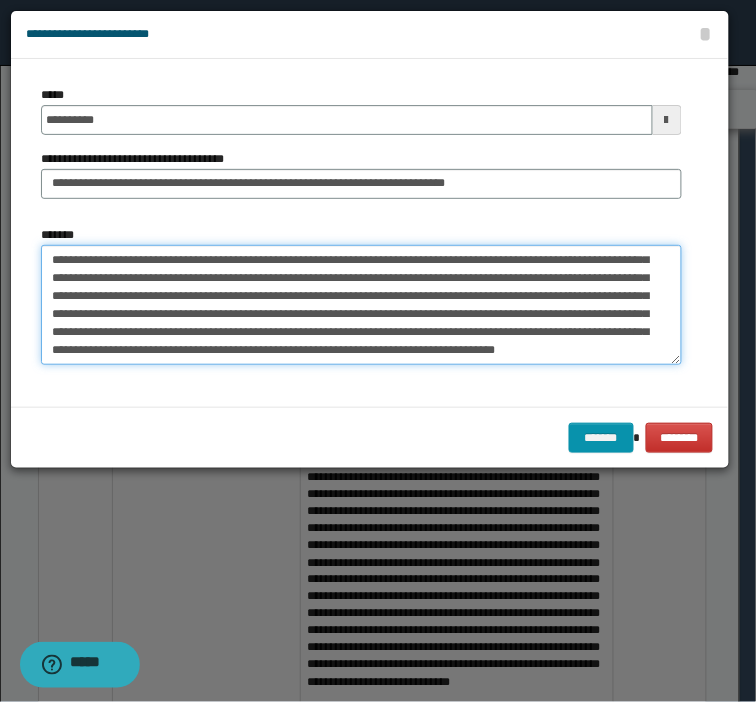 click on "*******" at bounding box center (361, 305) 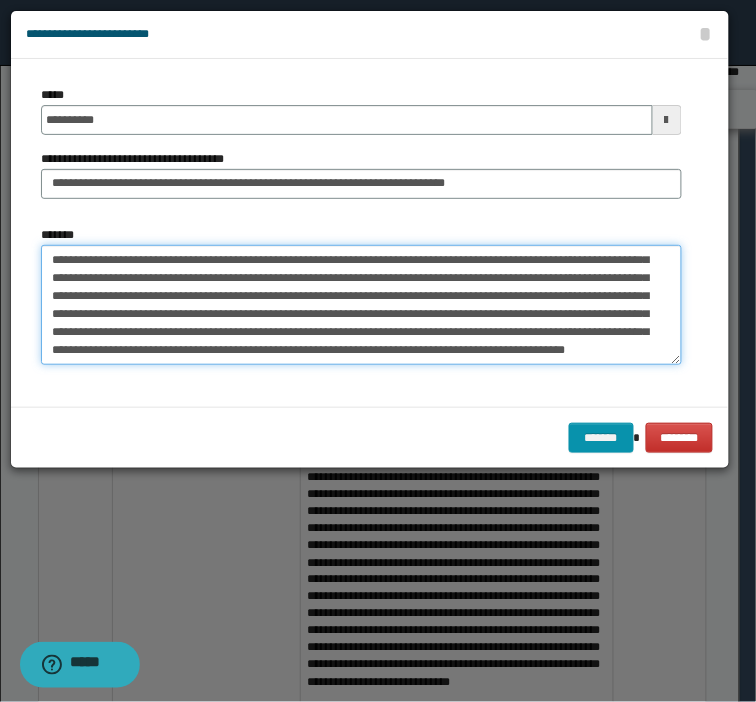 paste on "**********" 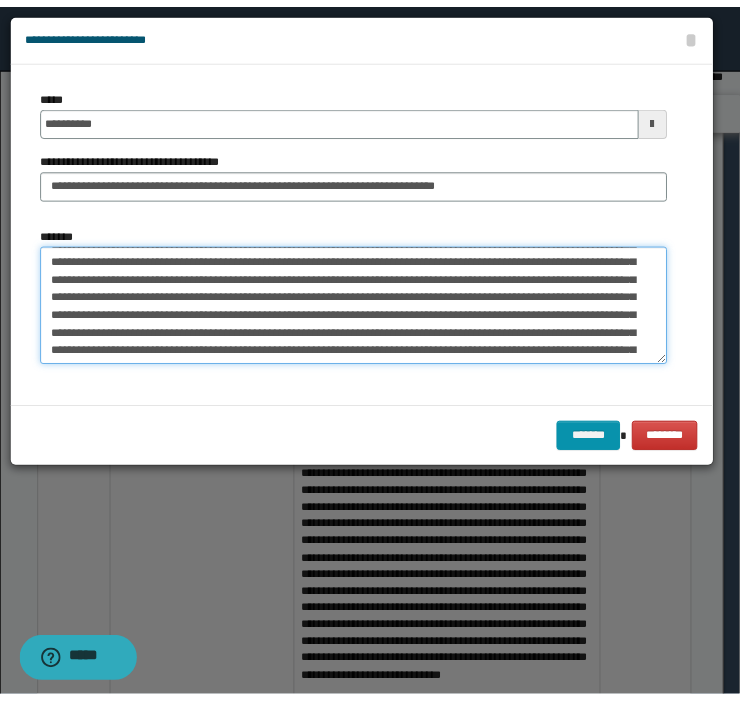 scroll, scrollTop: 228, scrollLeft: 0, axis: vertical 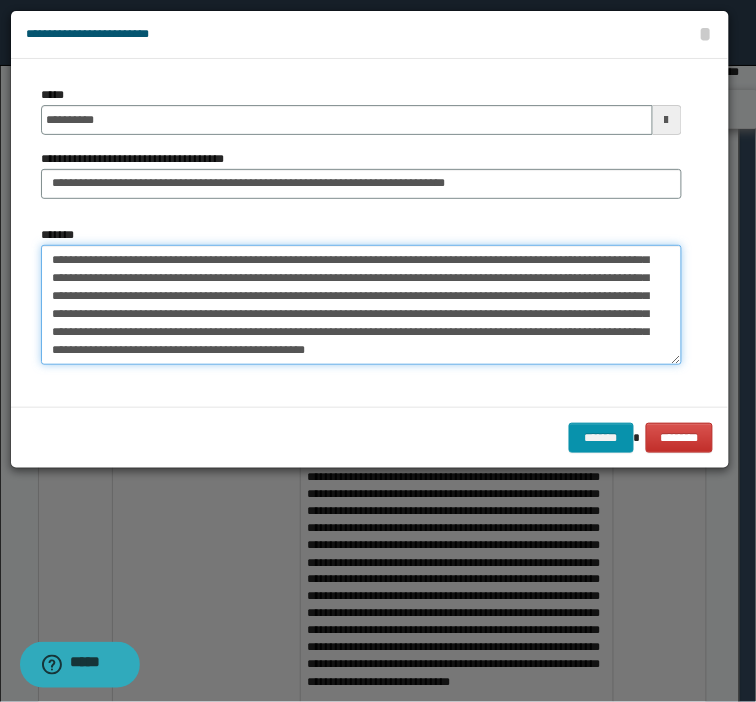 click on "*******" at bounding box center (361, 305) 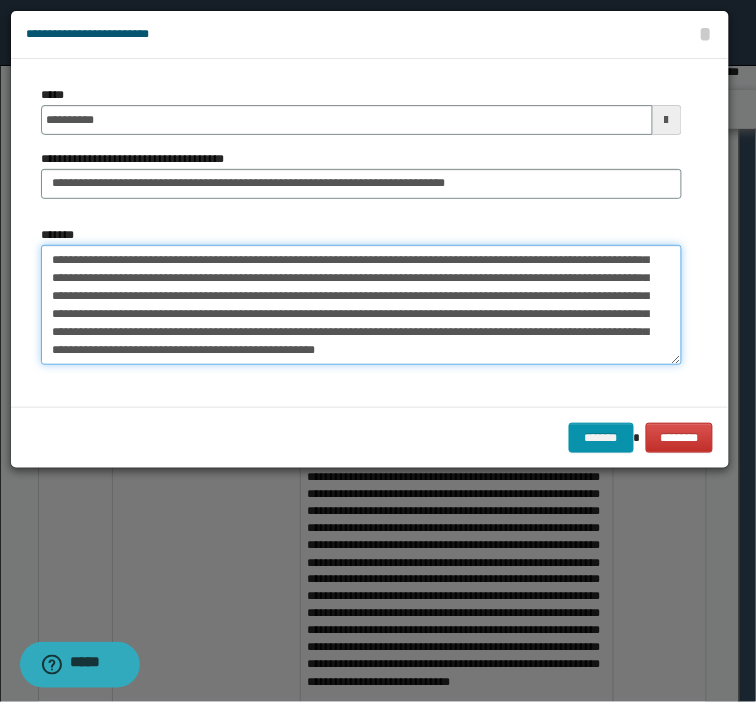 click on "*******" at bounding box center [361, 305] 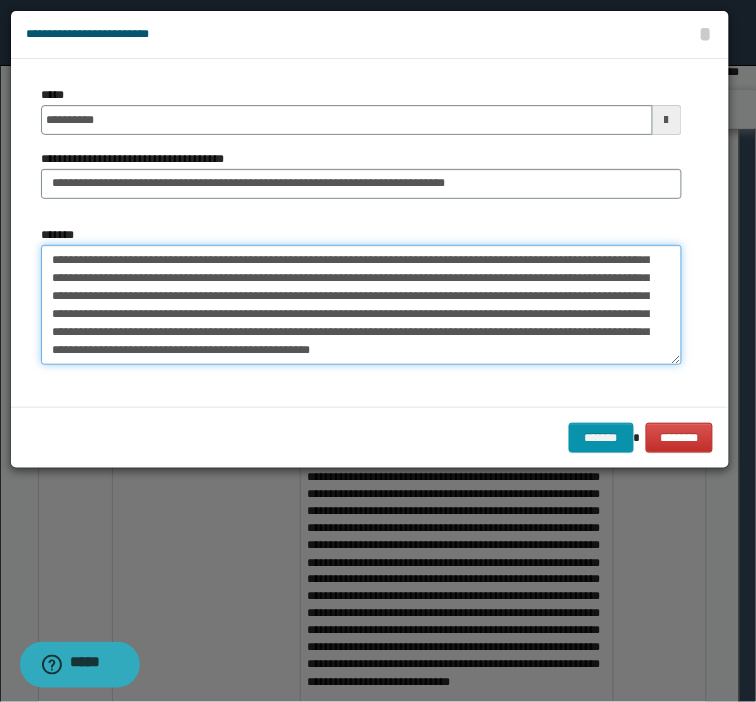 click on "*******" at bounding box center (361, 305) 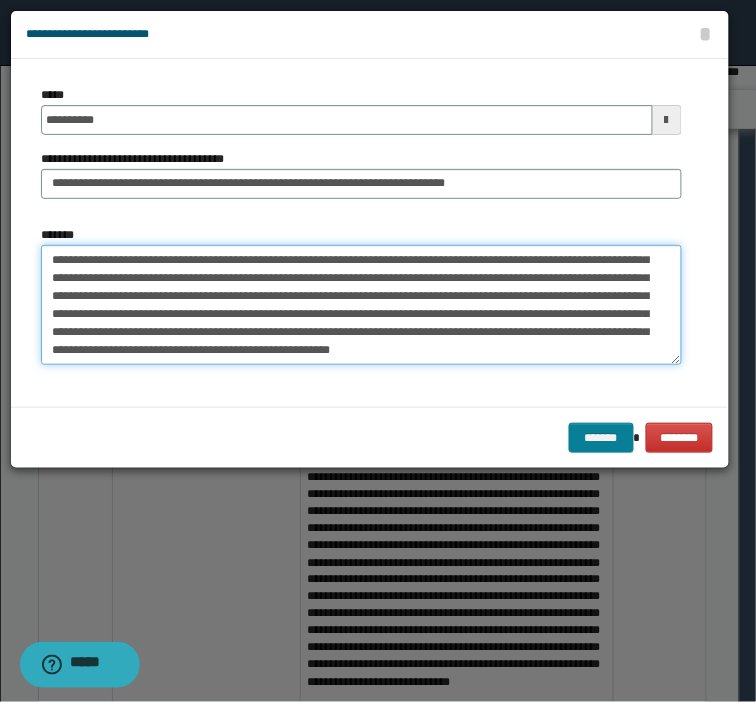 type on "**********" 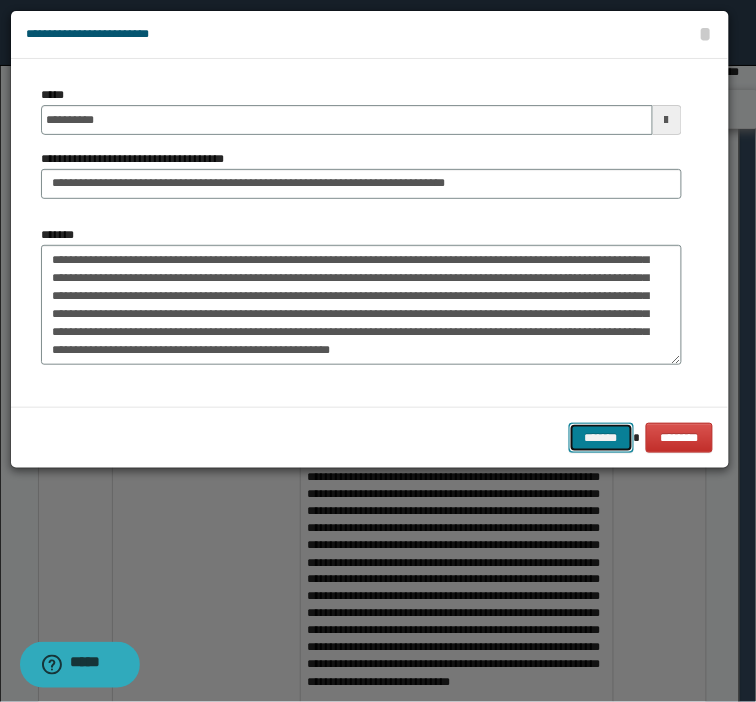 click on "*******" at bounding box center [601, 438] 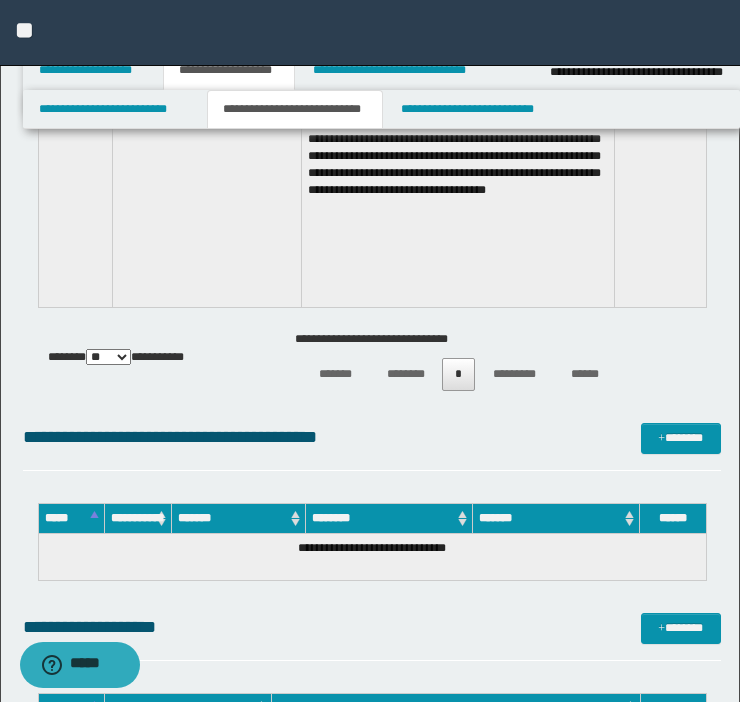 scroll, scrollTop: 4308, scrollLeft: 0, axis: vertical 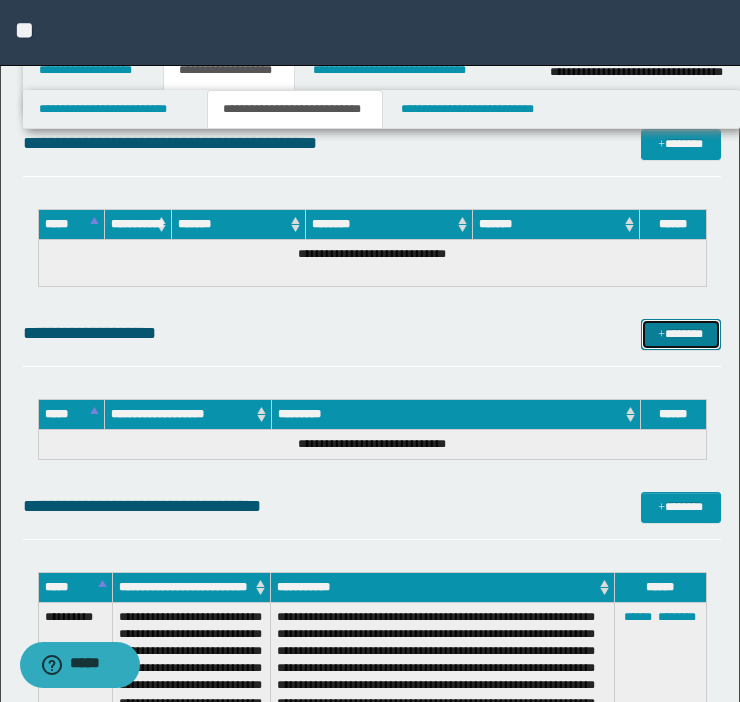 click on "*******" at bounding box center [681, 334] 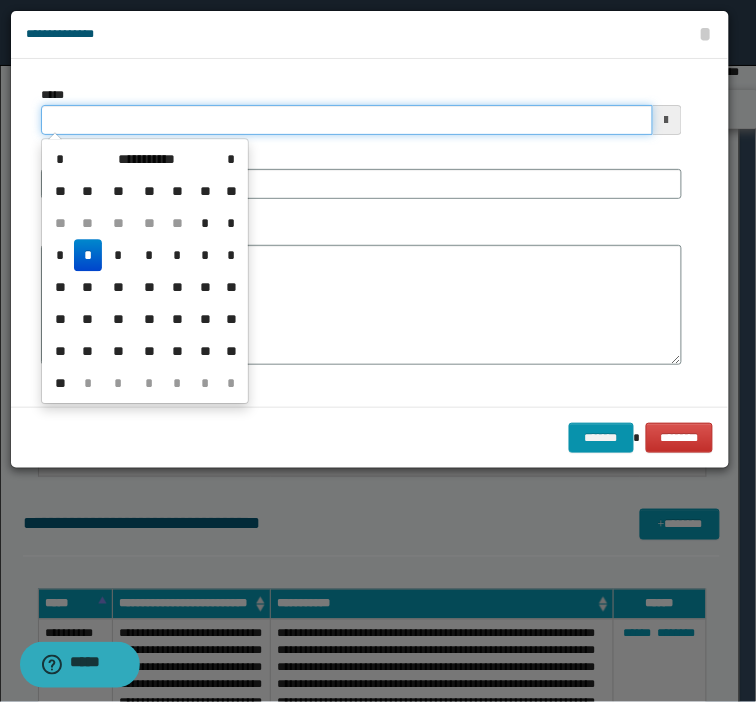 click on "*****" at bounding box center (347, 120) 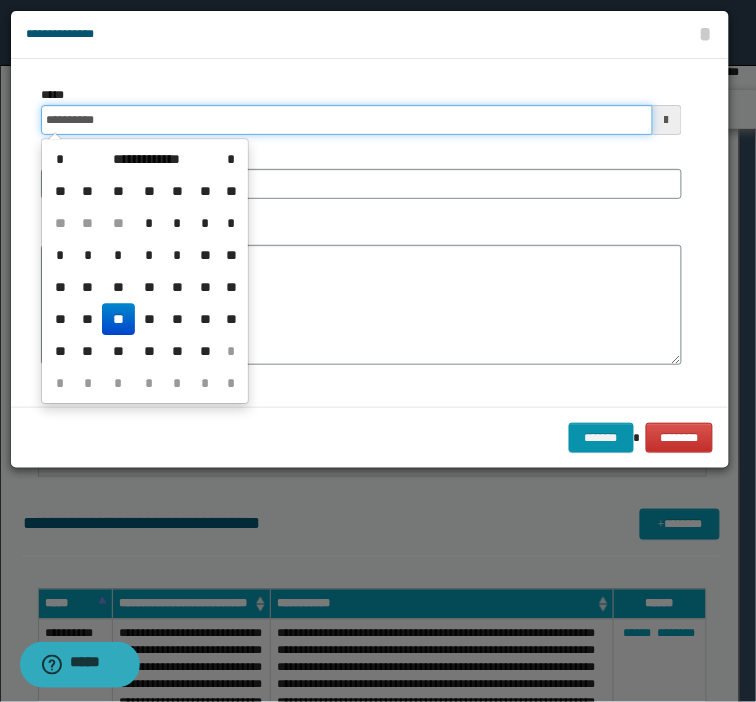 type on "**********" 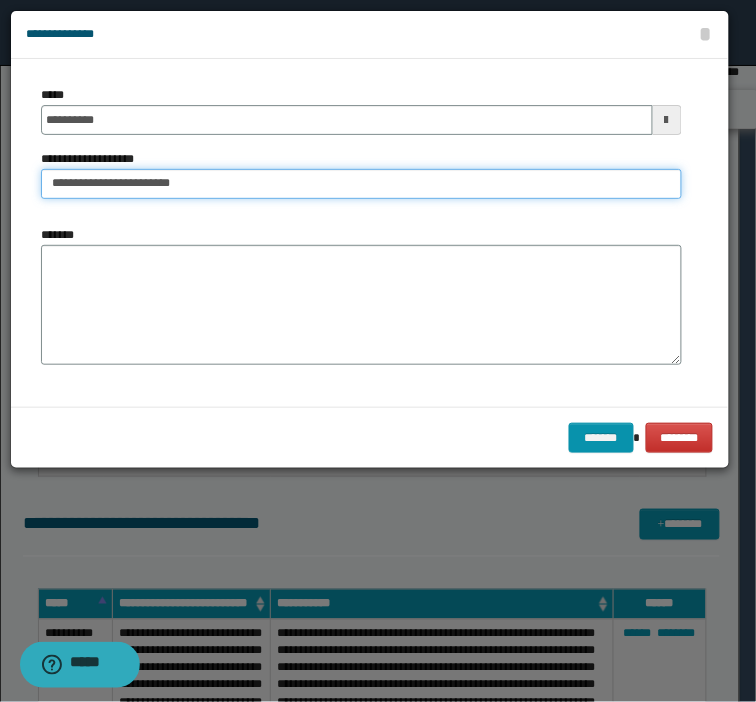 click on "**********" at bounding box center [361, 184] 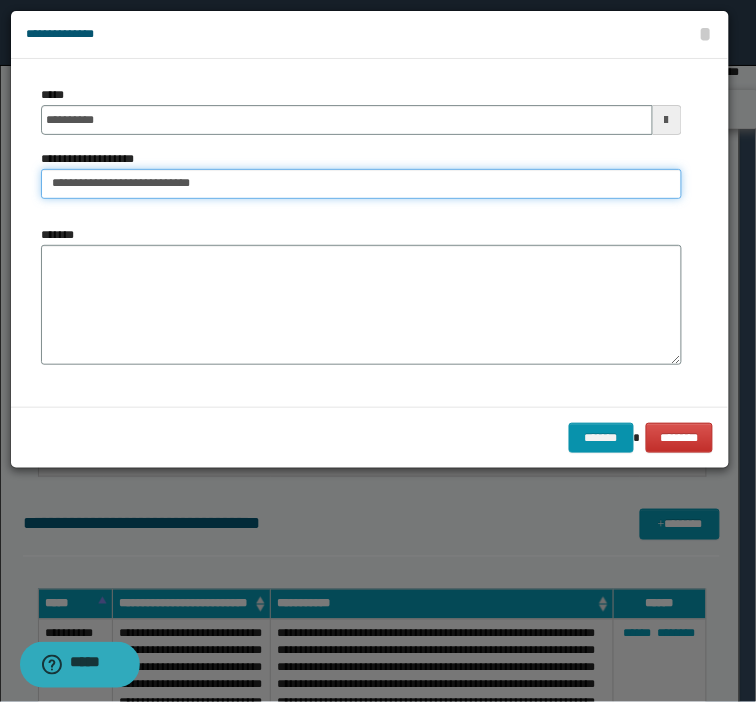 type on "**********" 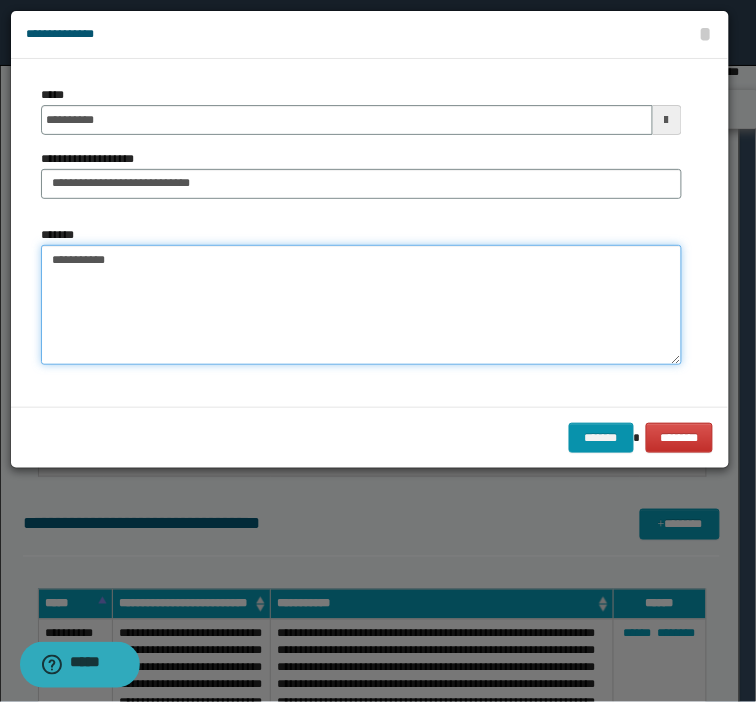 paste on "**********" 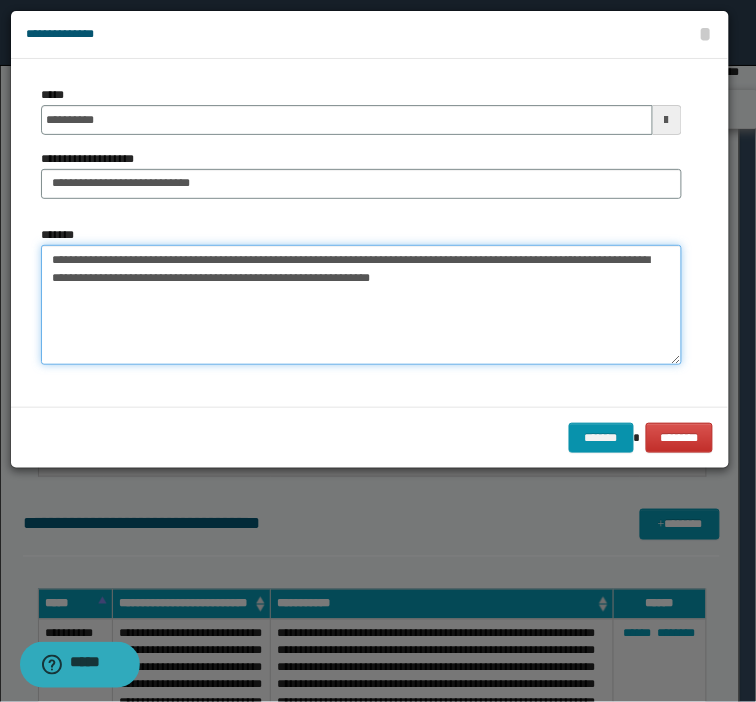 click on "**********" at bounding box center [361, 305] 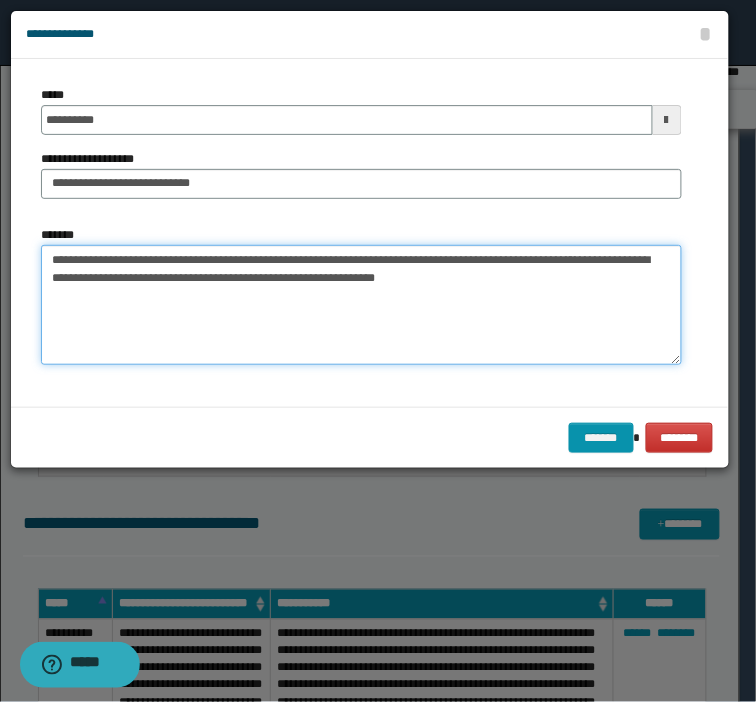click on "**********" at bounding box center (361, 305) 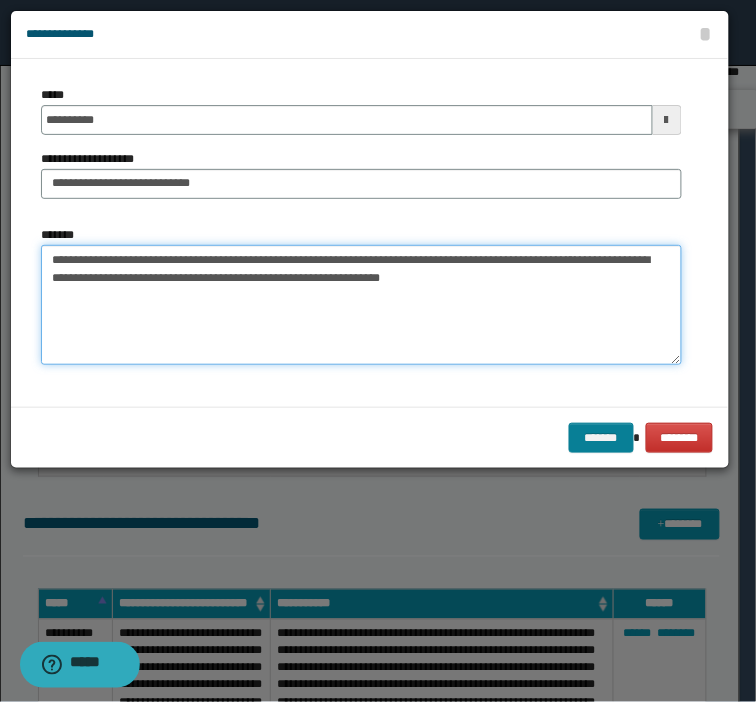 type on "**********" 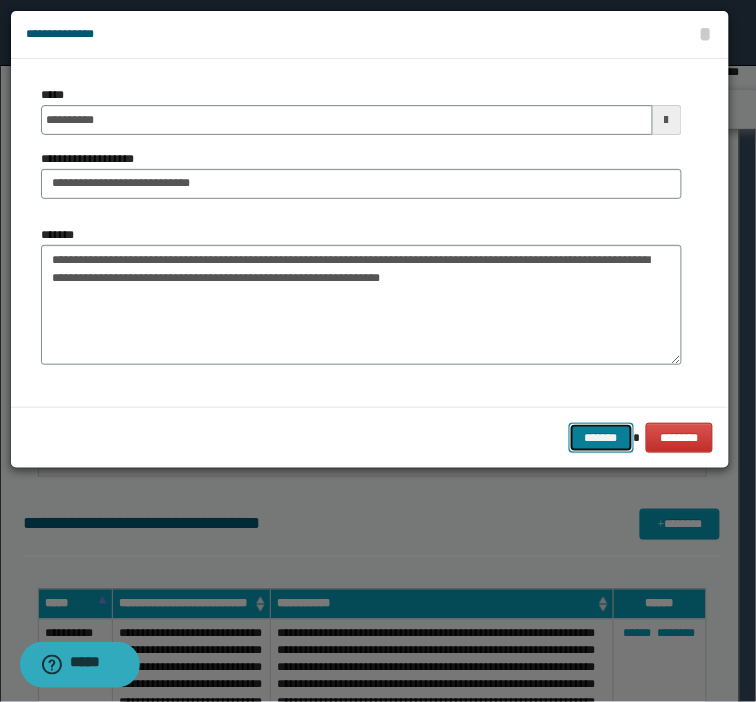 click on "*******" at bounding box center [601, 438] 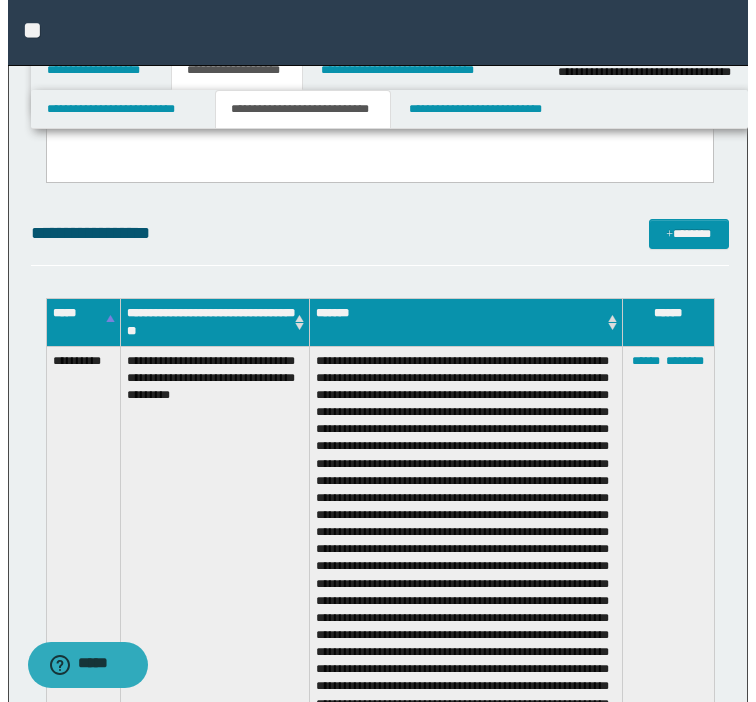 scroll, scrollTop: 397, scrollLeft: 0, axis: vertical 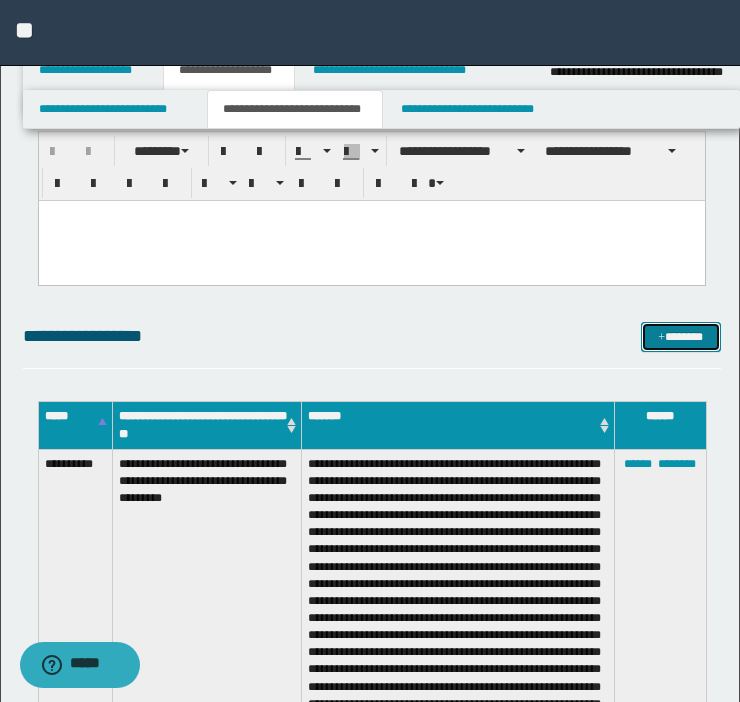 click on "*******" at bounding box center [681, 337] 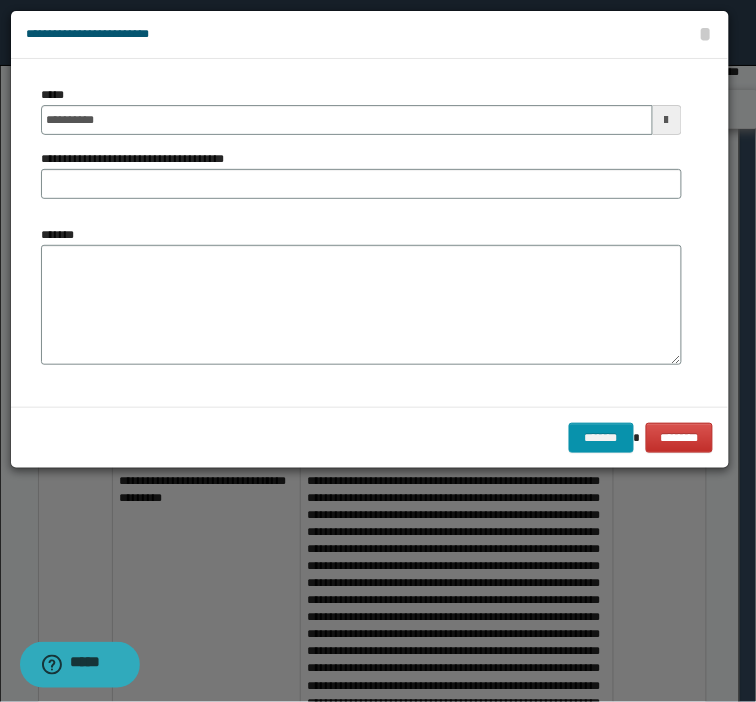scroll, scrollTop: 0, scrollLeft: 0, axis: both 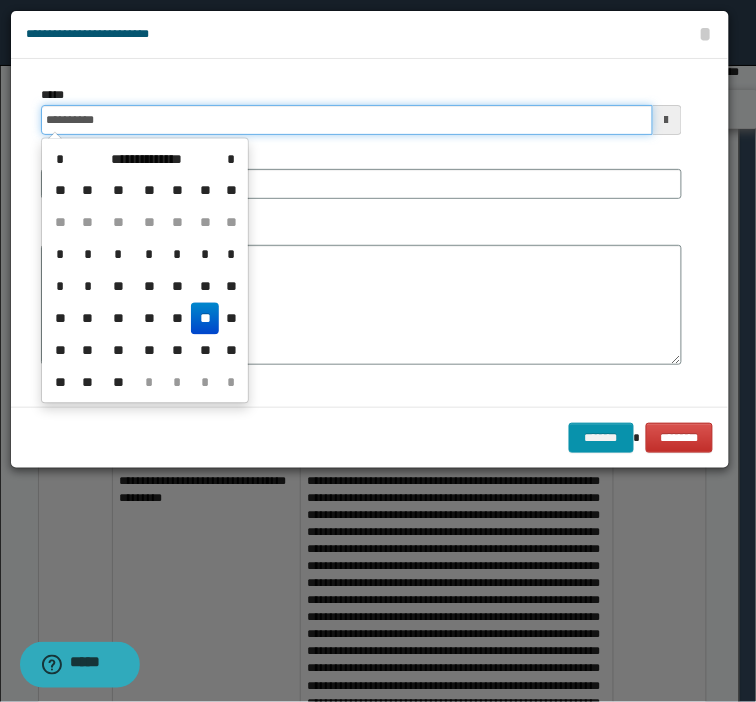 click on "**********" at bounding box center (347, 120) 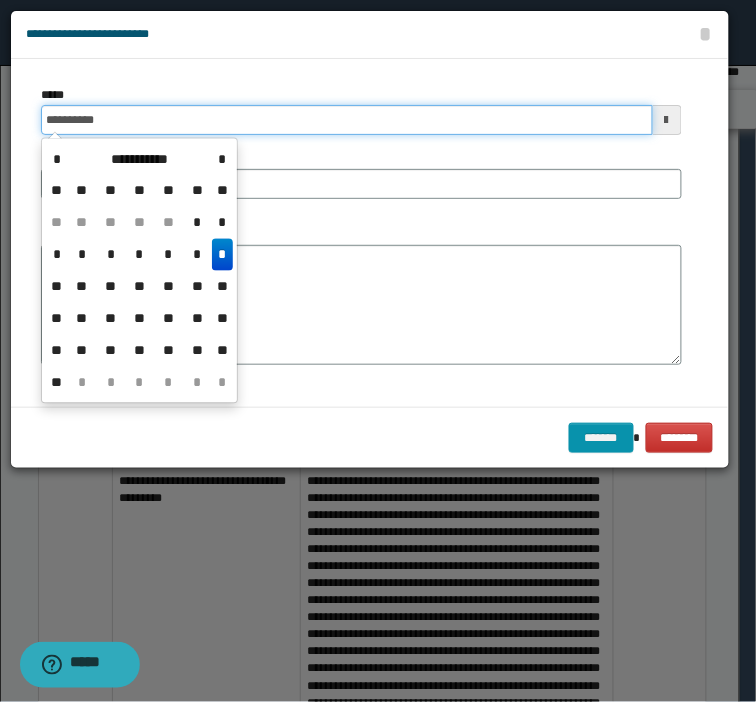 click on "**********" at bounding box center (347, 120) 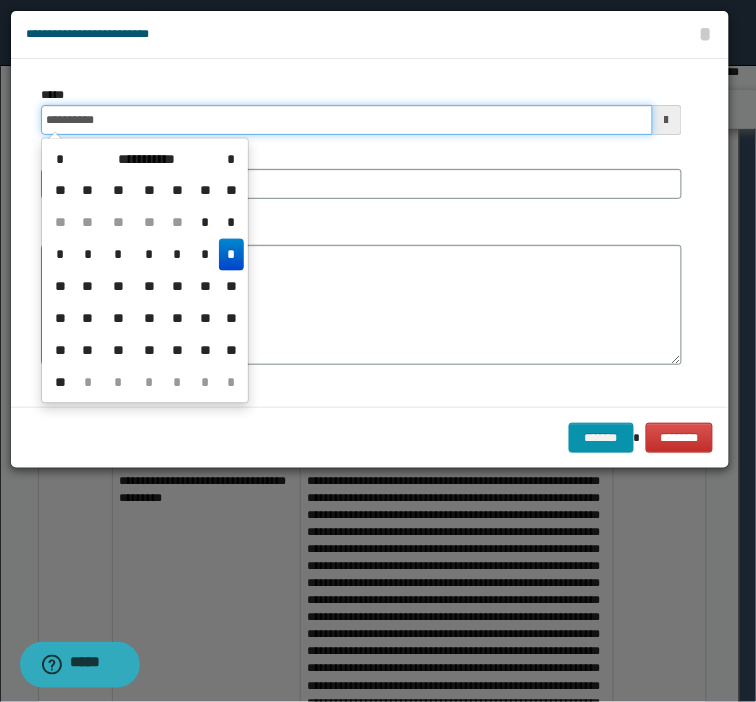 click on "**********" at bounding box center [347, 120] 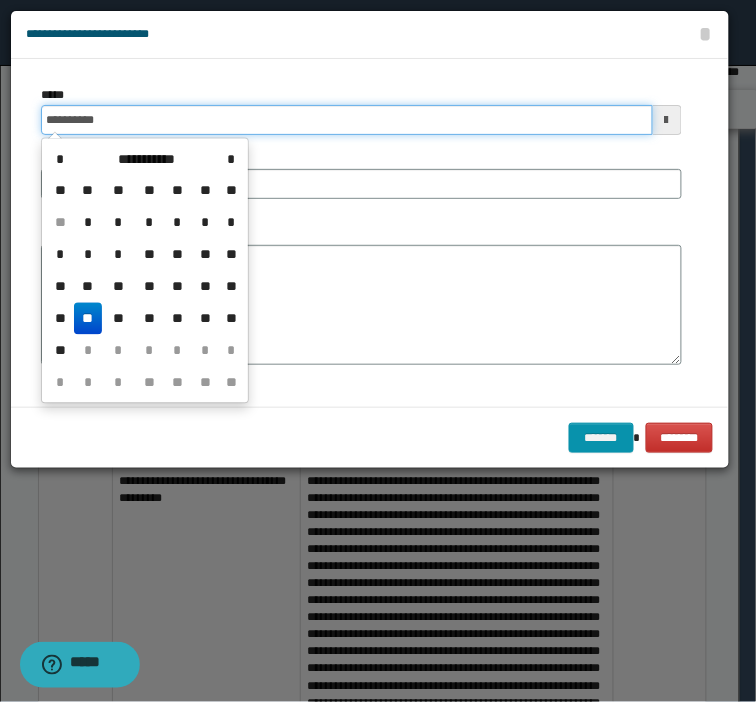 type on "**********" 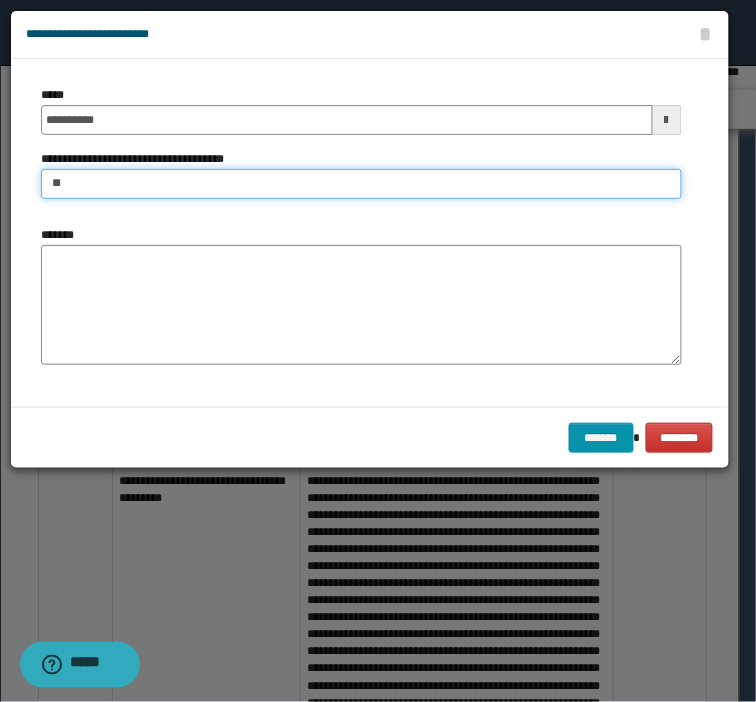type on "*" 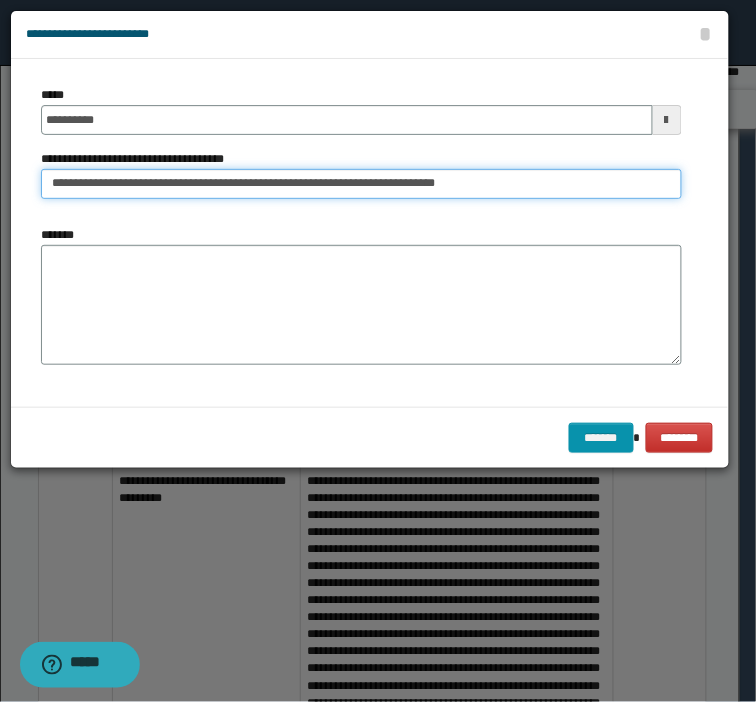 type on "**********" 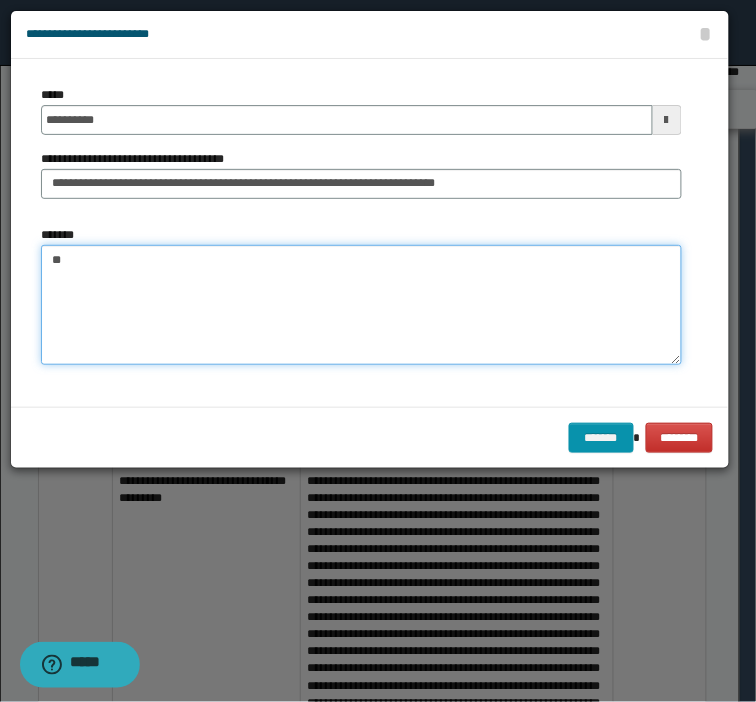 type on "*" 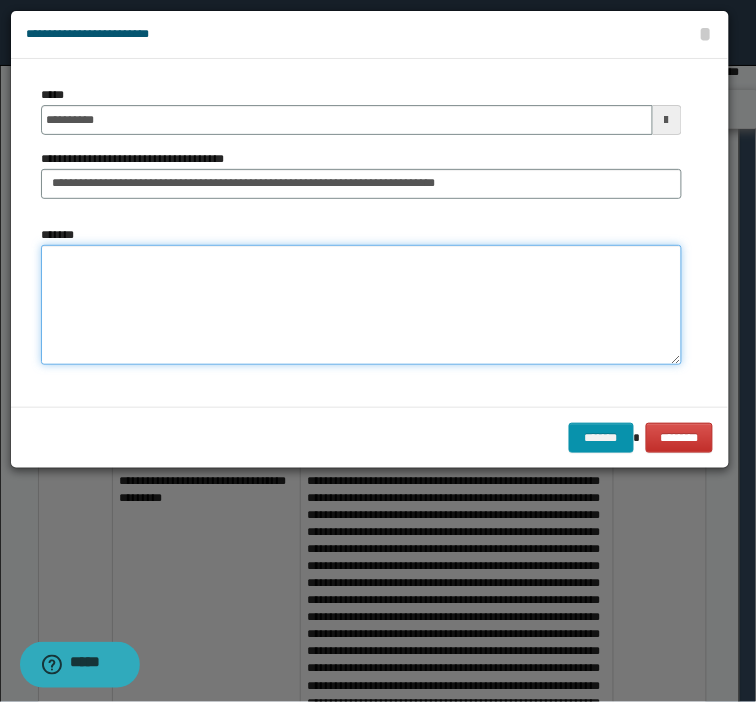 paste on "**********" 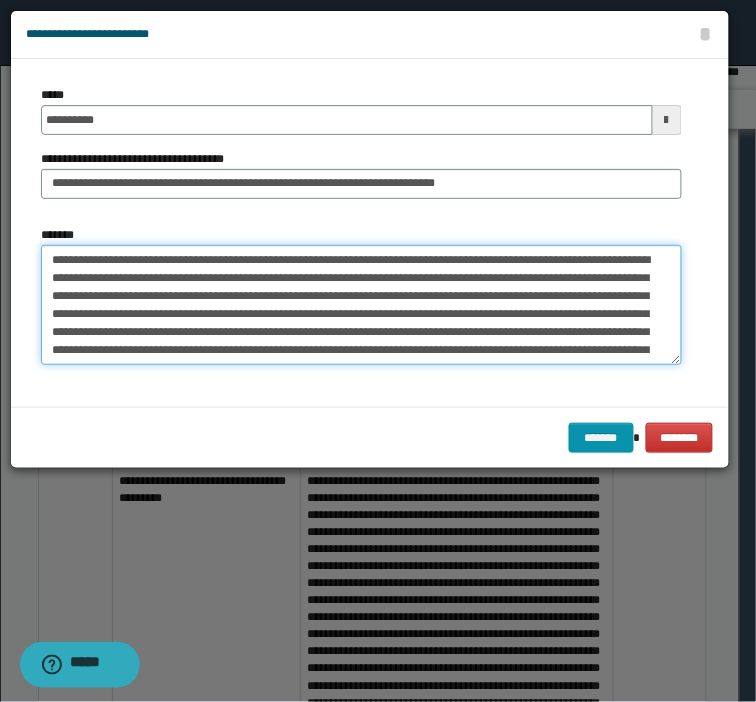 scroll, scrollTop: 66, scrollLeft: 0, axis: vertical 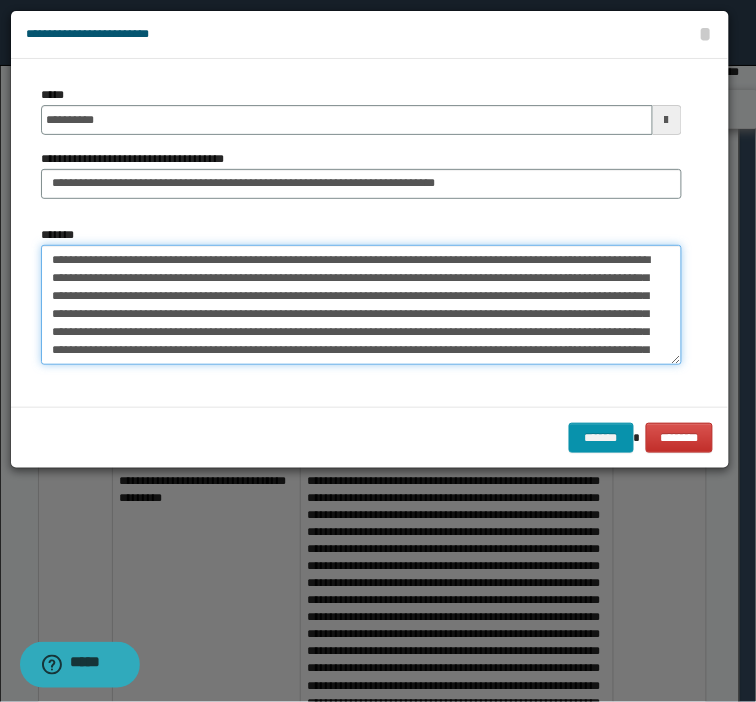 click on "**********" at bounding box center (361, 305) 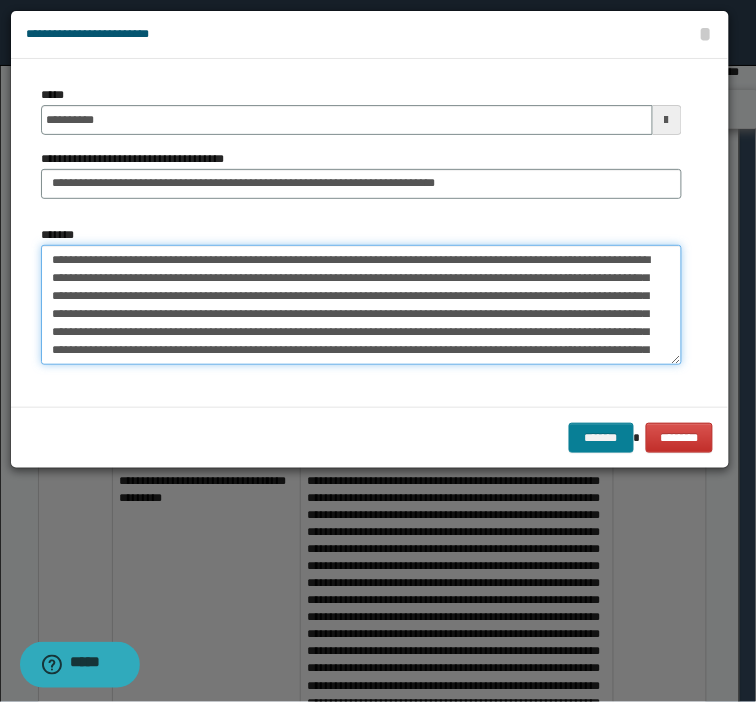 type on "**********" 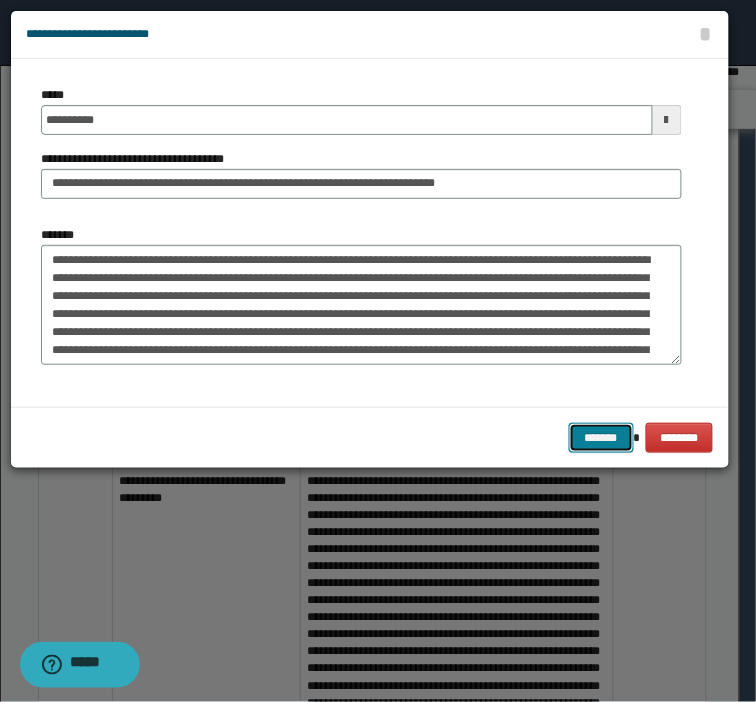 click on "*******" at bounding box center (601, 438) 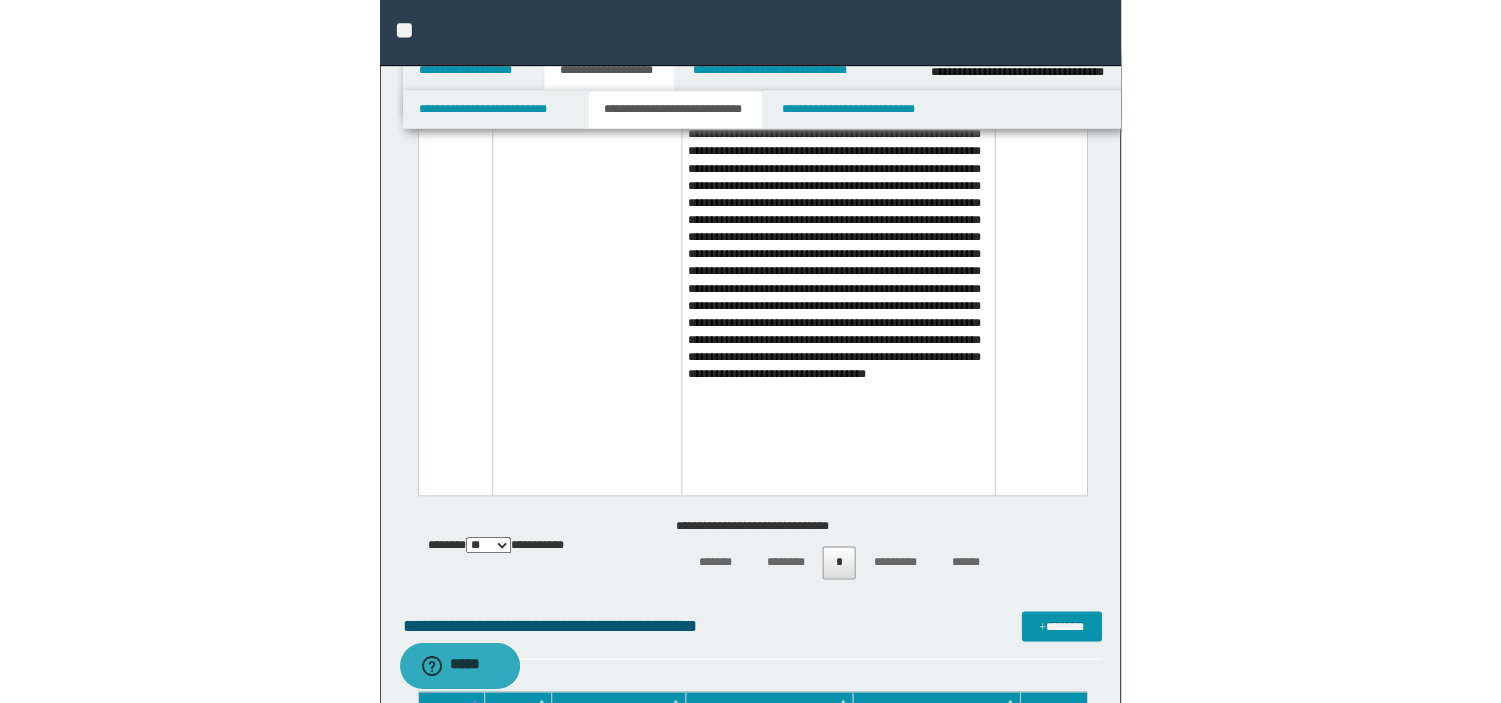 scroll, scrollTop: 2952, scrollLeft: 0, axis: vertical 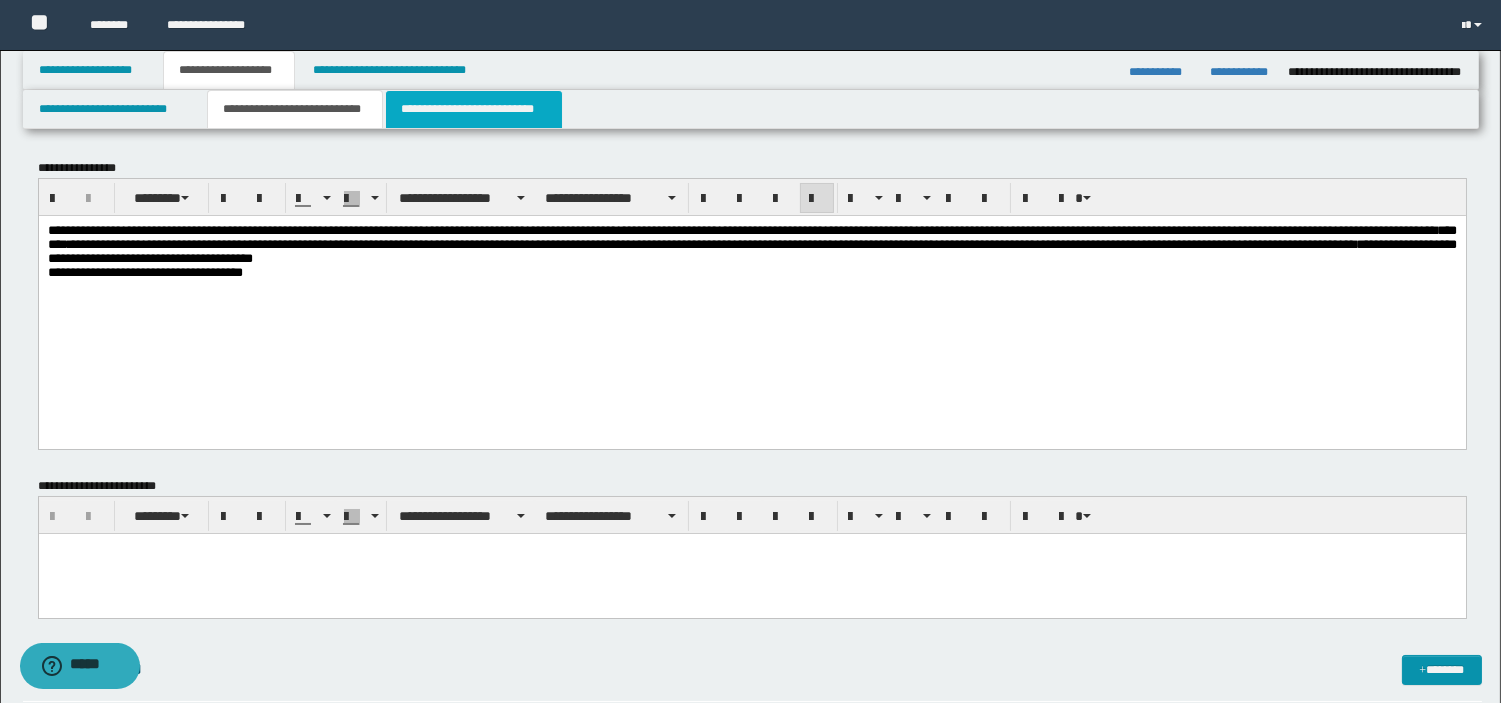 click on "**********" at bounding box center (474, 109) 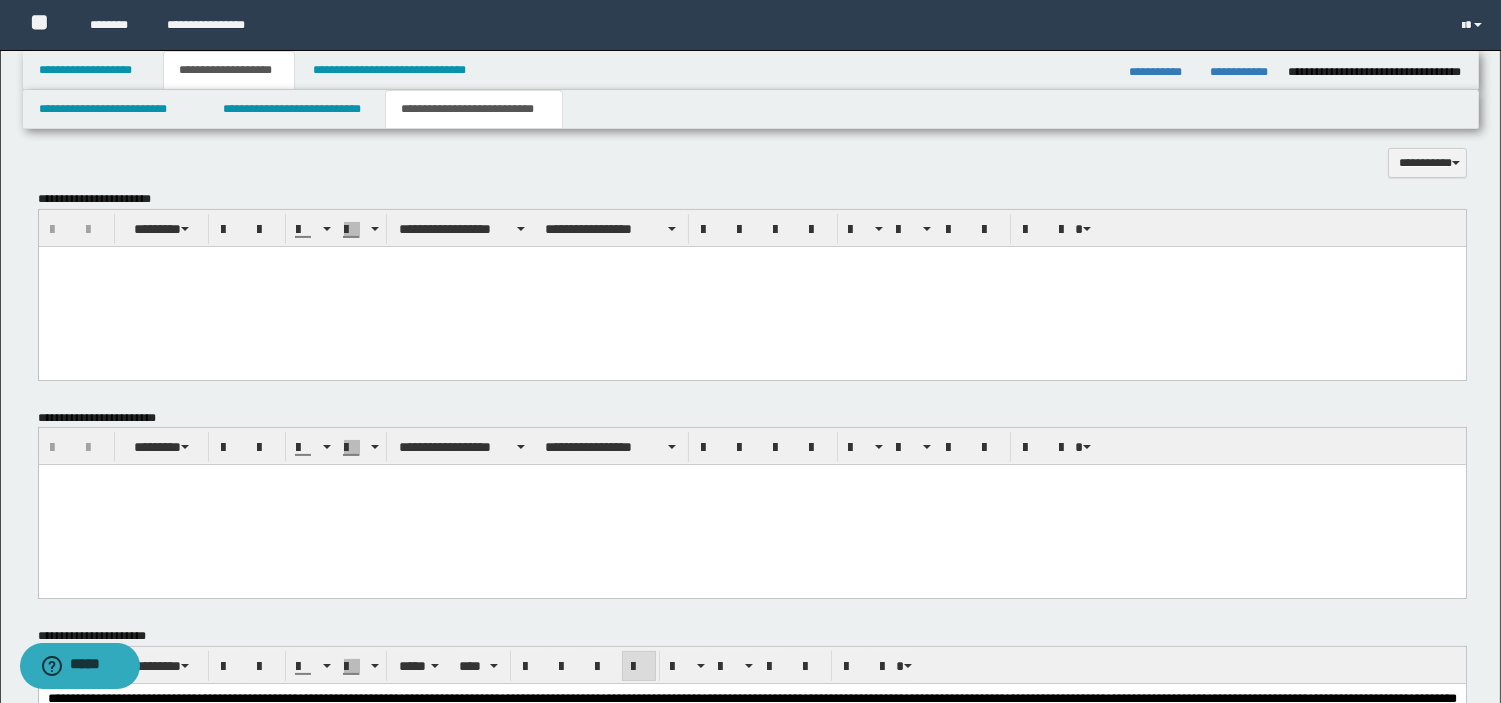scroll, scrollTop: 993, scrollLeft: 0, axis: vertical 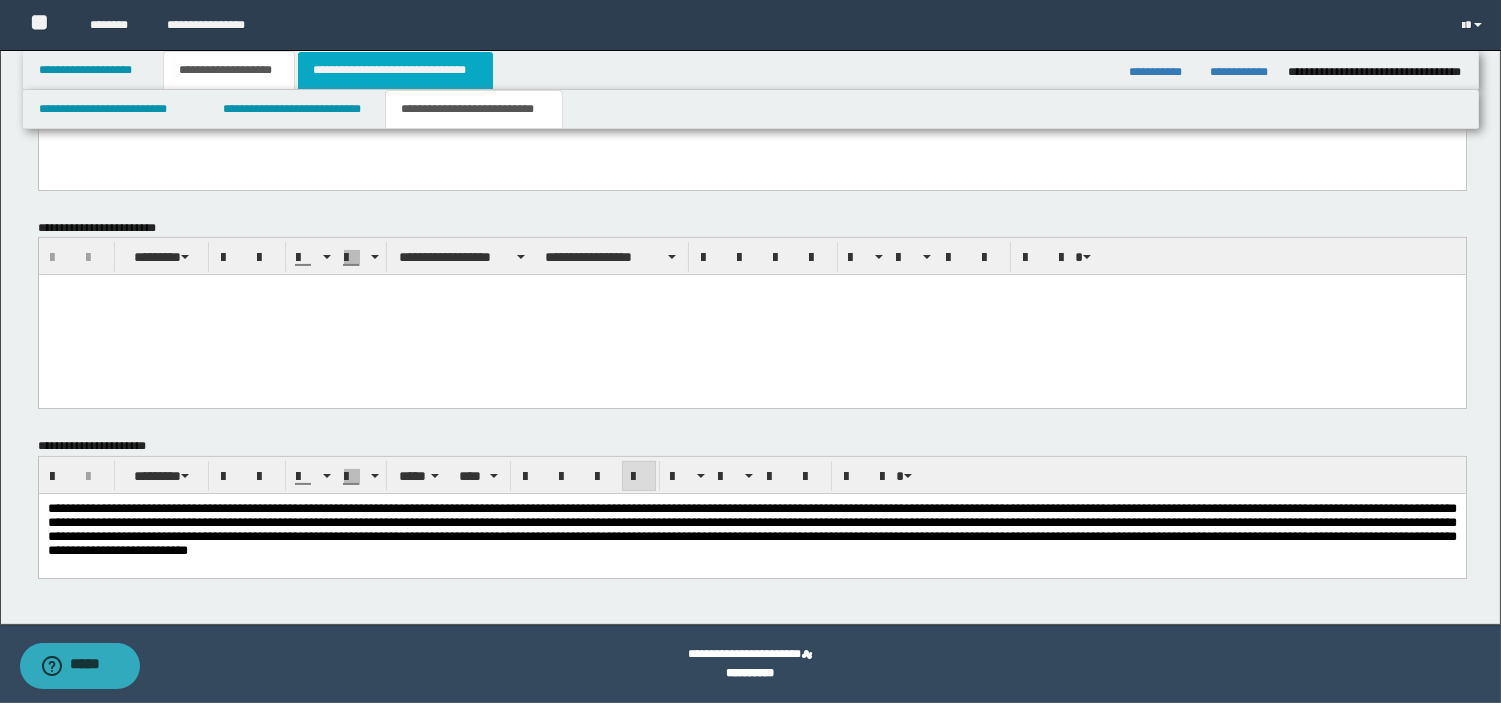 click on "**********" at bounding box center [395, 70] 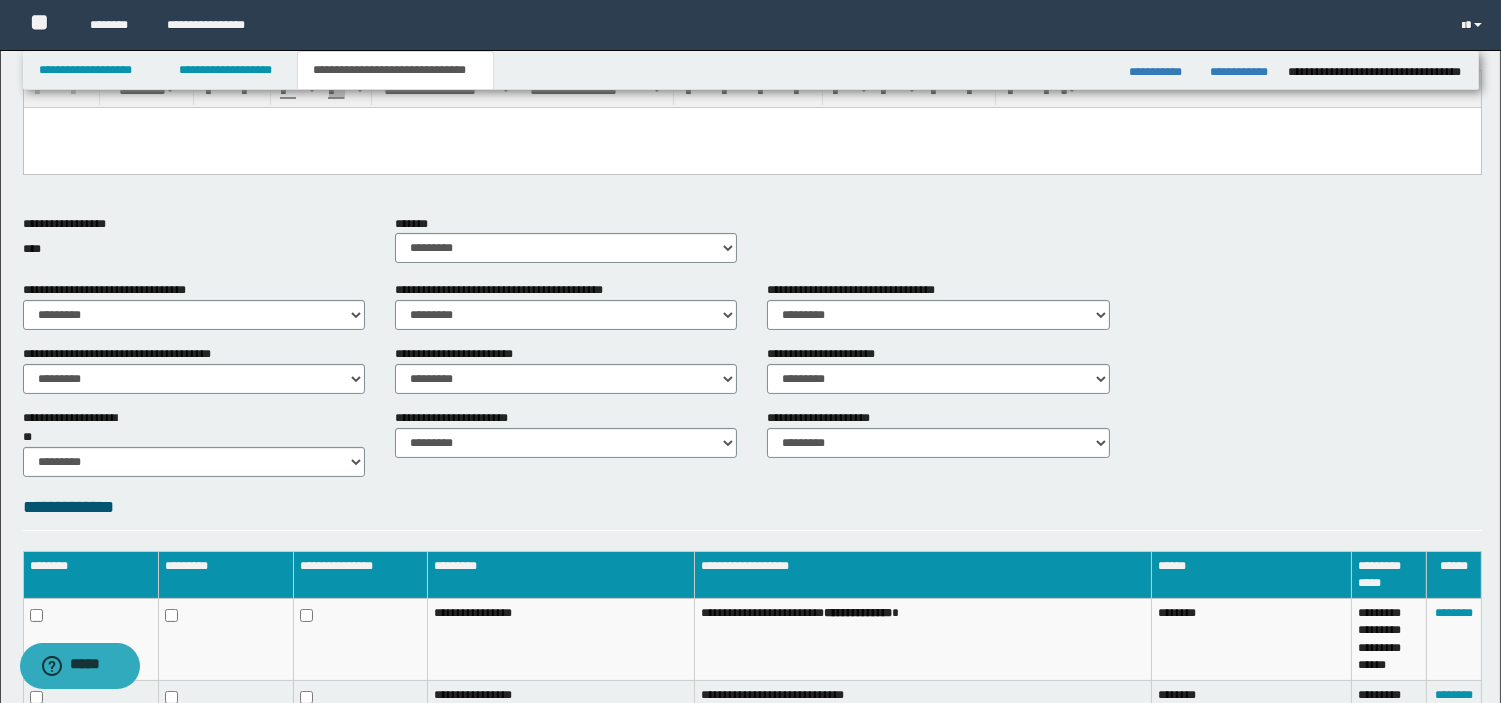 scroll, scrollTop: 807, scrollLeft: 0, axis: vertical 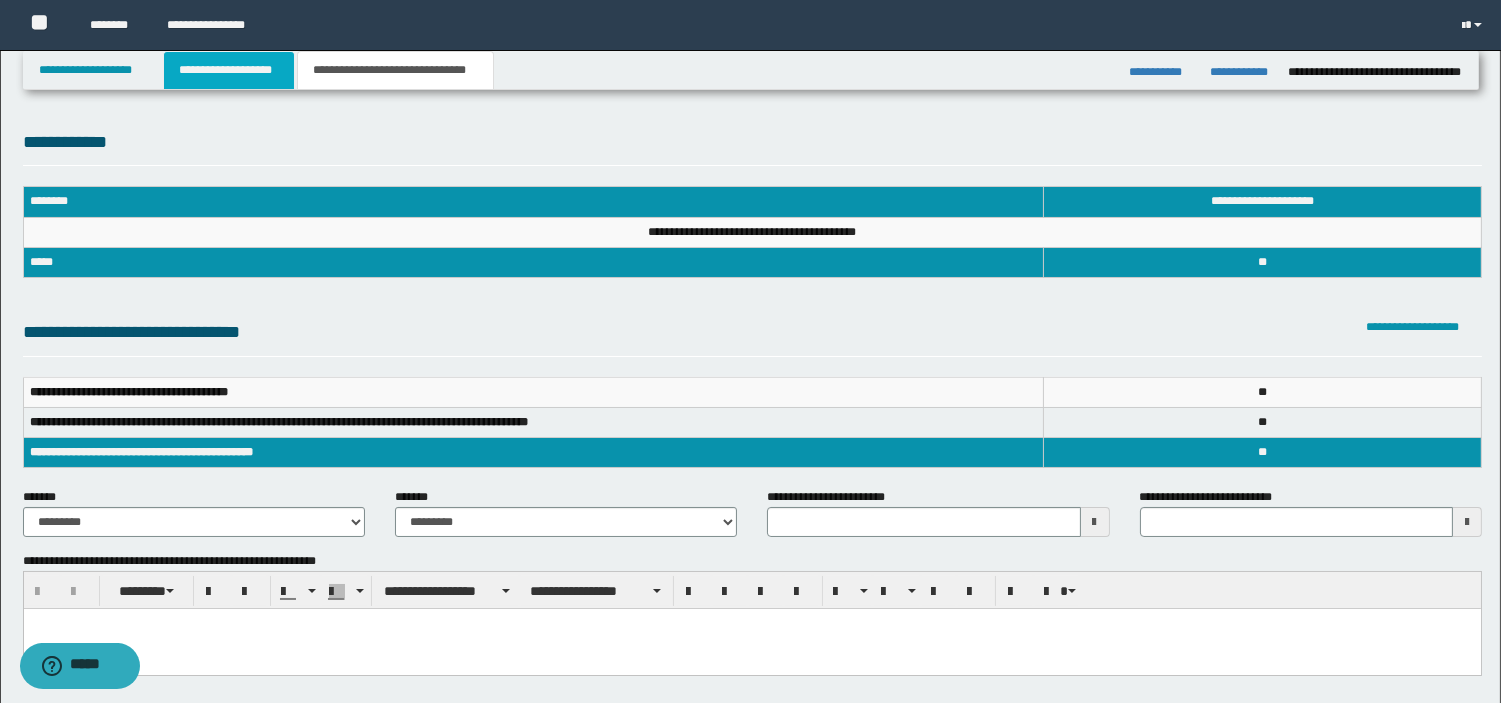 click on "**********" at bounding box center (229, 70) 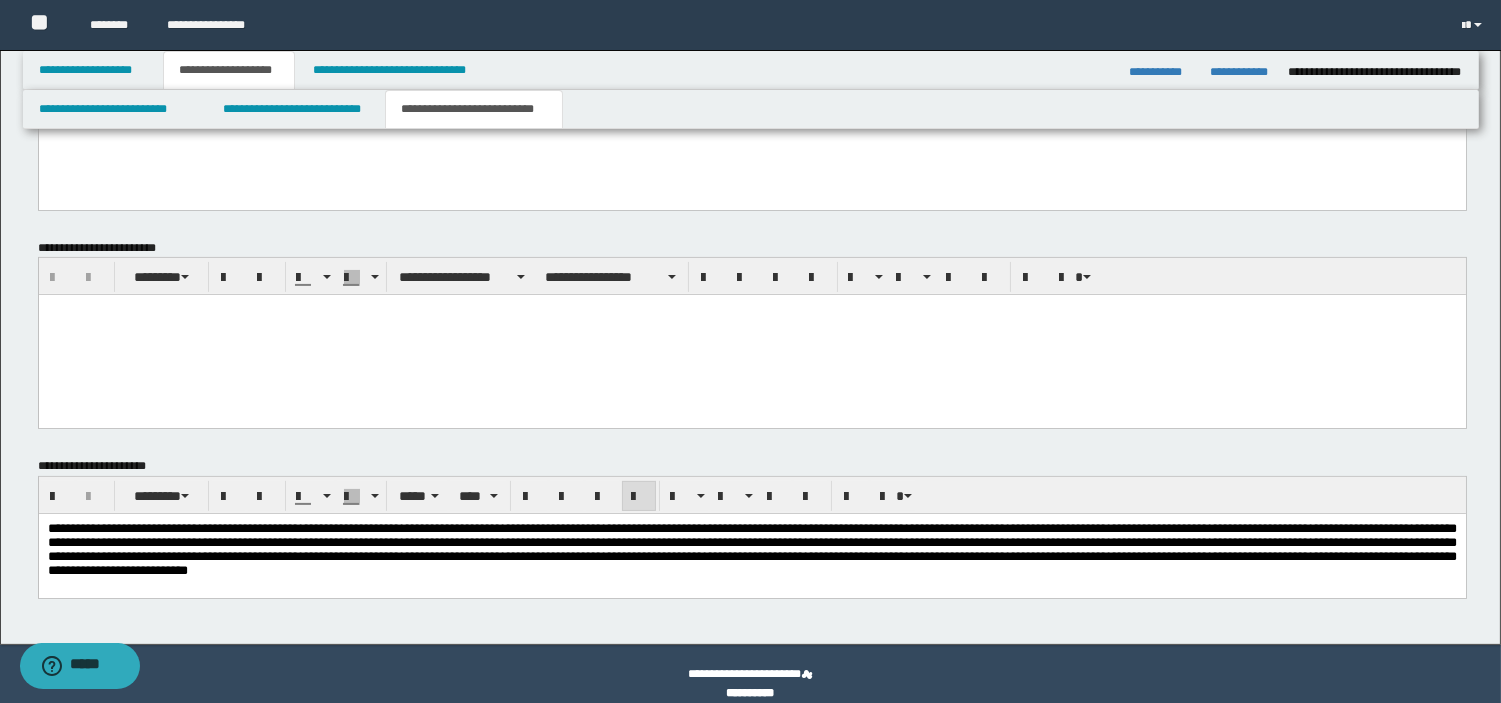 scroll, scrollTop: 993, scrollLeft: 0, axis: vertical 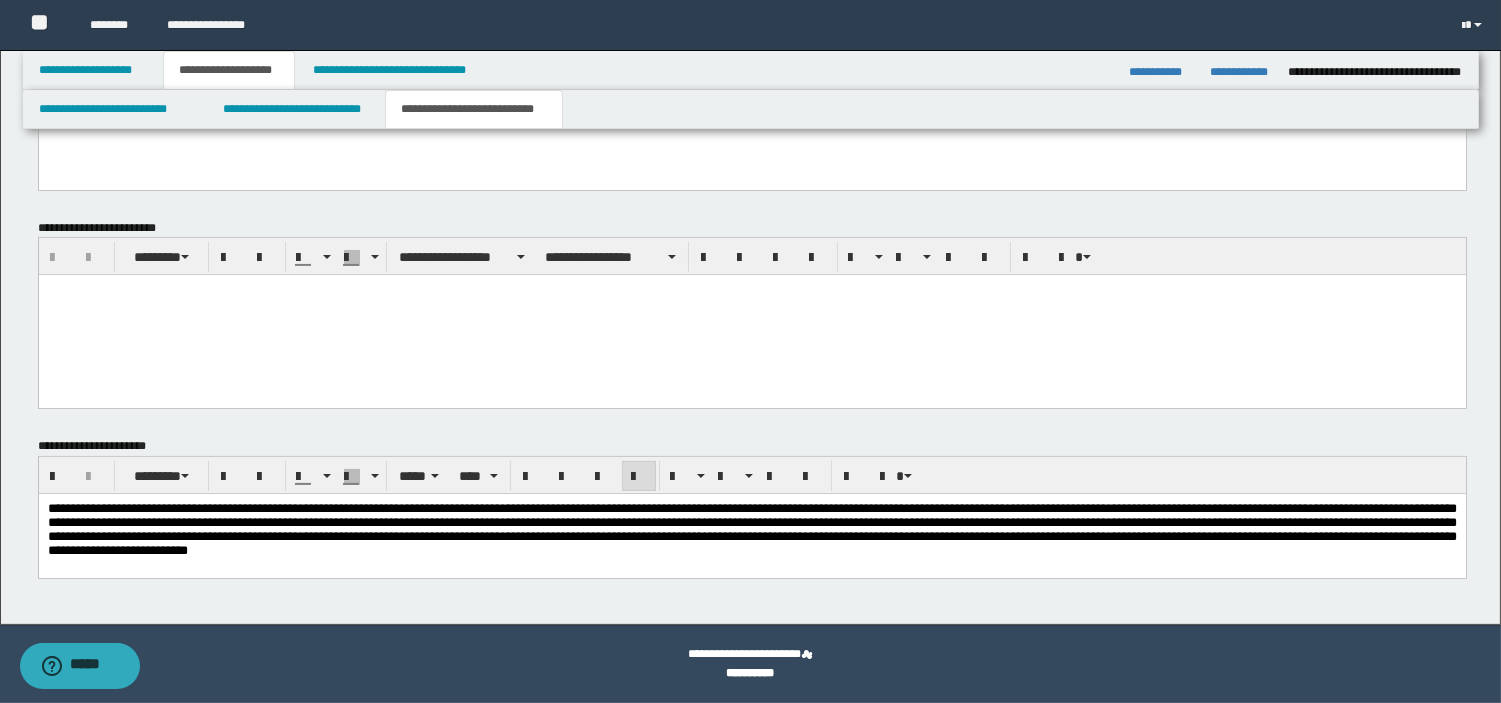 drag, startPoint x: 1506, startPoint y: 134, endPoint x: 1353, endPoint y: 32, distance: 183.88312 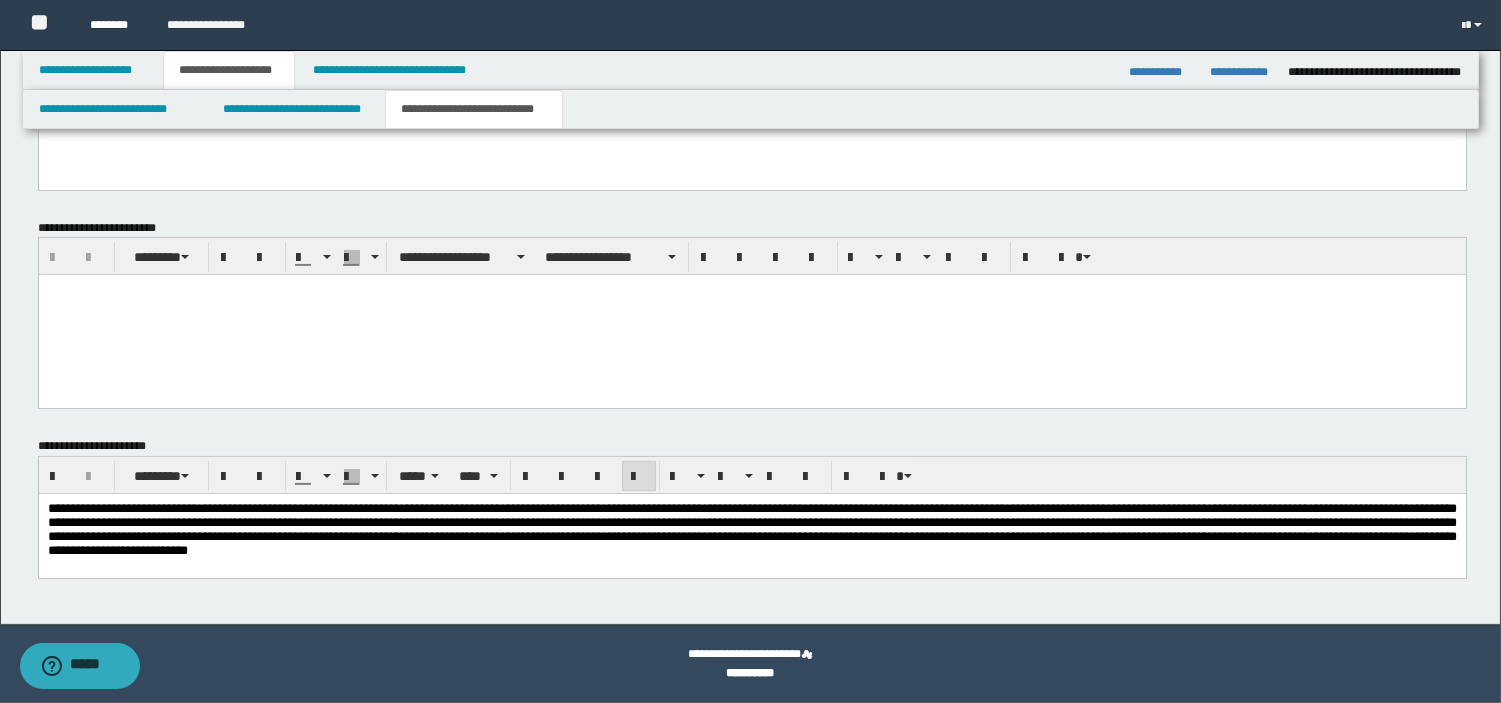 click on "********" at bounding box center [113, 25] 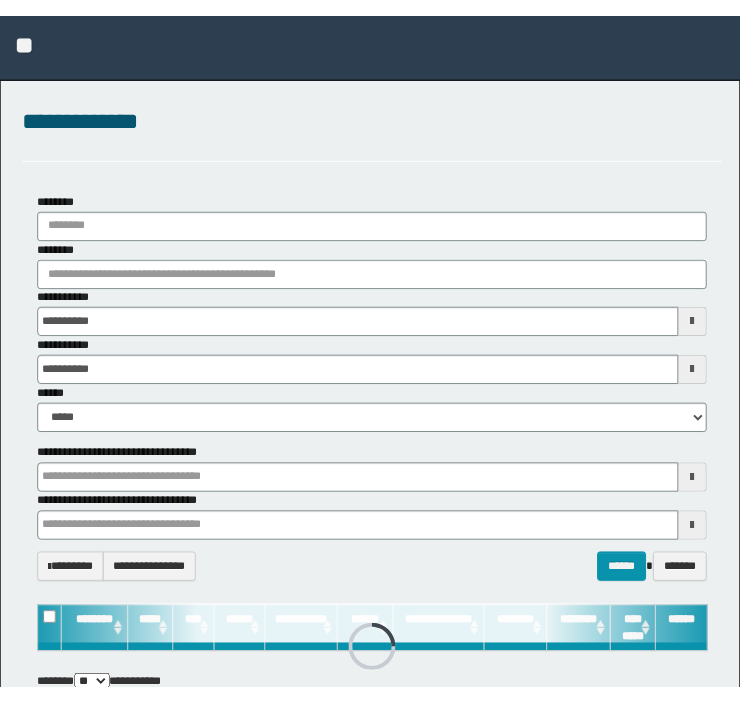 scroll, scrollTop: 0, scrollLeft: 0, axis: both 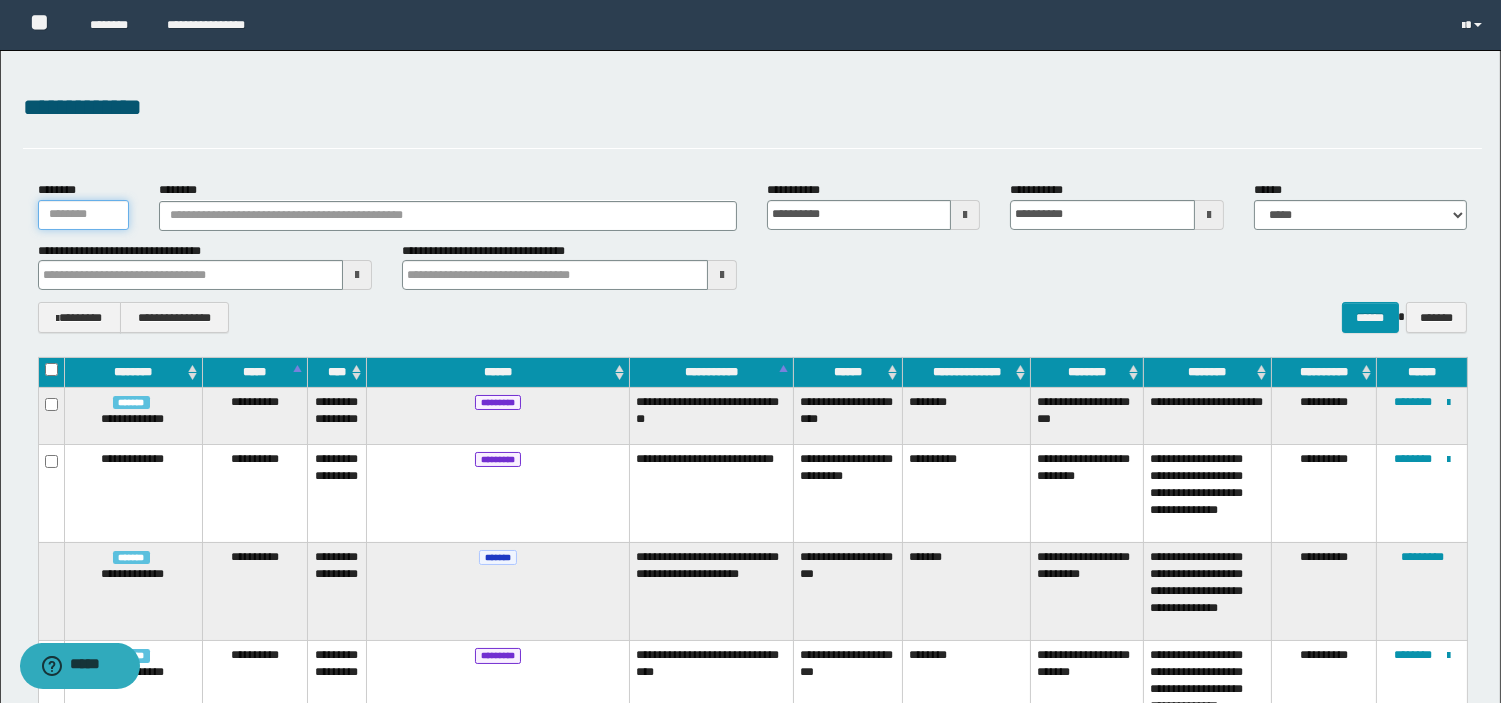 click on "********" at bounding box center (84, 215) 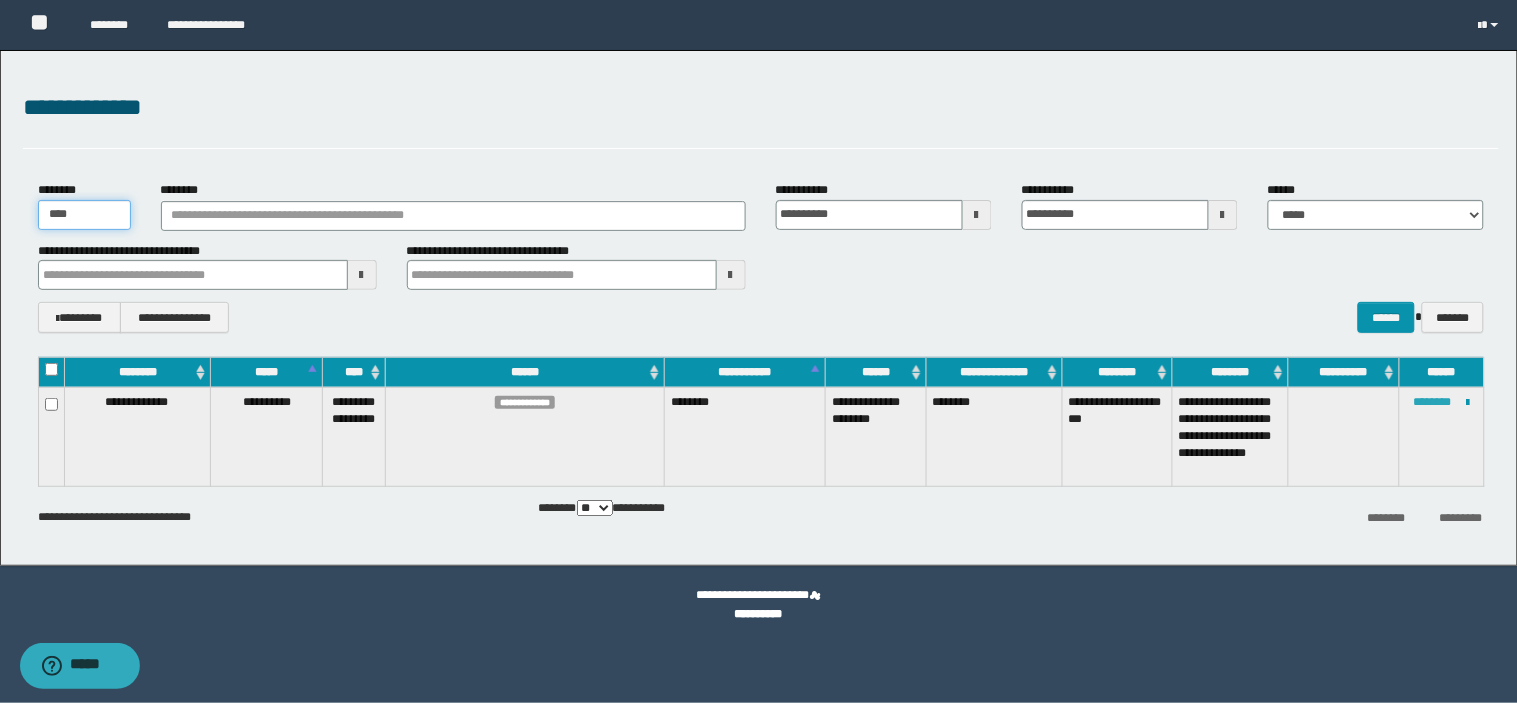type on "****" 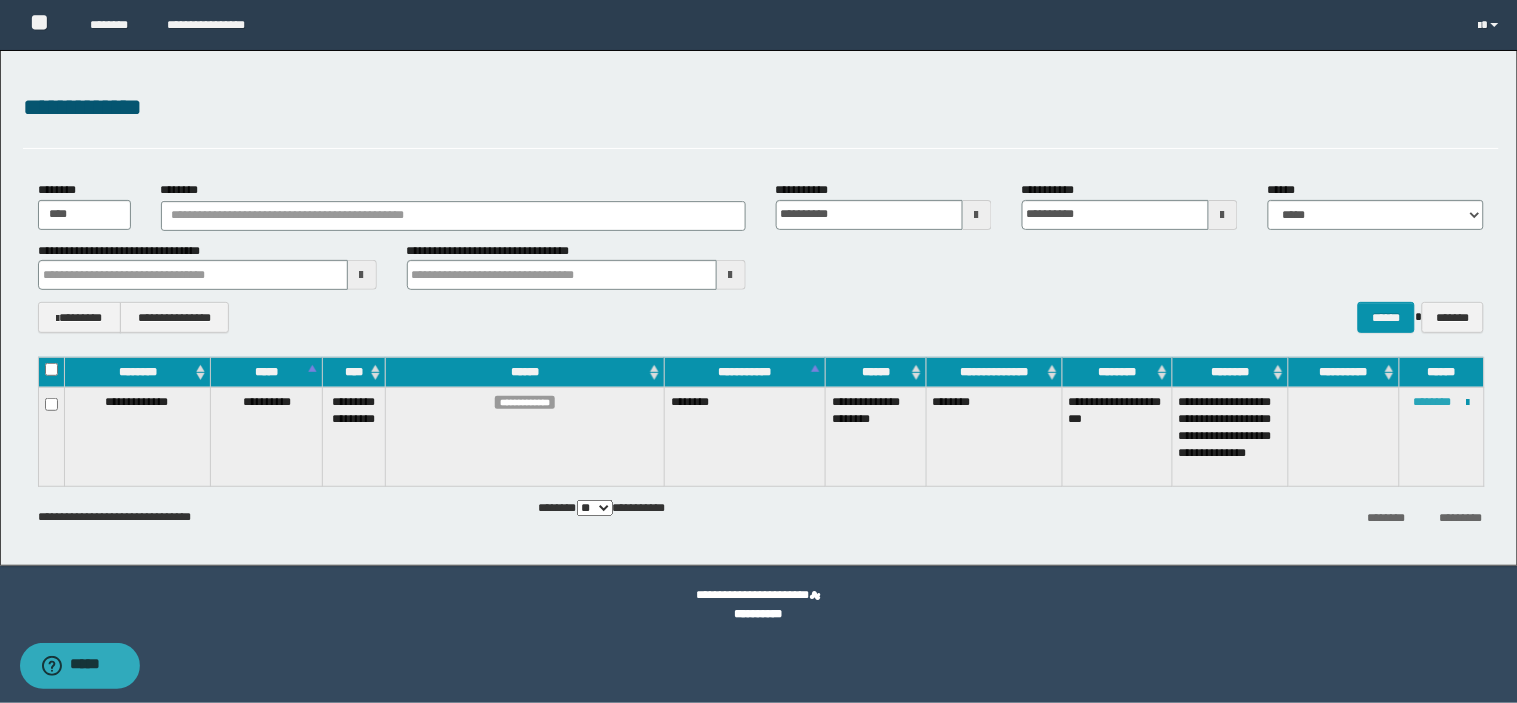 click on "********" at bounding box center (1433, 402) 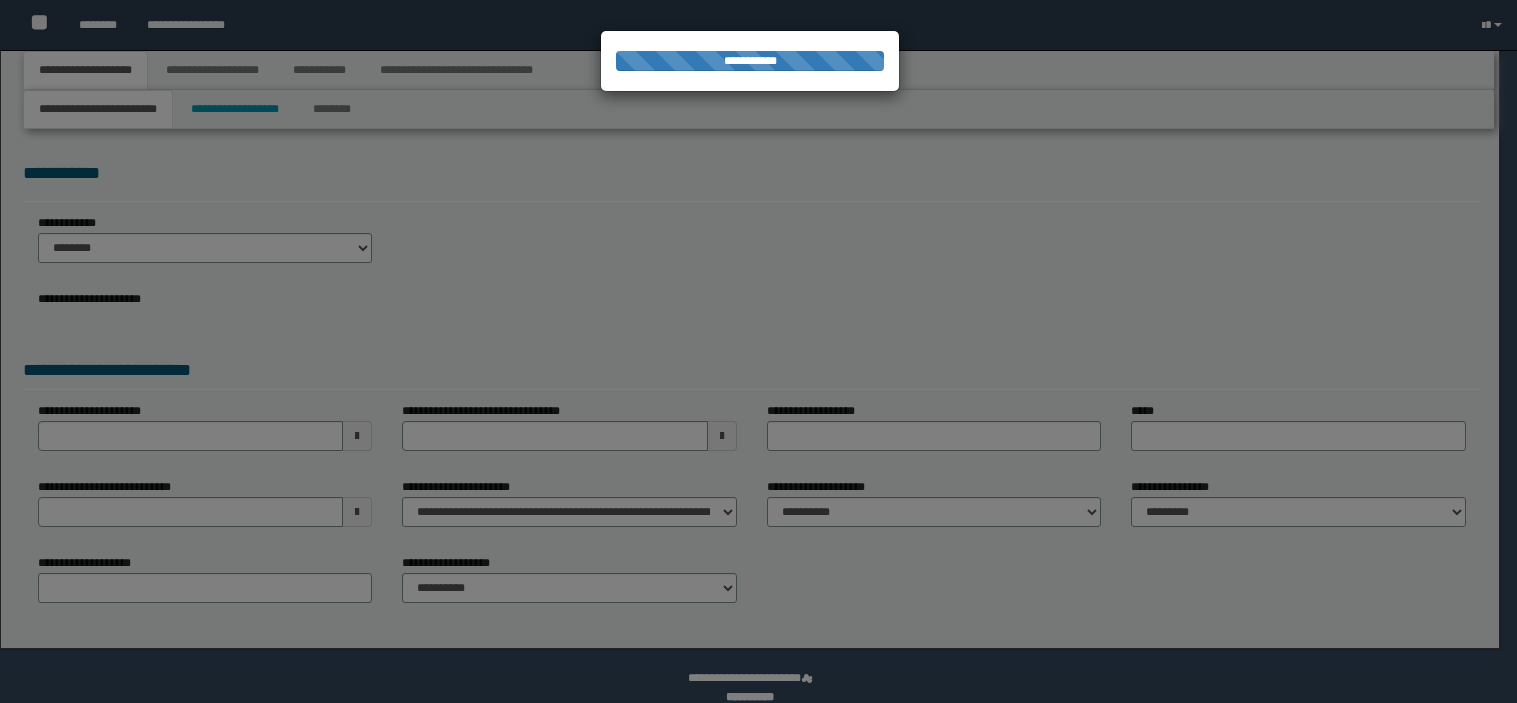 scroll, scrollTop: 0, scrollLeft: 0, axis: both 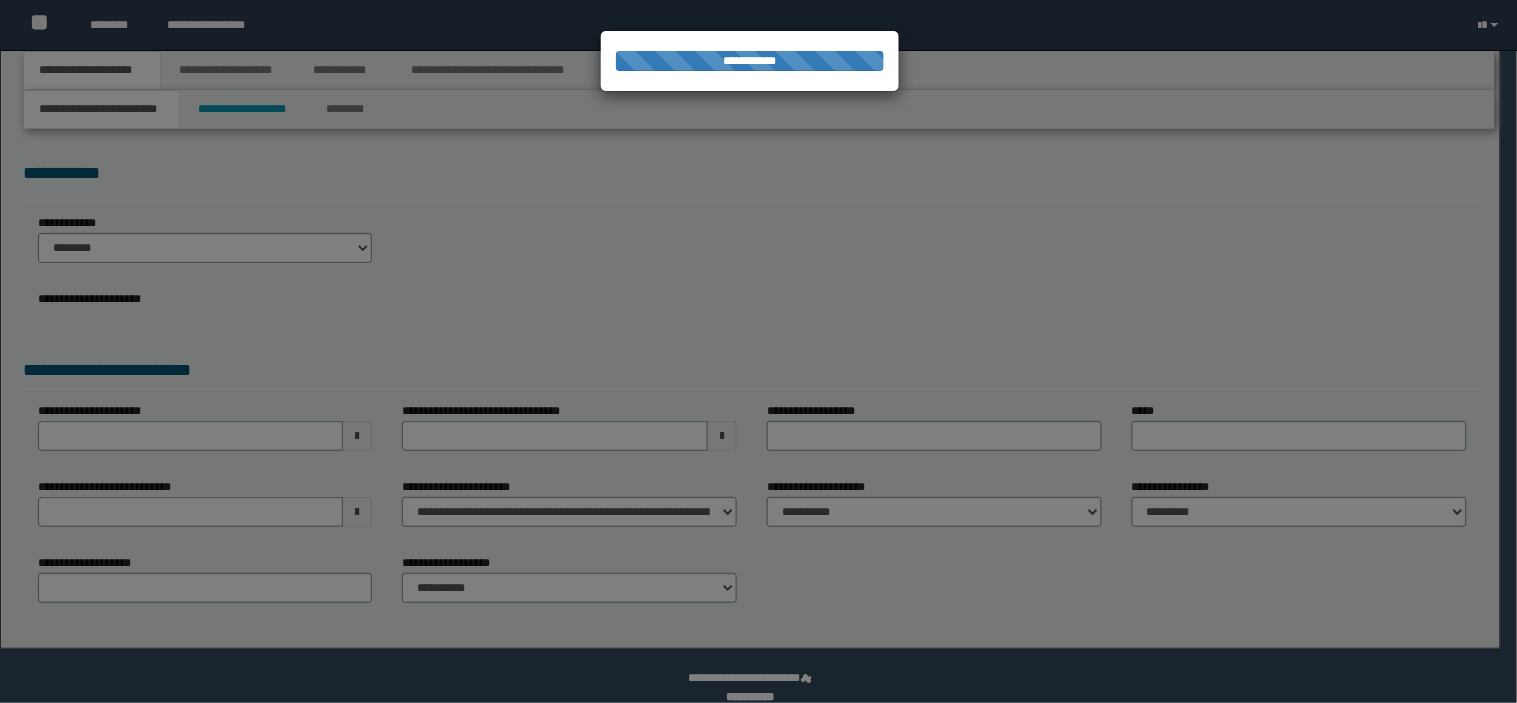 type on "**********" 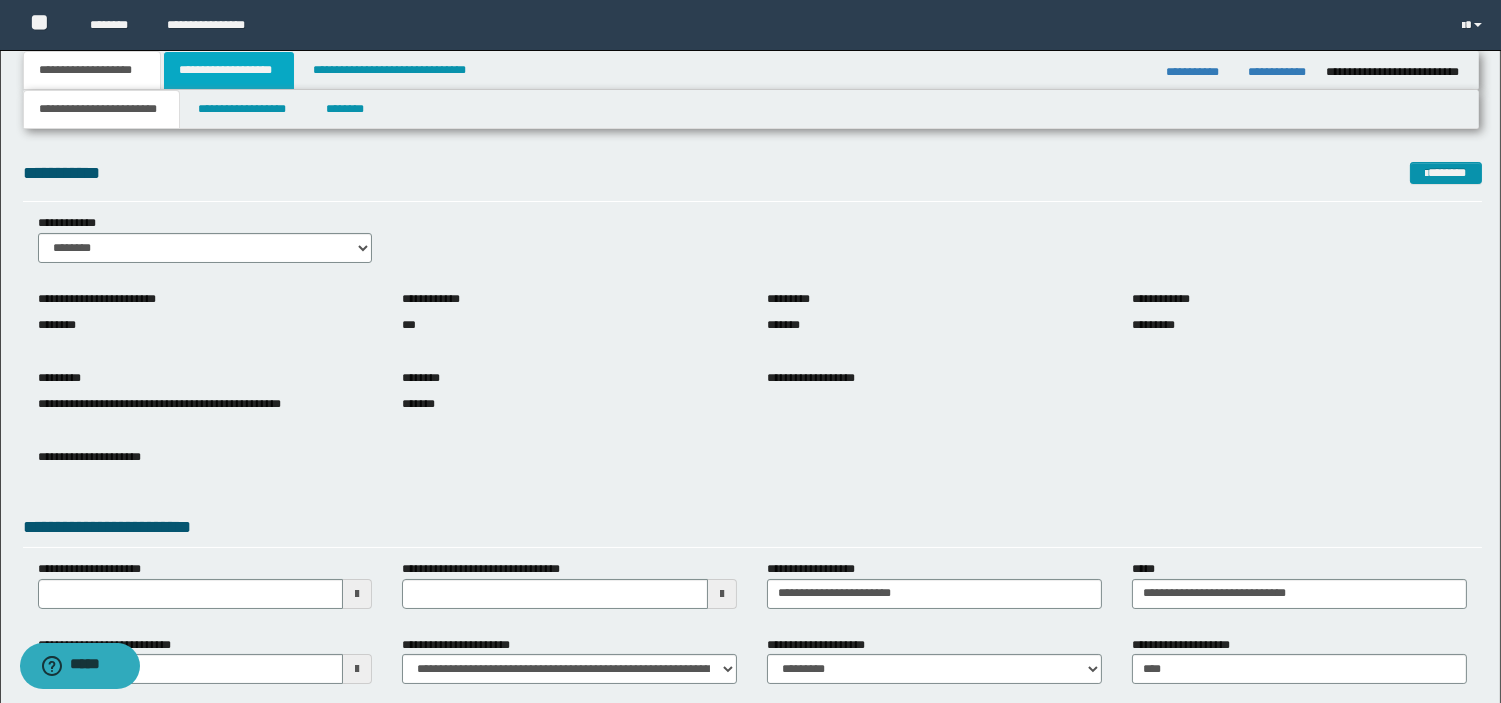 click on "**********" at bounding box center [229, 70] 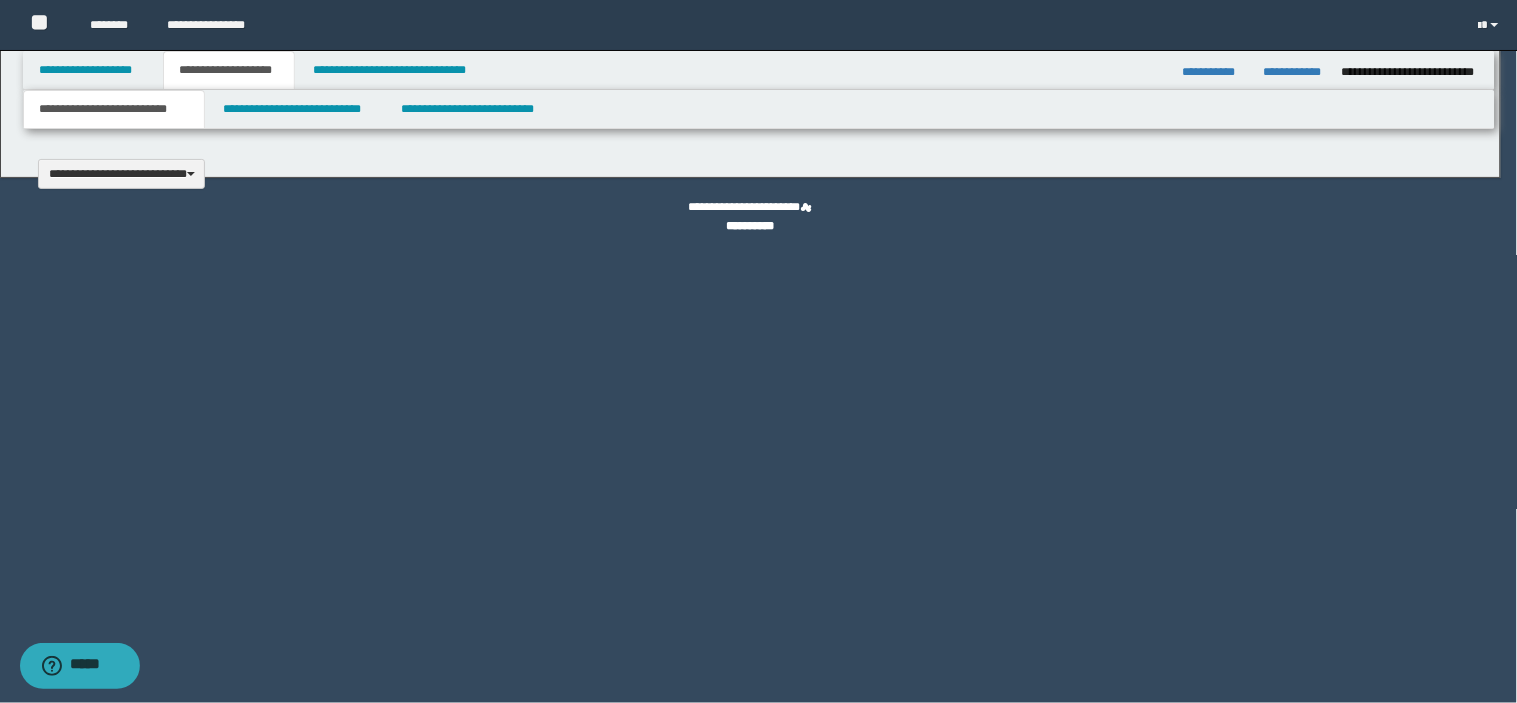scroll, scrollTop: 0, scrollLeft: 0, axis: both 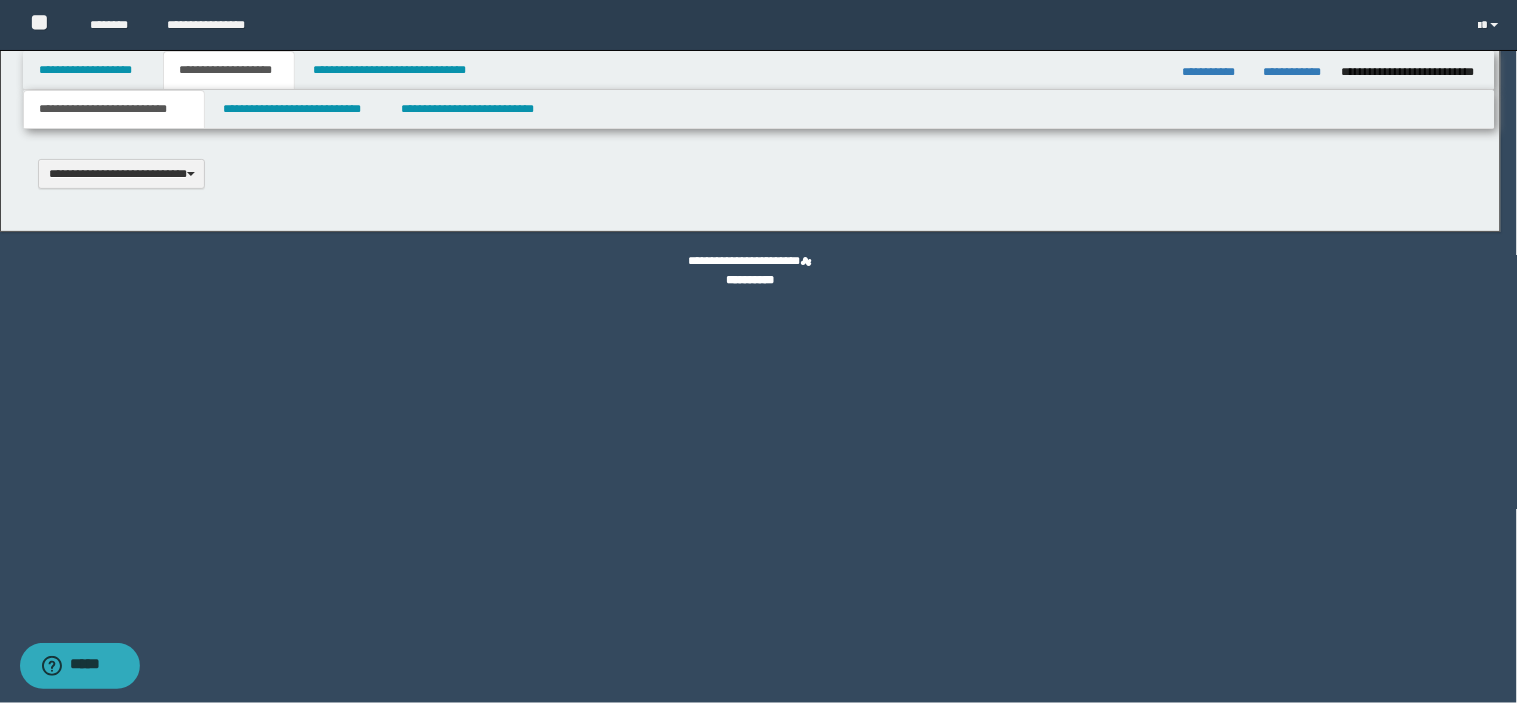 type 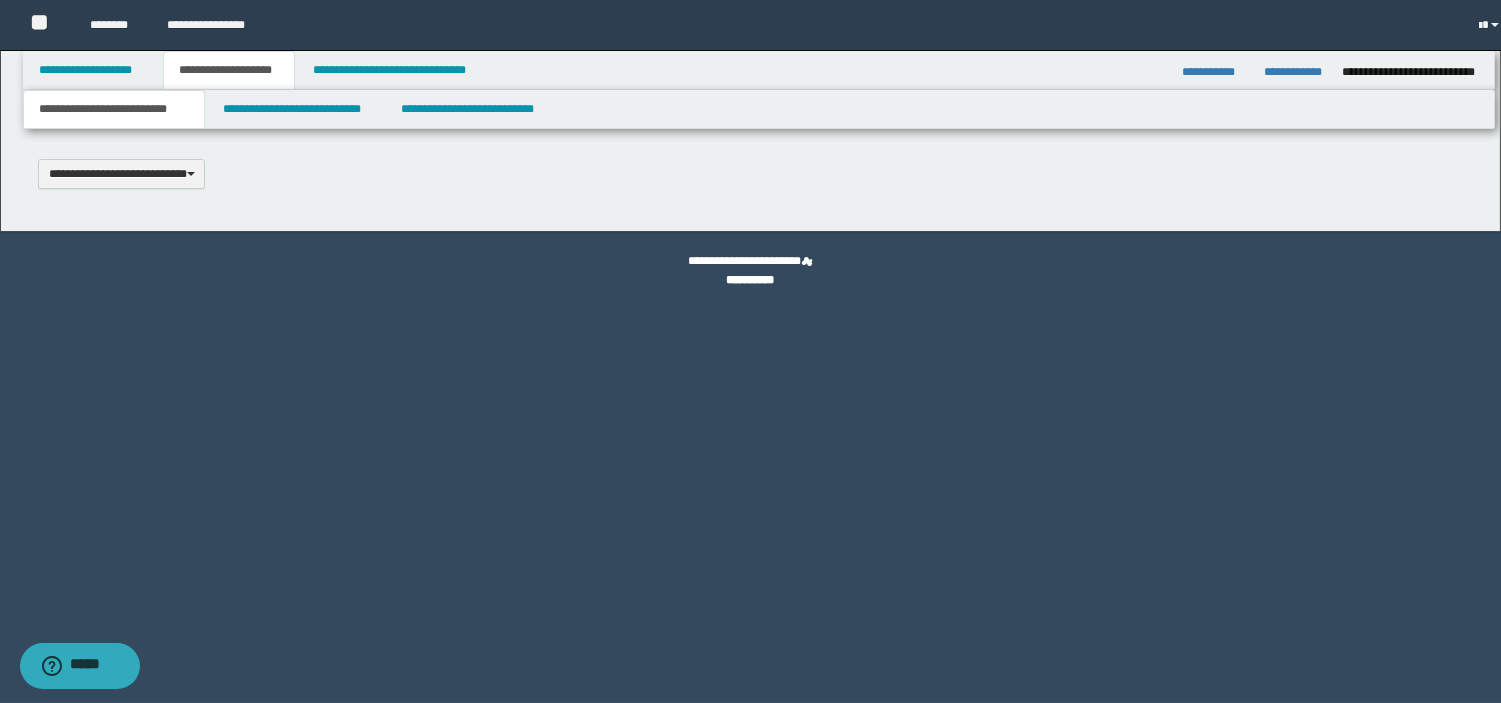 select on "*" 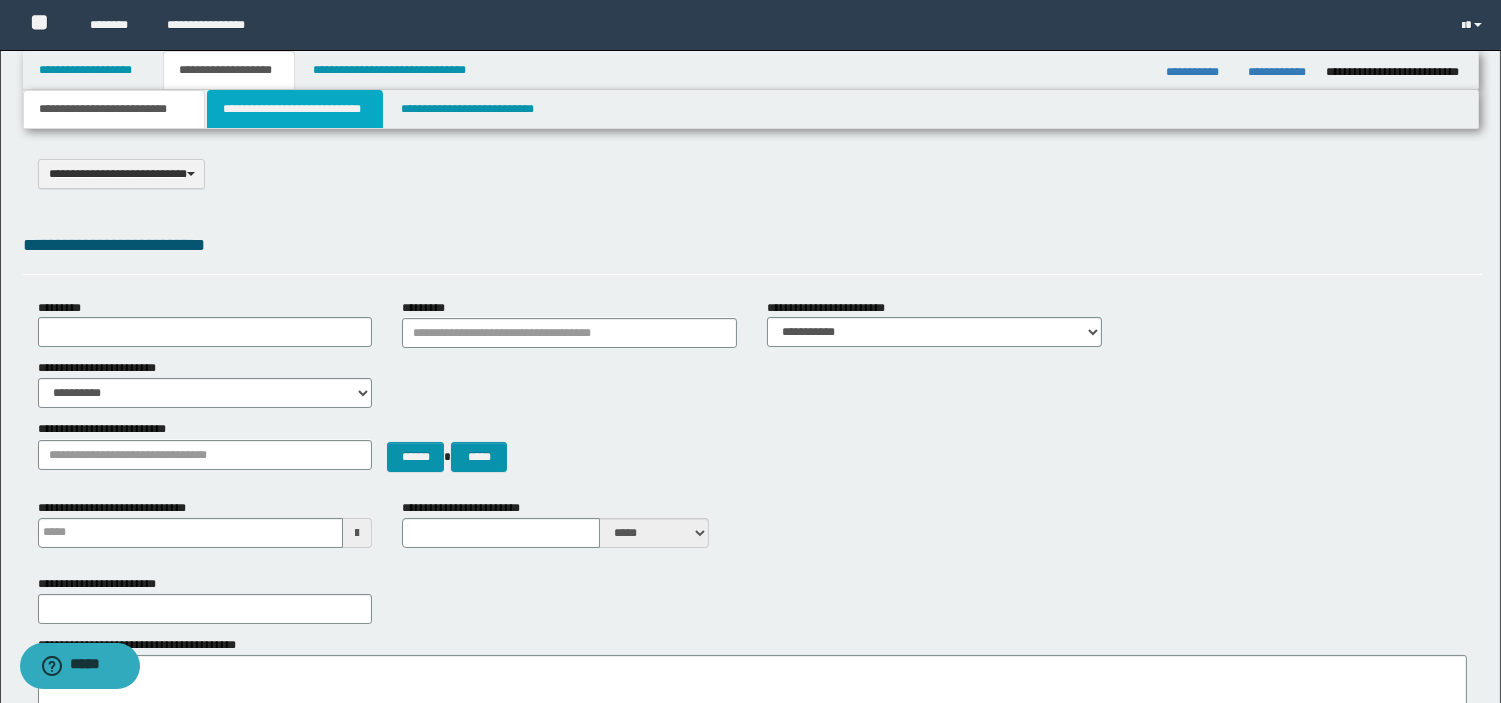 click on "**********" at bounding box center (295, 109) 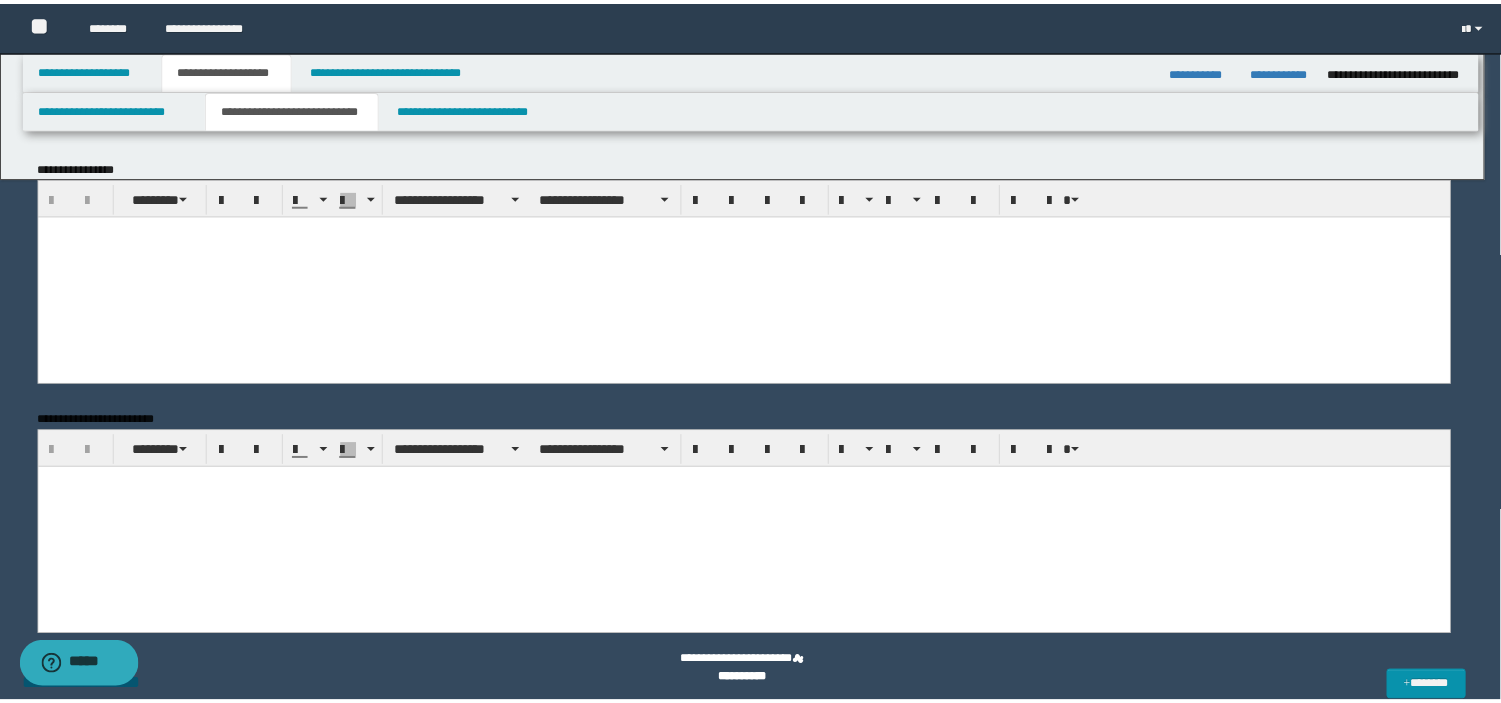 scroll, scrollTop: 0, scrollLeft: 0, axis: both 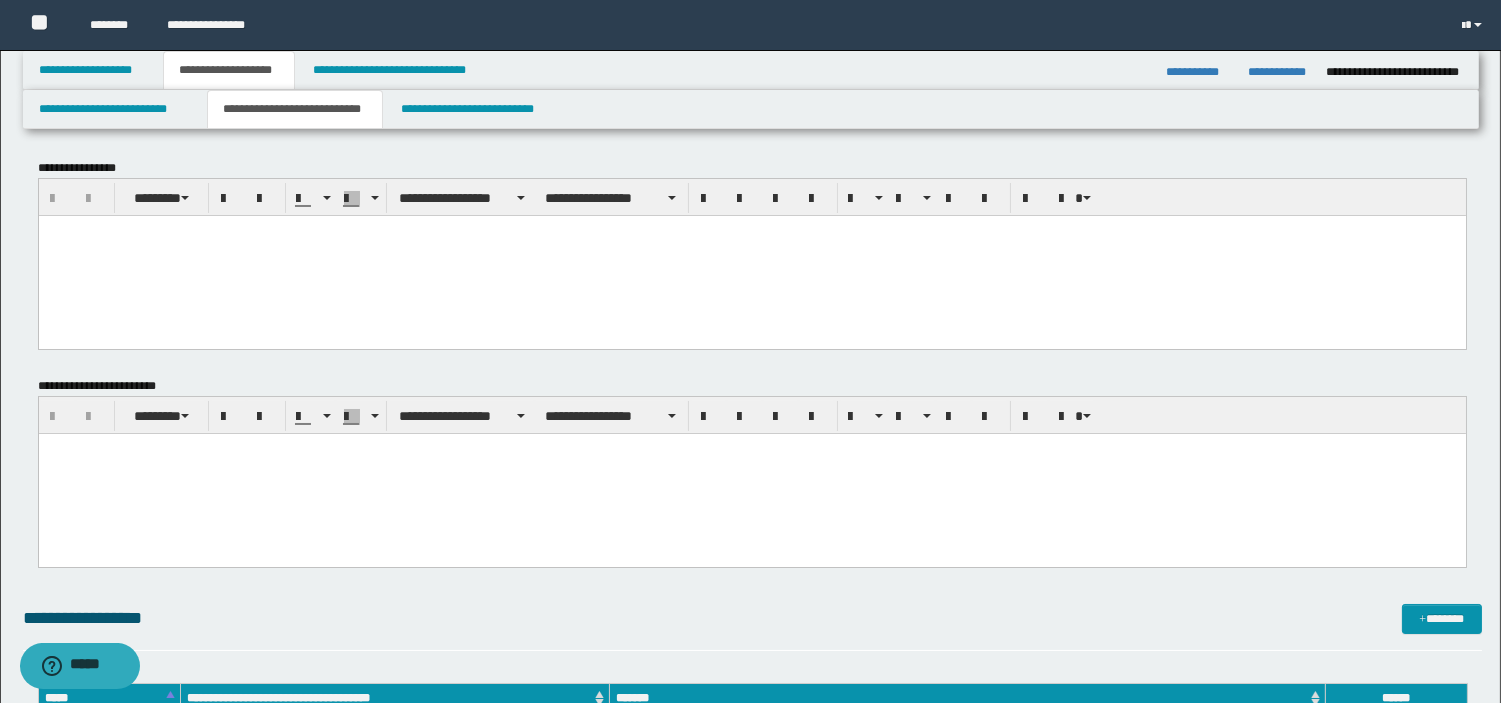 click at bounding box center [751, 255] 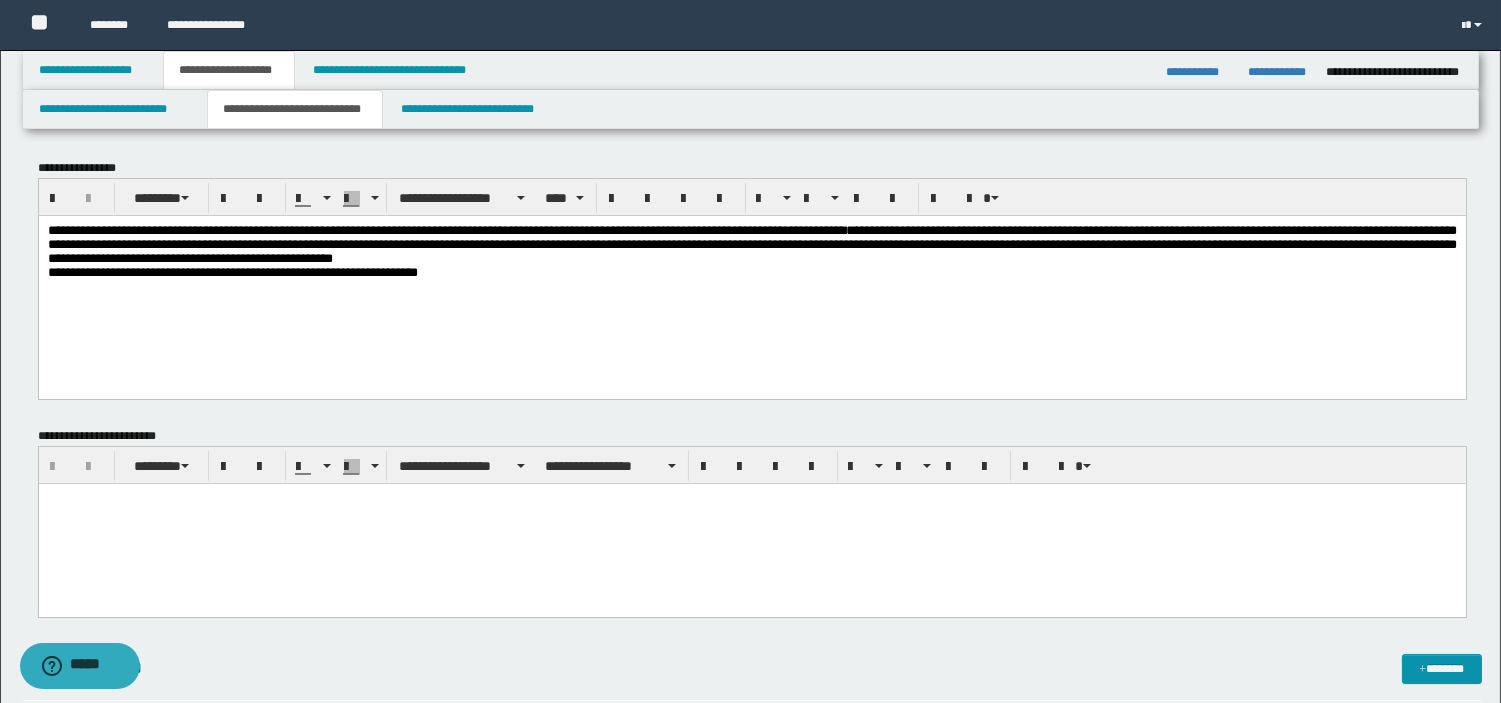 click on "**********" at bounding box center (339, 229) 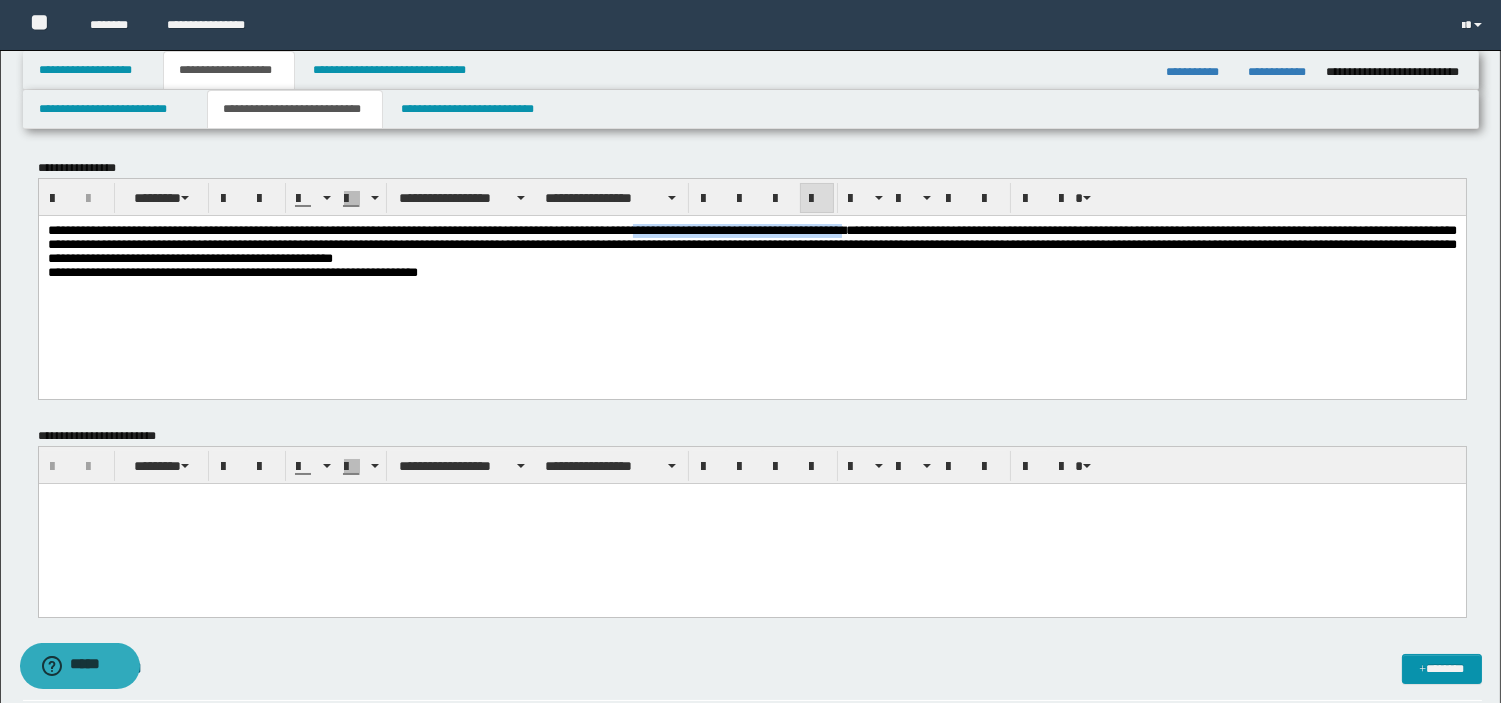 drag, startPoint x: 735, startPoint y: 228, endPoint x: 975, endPoint y: 225, distance: 240.01875 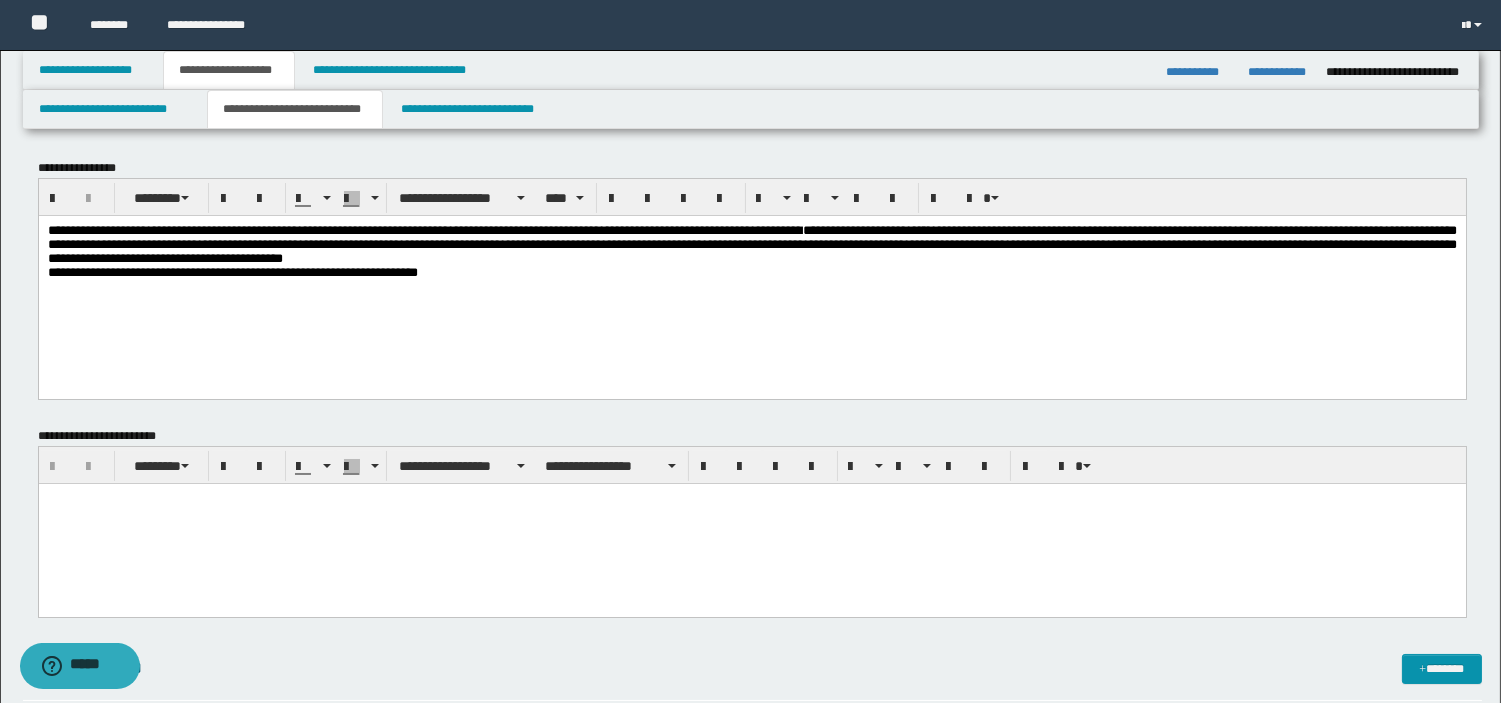 click on "**********" at bounding box center [751, 276] 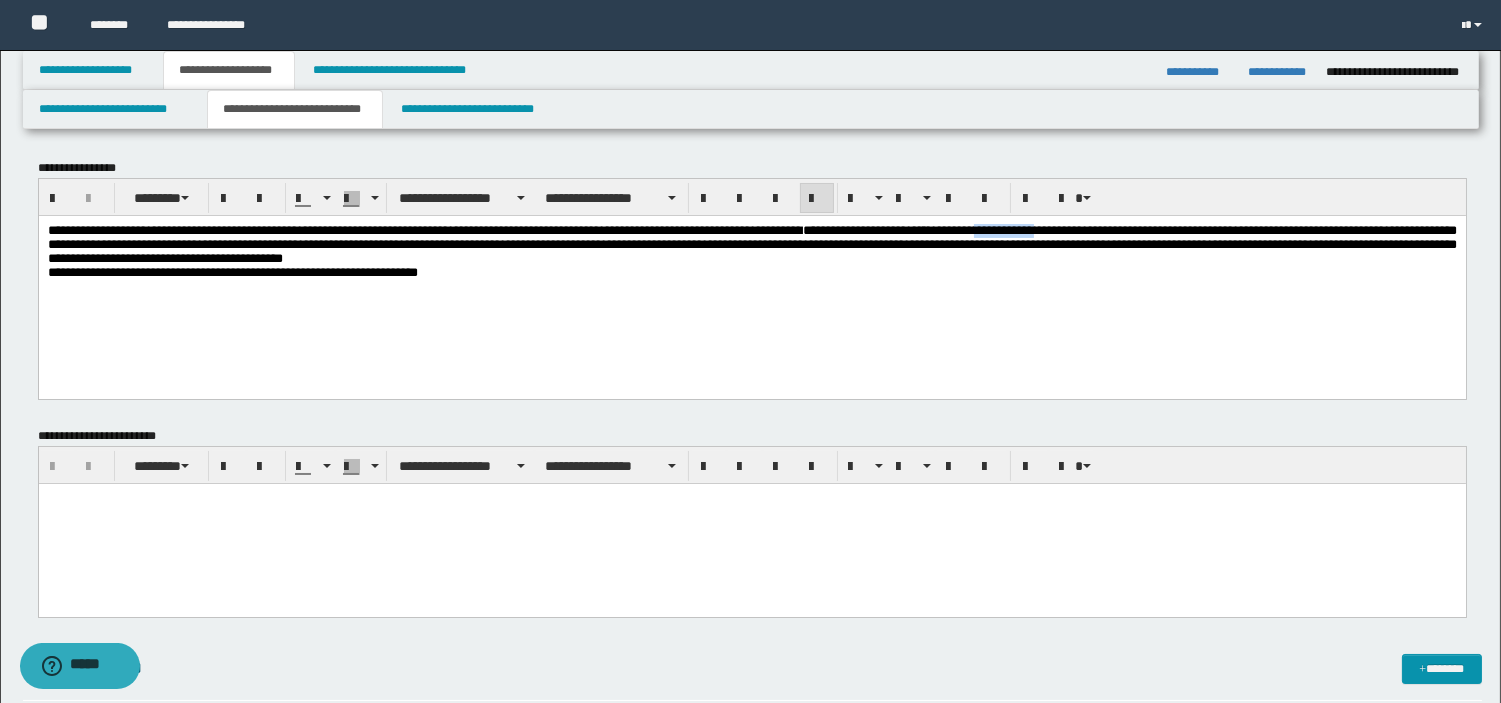 drag, startPoint x: 1172, startPoint y: 229, endPoint x: 1273, endPoint y: 225, distance: 101.07918 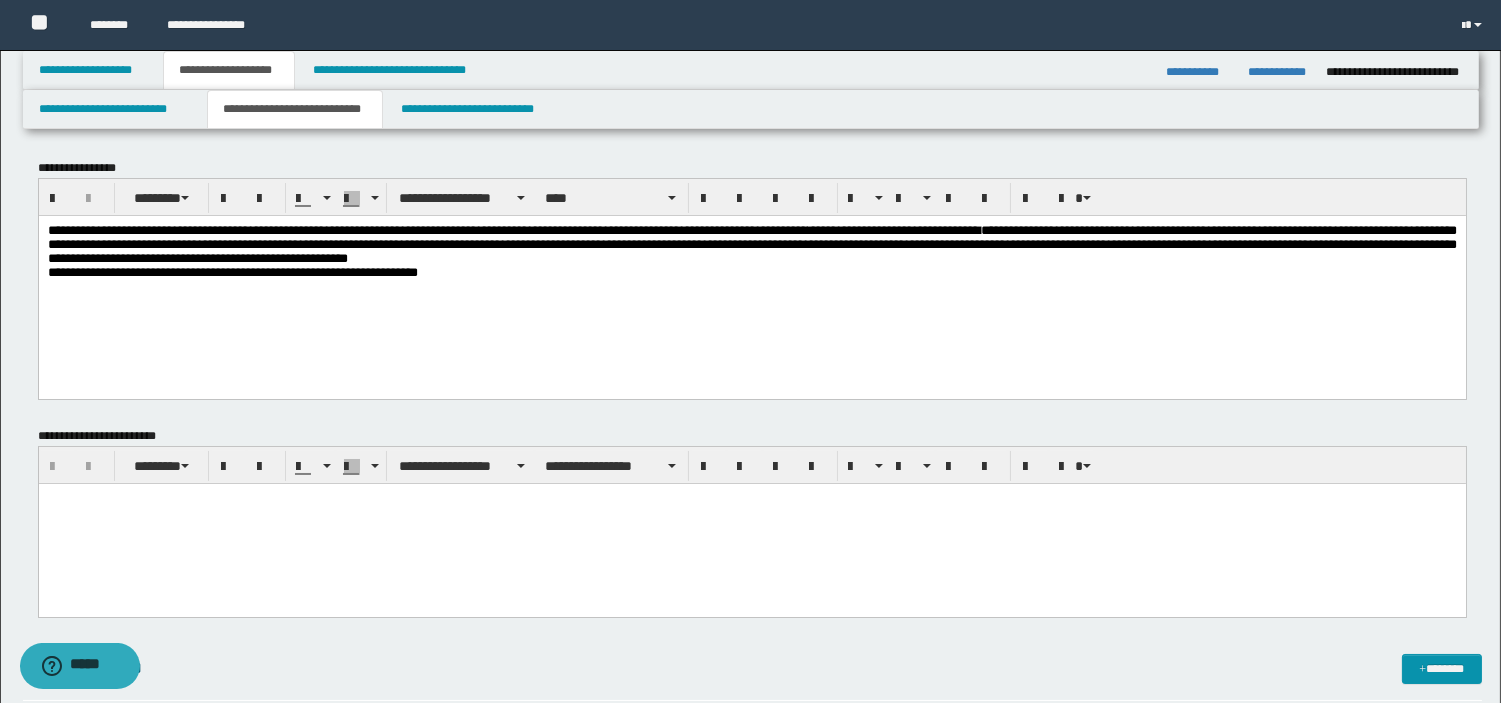 click on "**********" at bounding box center (751, 276) 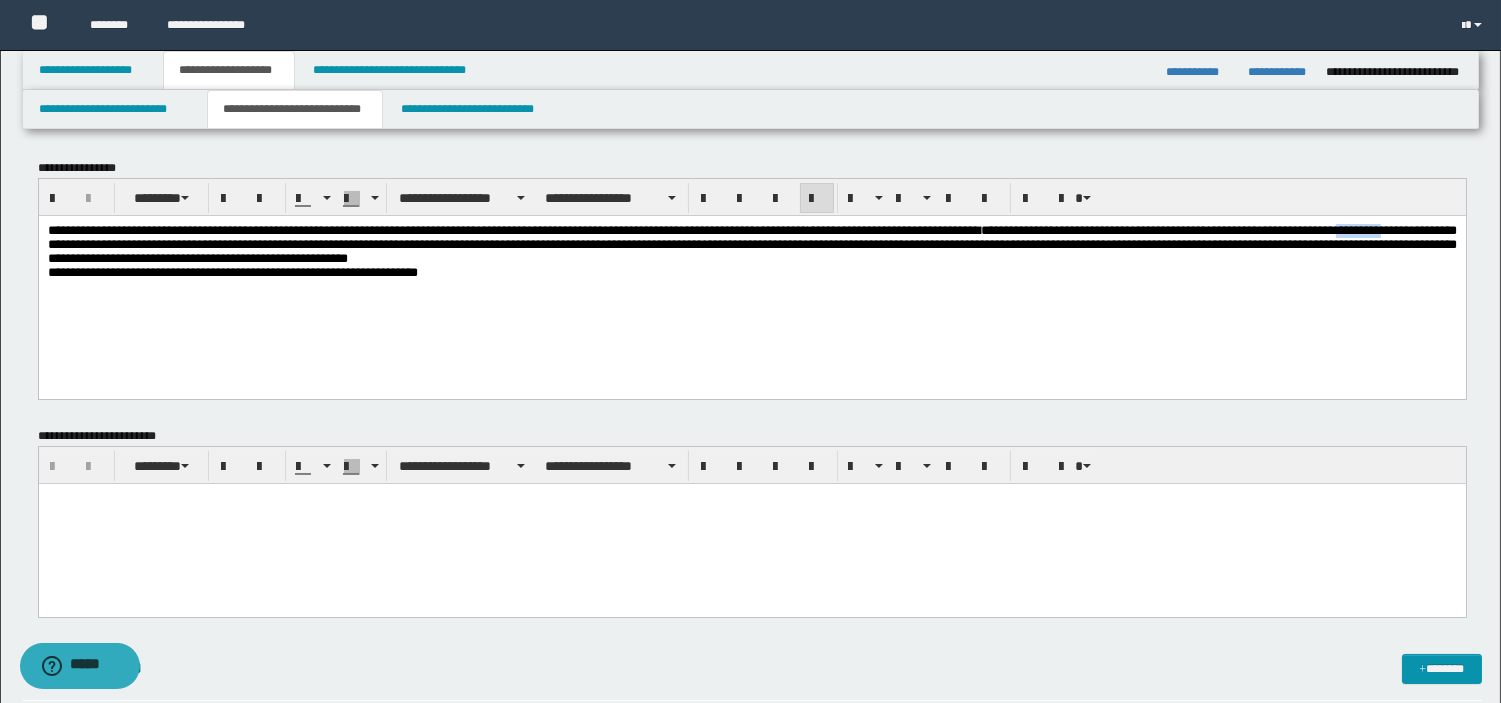 drag, startPoint x: 228, startPoint y: 249, endPoint x: 299, endPoint y: 247, distance: 71.02816 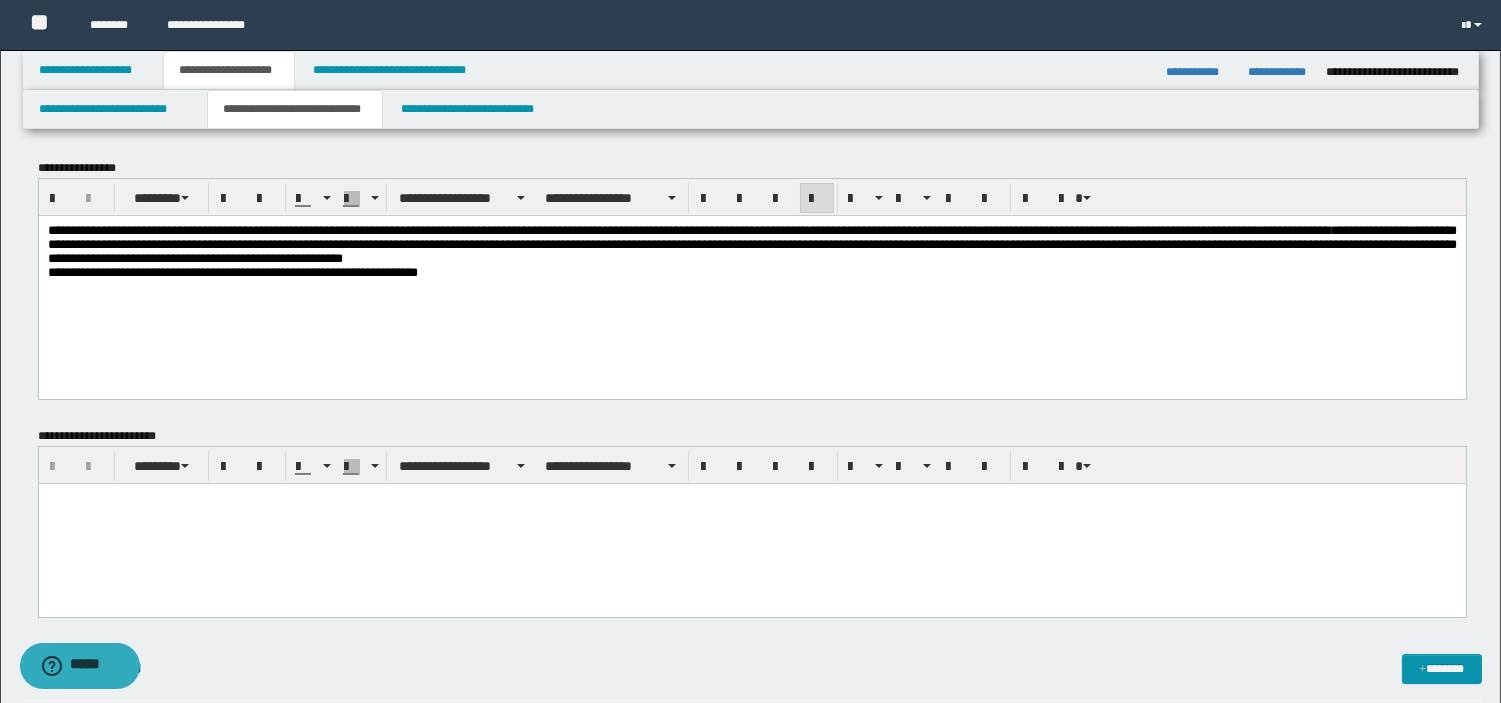 click on "**********" at bounding box center [751, 243] 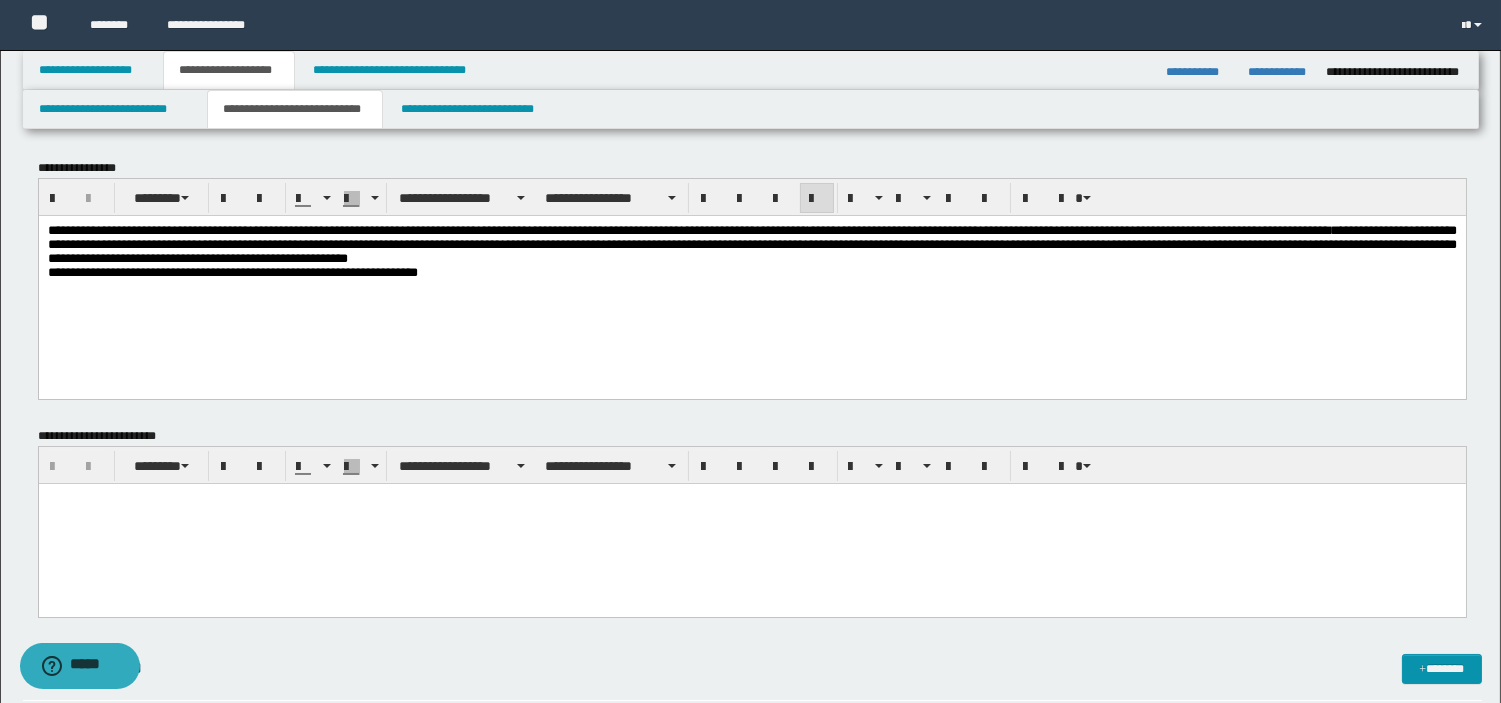 click on "**********" at bounding box center [751, 243] 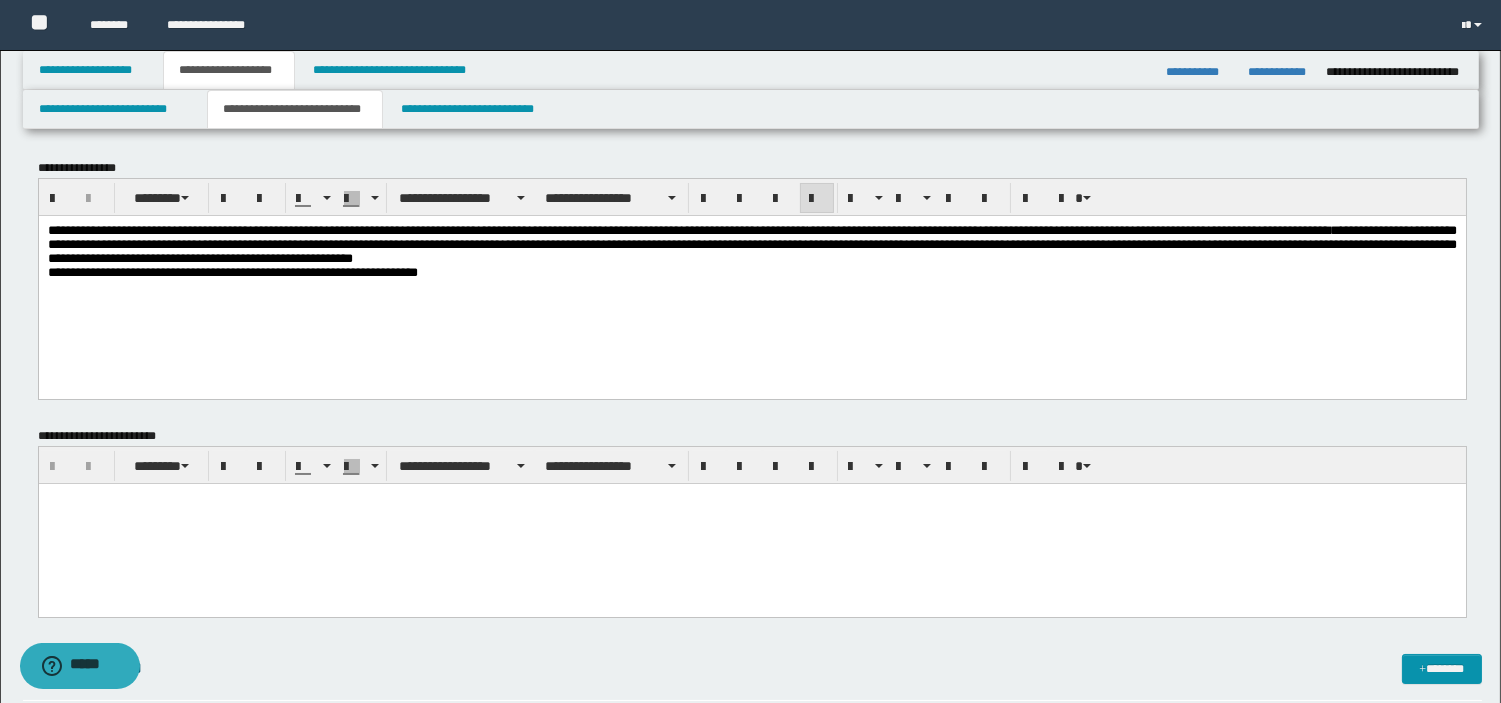 click on "**********" at bounding box center [751, 243] 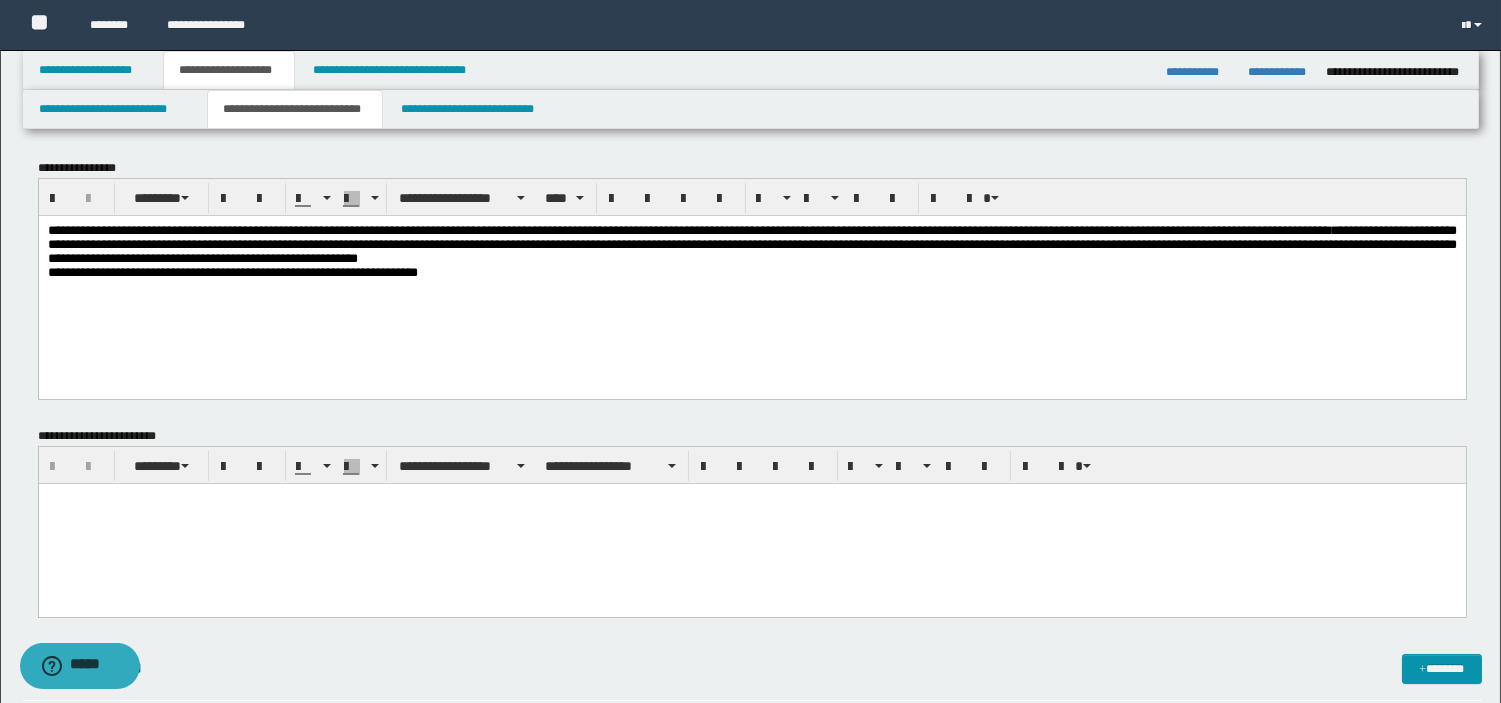 click on "**********" at bounding box center (751, 276) 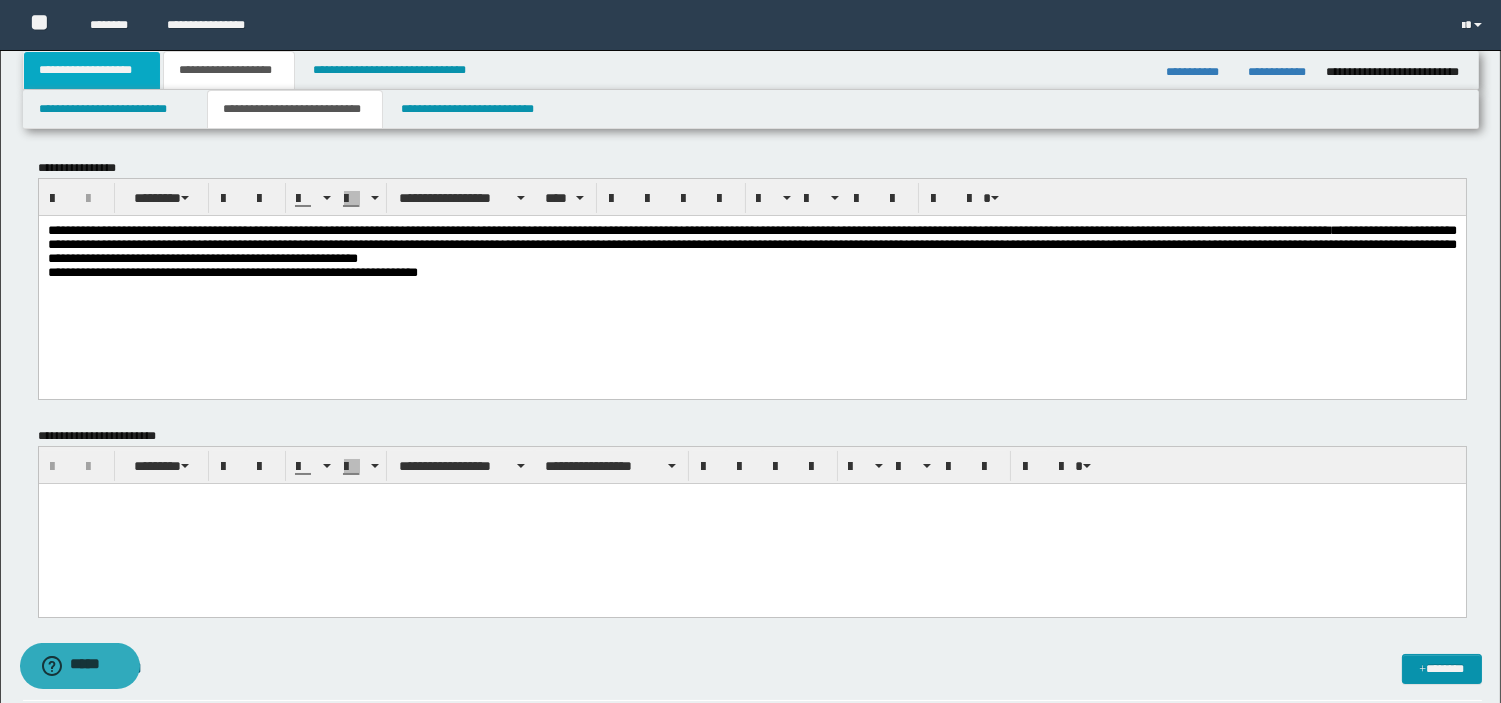 click on "**********" at bounding box center (92, 70) 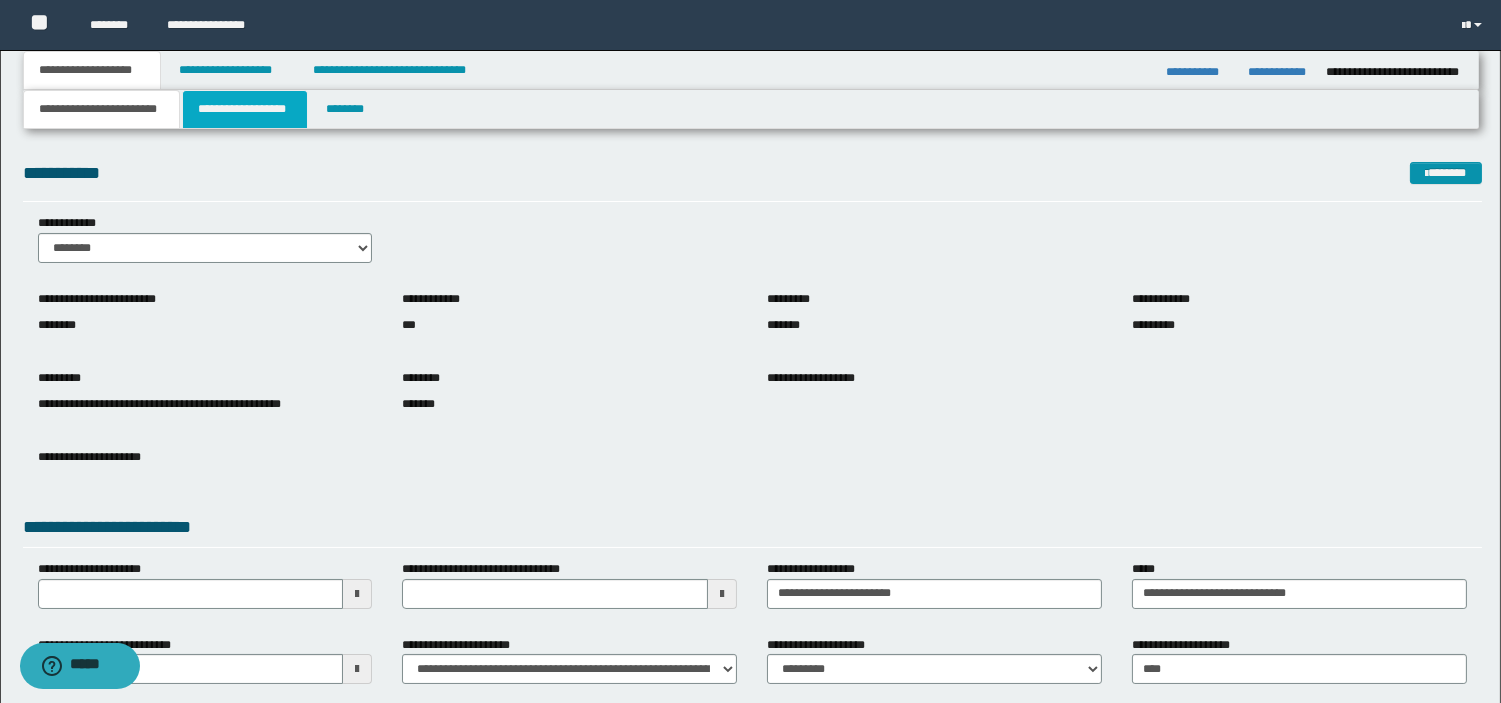 click on "**********" at bounding box center (245, 109) 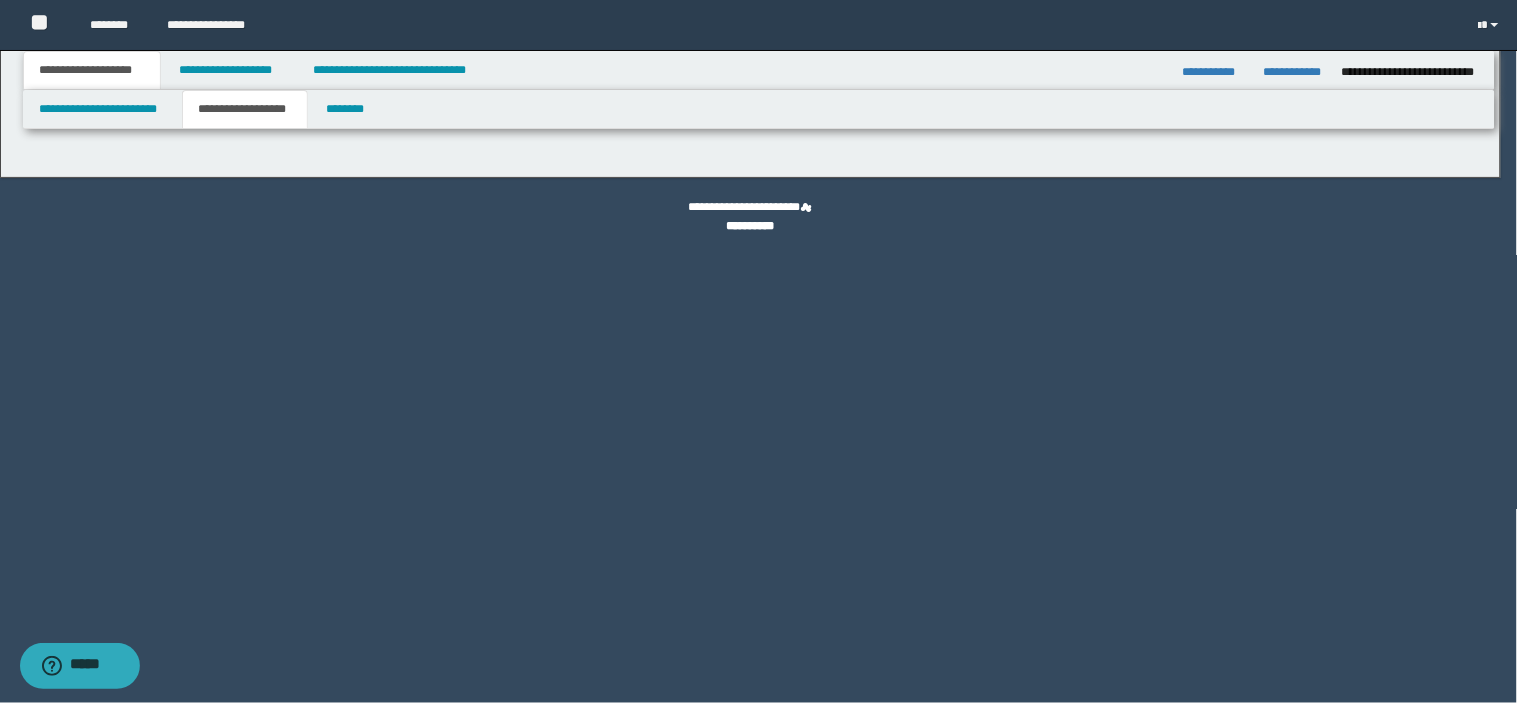 type on "********" 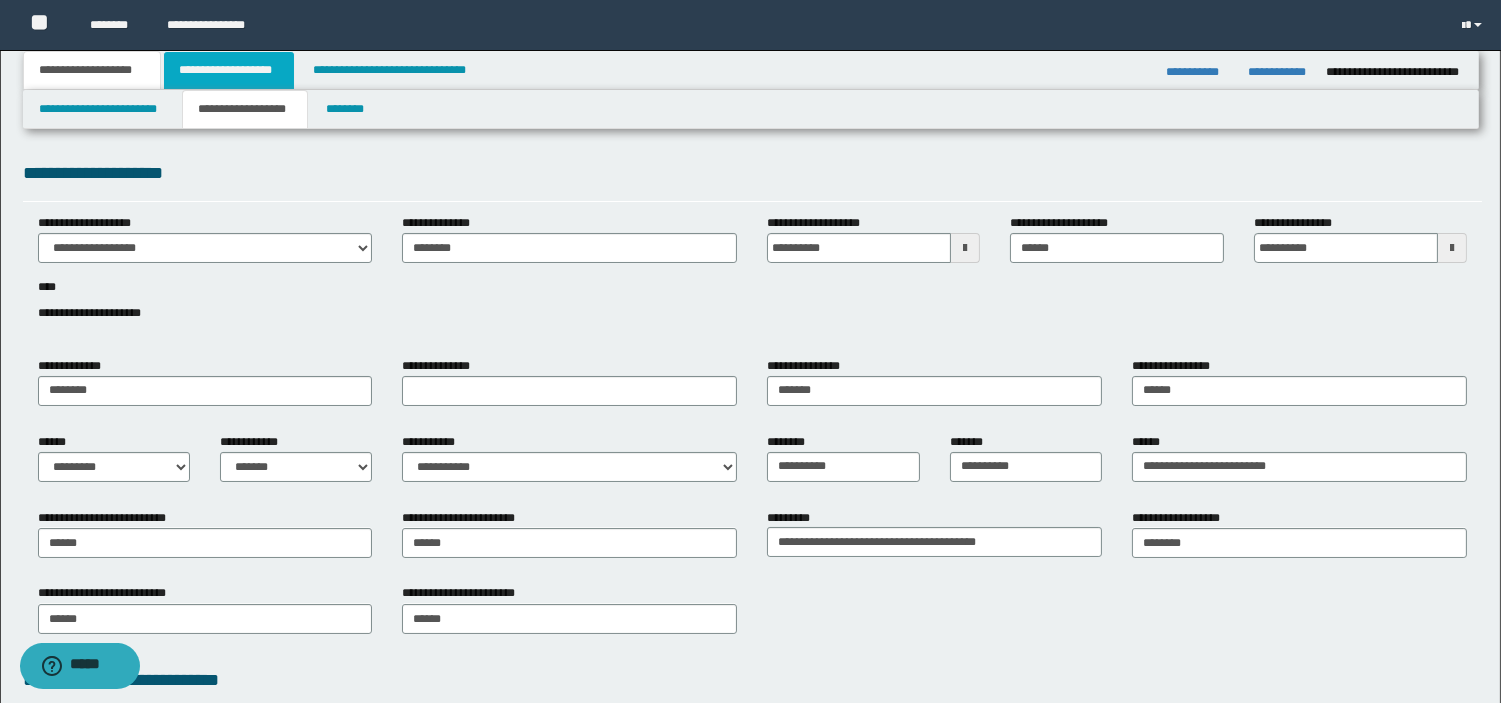 click on "**********" at bounding box center [229, 70] 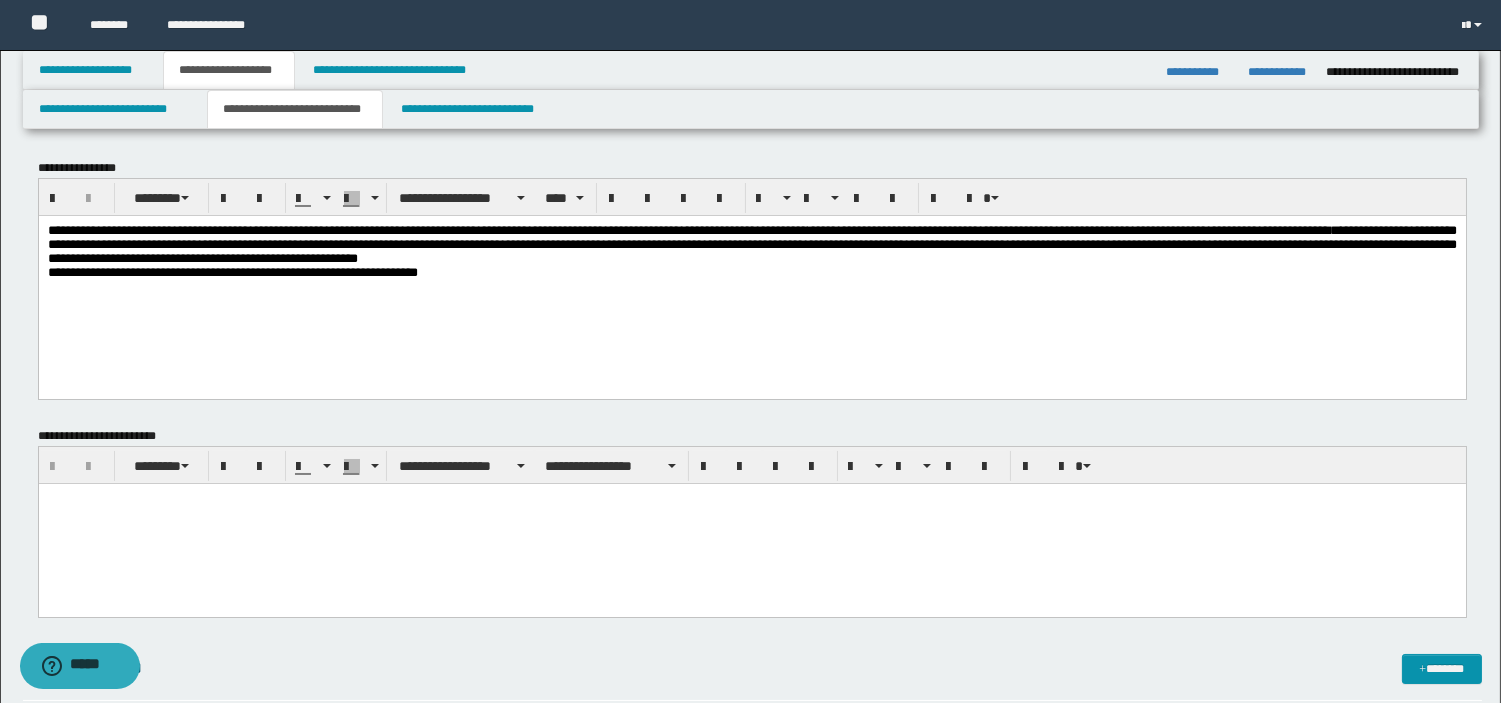 click on "**********" at bounding box center [751, 276] 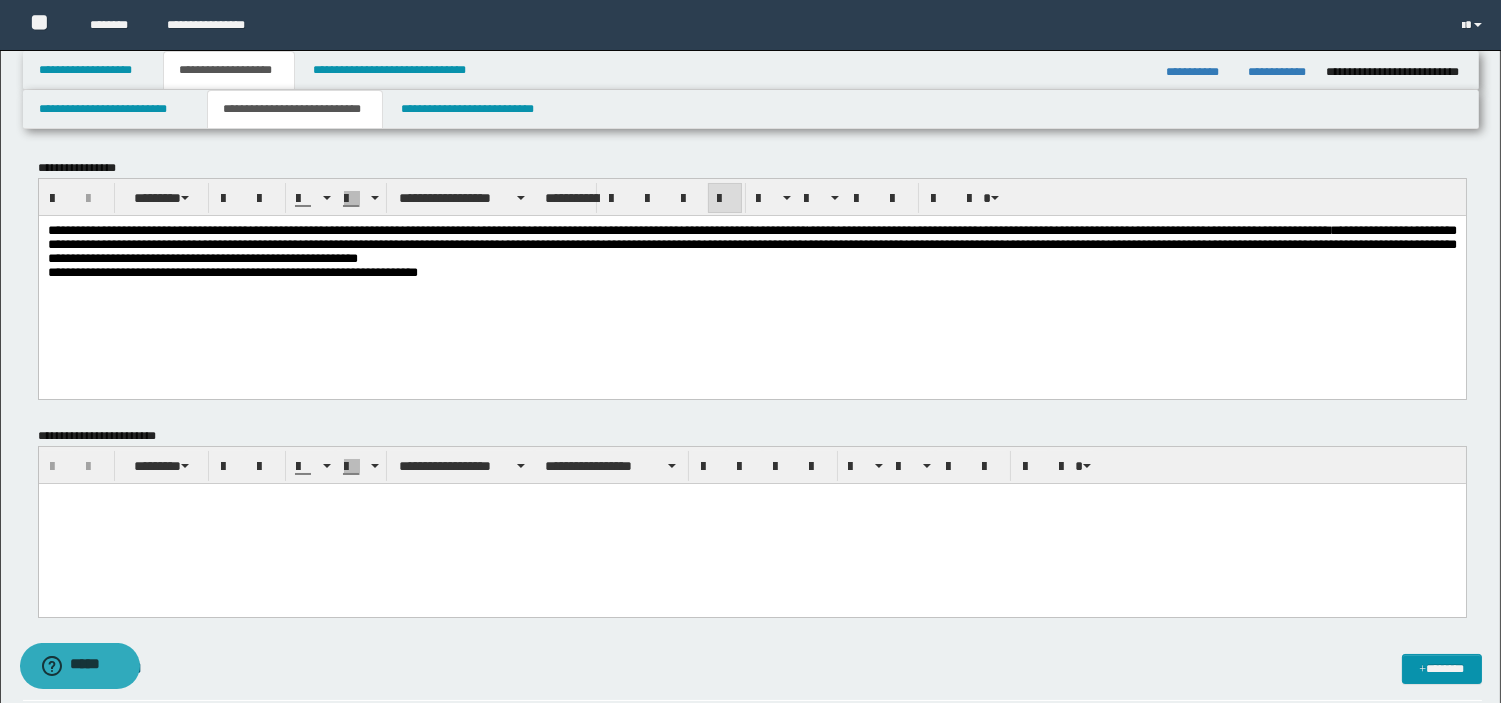 click on "**********" at bounding box center (751, 243) 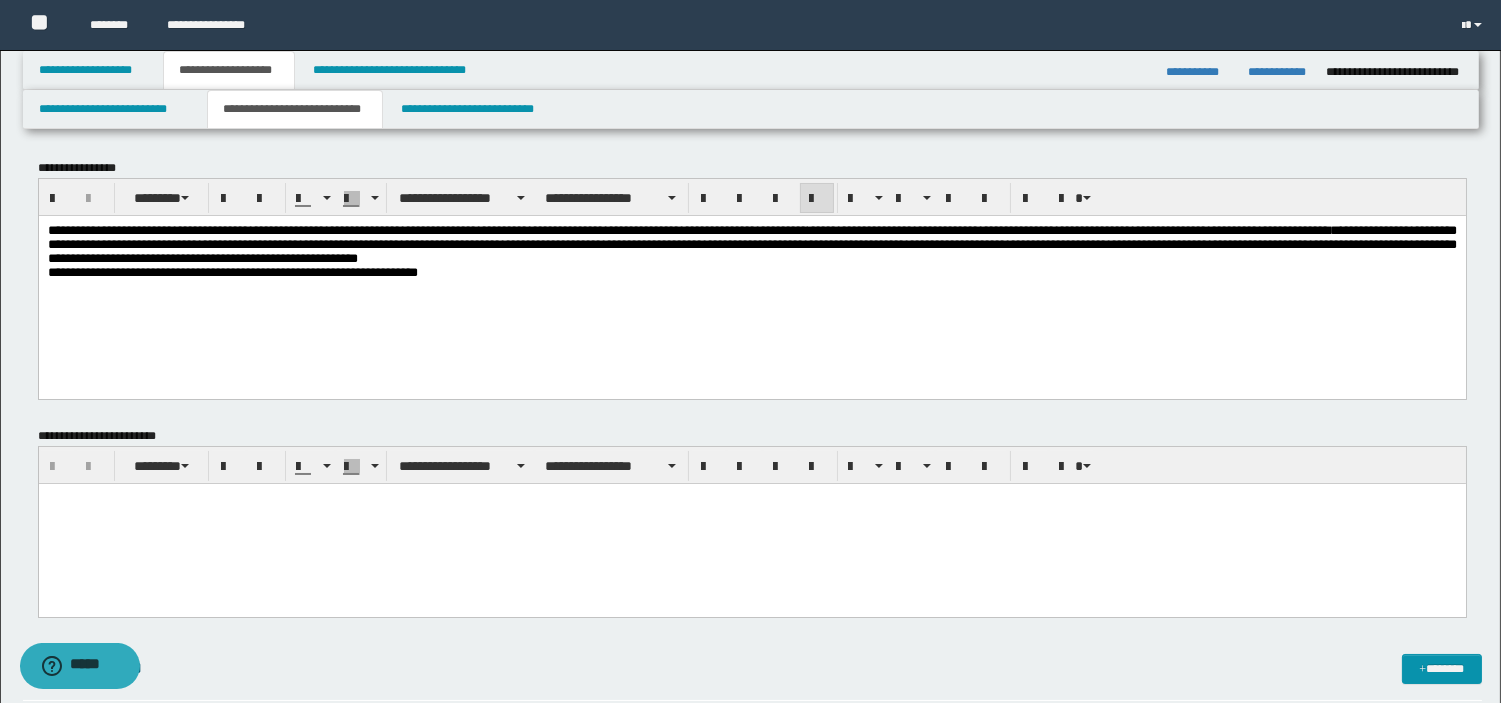 click on "**********" at bounding box center (751, 276) 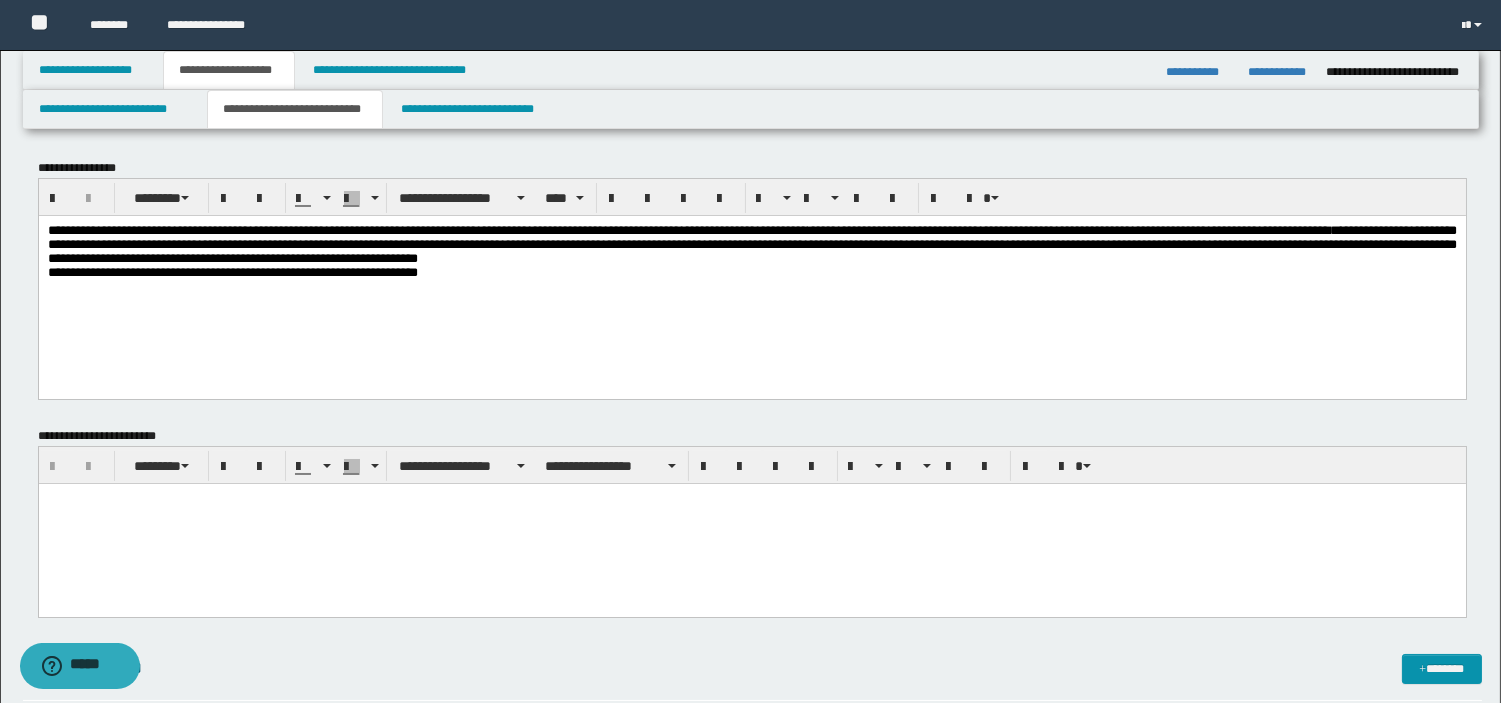 click on "**********" at bounding box center (751, 276) 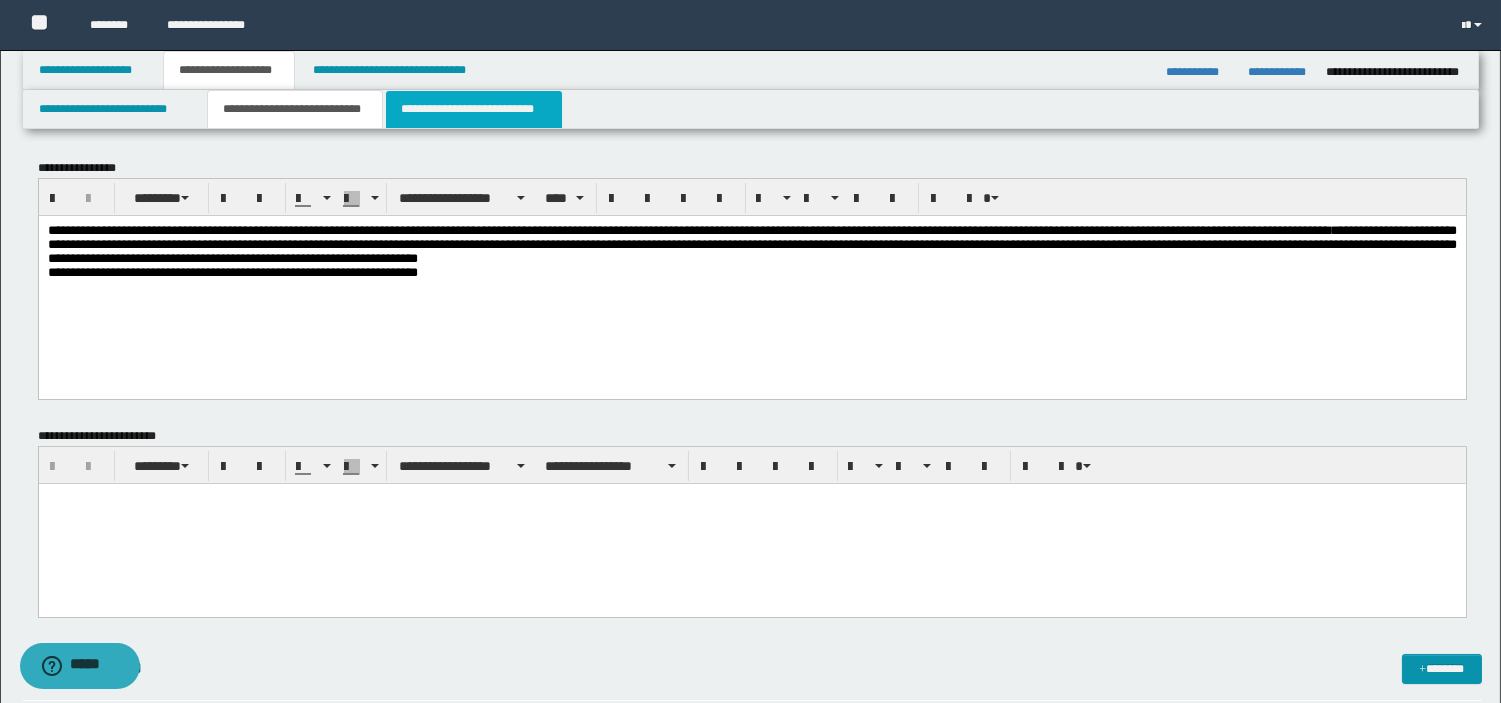 click on "**********" at bounding box center (474, 109) 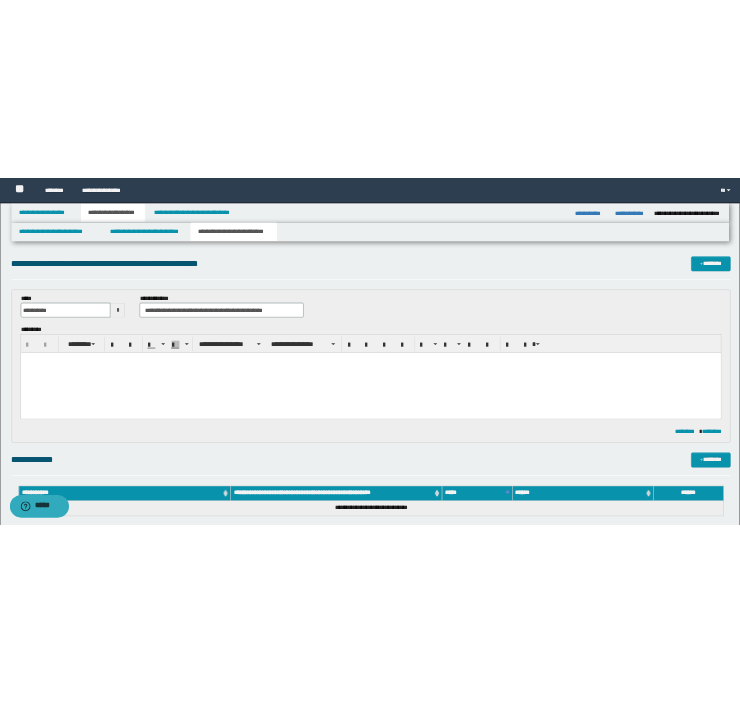 scroll, scrollTop: 0, scrollLeft: 0, axis: both 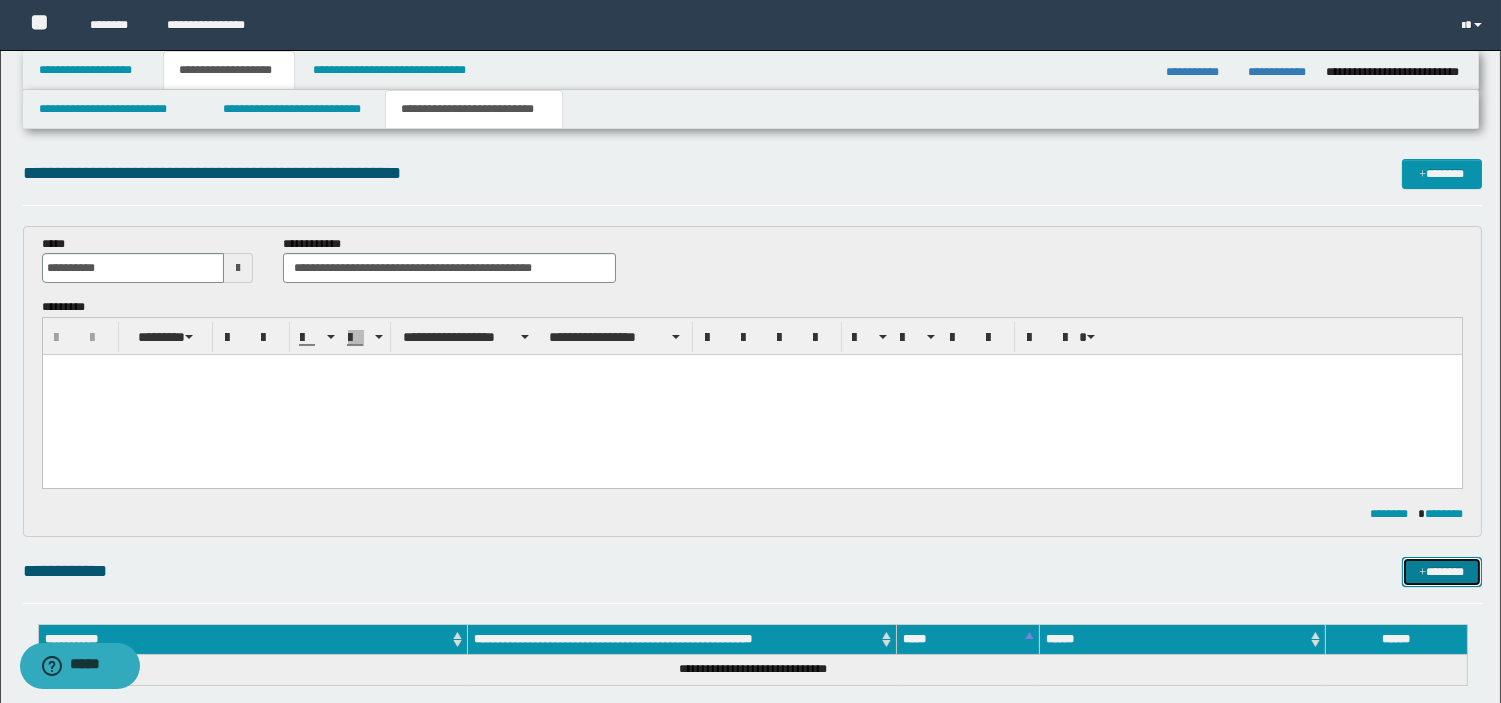 click on "*******" at bounding box center (1442, 572) 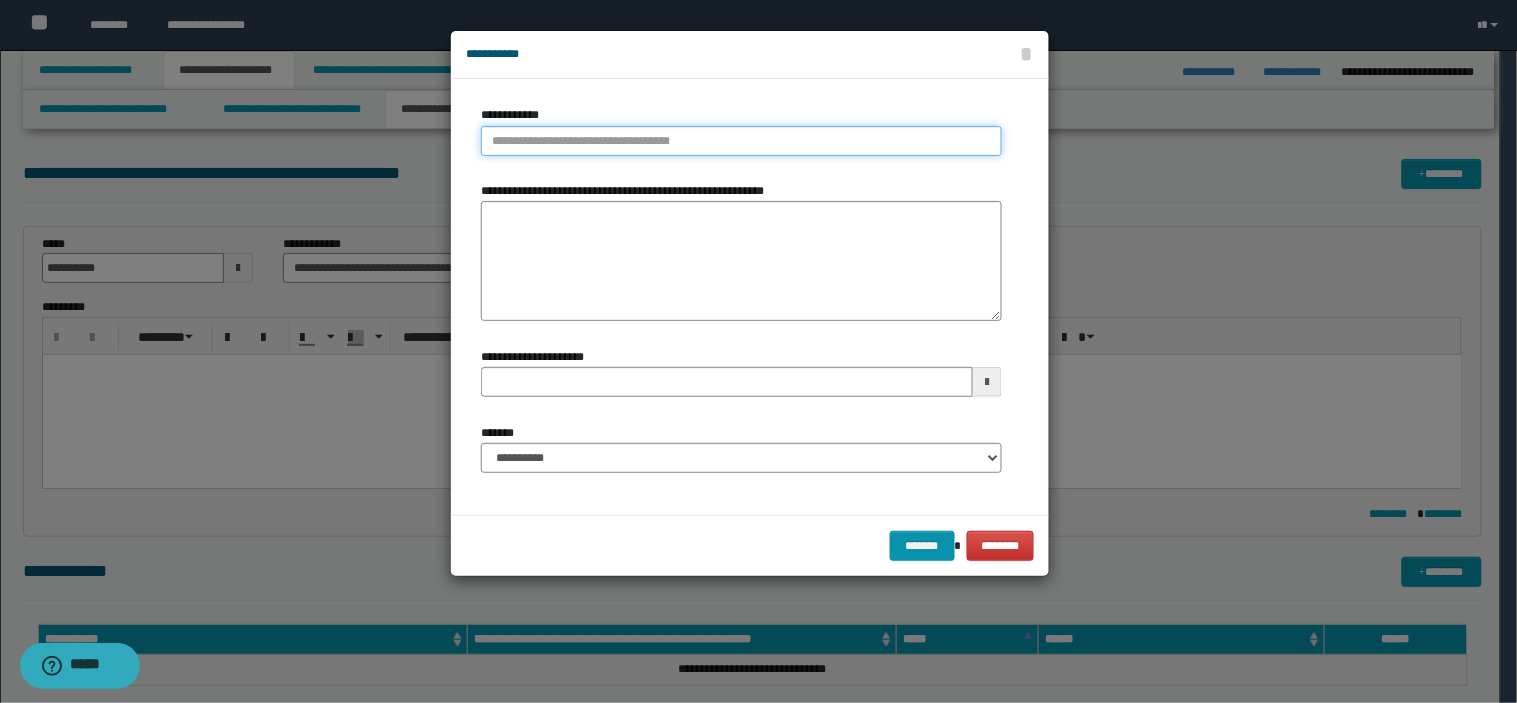 click on "**********" at bounding box center (741, 141) 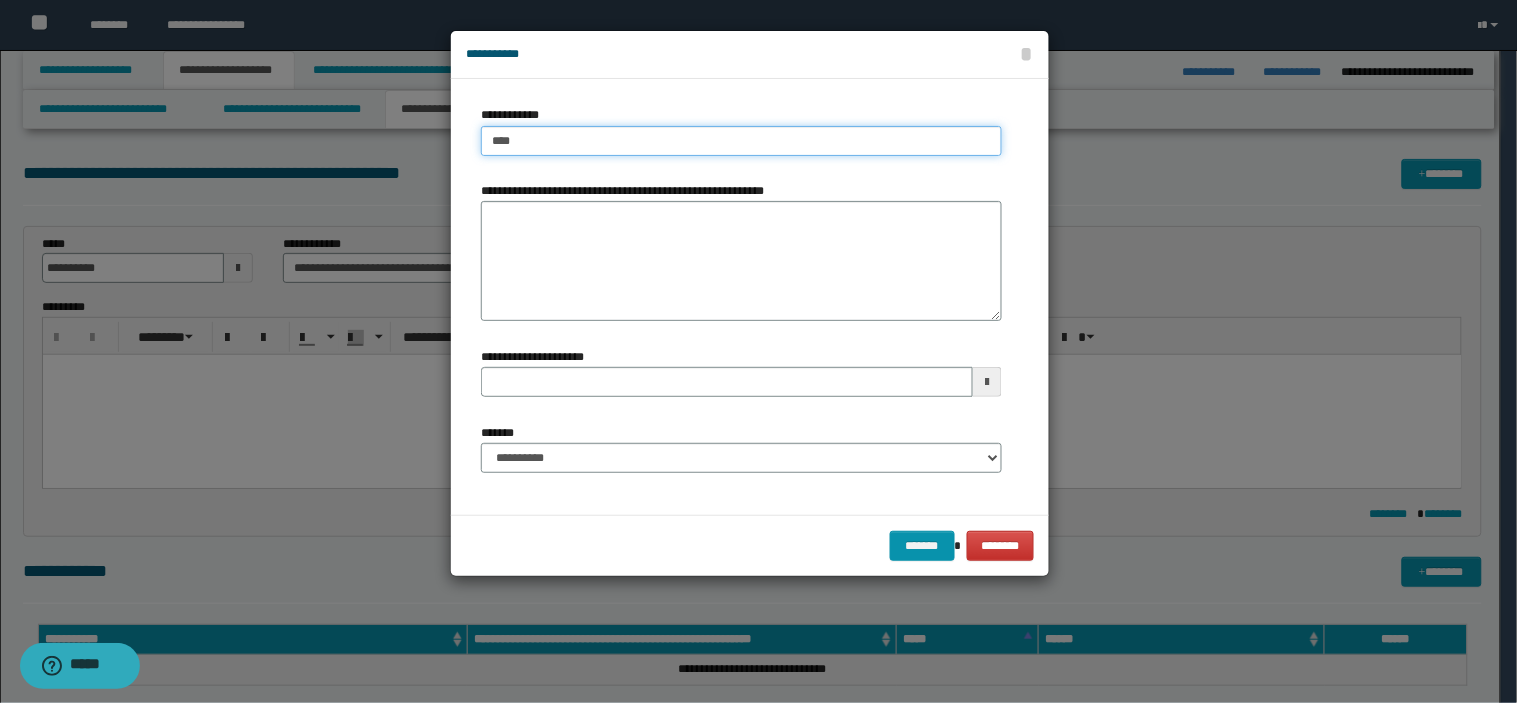 click on "****" at bounding box center [741, 141] 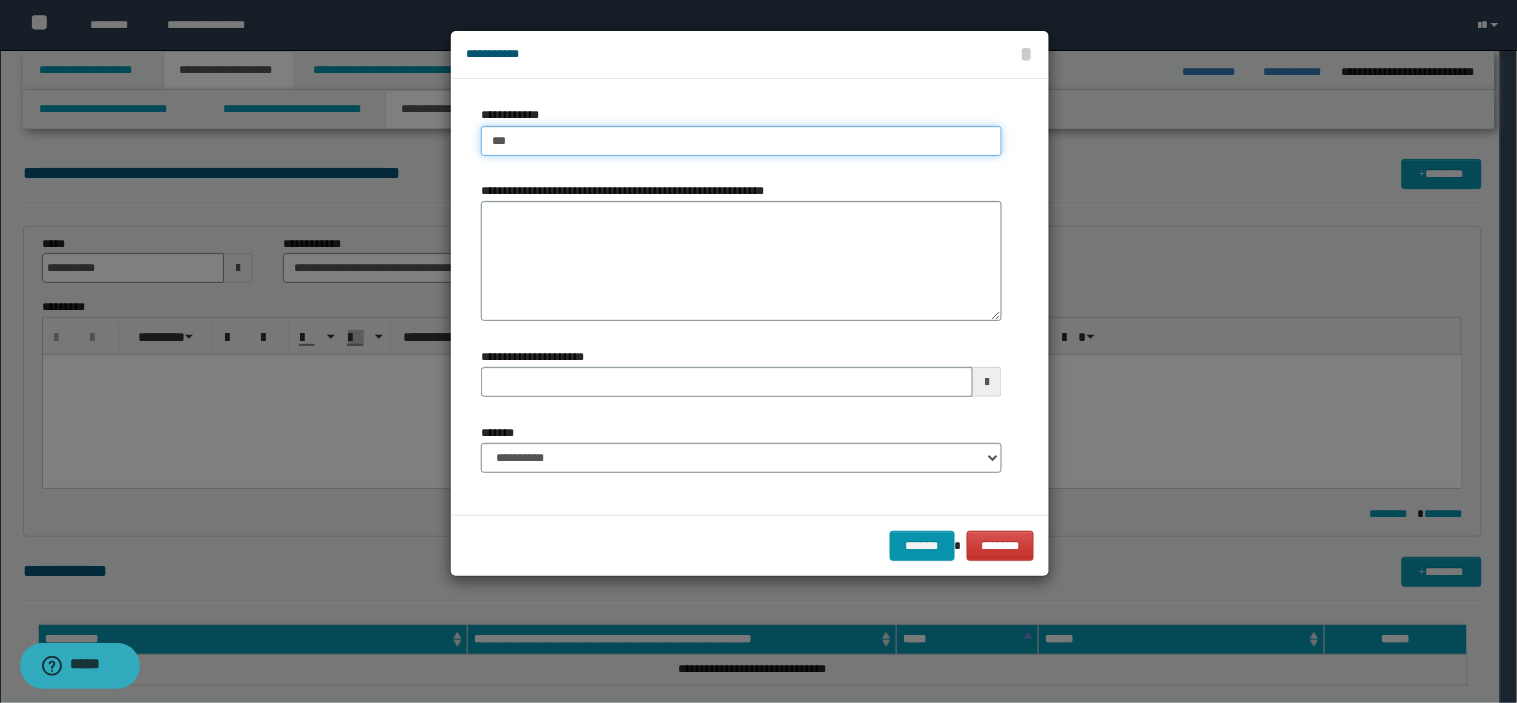 type on "****" 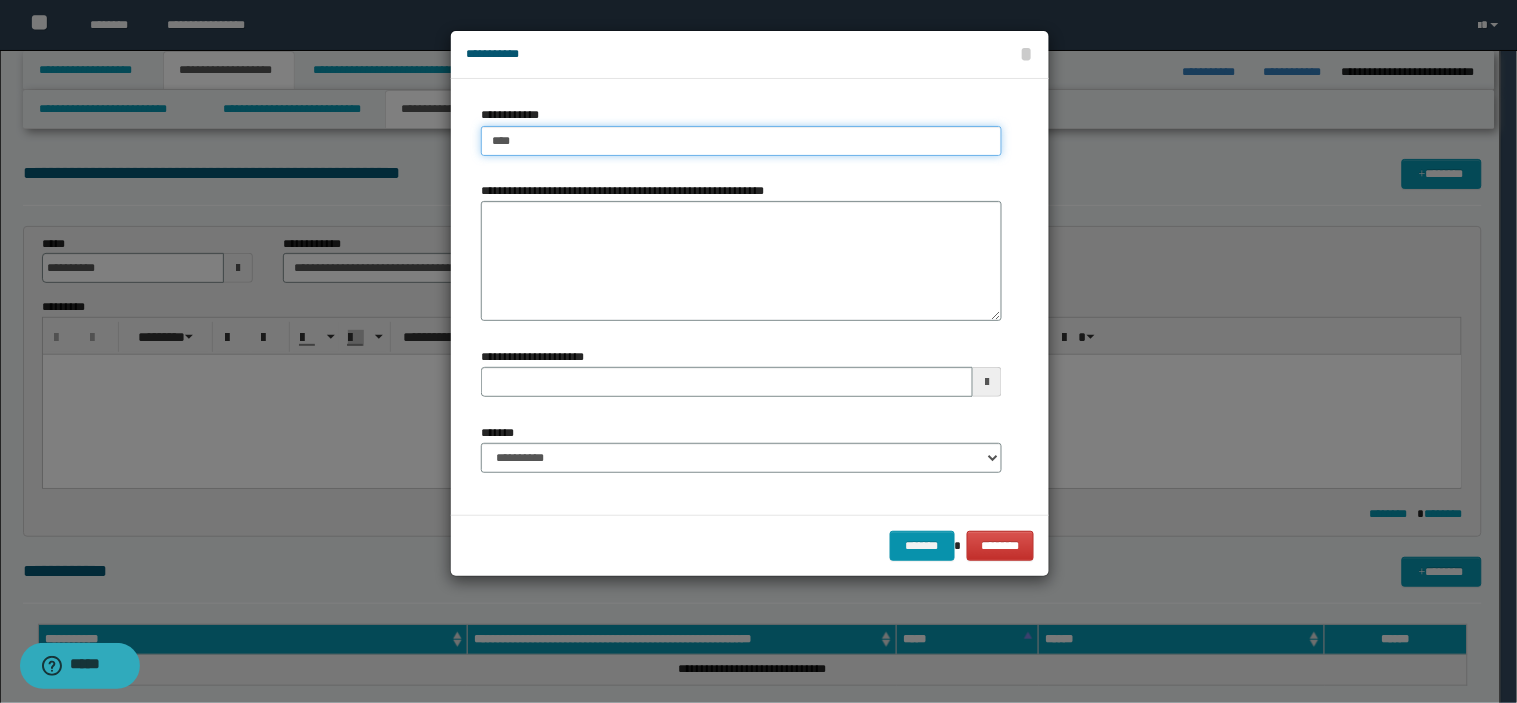 type on "****" 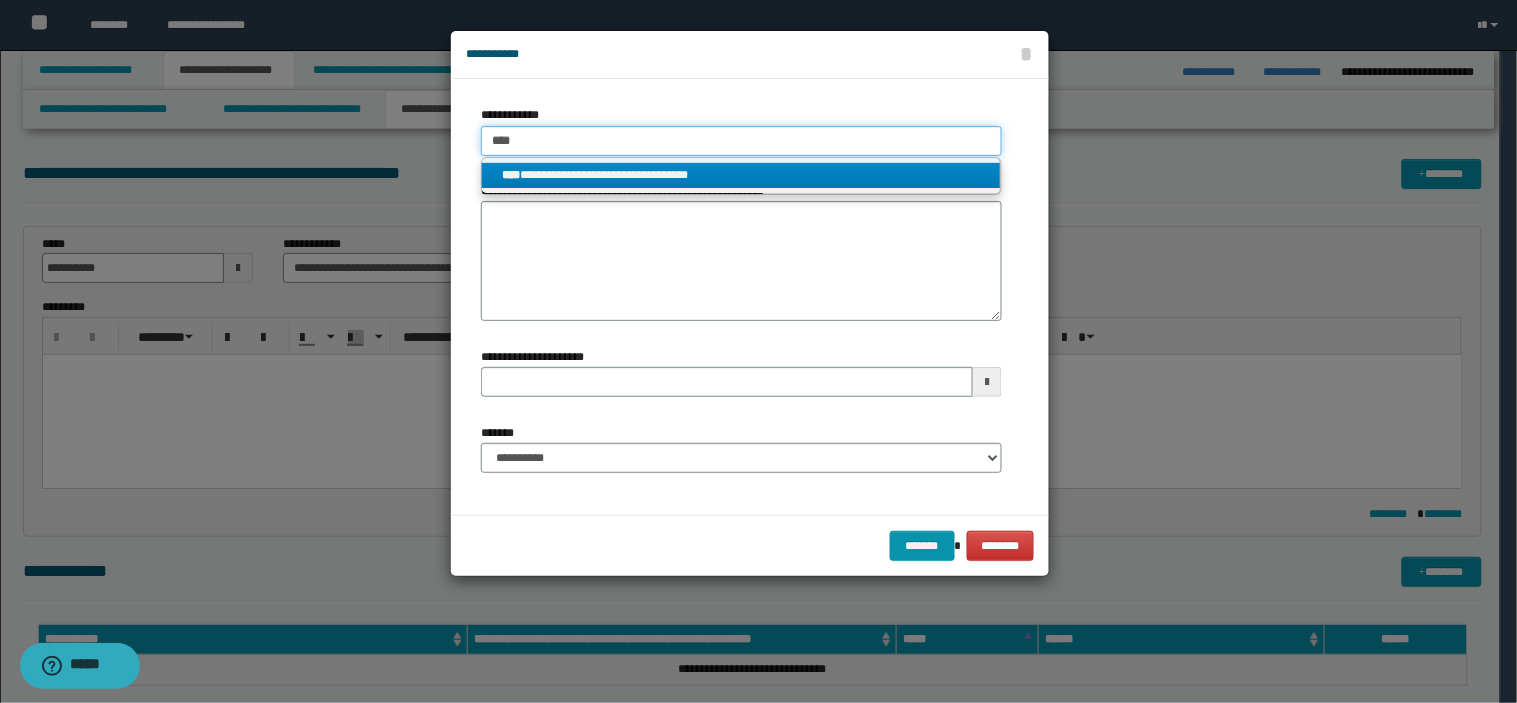 type on "****" 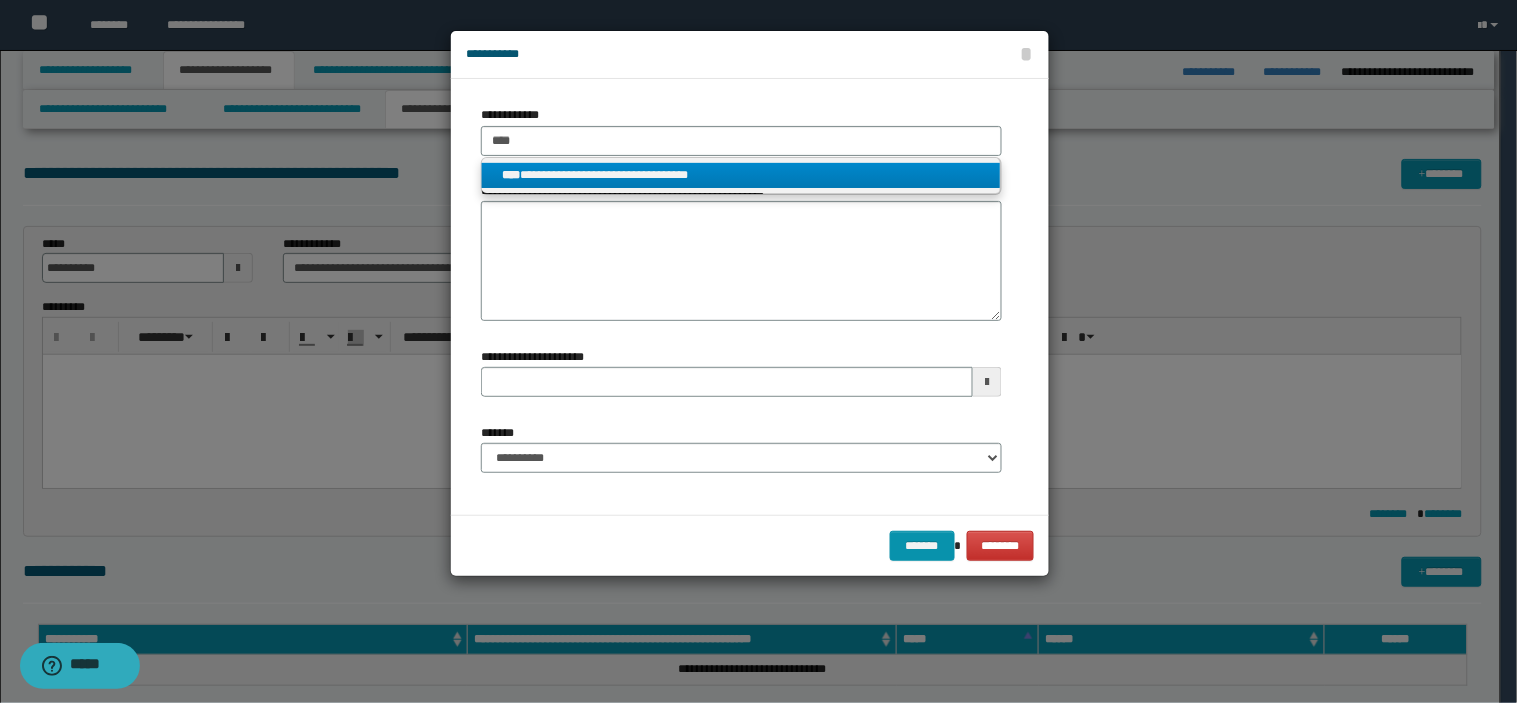 click on "**********" at bounding box center (741, 175) 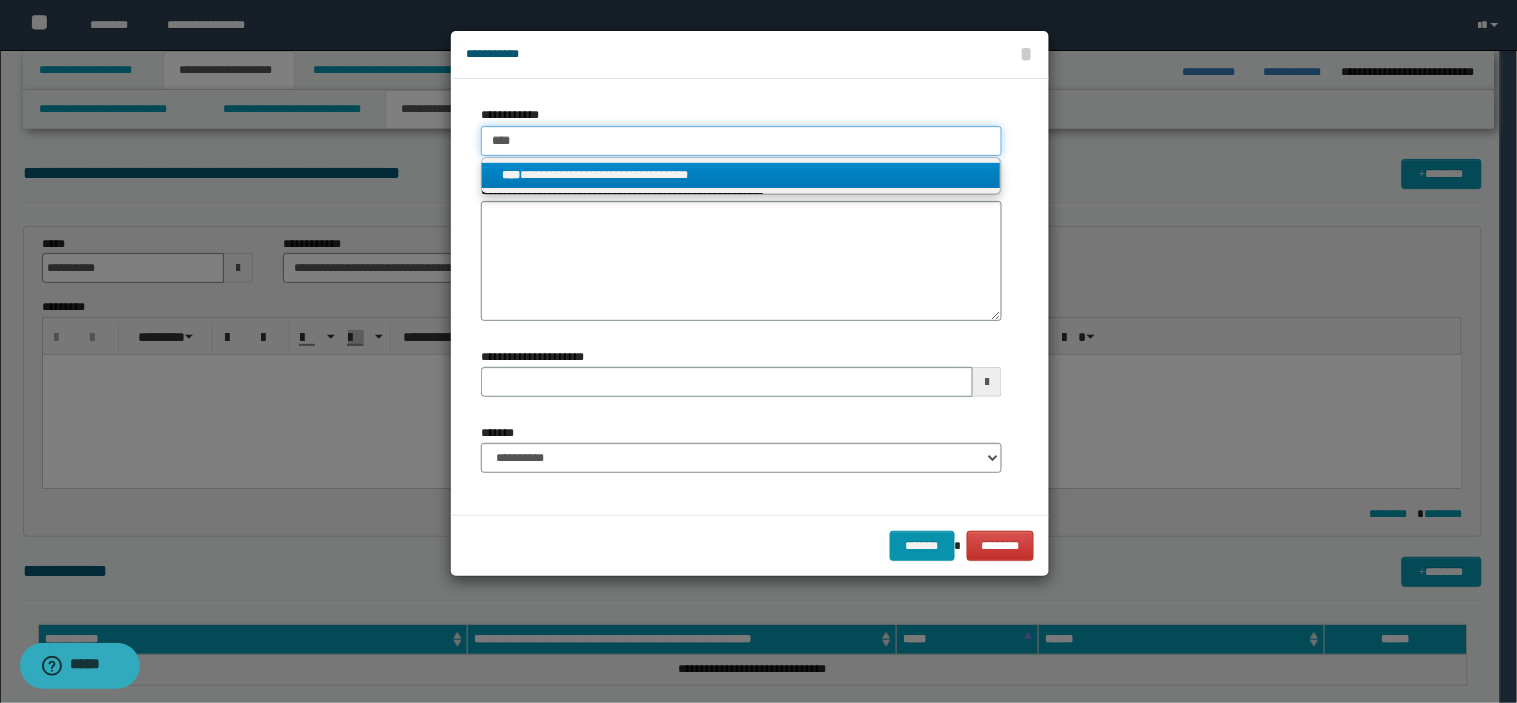 type 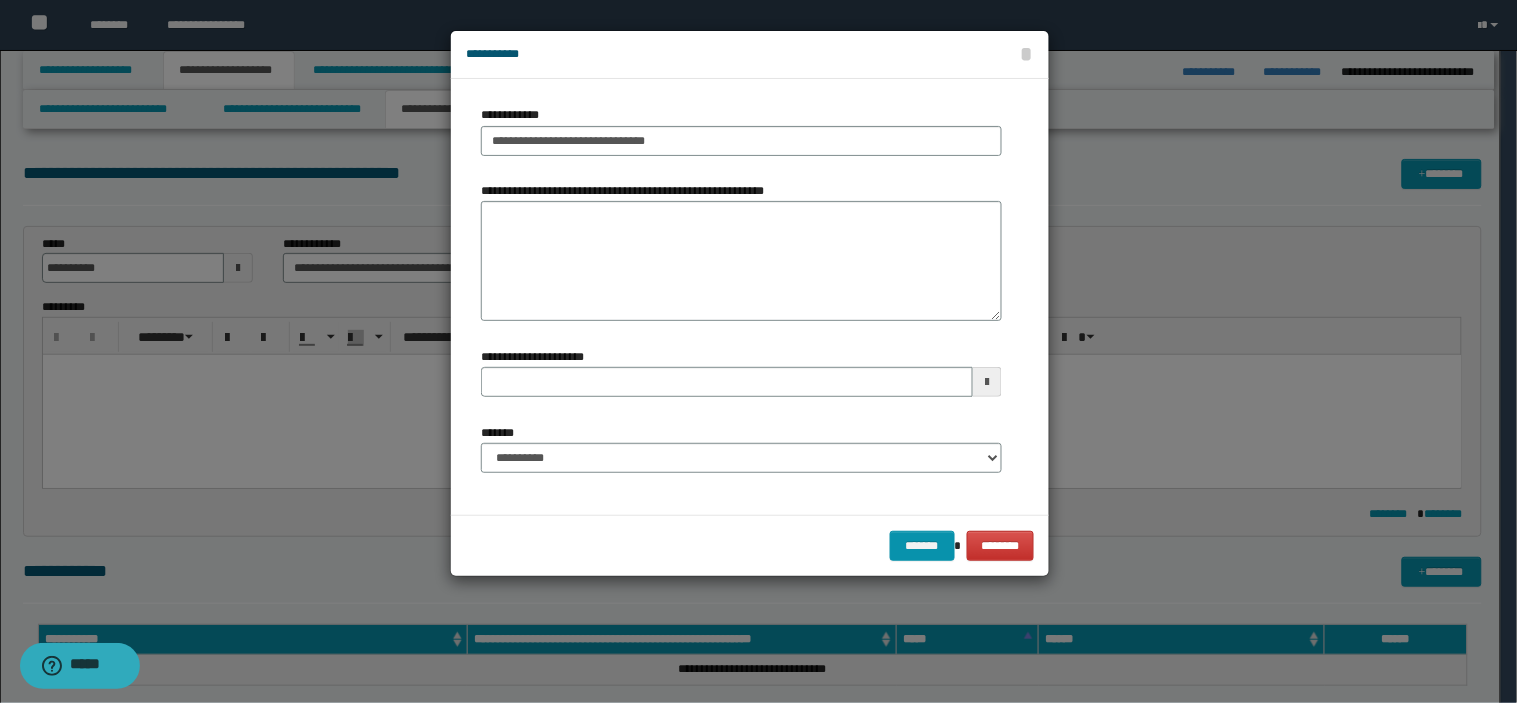 click on "**********" at bounding box center (741, 261) 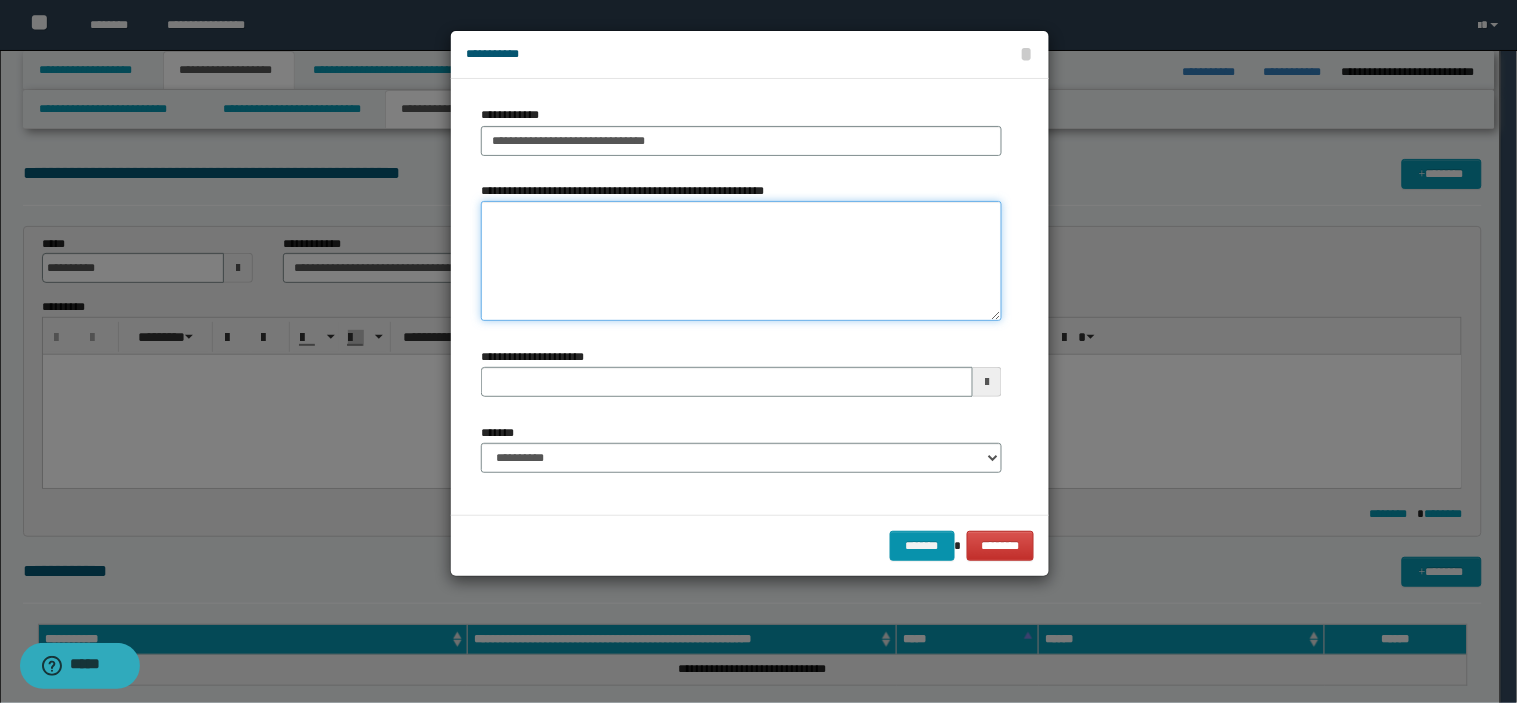 type on "*" 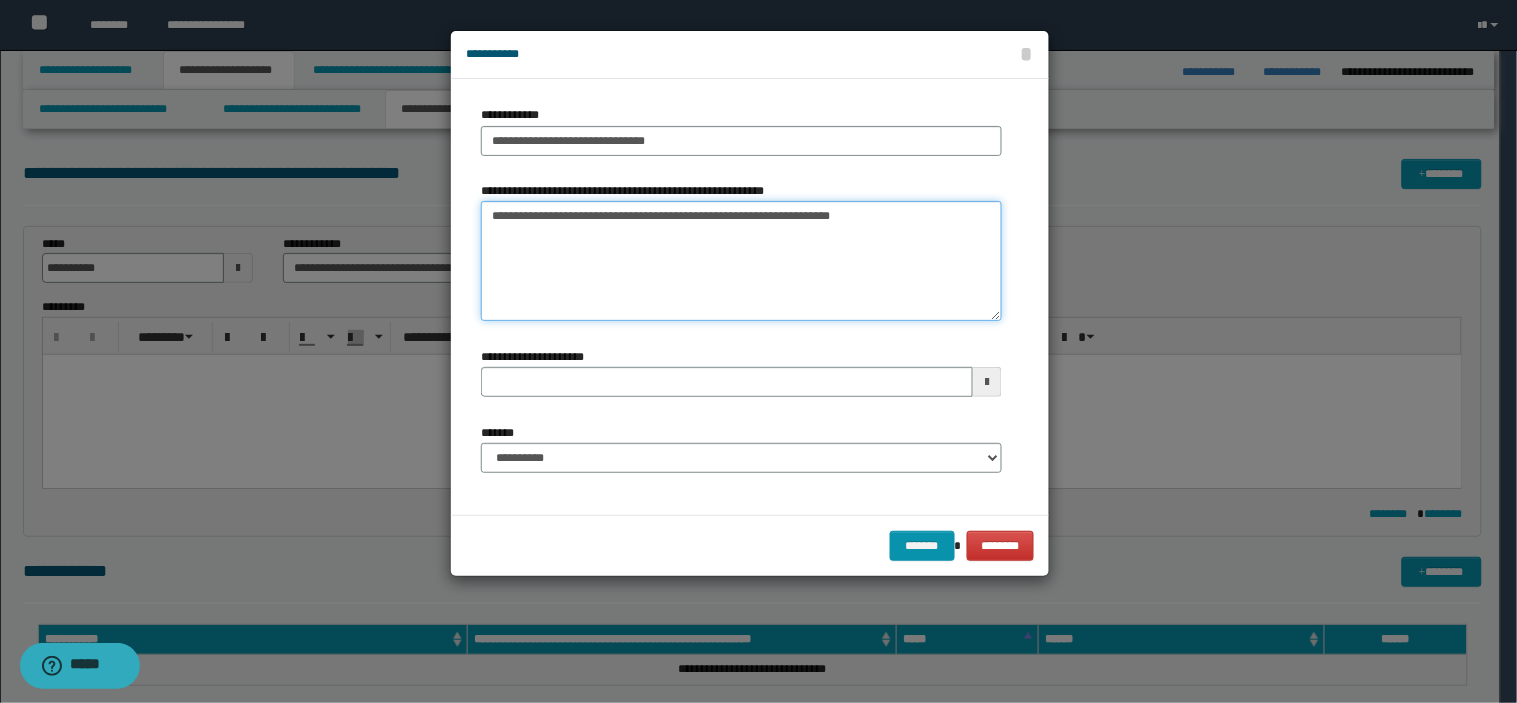 type on "**********" 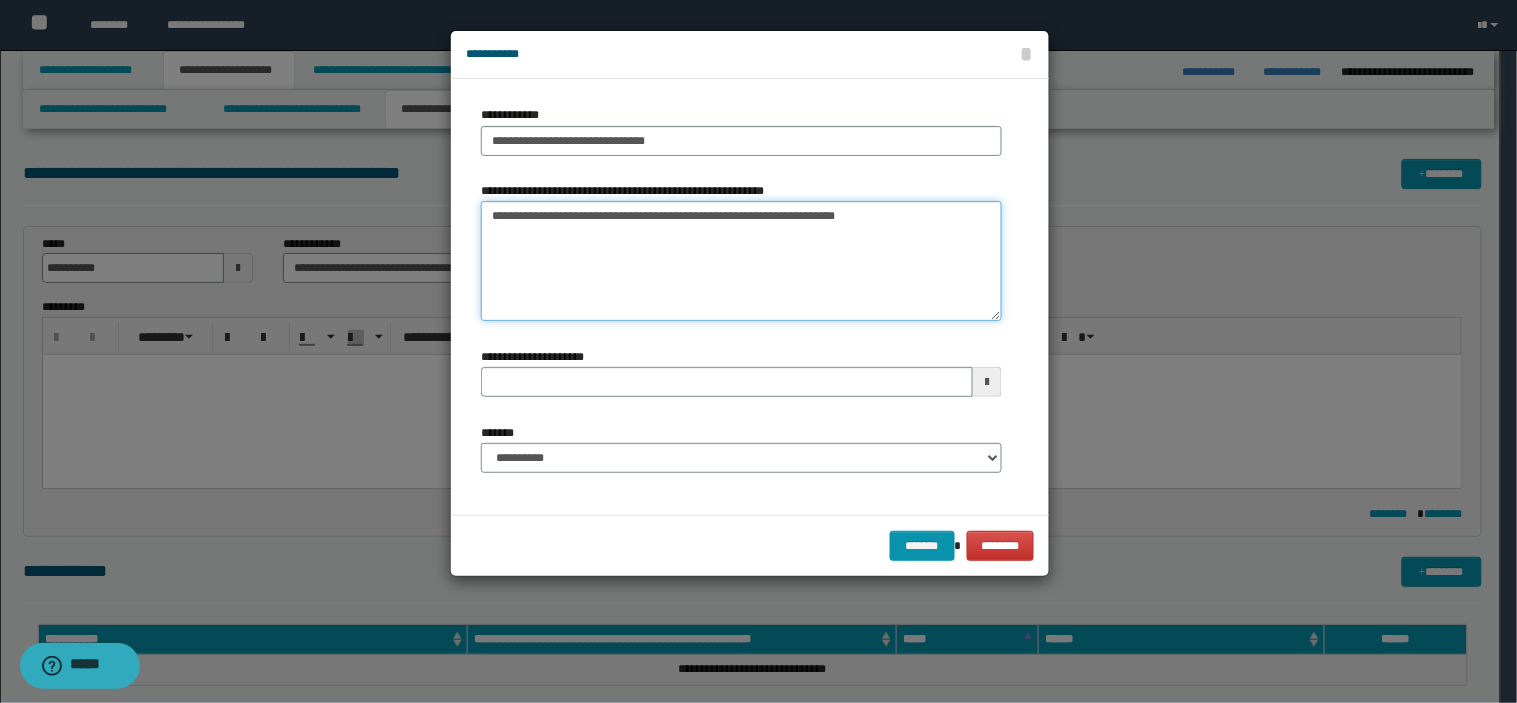 type 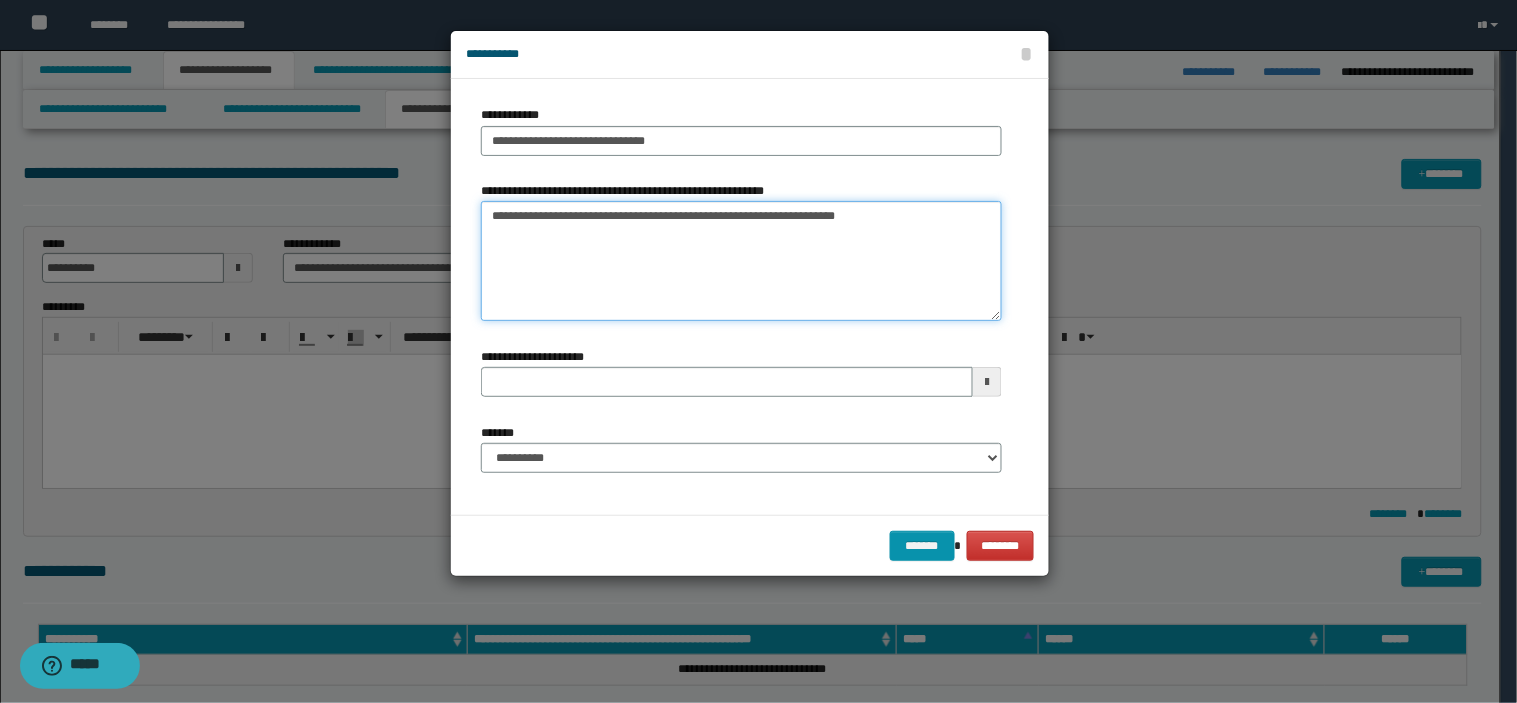 type on "**********" 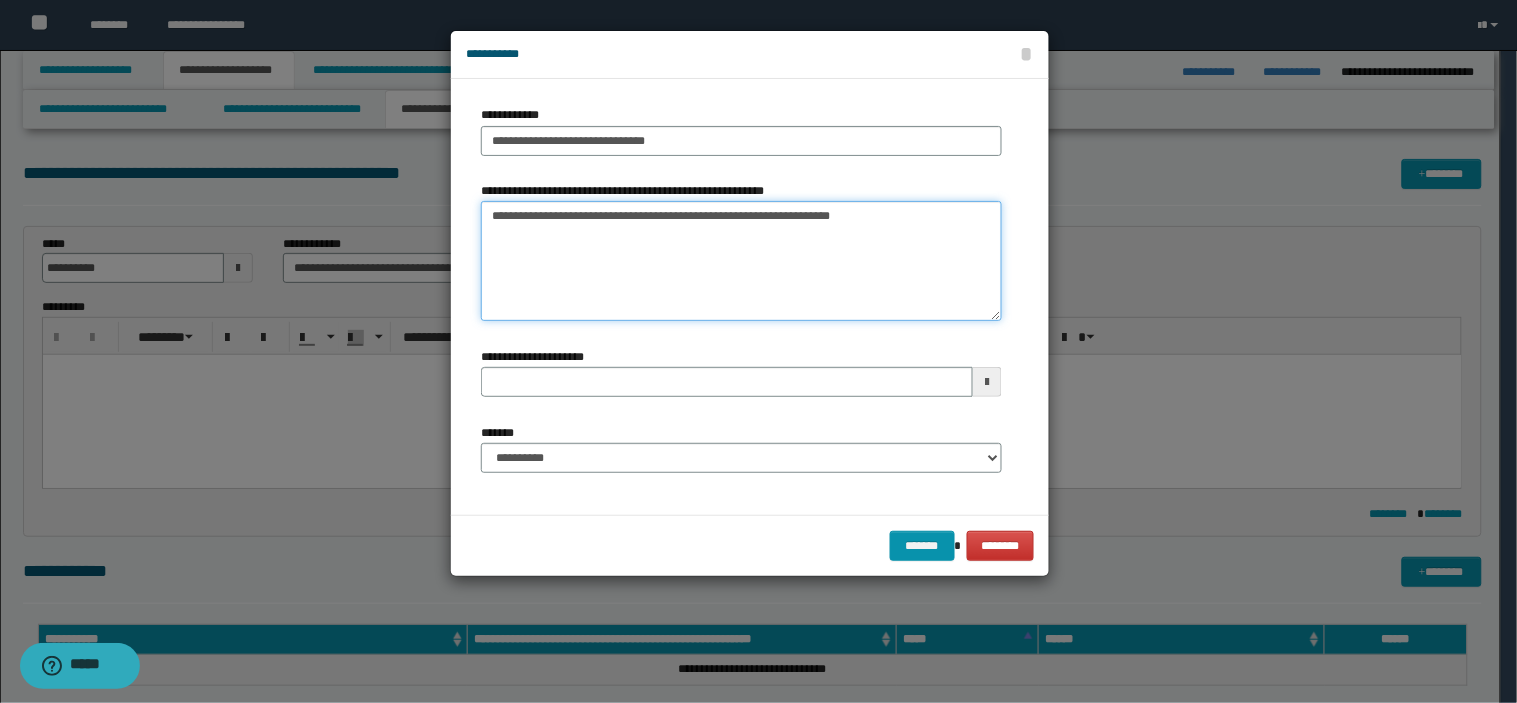 type 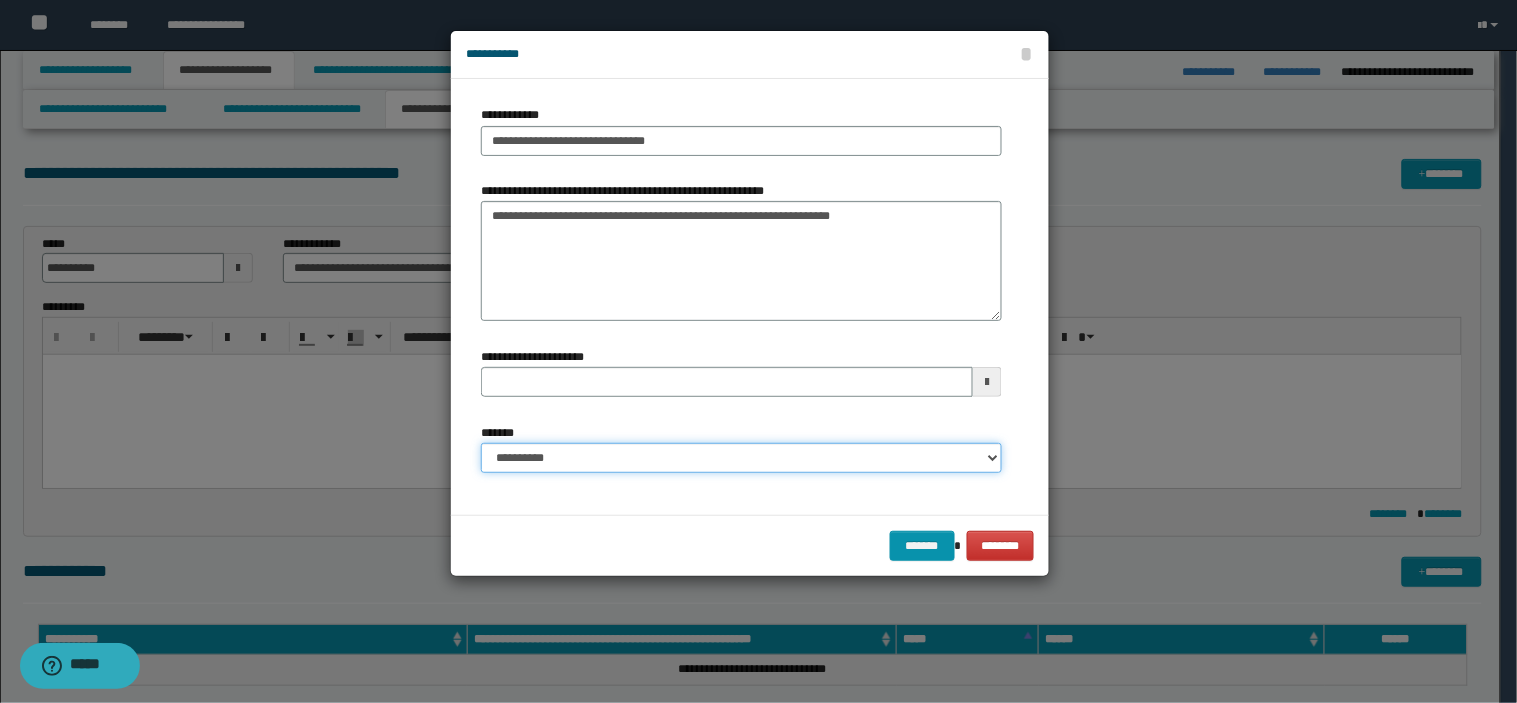 click on "**********" at bounding box center [741, 458] 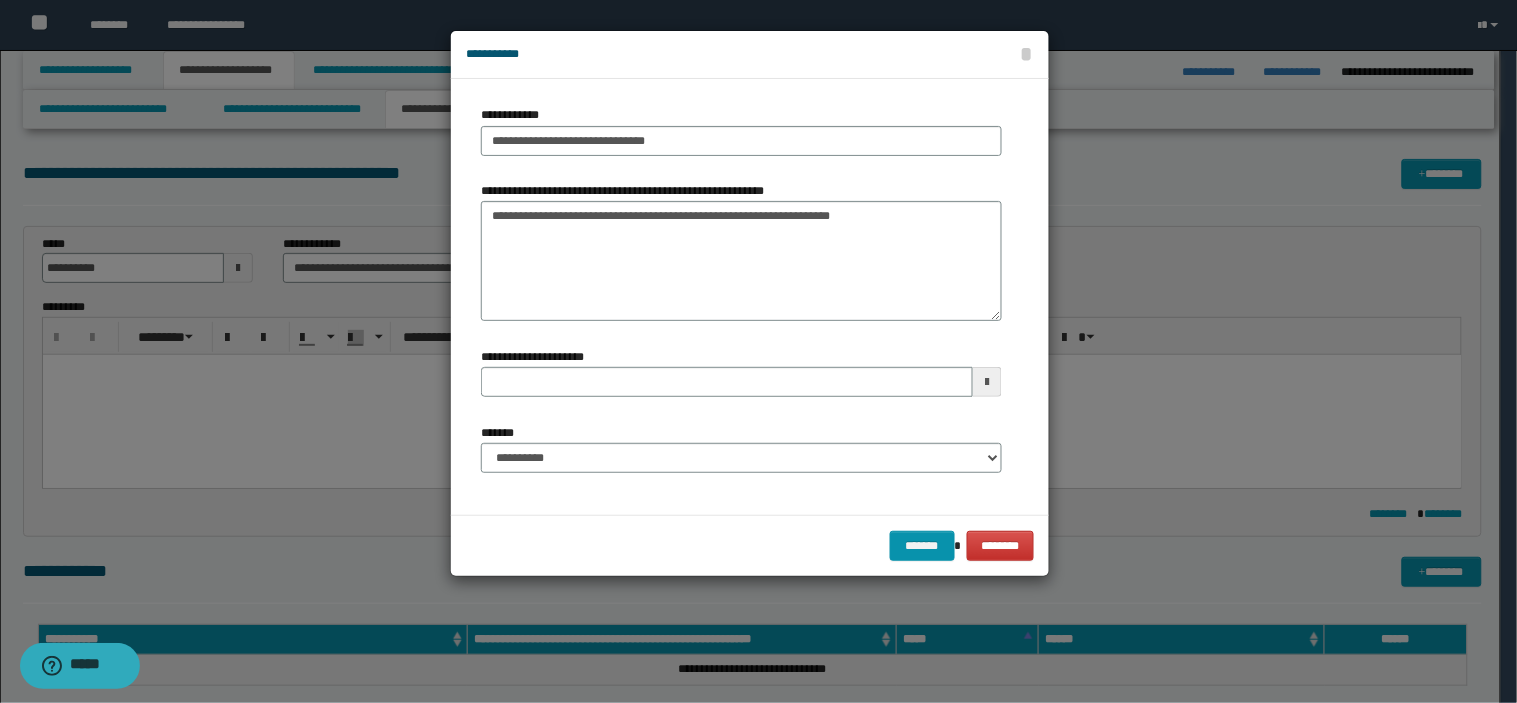 type 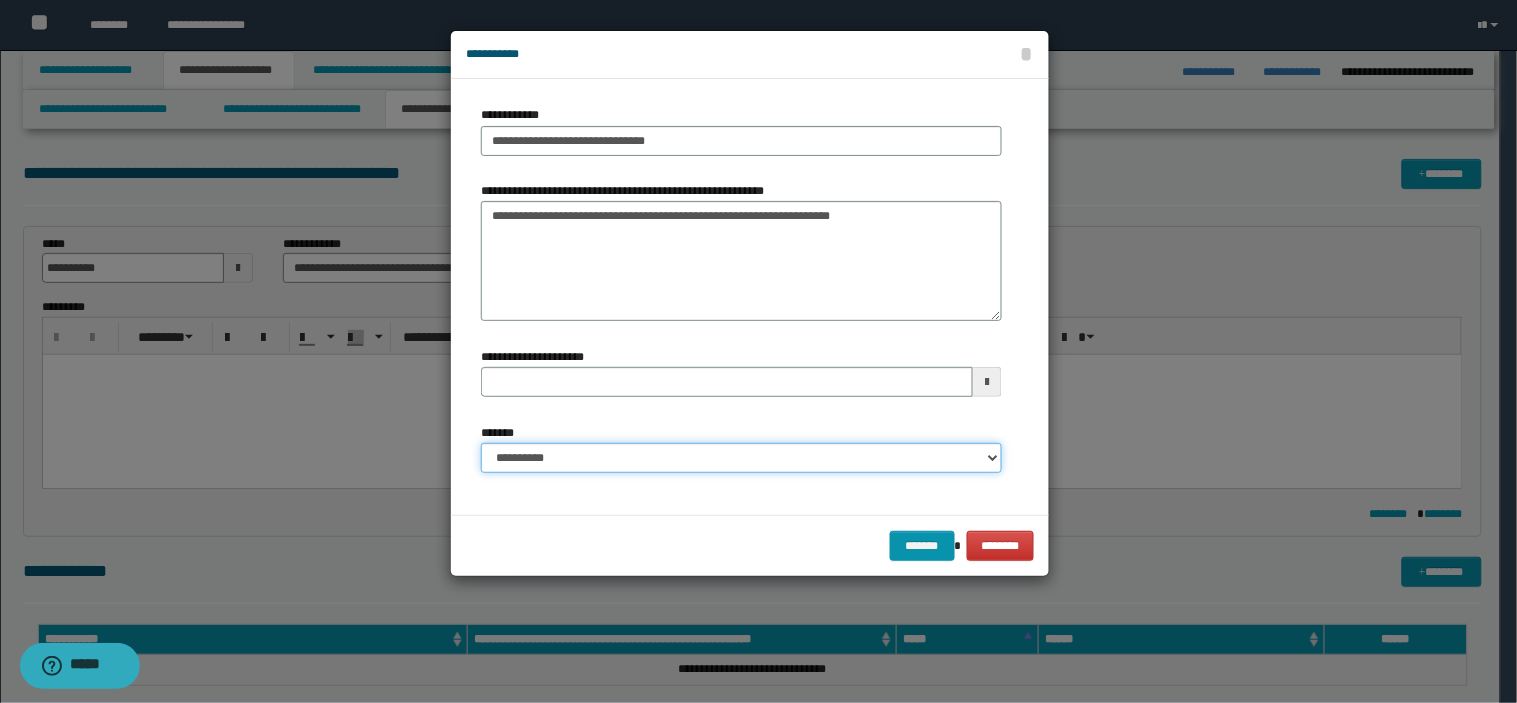click on "**********" at bounding box center [741, 458] 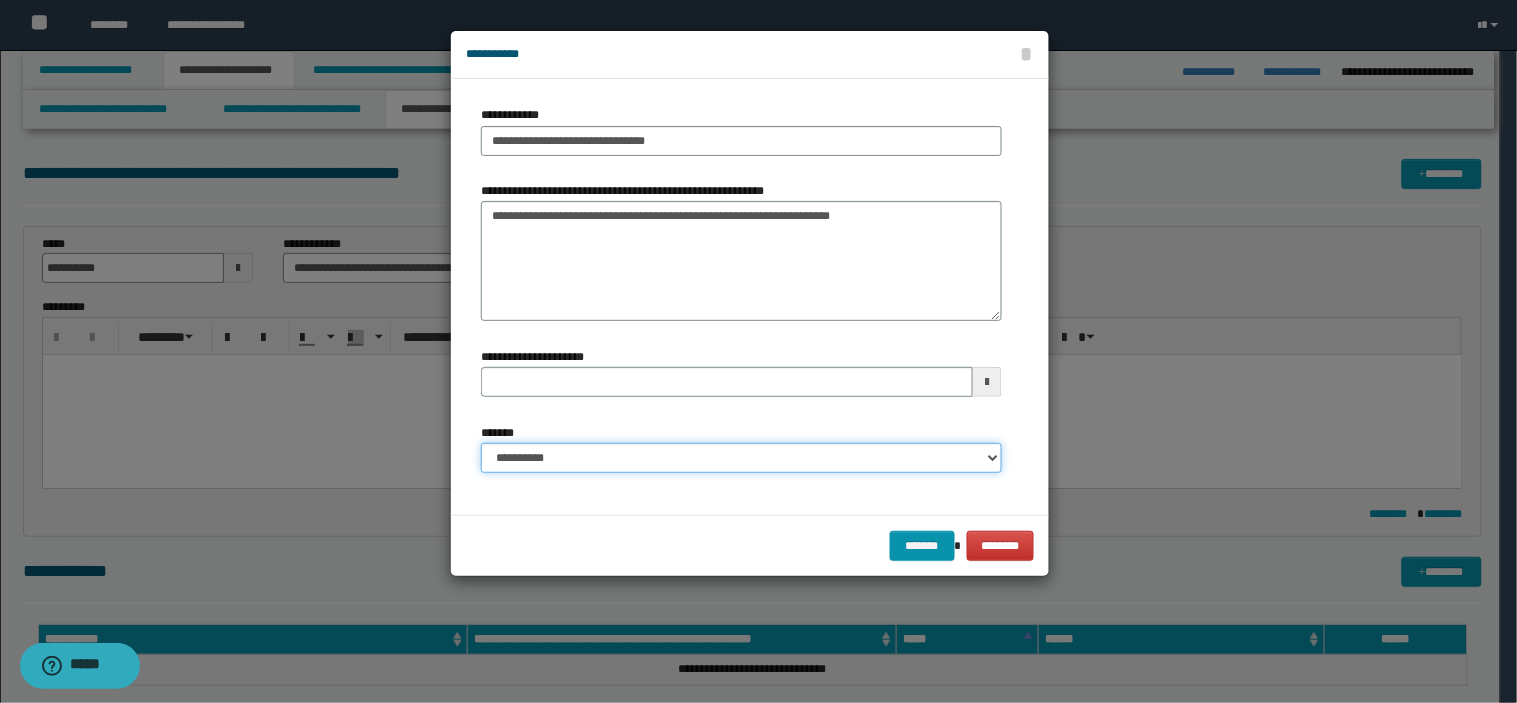 select on "*" 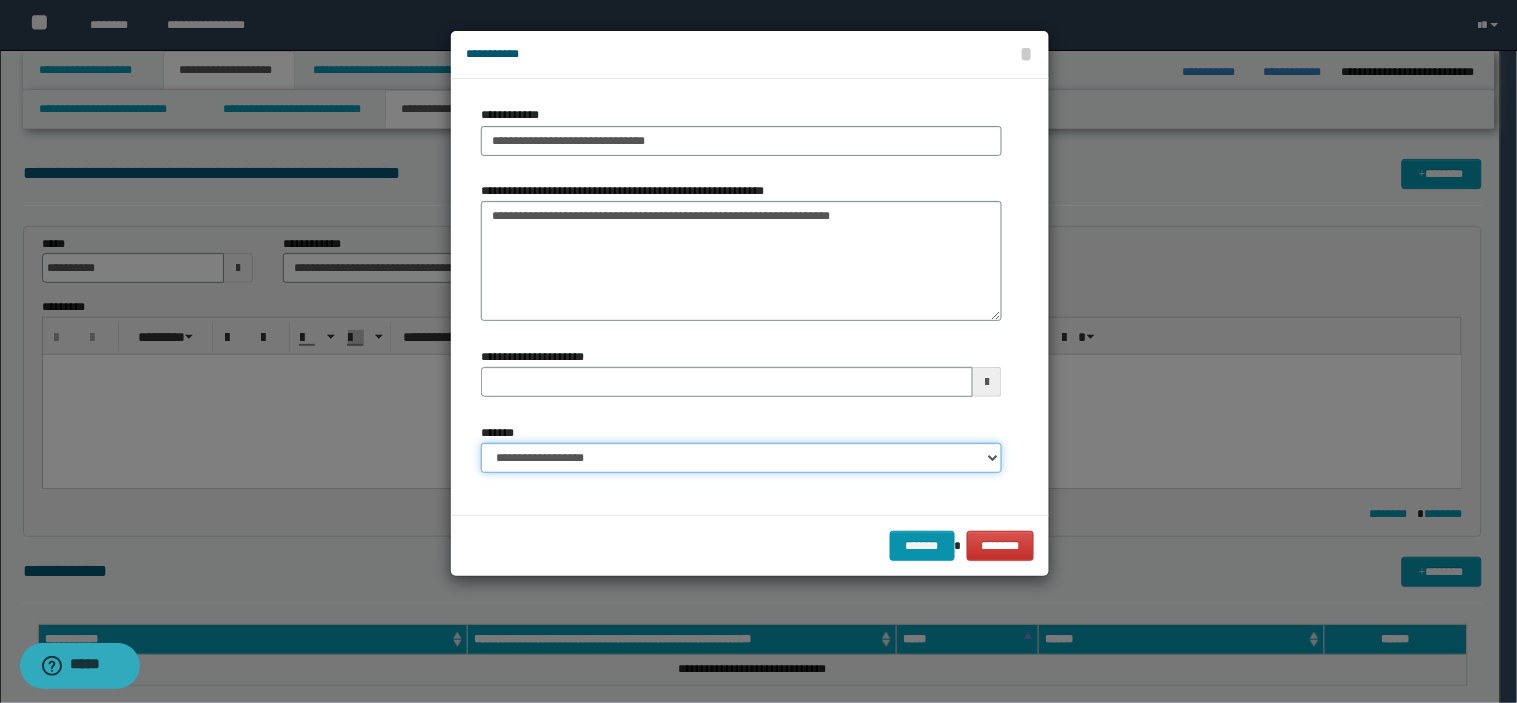 click on "**********" at bounding box center [741, 458] 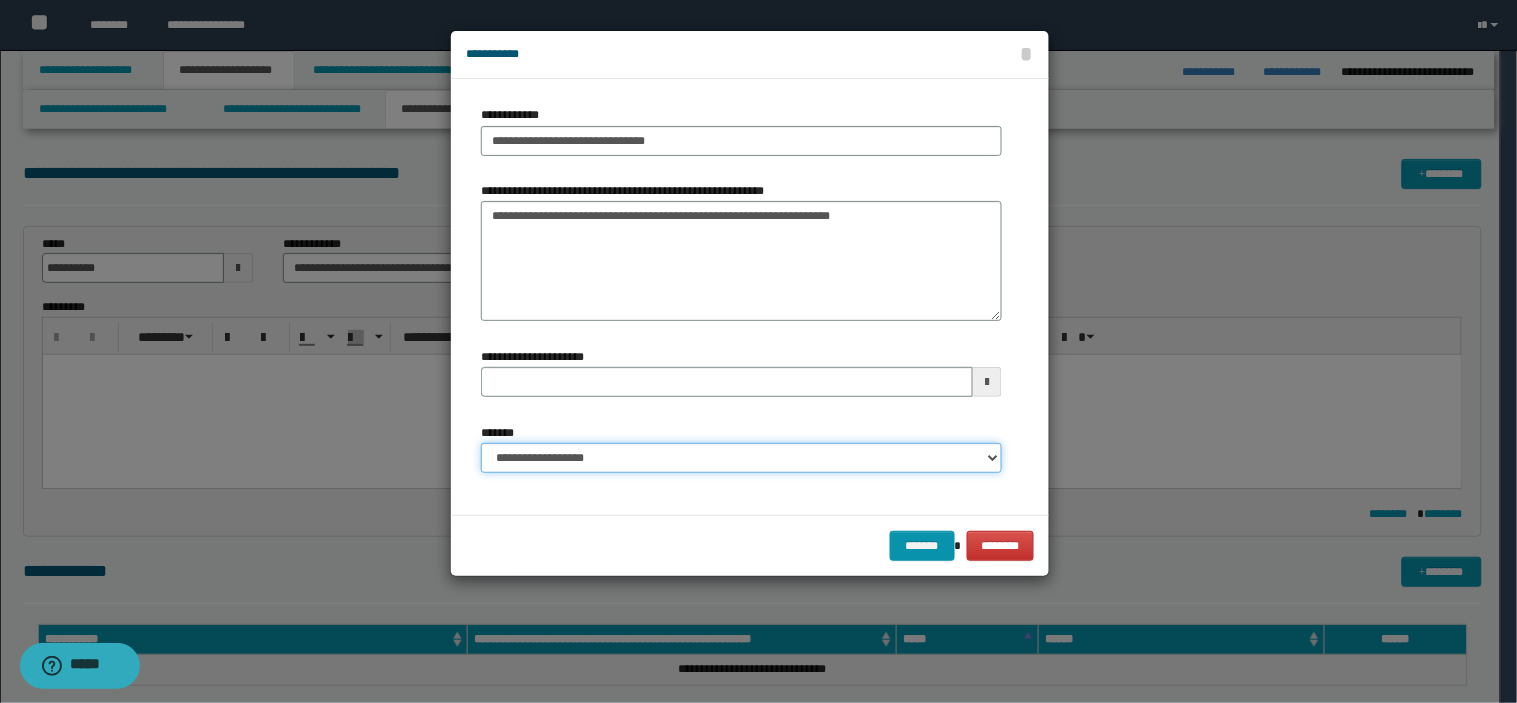 type 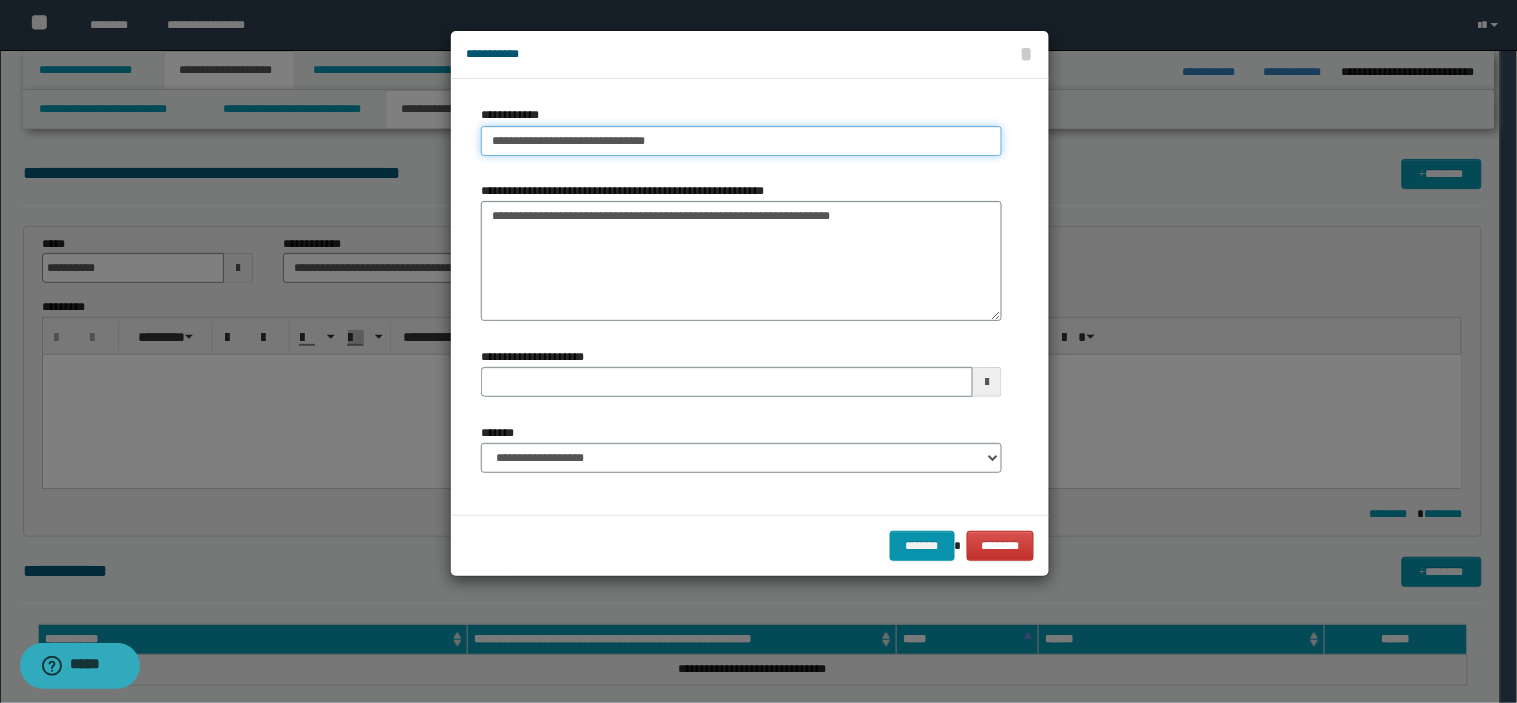 type on "**********" 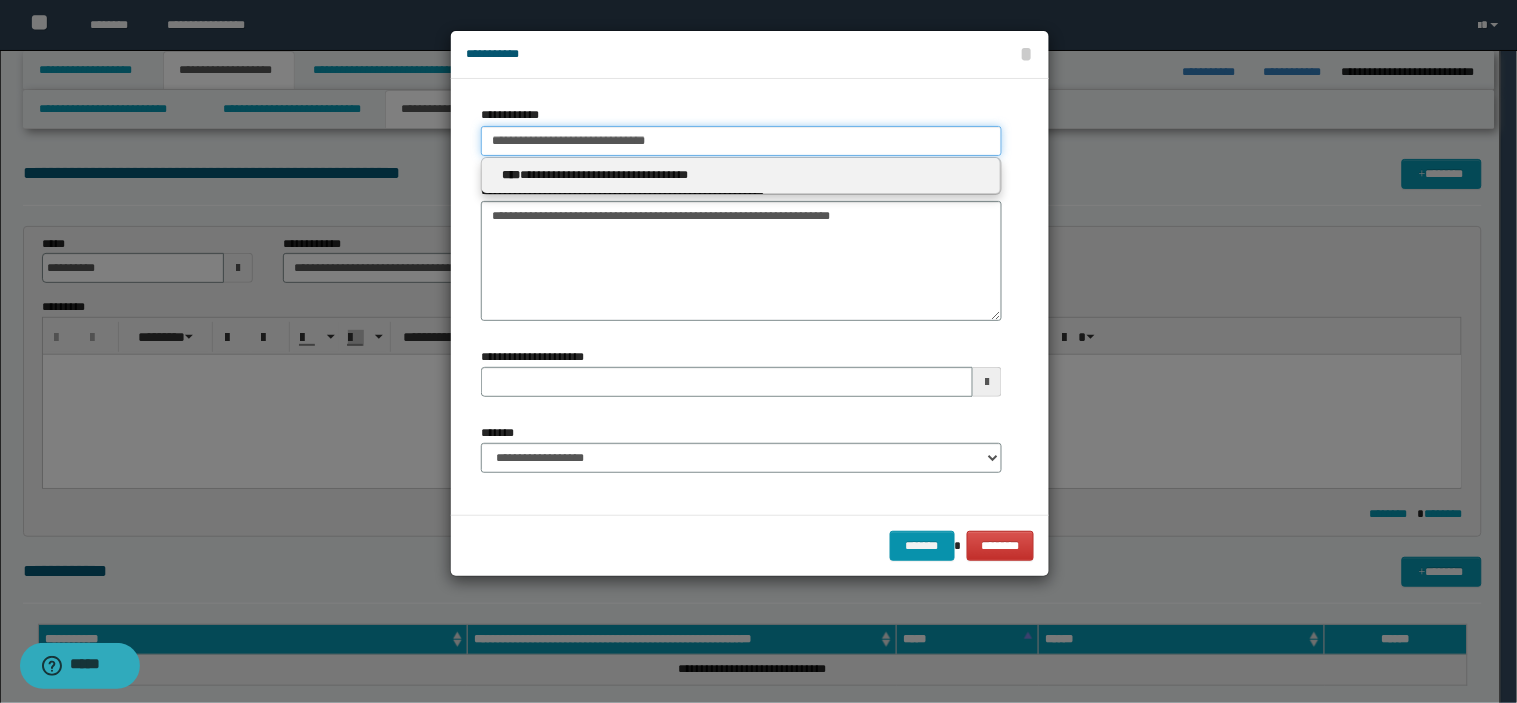 drag, startPoint x: 845, startPoint y: 146, endPoint x: 333, endPoint y: 147, distance: 512.001 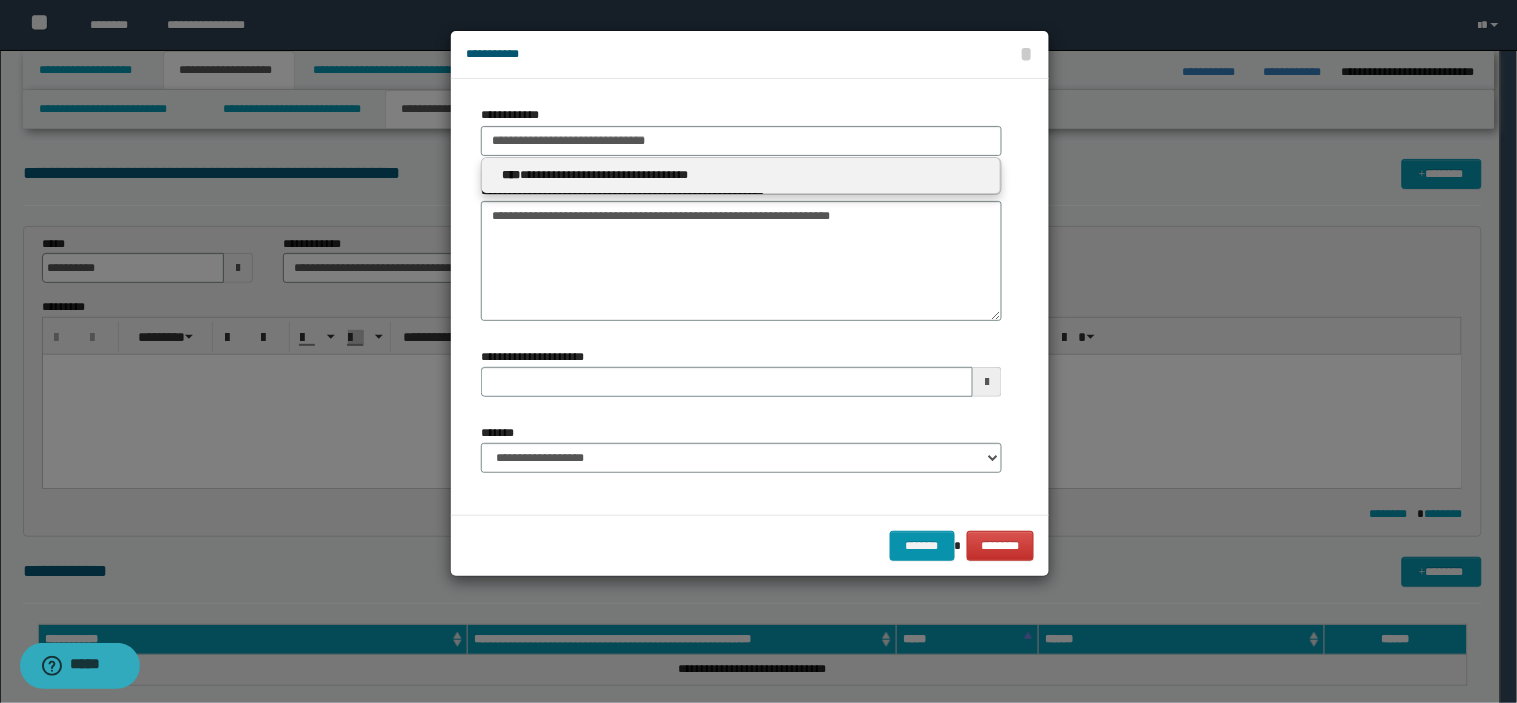 type 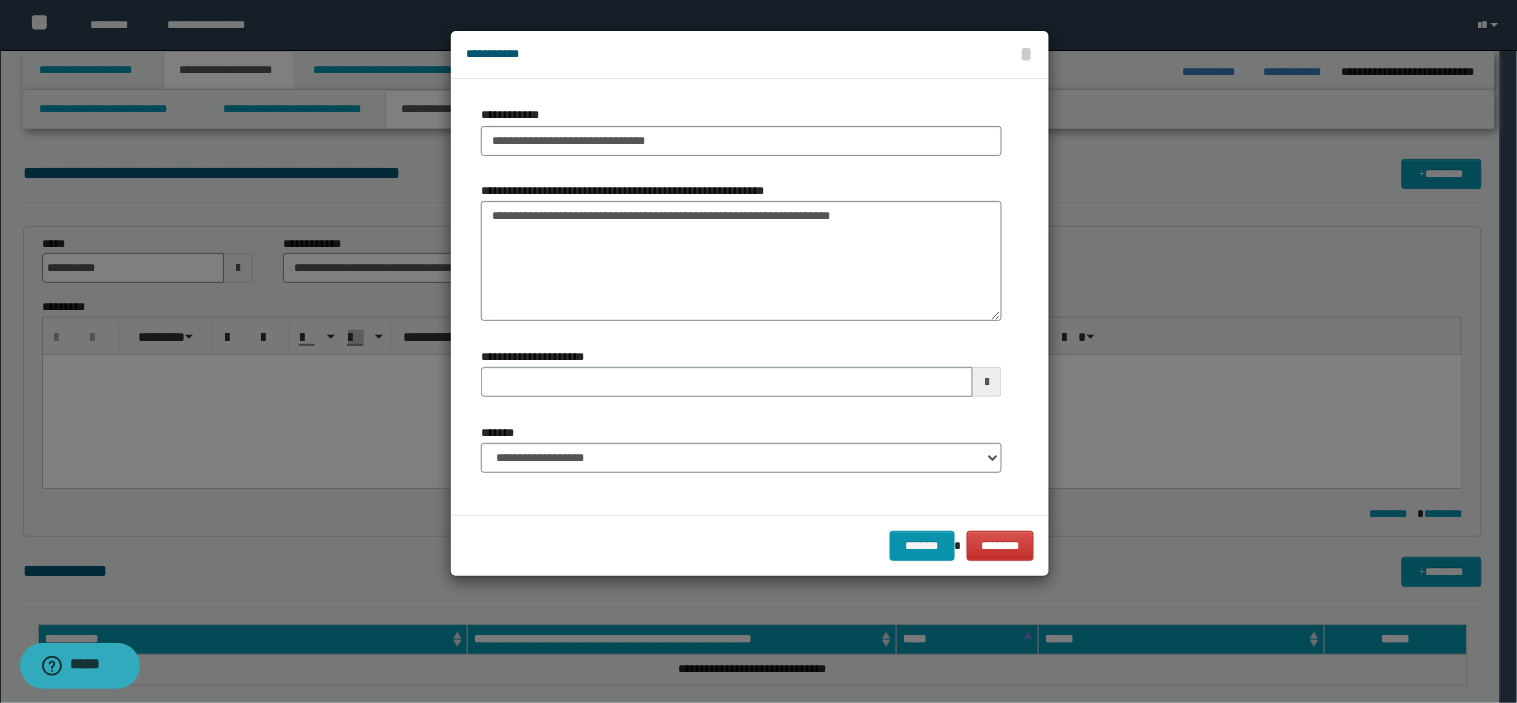 click on "*******
********" at bounding box center (750, 545) 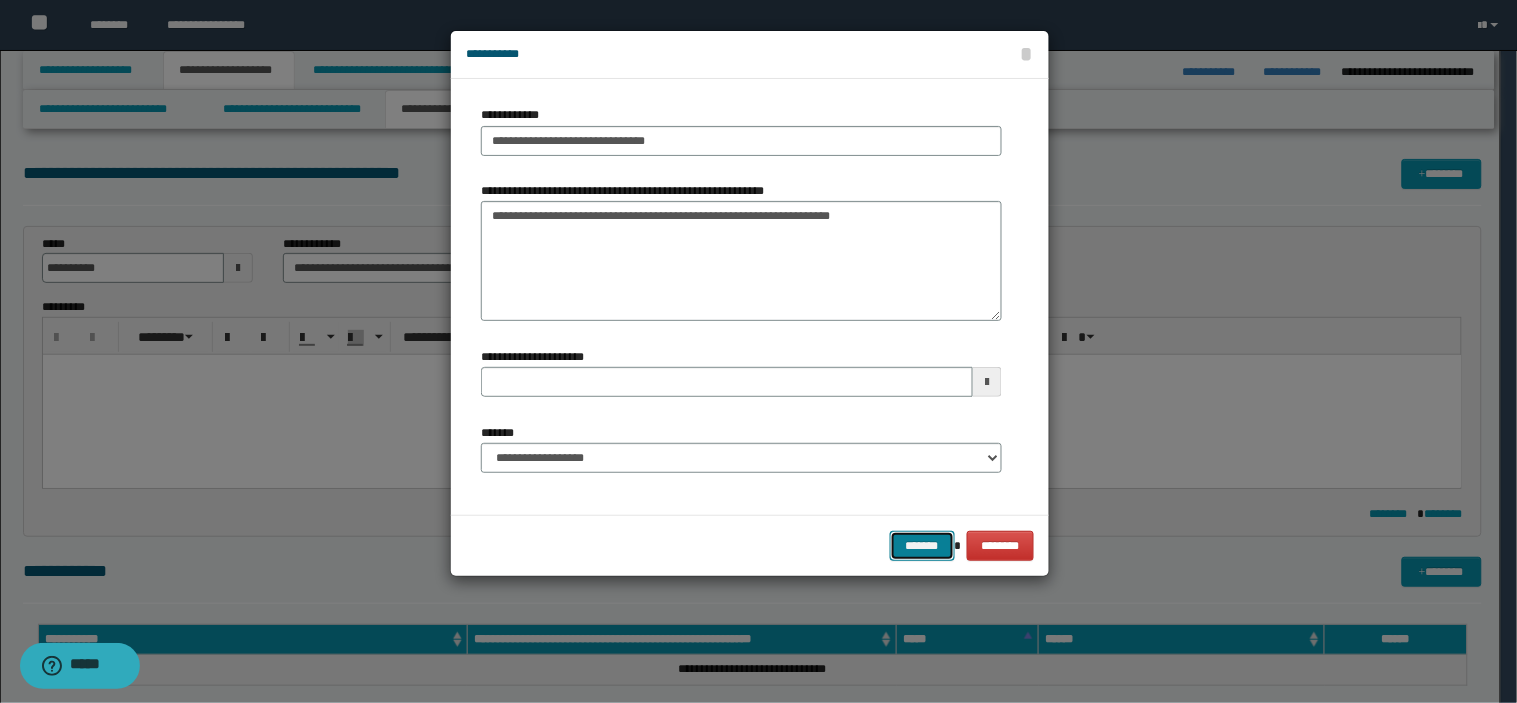 click on "*******" at bounding box center [922, 546] 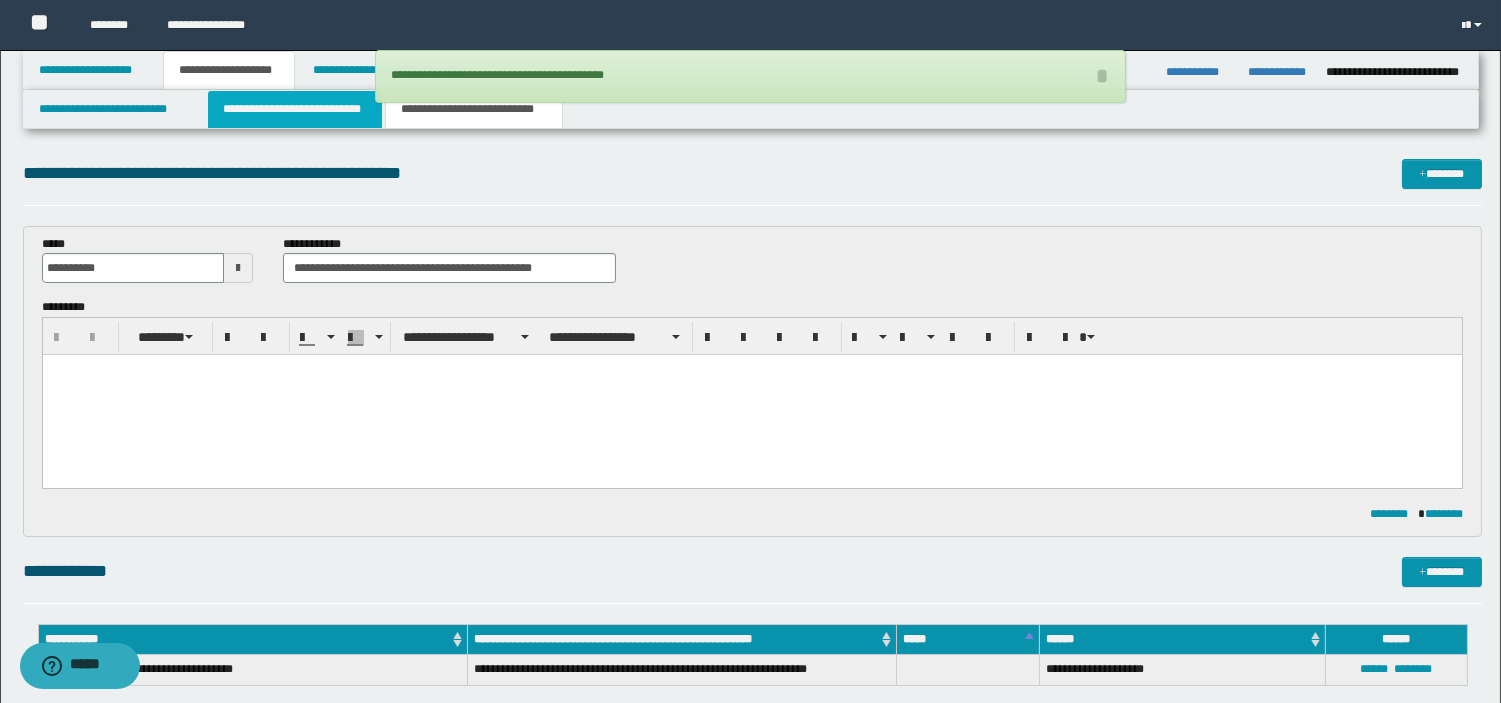 click on "**********" at bounding box center (295, 109) 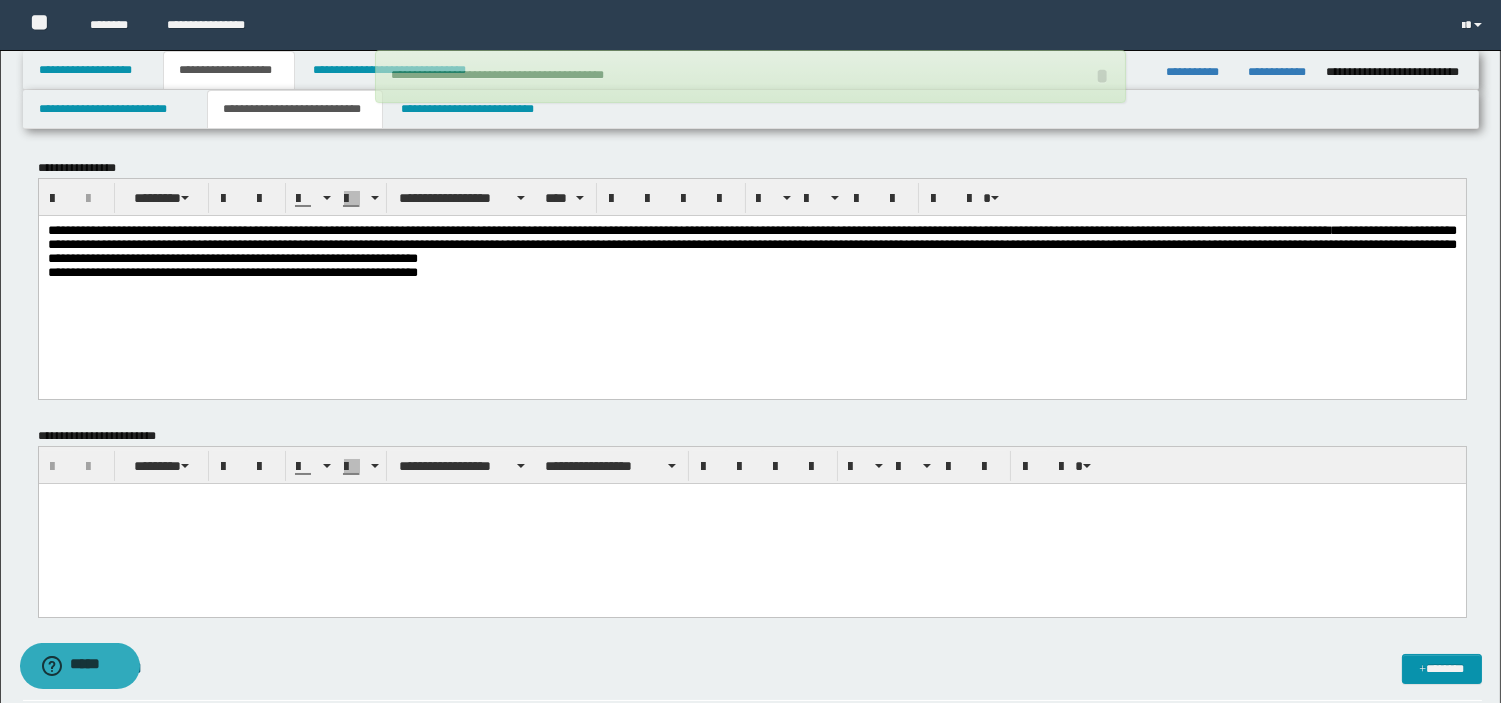 click on "**********" at bounding box center [751, 276] 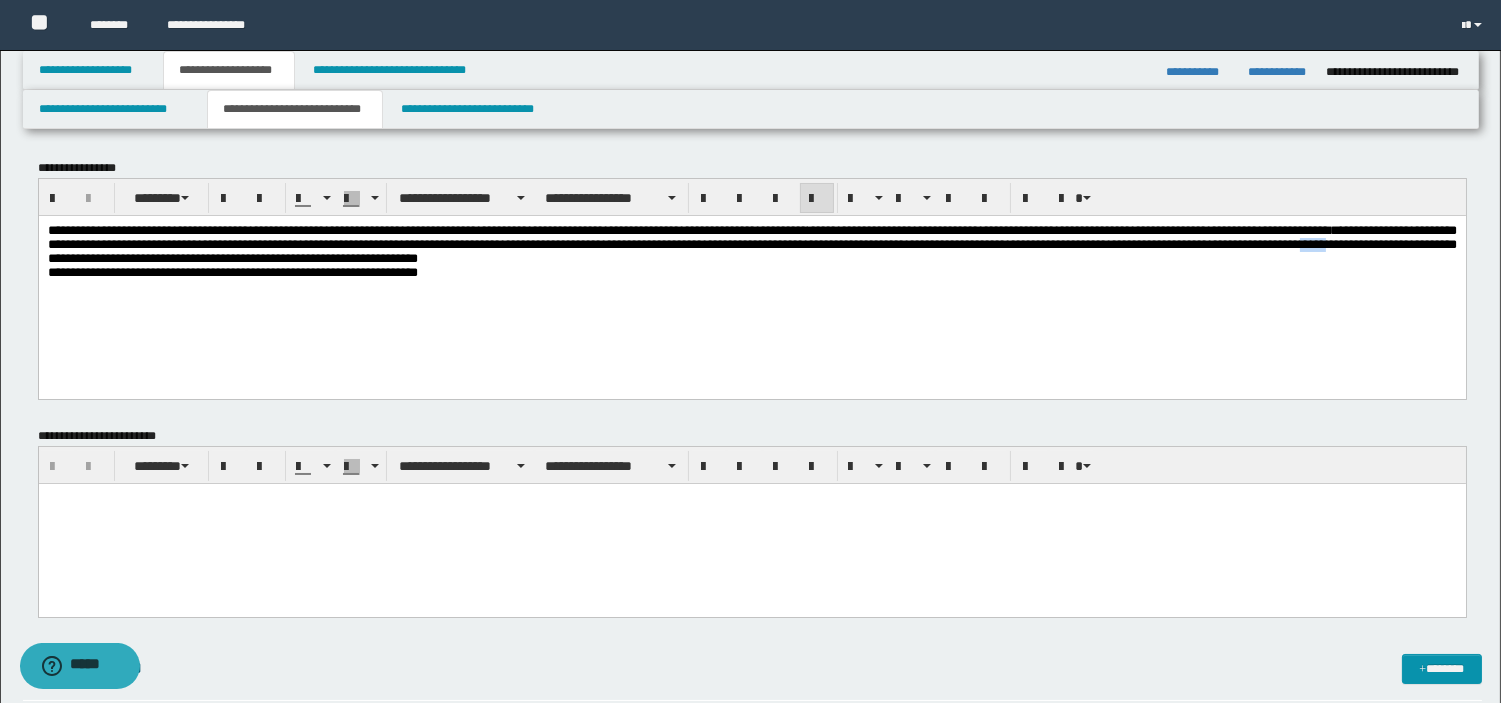 drag, startPoint x: 448, startPoint y: 260, endPoint x: 490, endPoint y: 266, distance: 42.426407 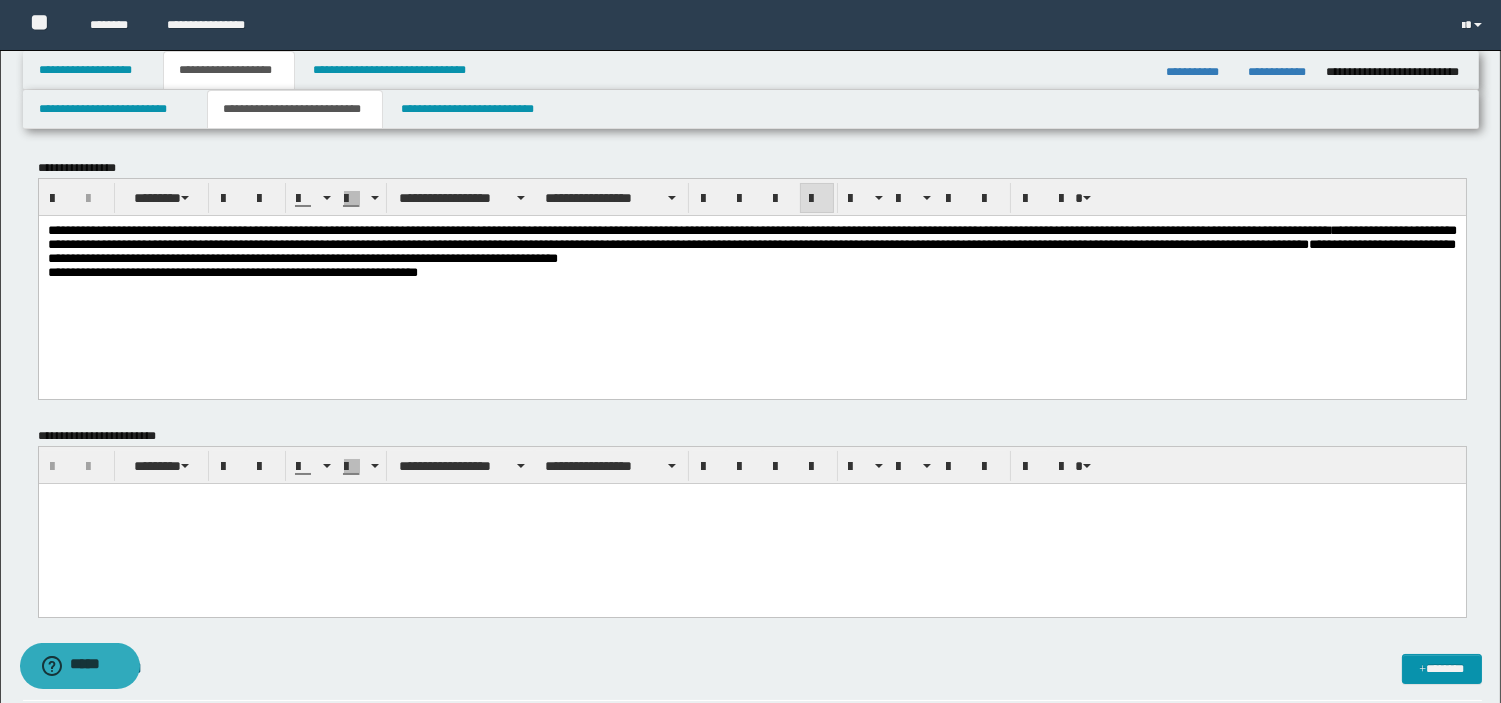 click on "**********" at bounding box center (751, 243) 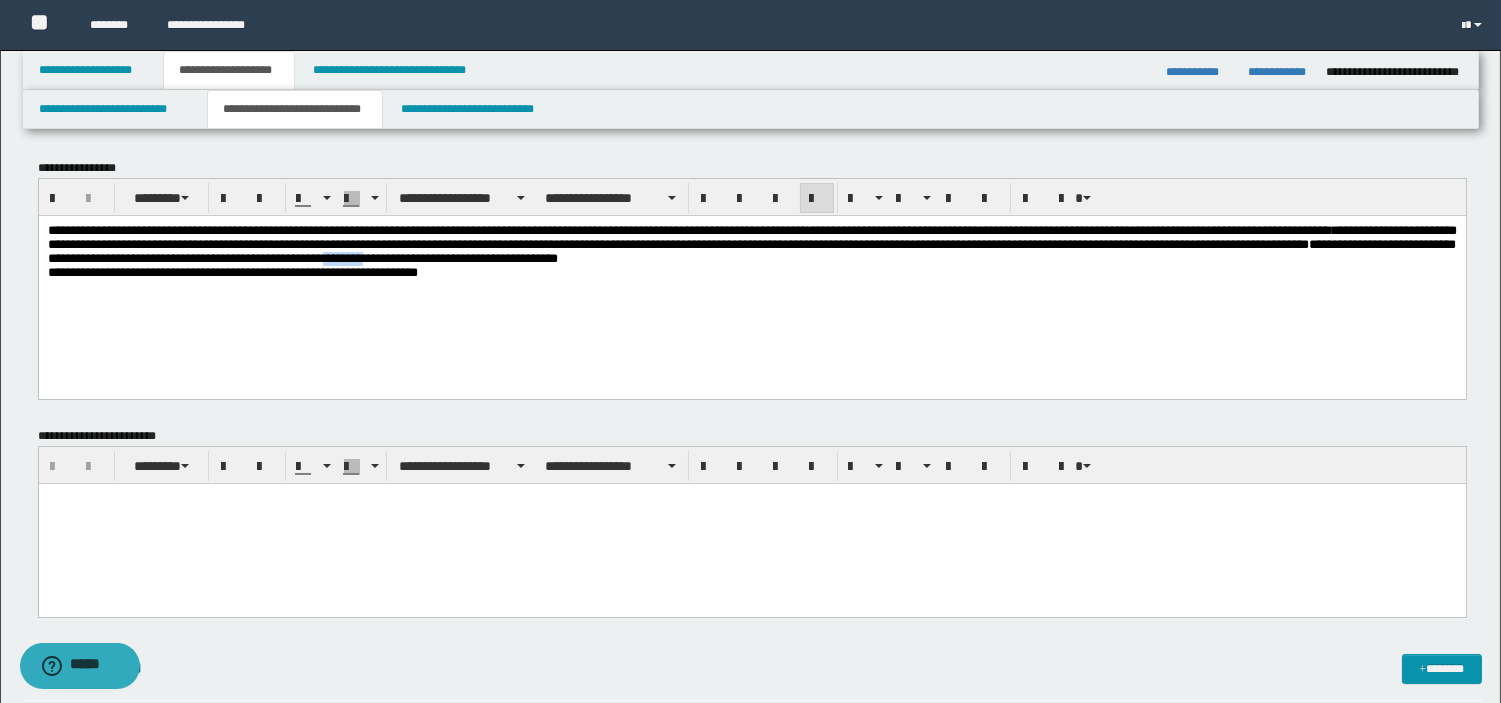 drag, startPoint x: 941, startPoint y: 266, endPoint x: 1006, endPoint y: 264, distance: 65.03076 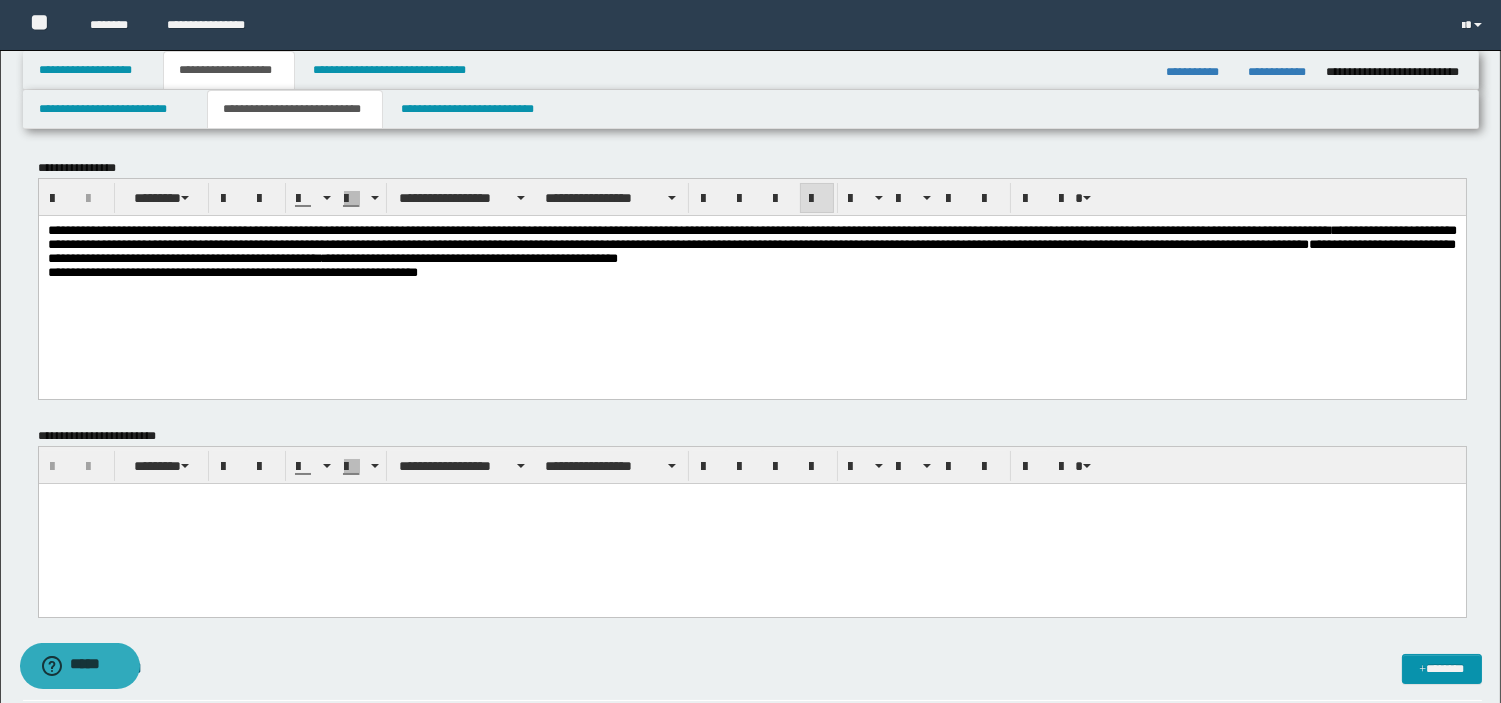click on "**********" at bounding box center [751, 243] 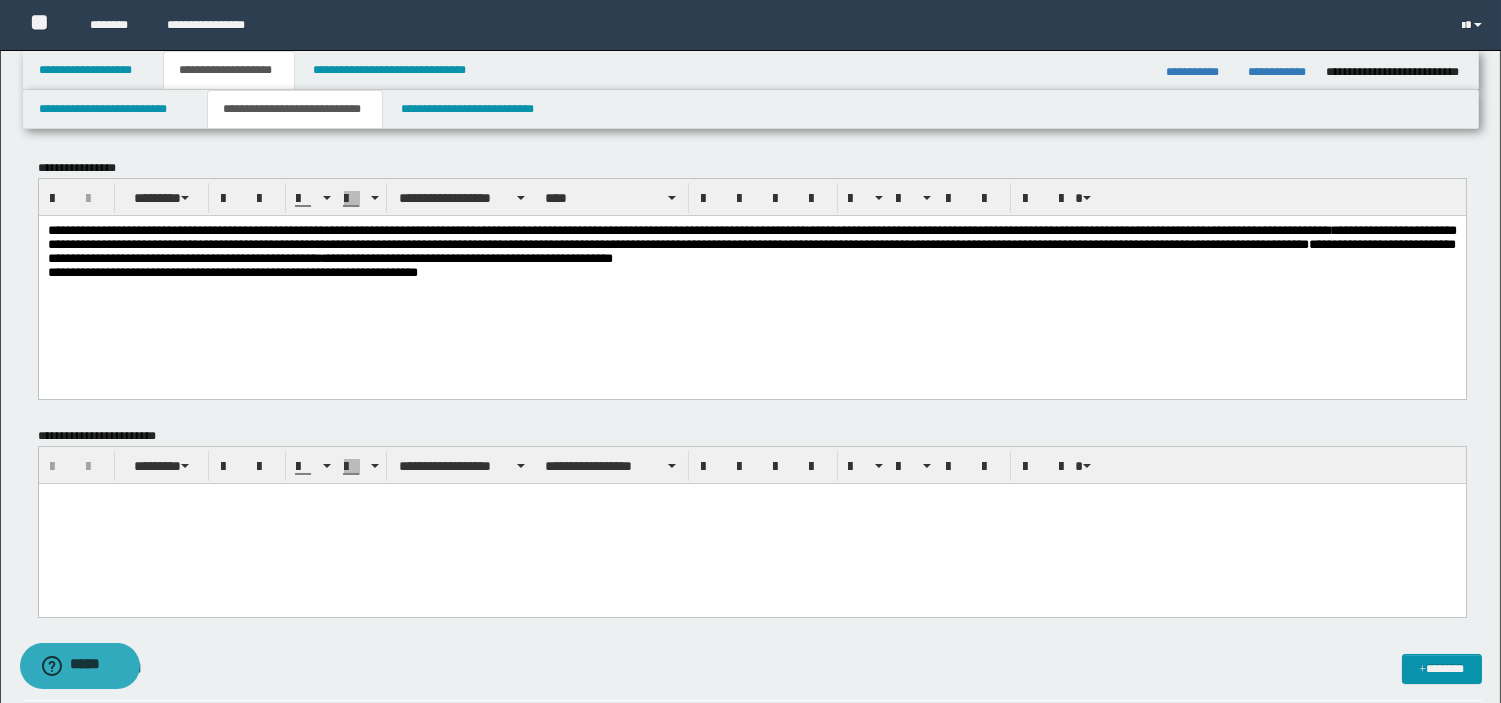 click on "**********" at bounding box center [751, 276] 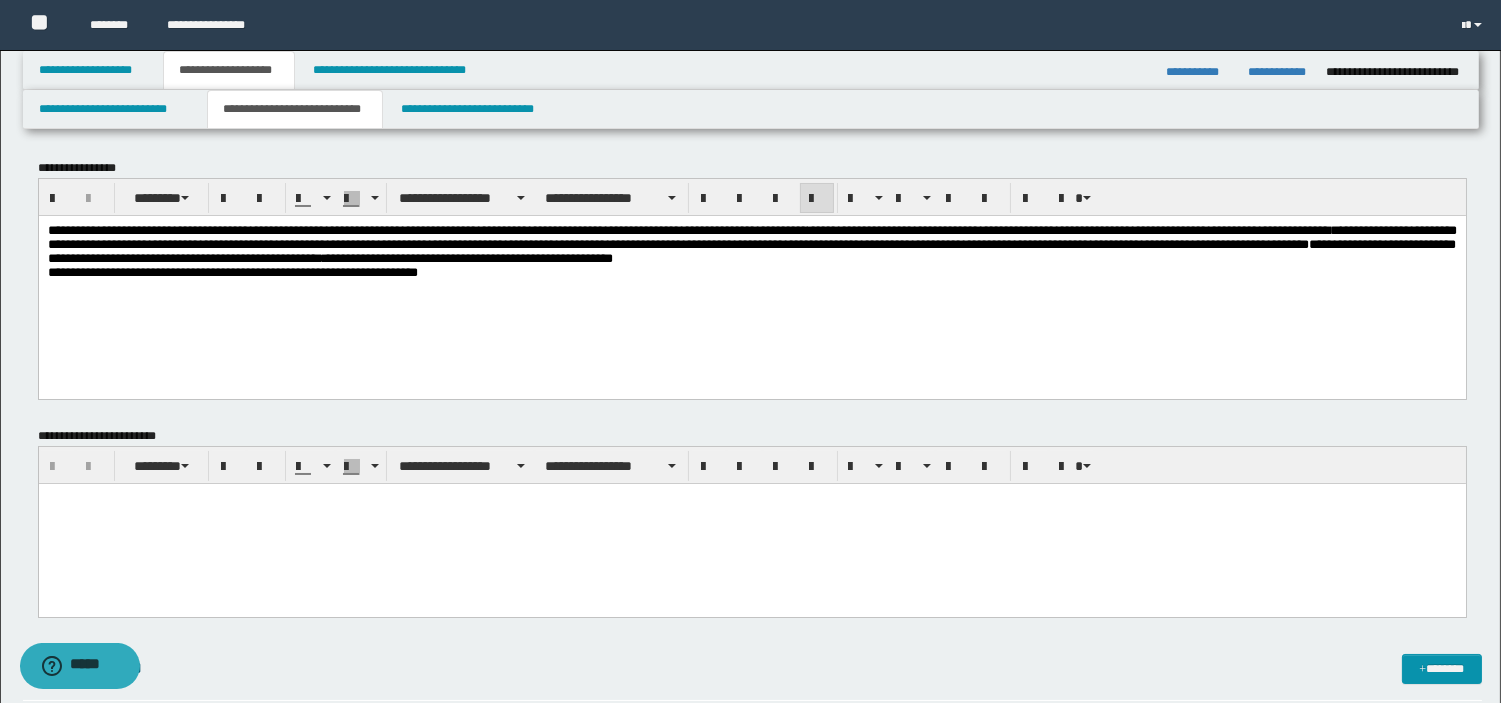 click on "**********" at bounding box center (751, 243) 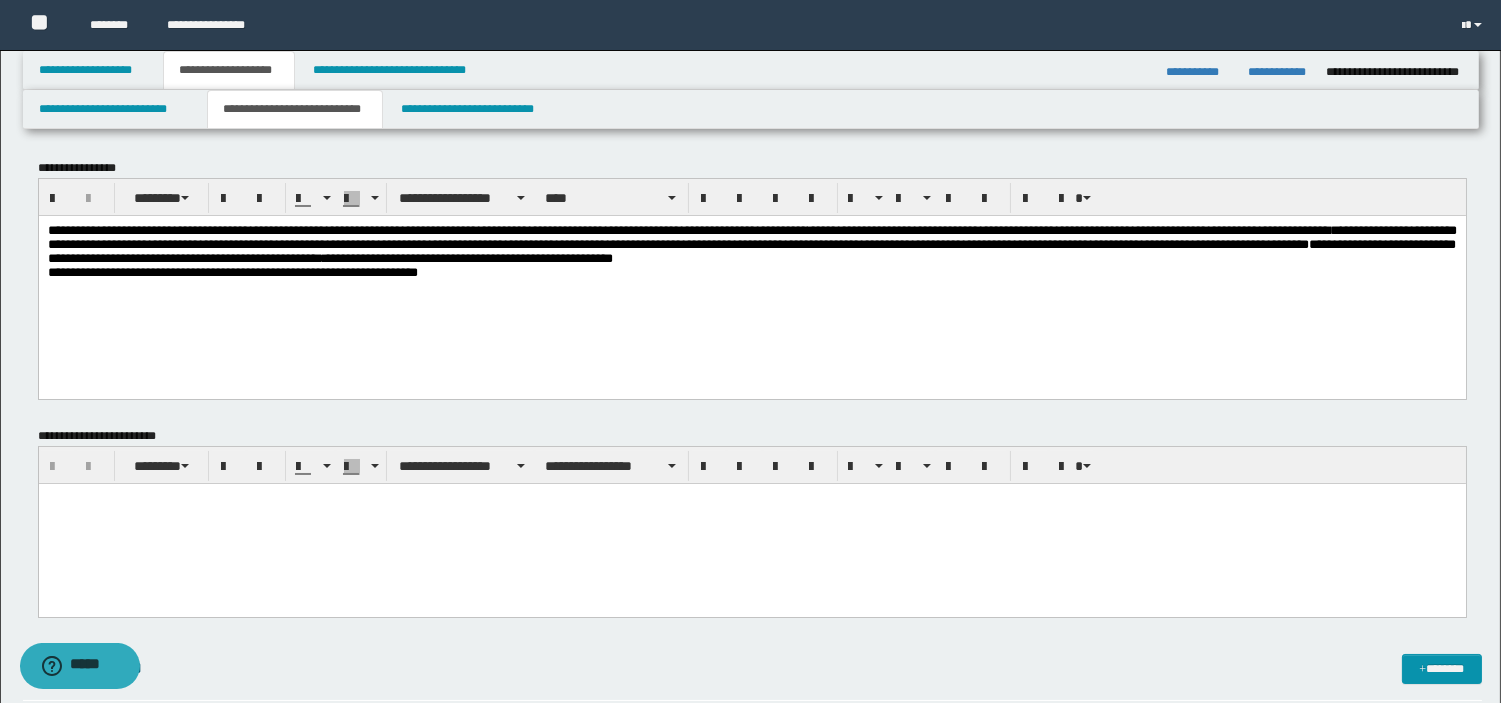 click on "**********" at bounding box center (232, 271) 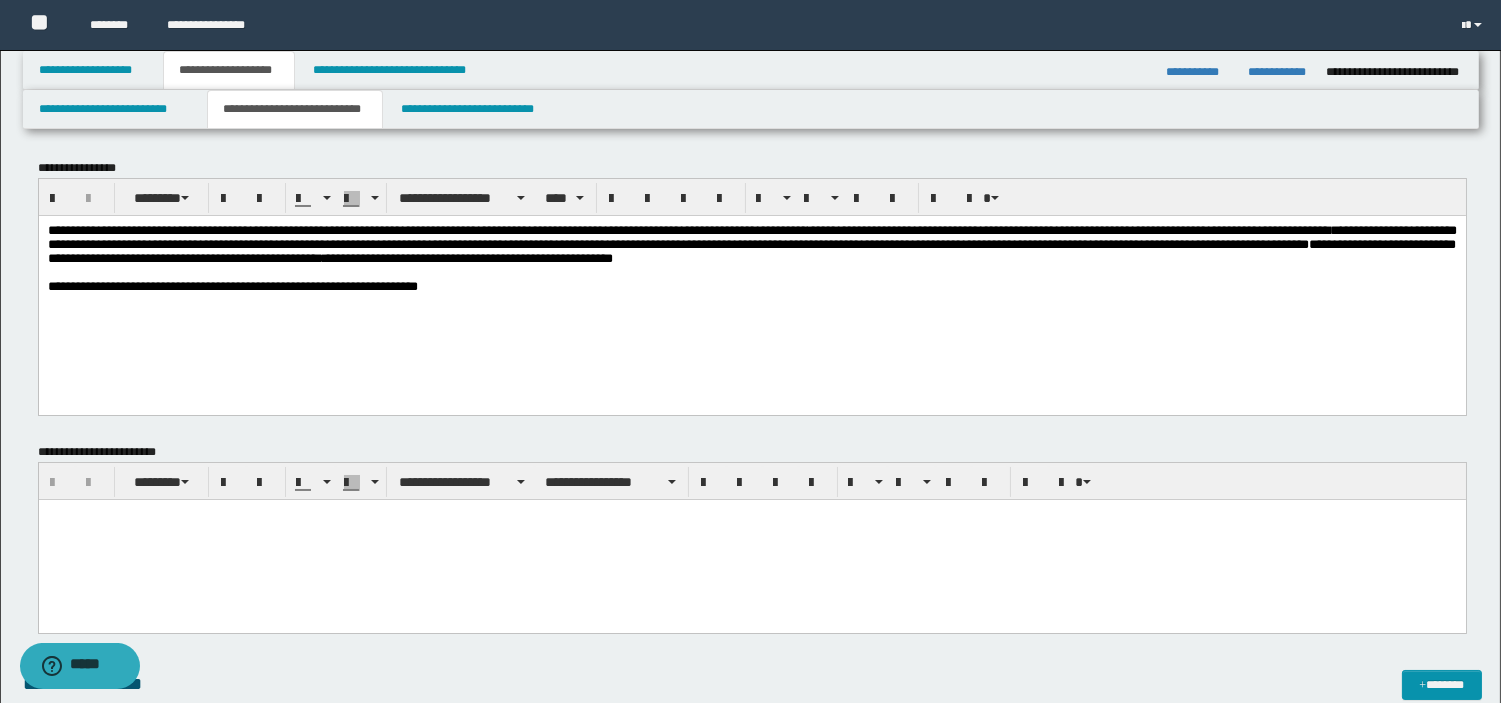 click on "**********" at bounding box center (751, 286) 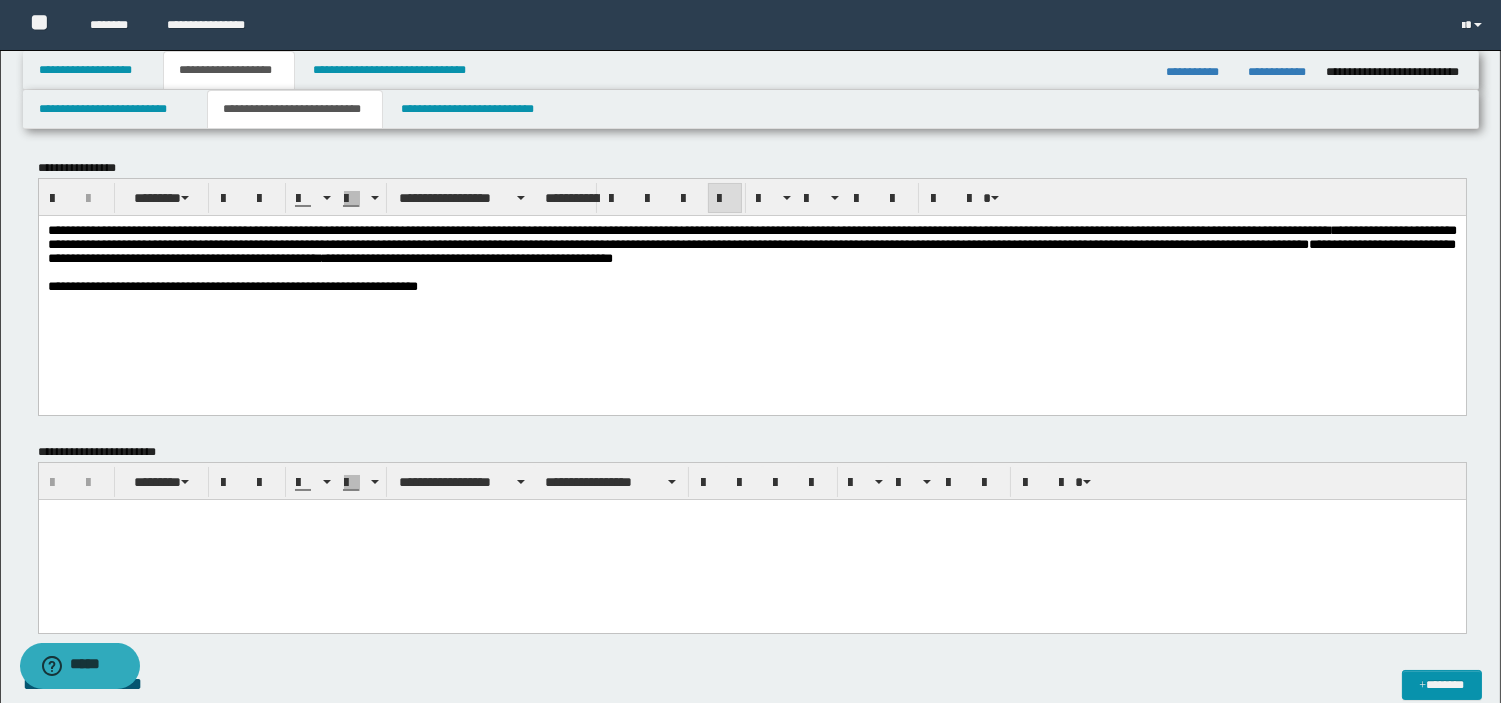 click on "**********" at bounding box center [751, 243] 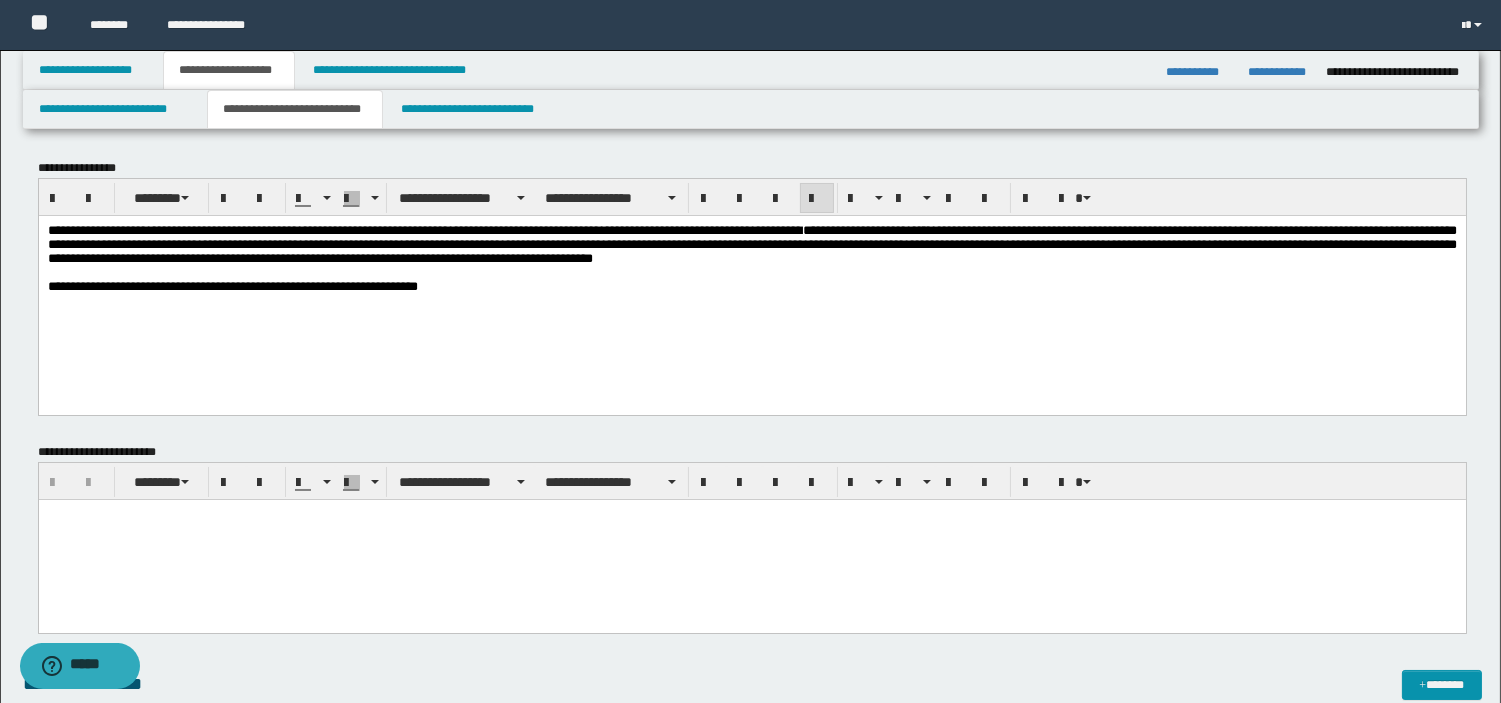 click on "**********" at bounding box center (751, 243) 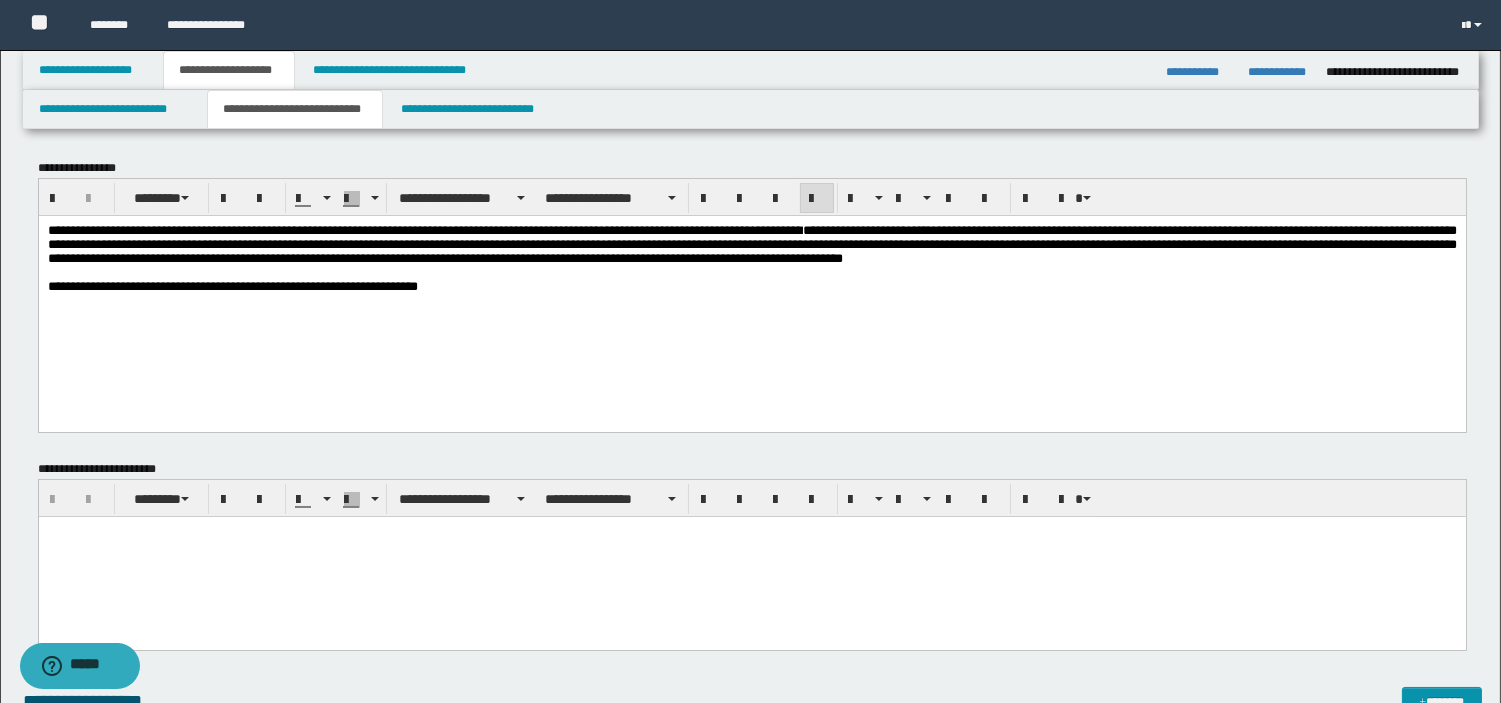 click on "**********" at bounding box center [751, 243] 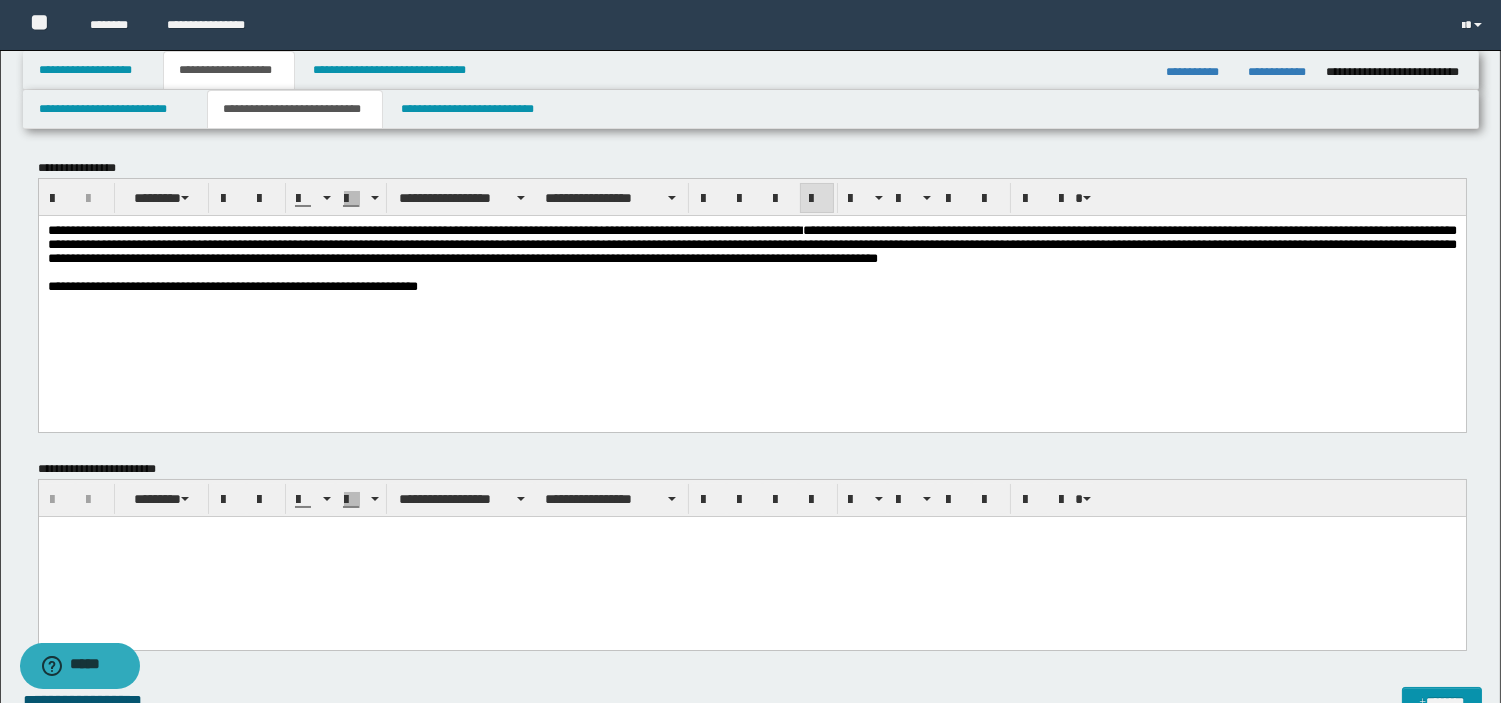 click on "**********" at bounding box center [751, 243] 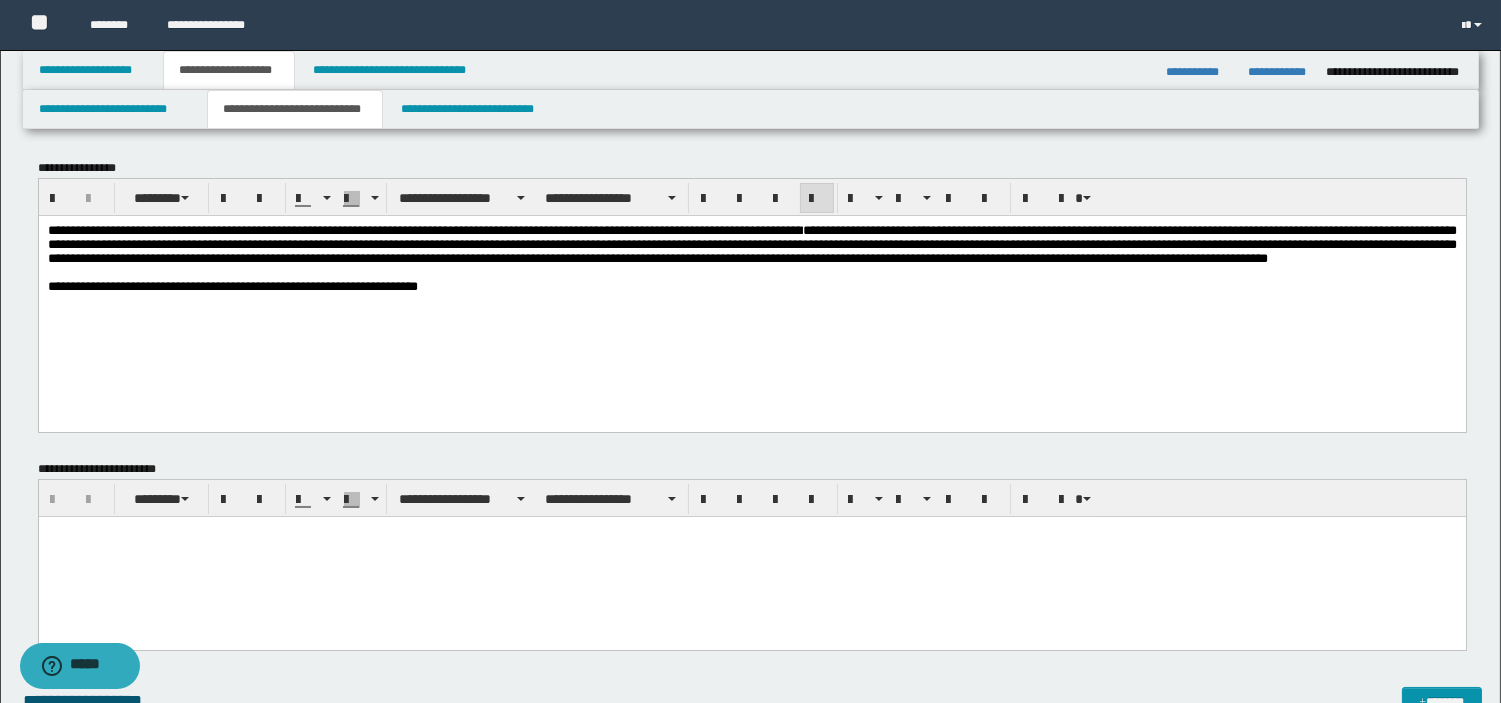 click on "**********" at bounding box center (751, 283) 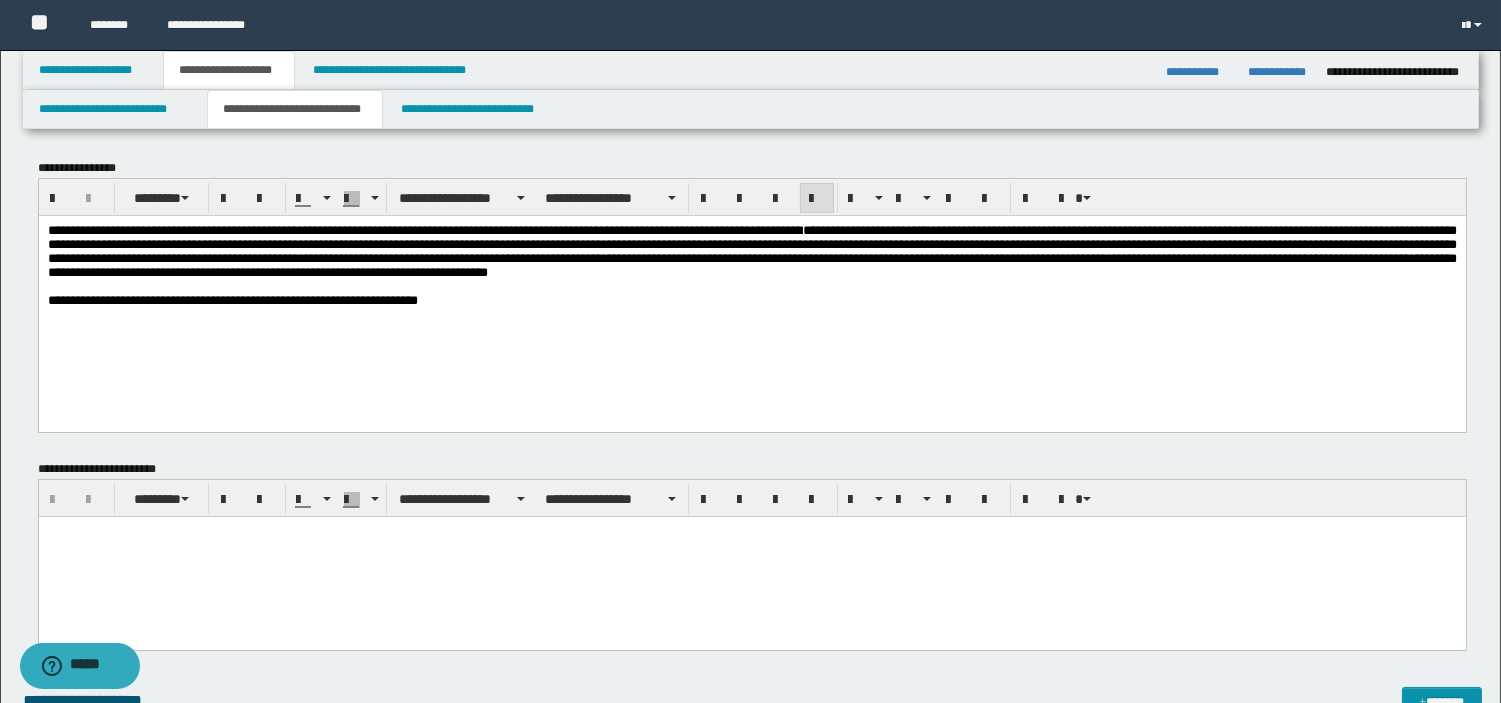click on "**********" at bounding box center [751, 250] 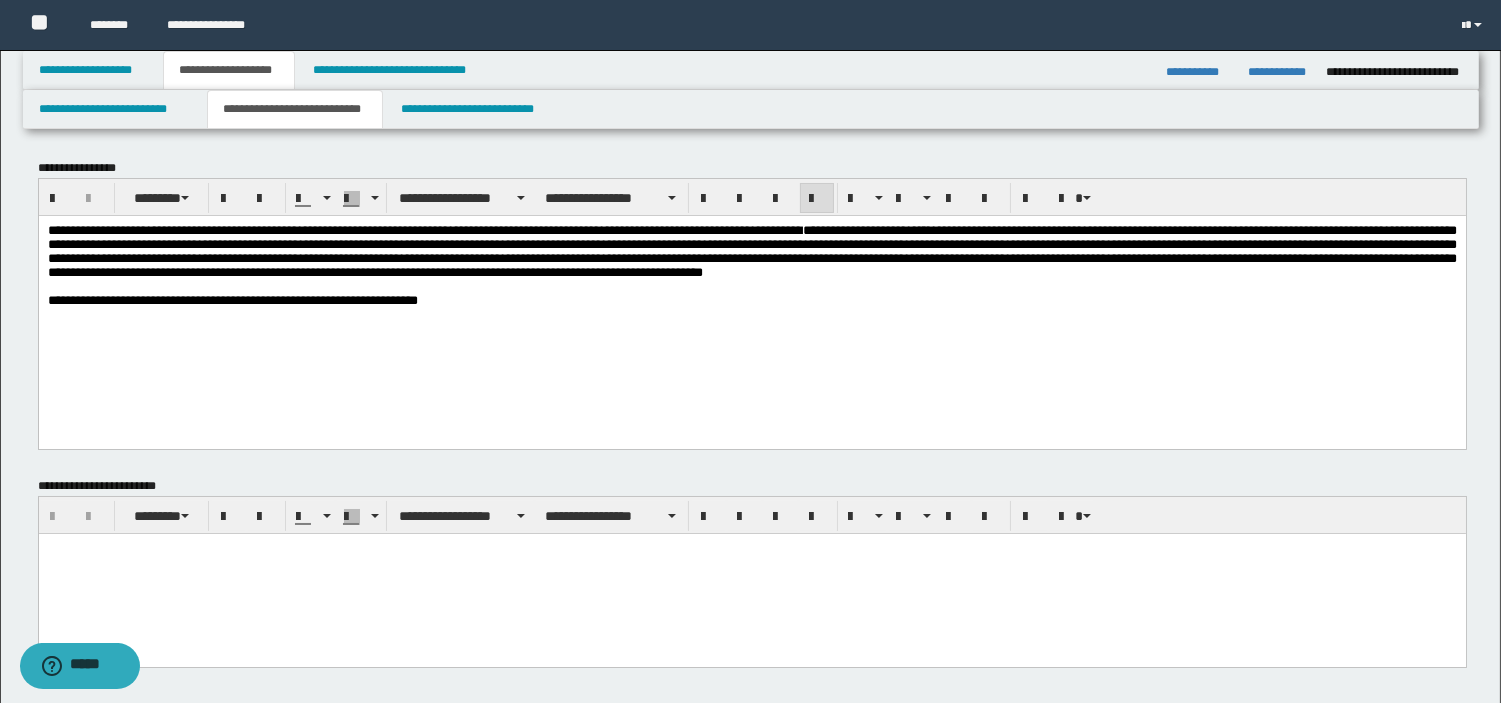 click on "**********" at bounding box center (751, 251) 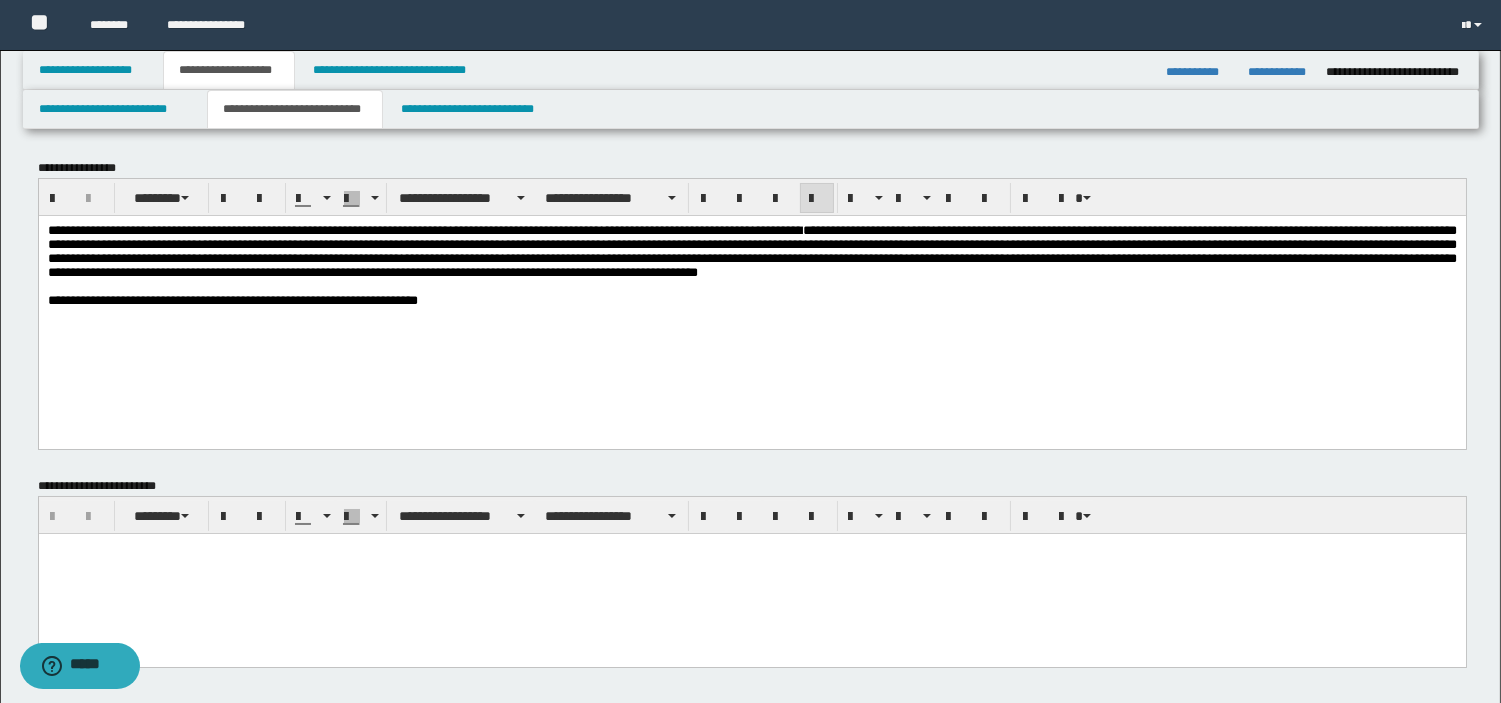 click on "**********" at bounding box center [751, 250] 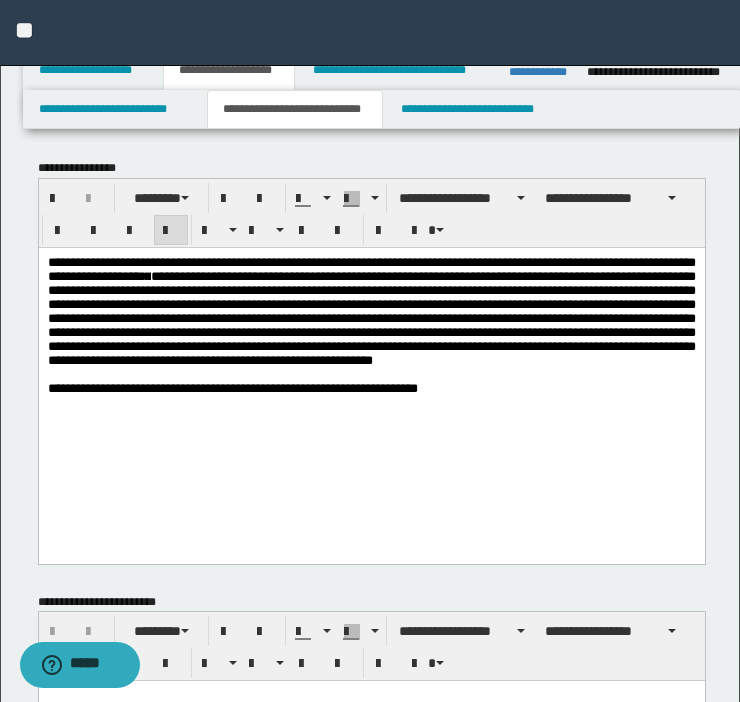 click on "**********" at bounding box center [371, 317] 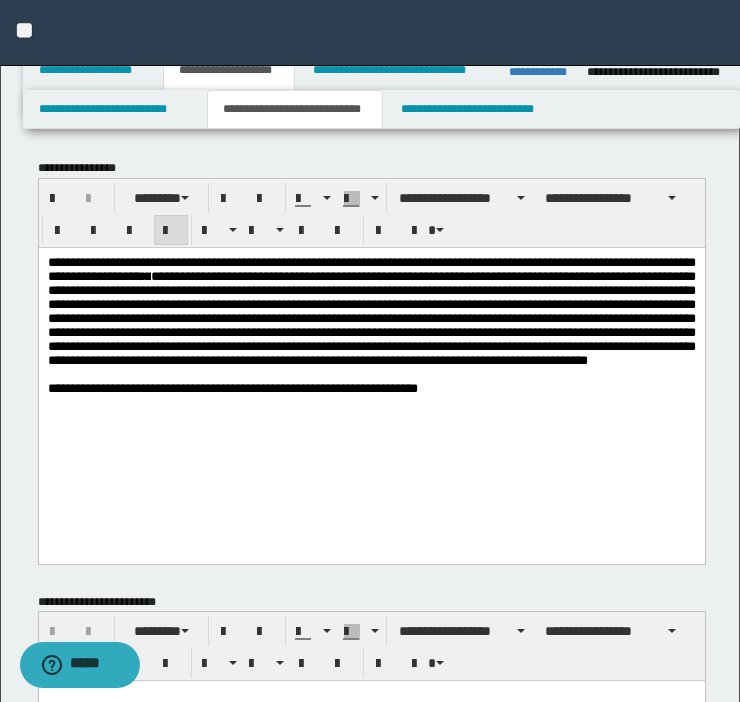 click on "**********" at bounding box center [371, 317] 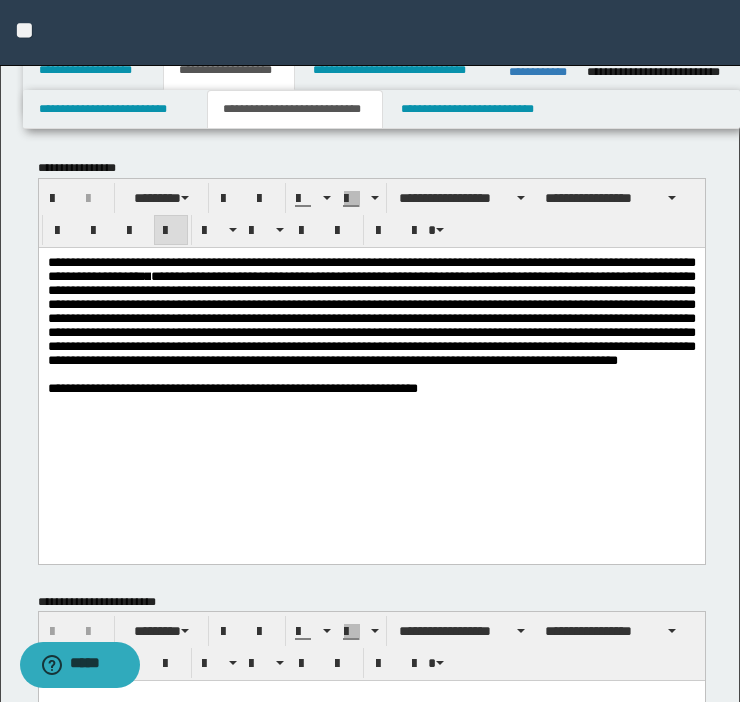 click on "**********" at bounding box center [371, 350] 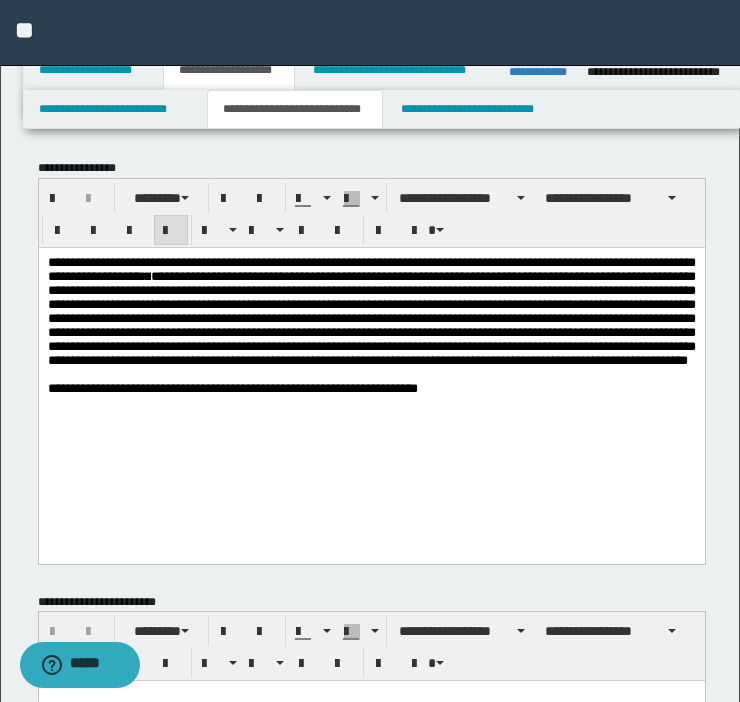 click on "**********" at bounding box center [371, 317] 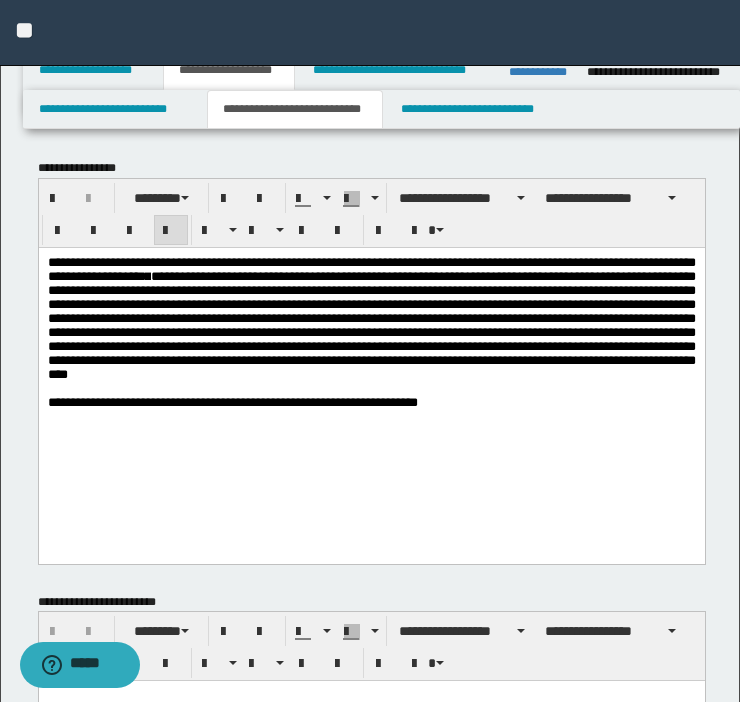 click on "**********" at bounding box center [371, 324] 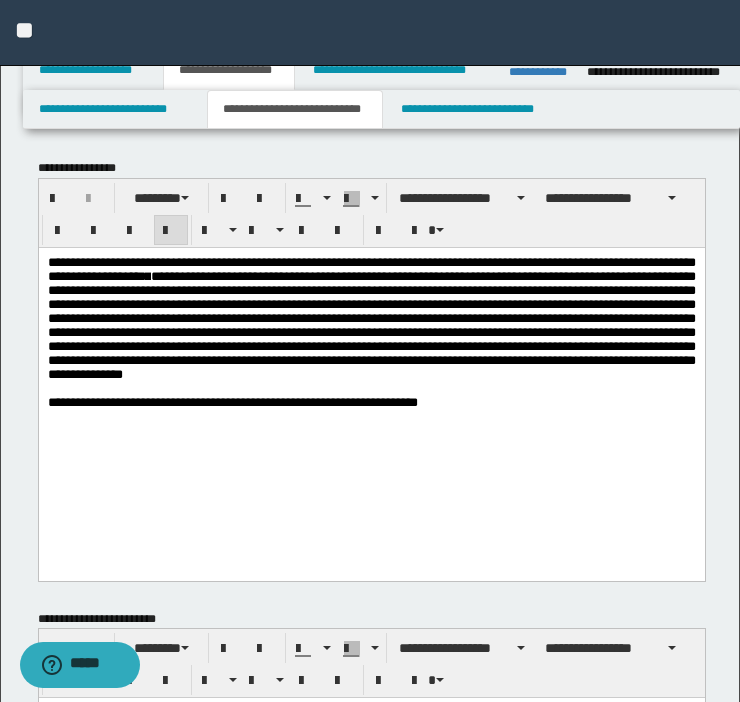 click on "**********" at bounding box center [371, 324] 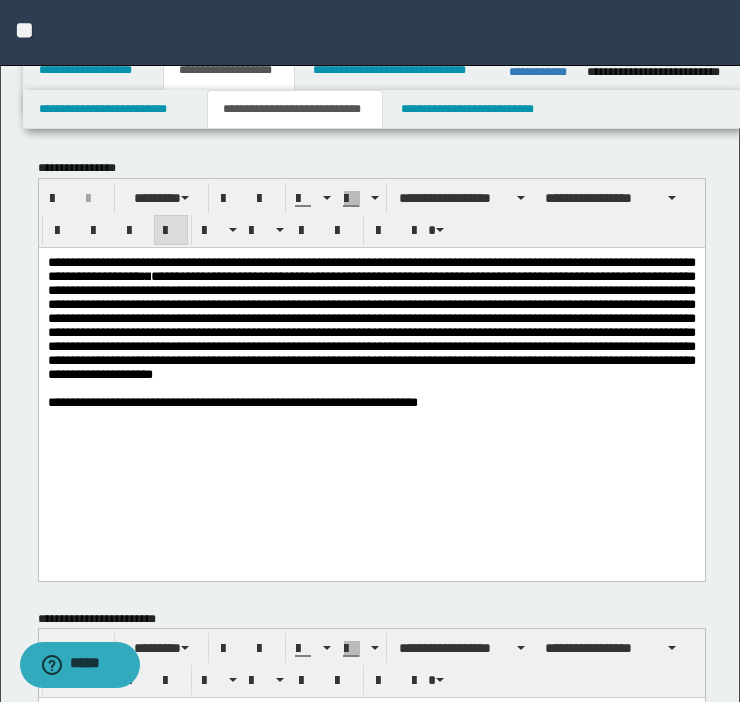click on "**********" at bounding box center [371, 324] 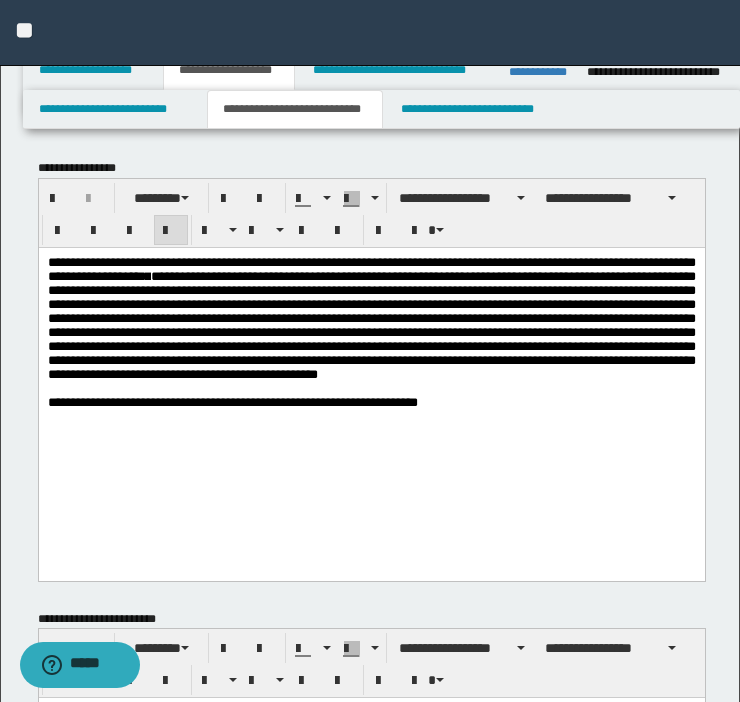 click on "**********" at bounding box center [371, 324] 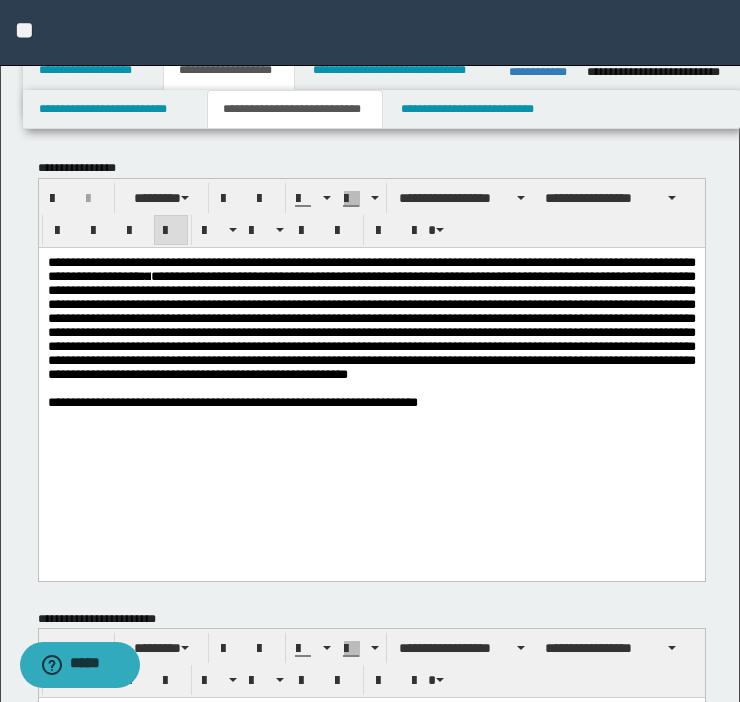 click on "**********" at bounding box center (371, 324) 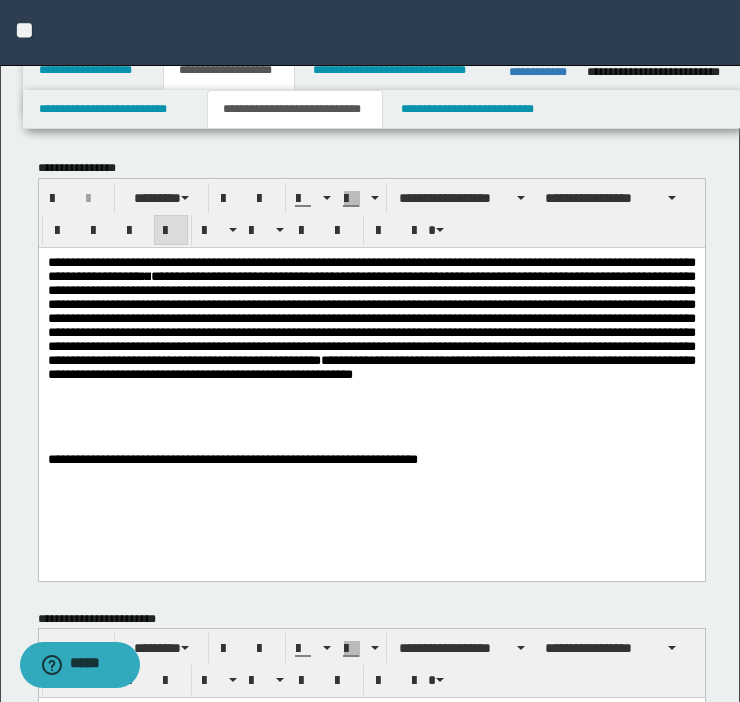 click on "**********" at bounding box center (371, 346) 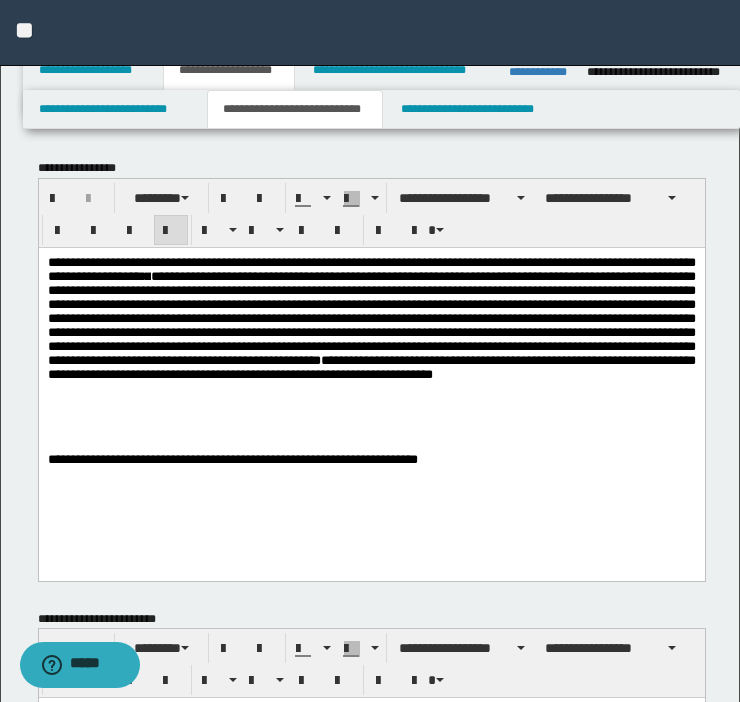 click on "**********" at bounding box center [371, 346] 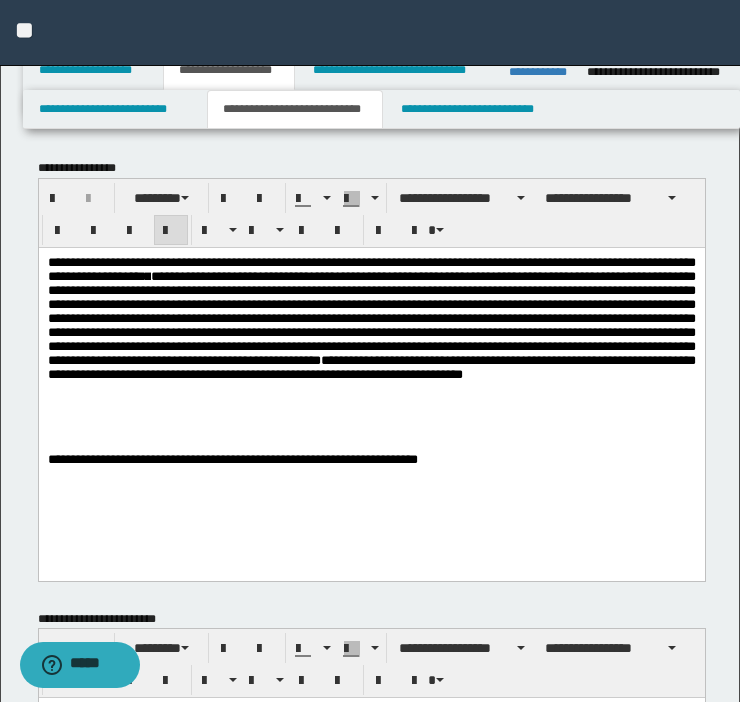 click on "**********" at bounding box center (371, 346) 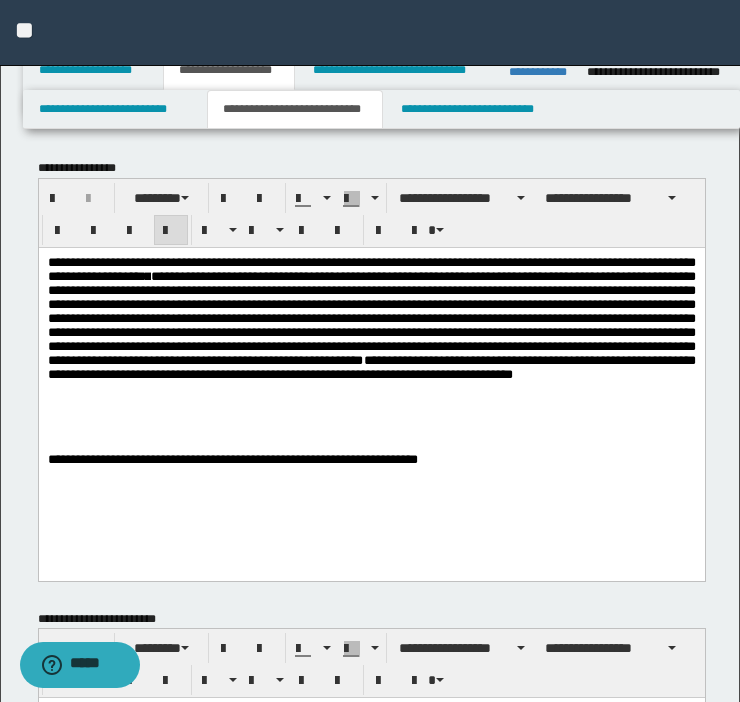 click on "**********" at bounding box center [371, 317] 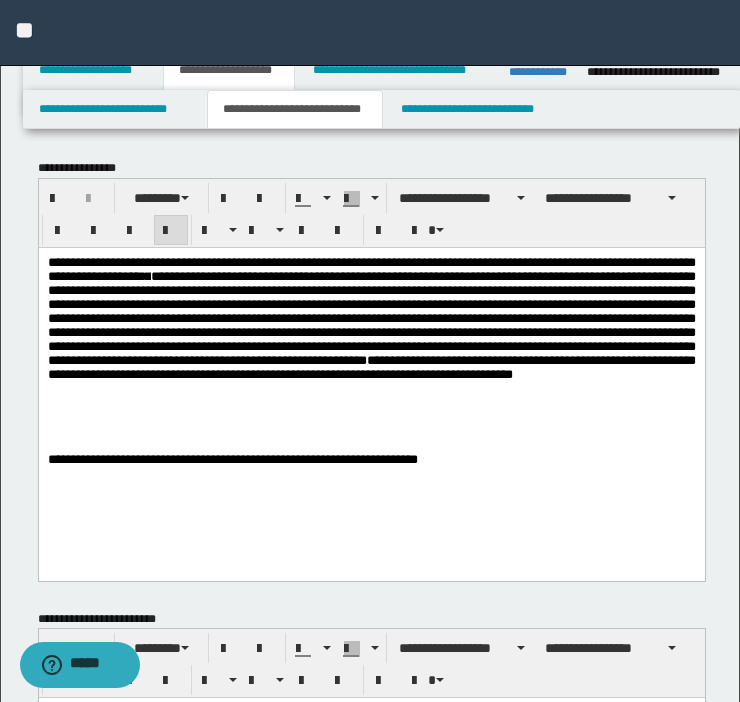 click on "**********" at bounding box center [371, 346] 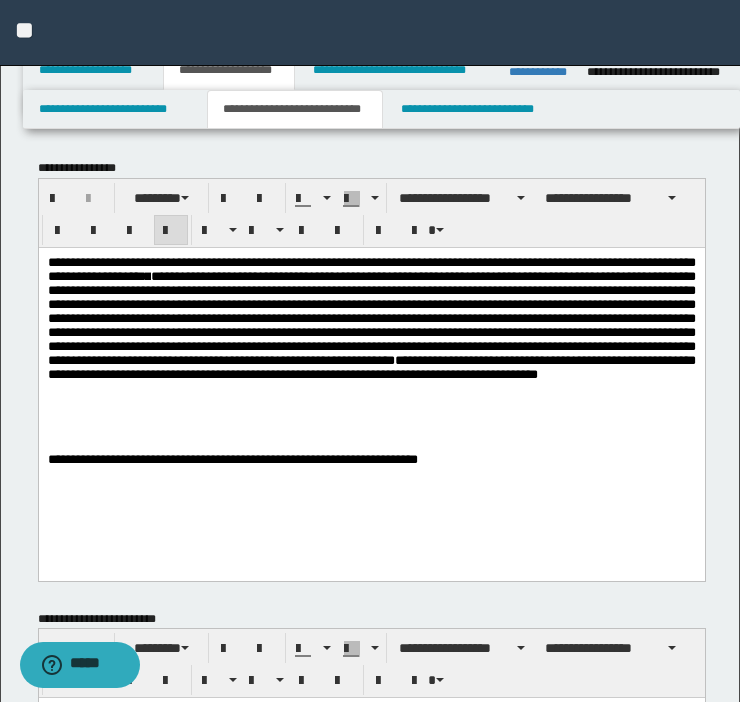 click on "**********" at bounding box center [371, 346] 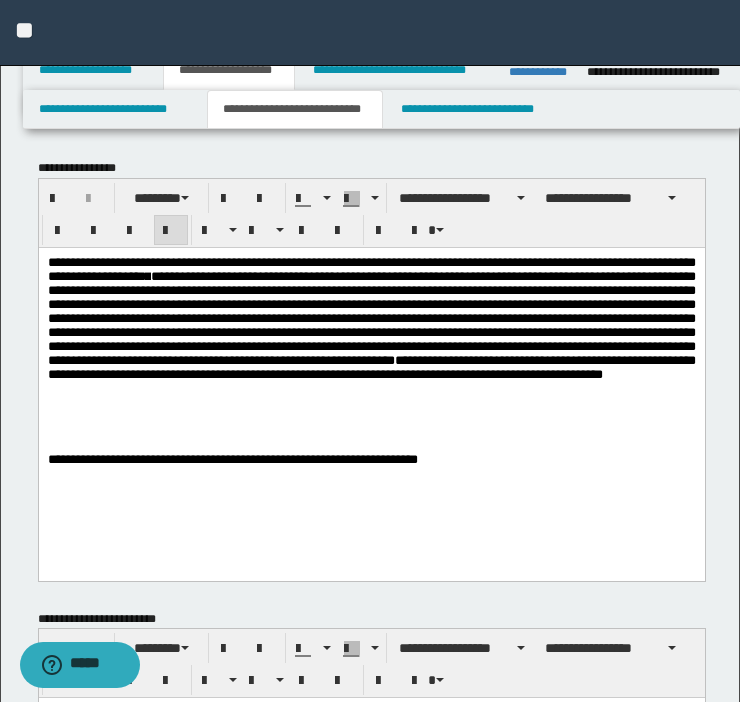 click on "**********" at bounding box center [371, 346] 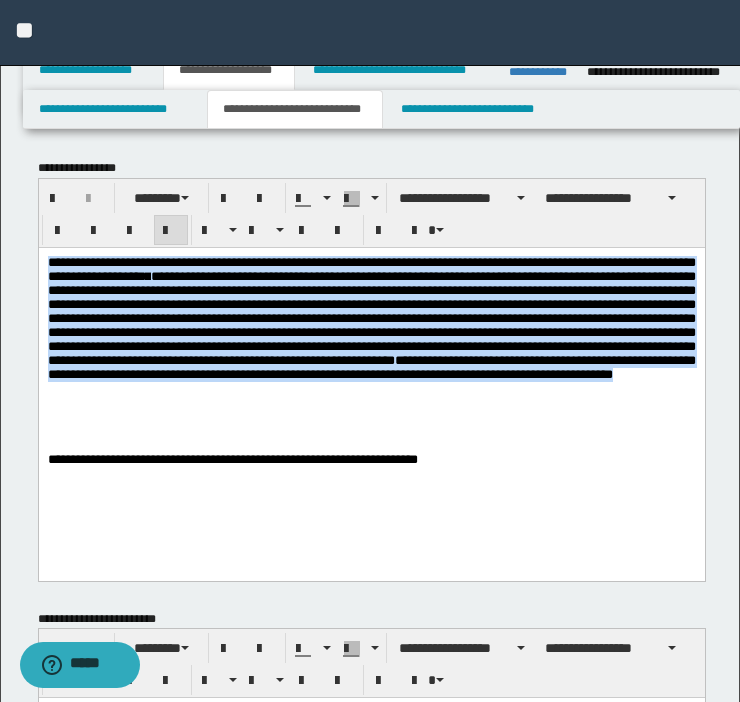drag, startPoint x: 612, startPoint y: 430, endPoint x: -336, endPoint y: 189, distance: 978.1539 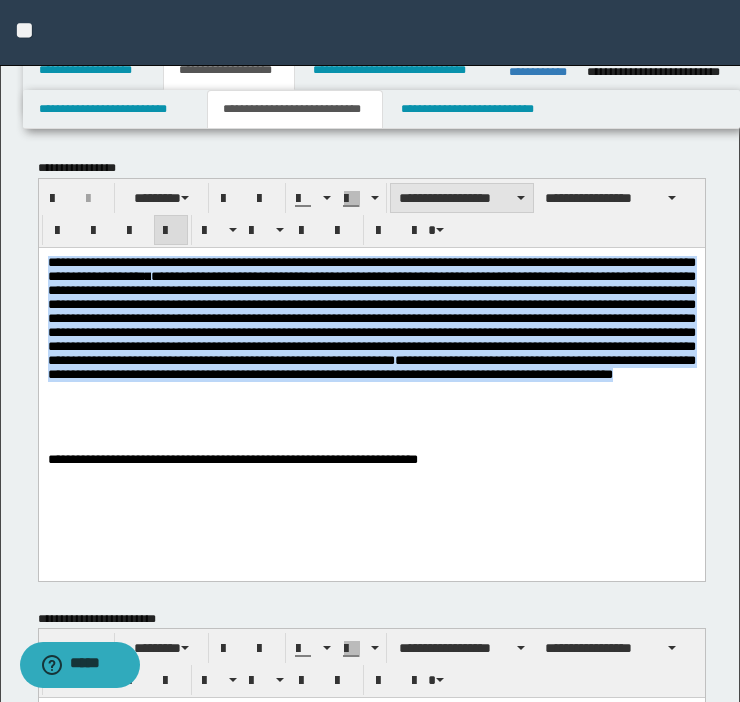 click on "**********" at bounding box center (462, 198) 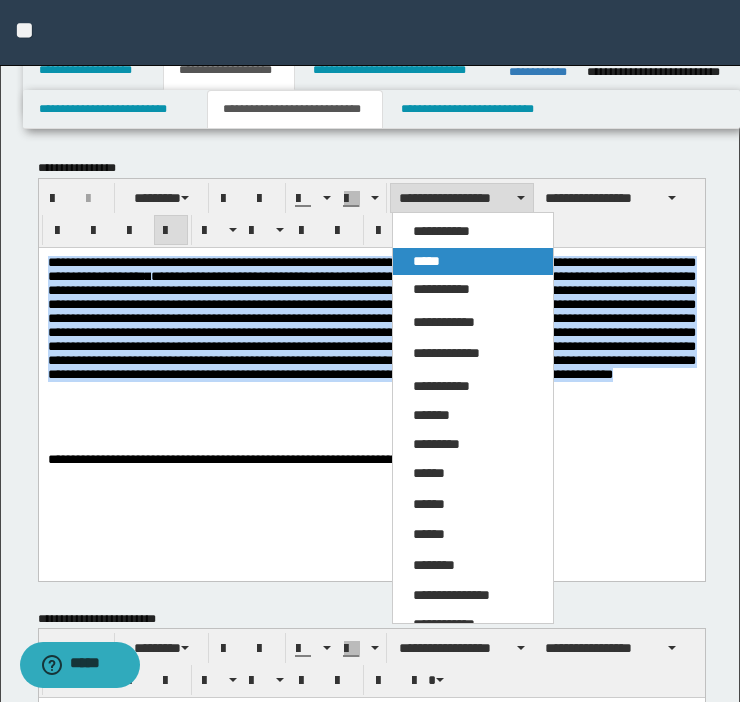 click on "*****" at bounding box center [426, 261] 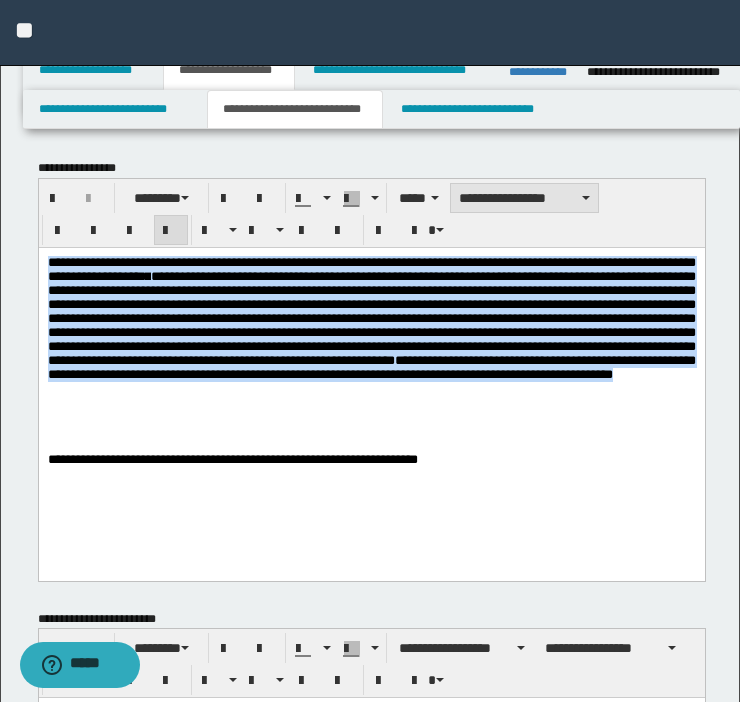 click on "**********" at bounding box center (524, 198) 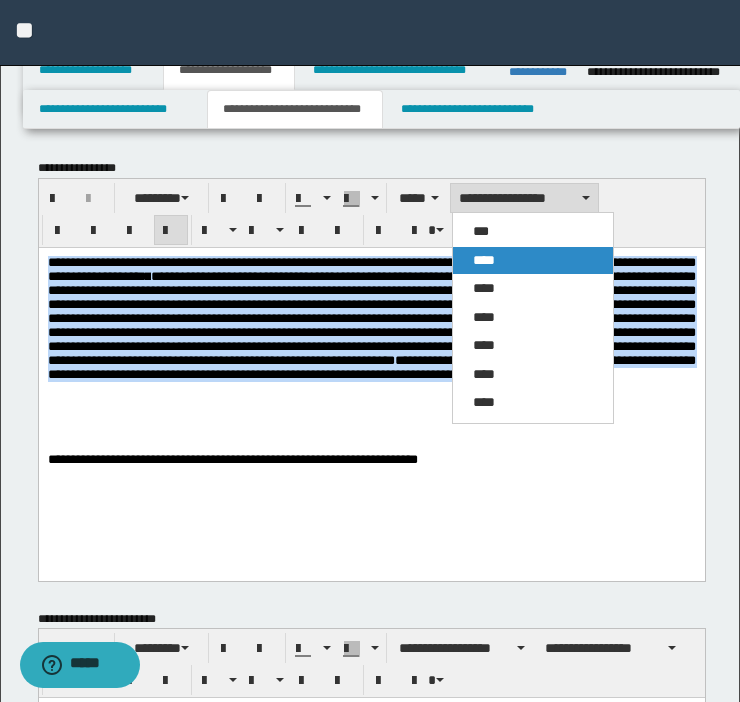 click on "****" at bounding box center [484, 260] 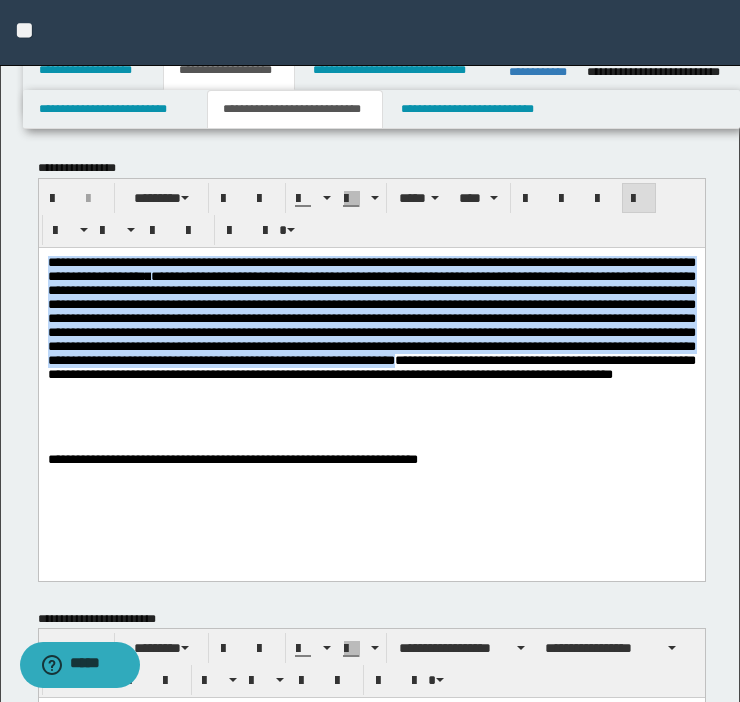 click on "**********" at bounding box center (371, 317) 